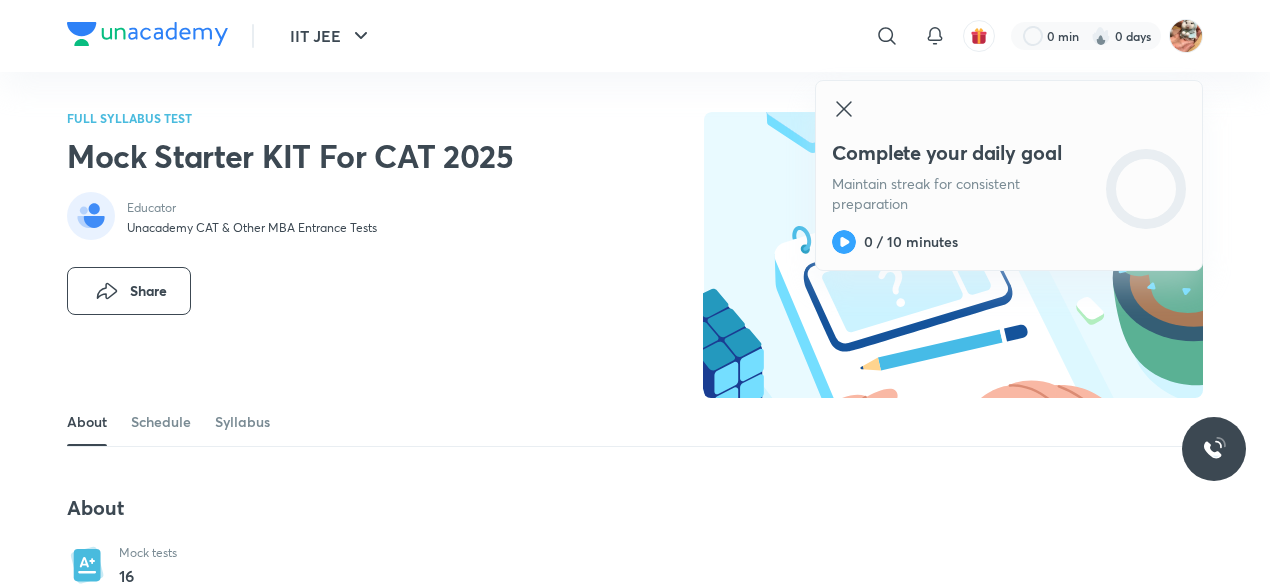 scroll, scrollTop: 0, scrollLeft: 0, axis: both 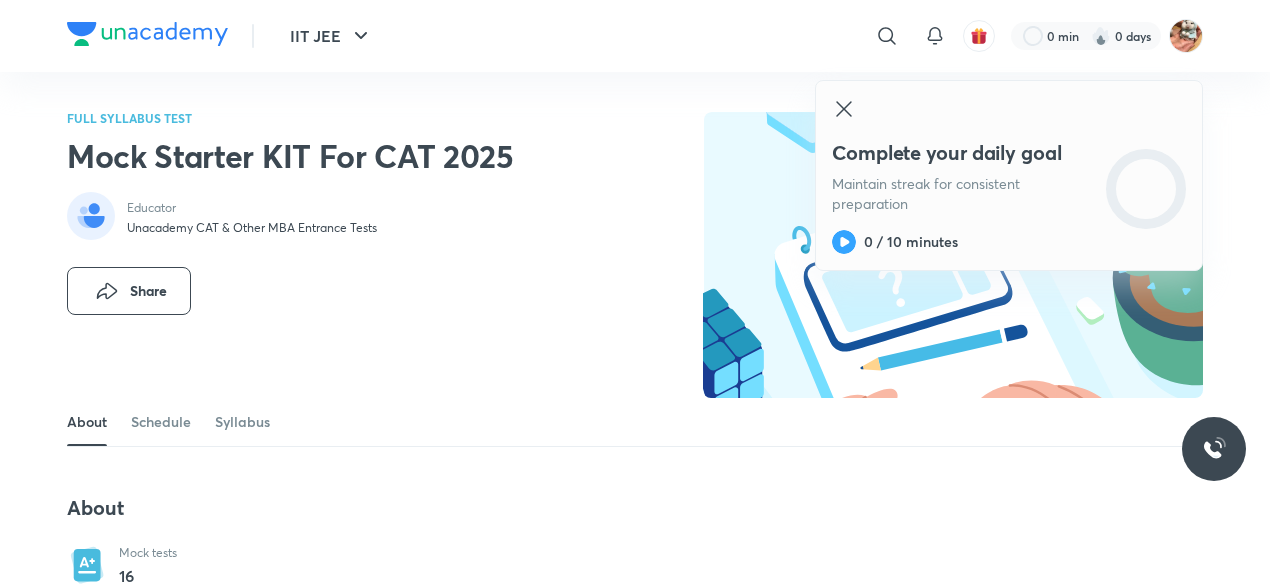 click 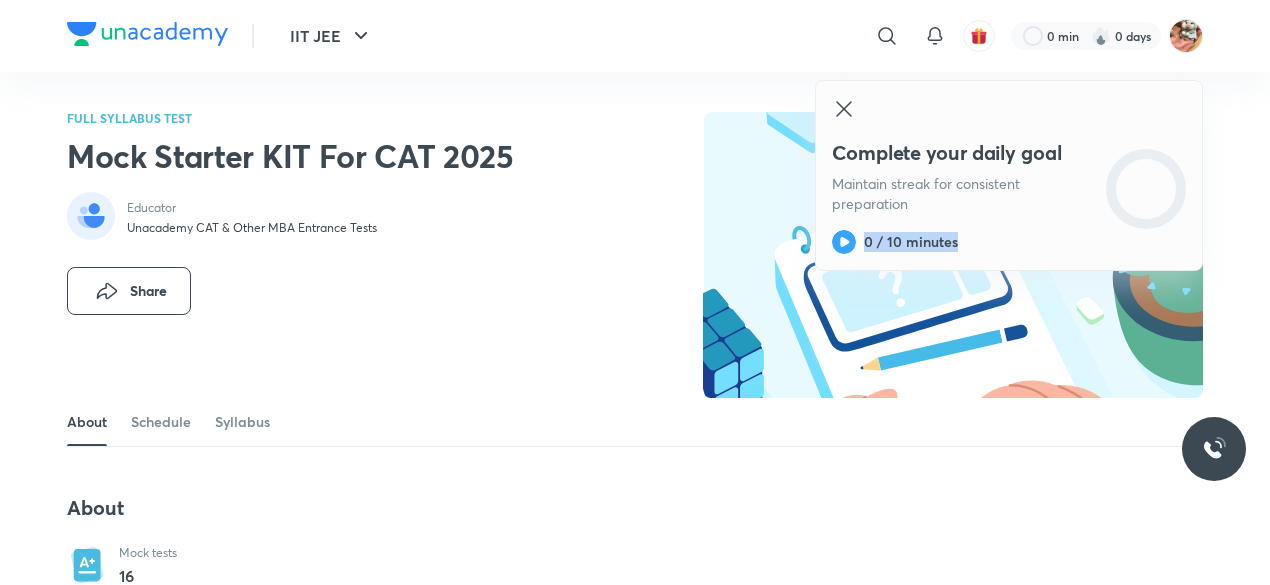 click 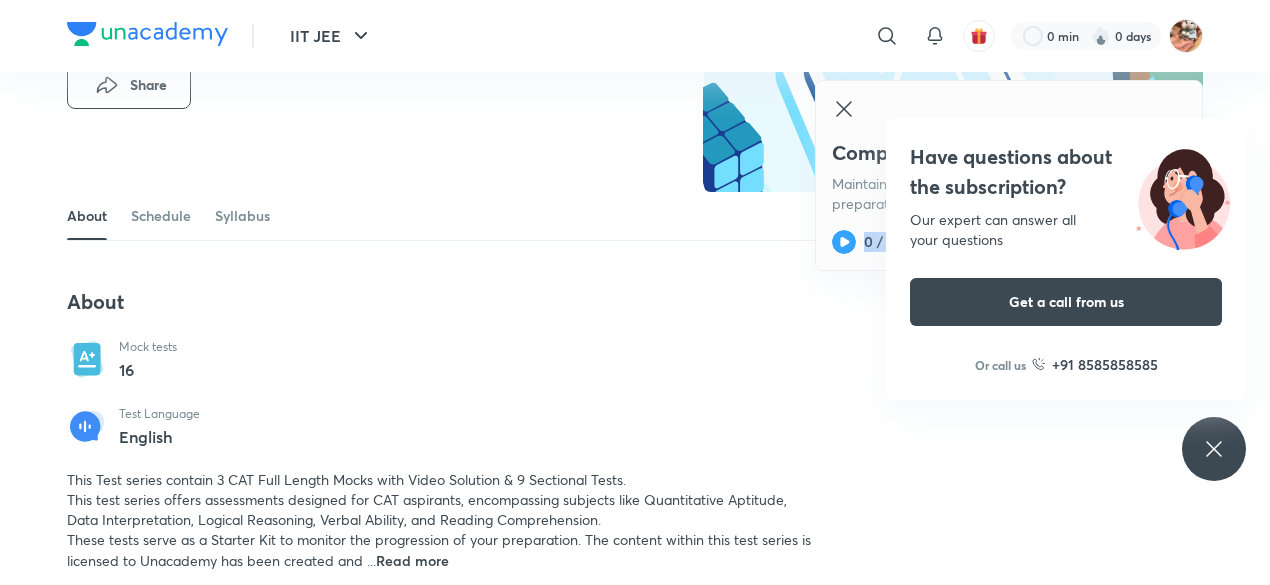 scroll, scrollTop: 214, scrollLeft: 0, axis: vertical 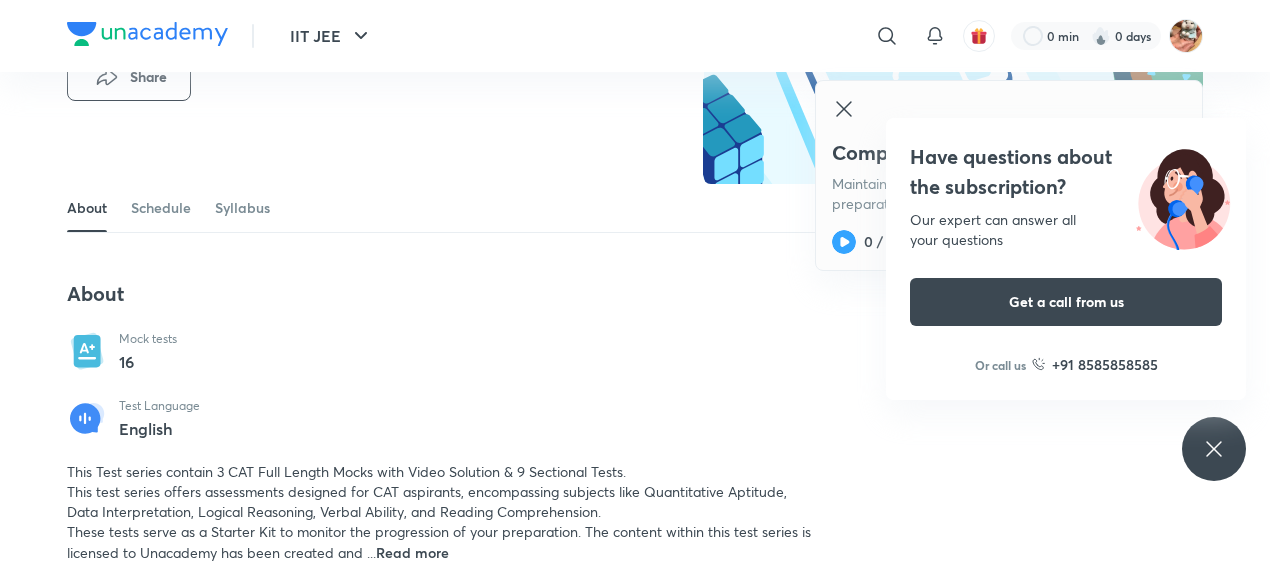 click on "Mock tests 16" at bounding box center [173, 352] 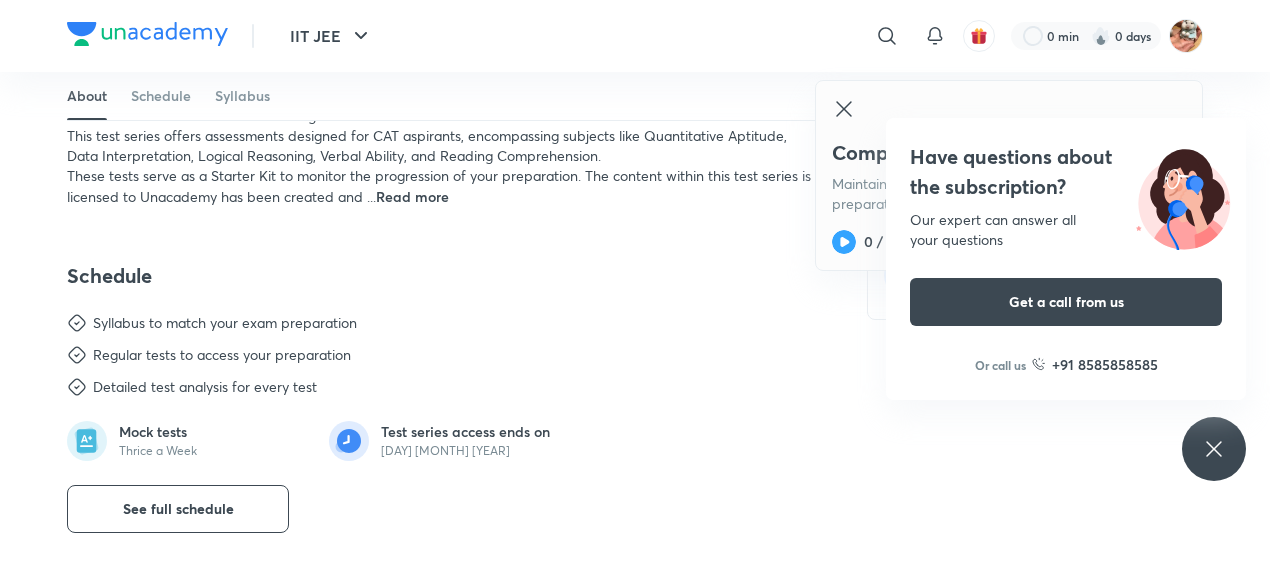 scroll, scrollTop: 572, scrollLeft: 0, axis: vertical 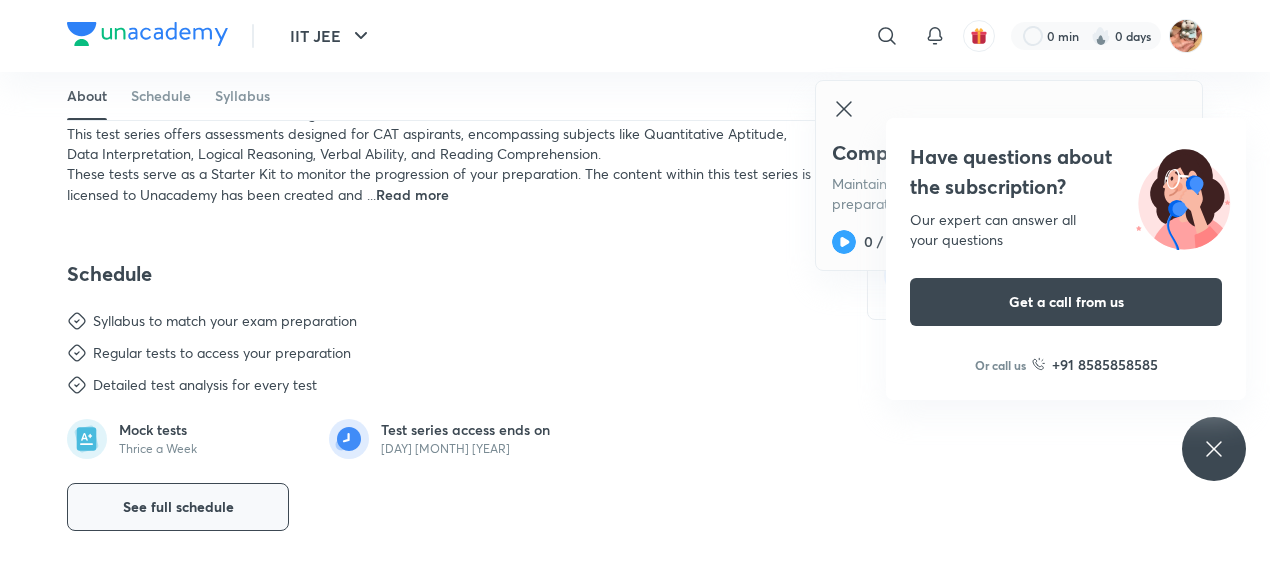 click on "See full schedule" at bounding box center [178, 507] 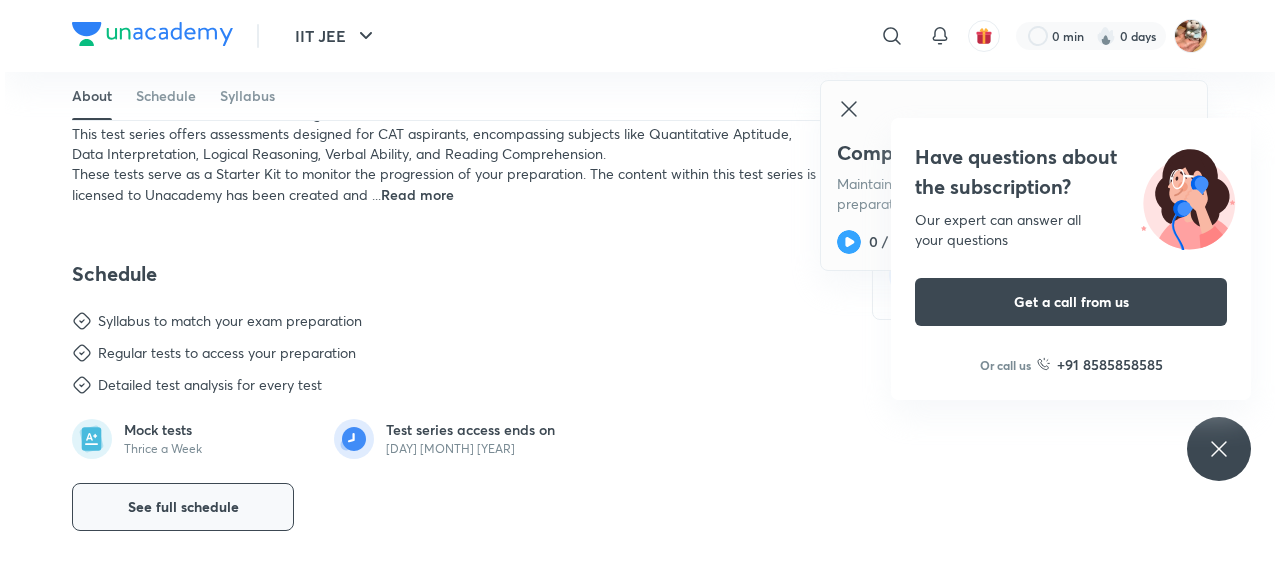 scroll, scrollTop: 0, scrollLeft: 0, axis: both 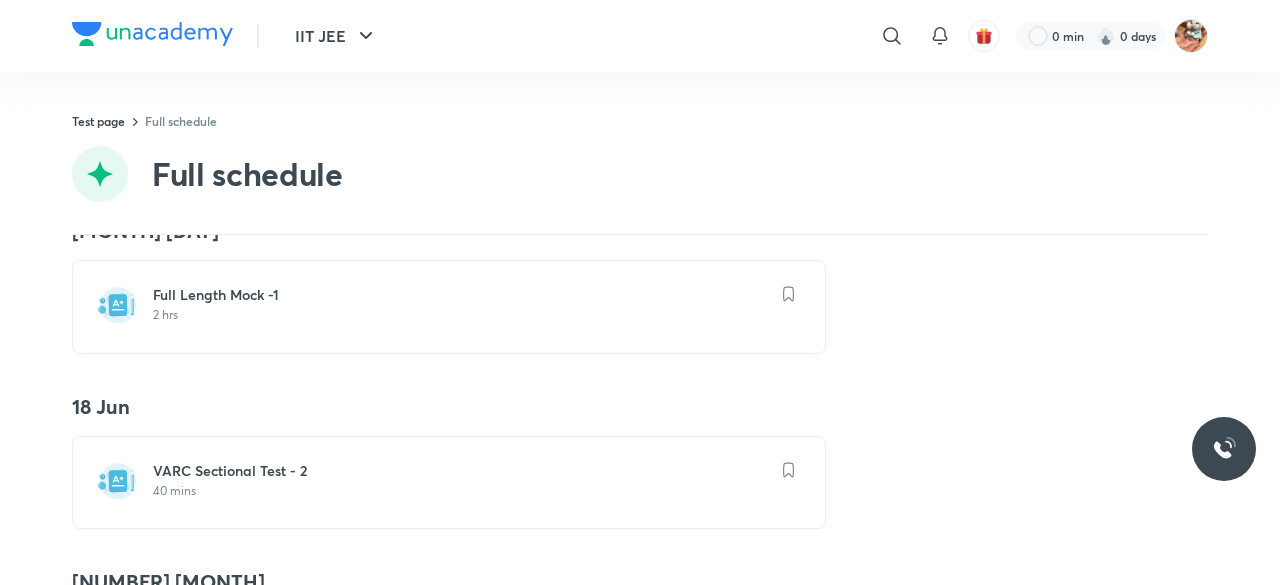 click on "2 hrs" at bounding box center (461, 315) 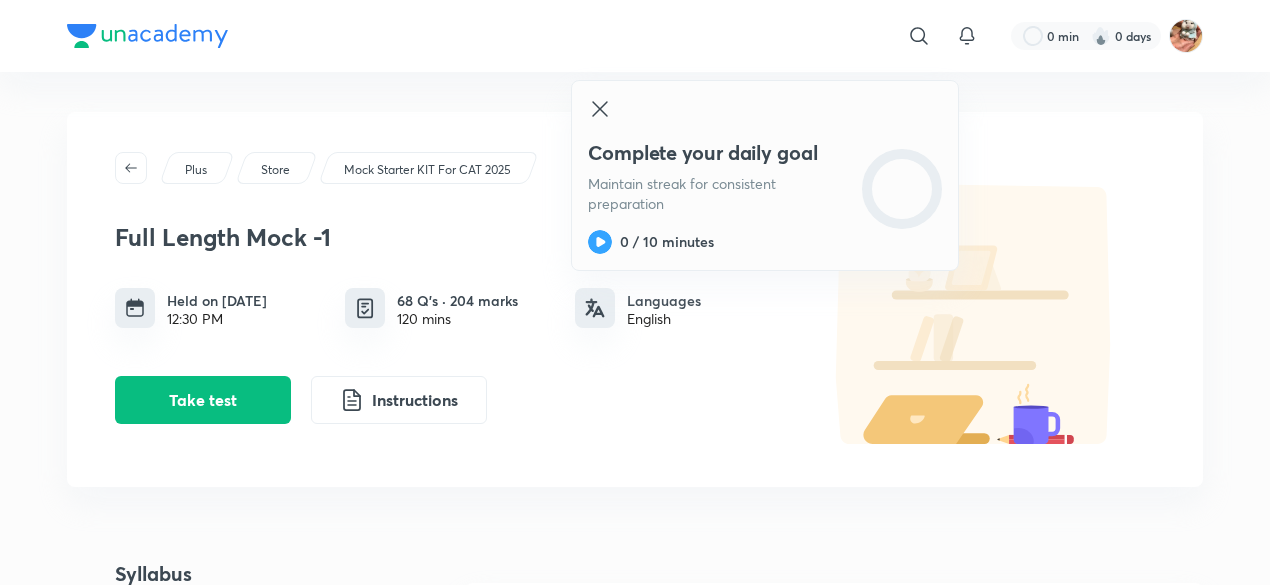 click 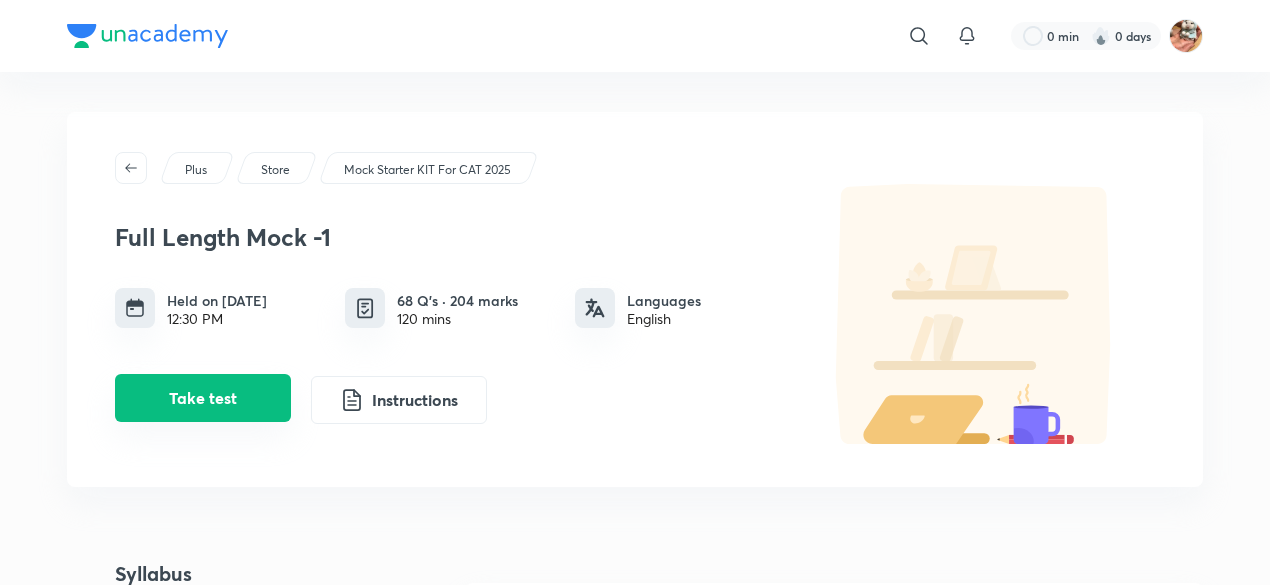 click on "Take test" at bounding box center [203, 398] 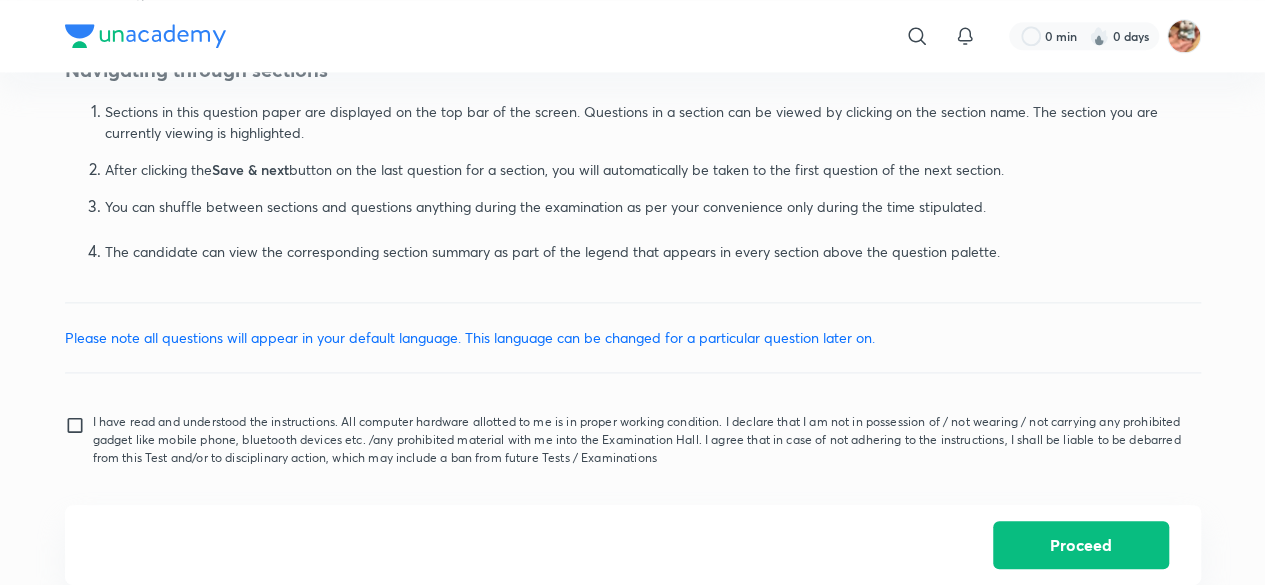 scroll, scrollTop: 1343, scrollLeft: 0, axis: vertical 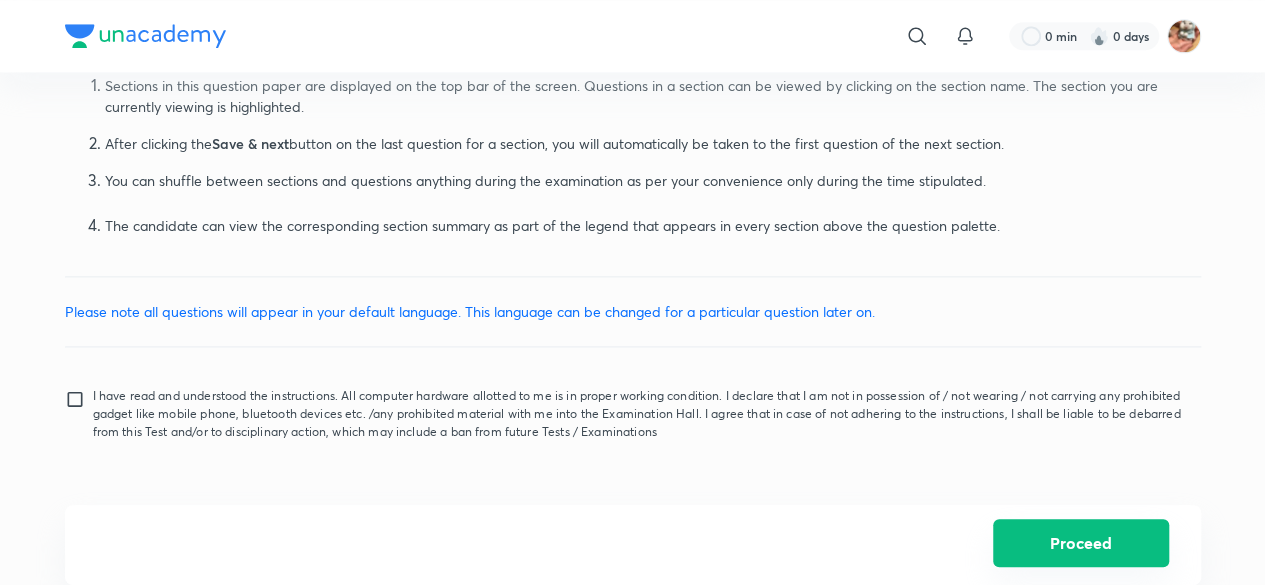 click on "Proceed" at bounding box center (1081, 543) 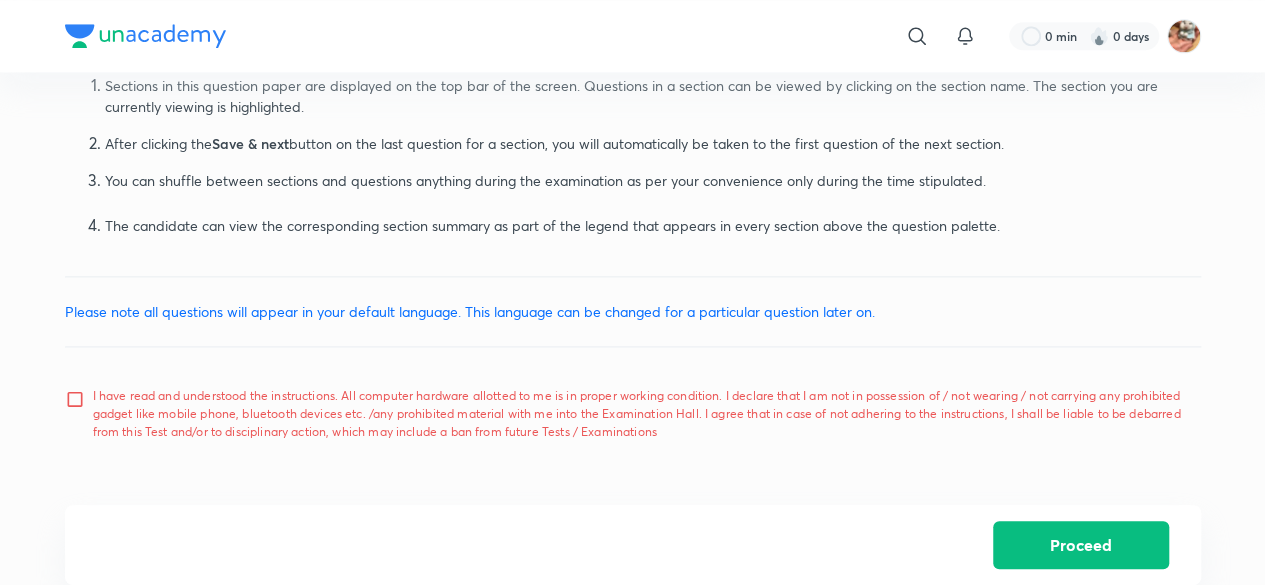 click on "I have read and understood the instructions. All computer hardware allotted to me is in proper working condition. I declare that I am not in possession of / not wearing / not carrying any prohibited gadget like mobile phone, bluetooth devices etc. /any prohibited material with me into the Examination Hall. I agree that in case of not adhering to the instructions, I shall be liable to be debarred from this Test and/or to disciplinary action, which may include a ban from future Tests / Examinations" at bounding box center (639, 414) 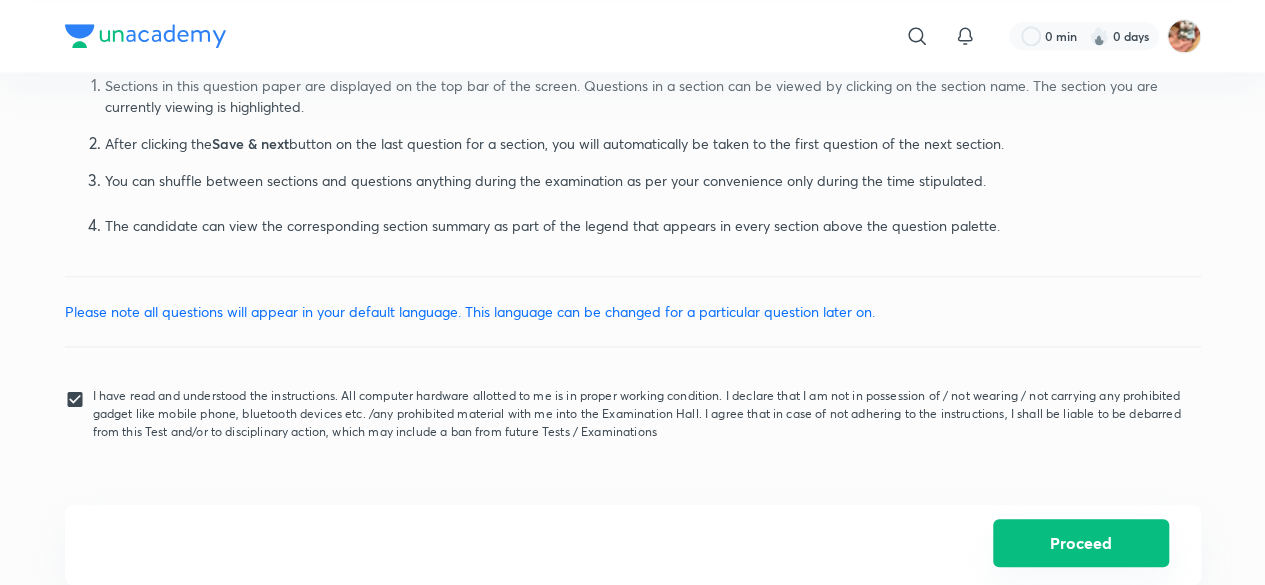 click on "Proceed" at bounding box center (1081, 543) 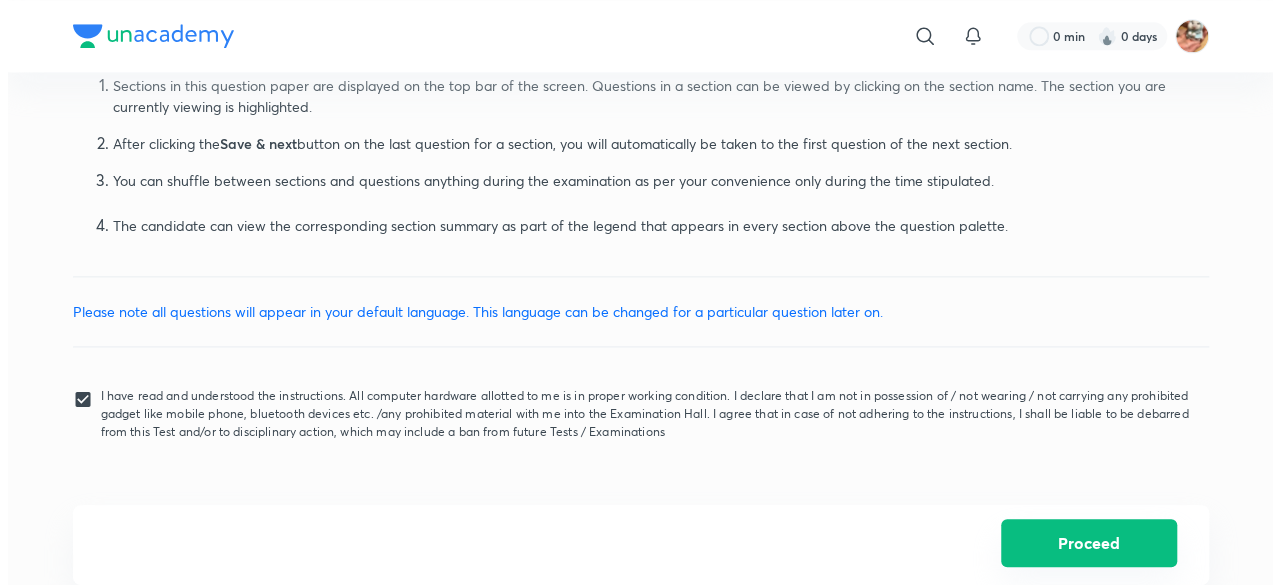 scroll, scrollTop: 0, scrollLeft: 0, axis: both 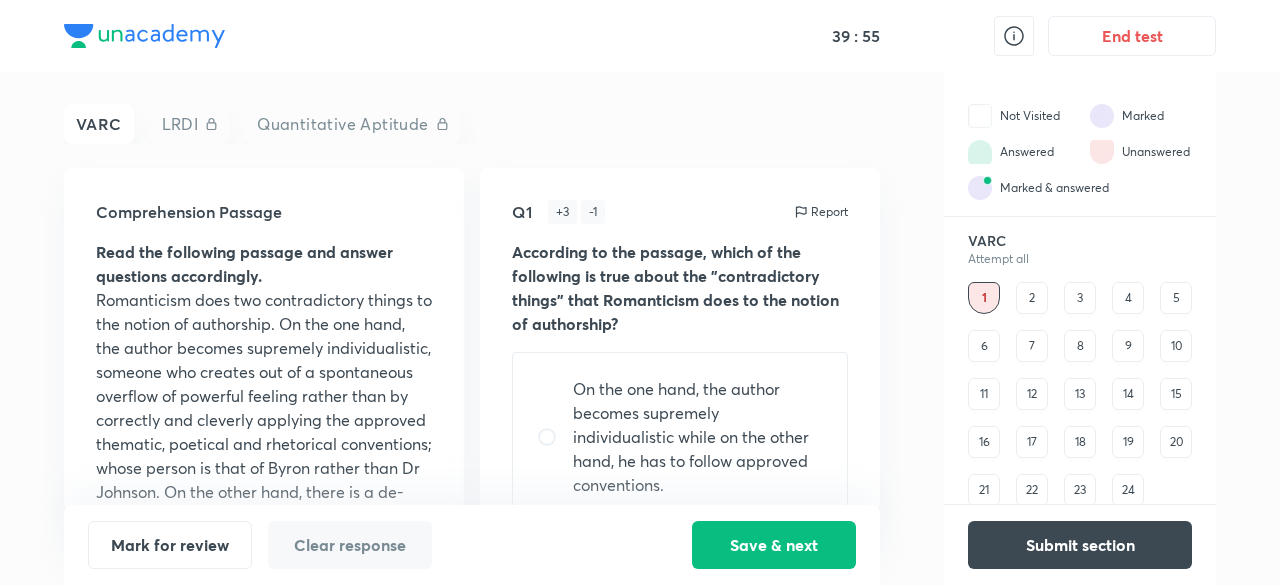click on "Quantitative Aptitude" at bounding box center (352, 124) 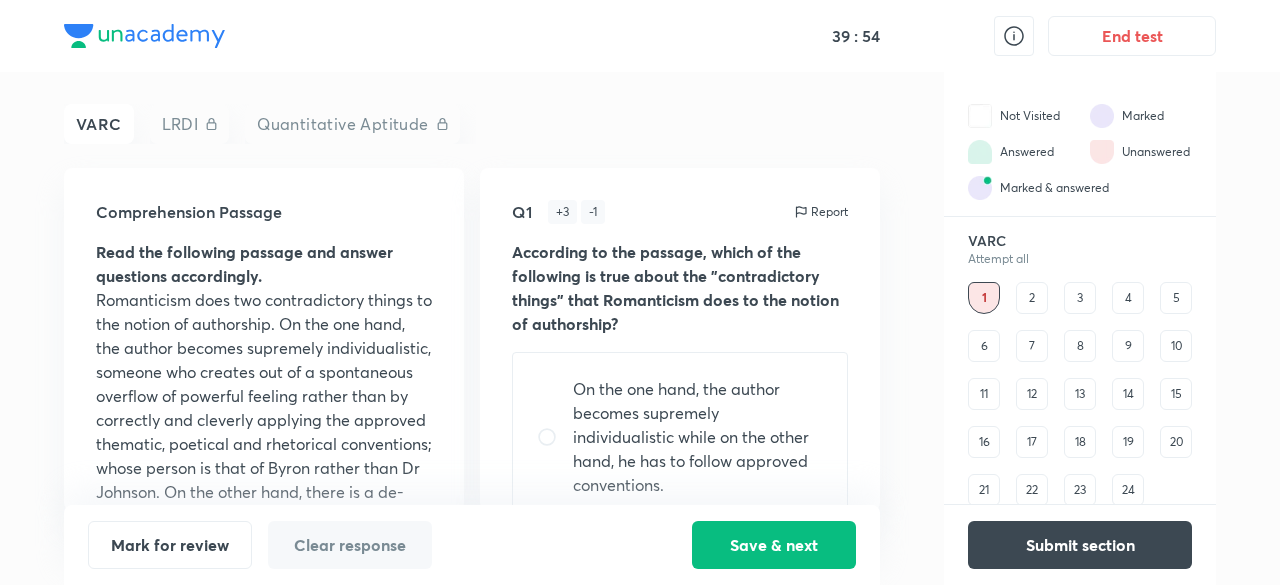 click on "Quantitative Aptitude" at bounding box center [352, 124] 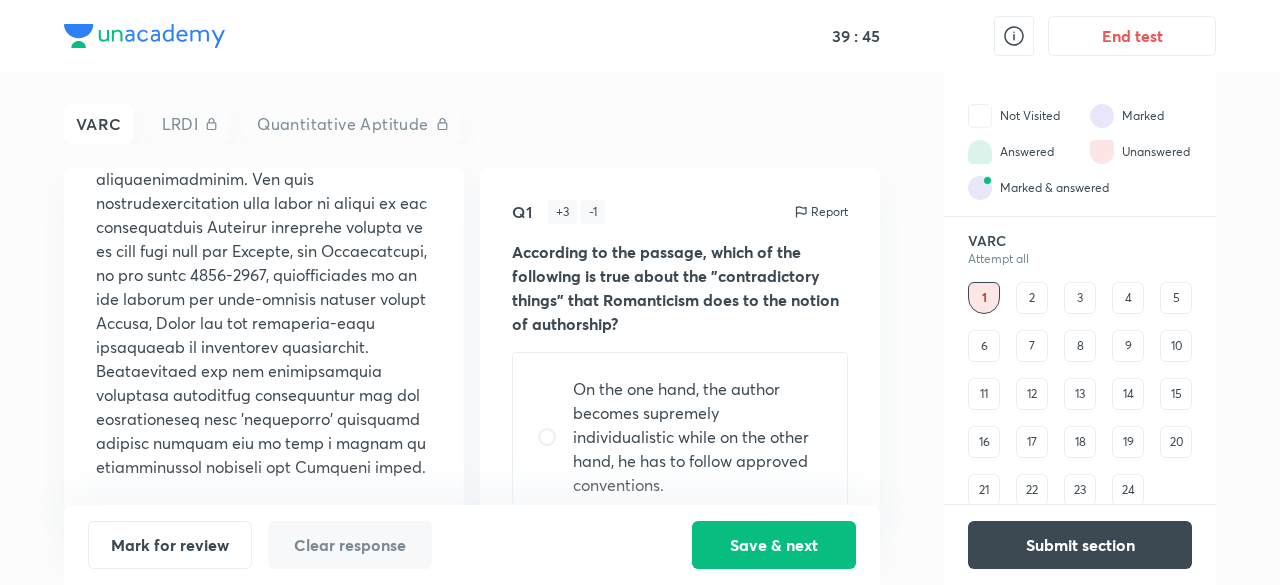 scroll, scrollTop: 2424, scrollLeft: 0, axis: vertical 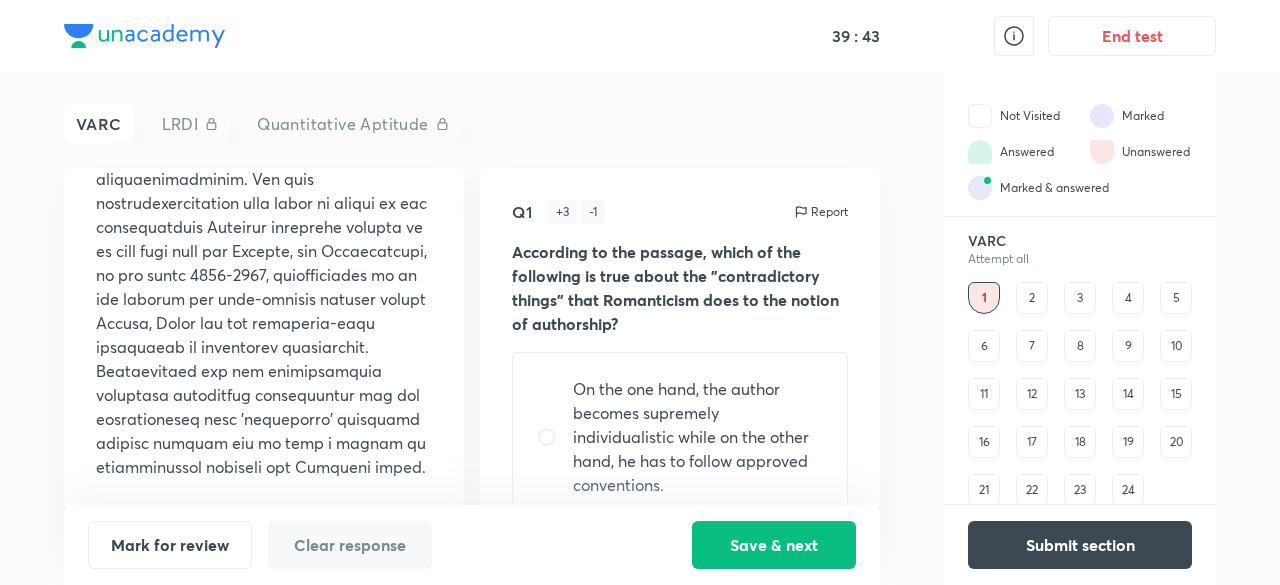 click on "2" at bounding box center (1032, 298) 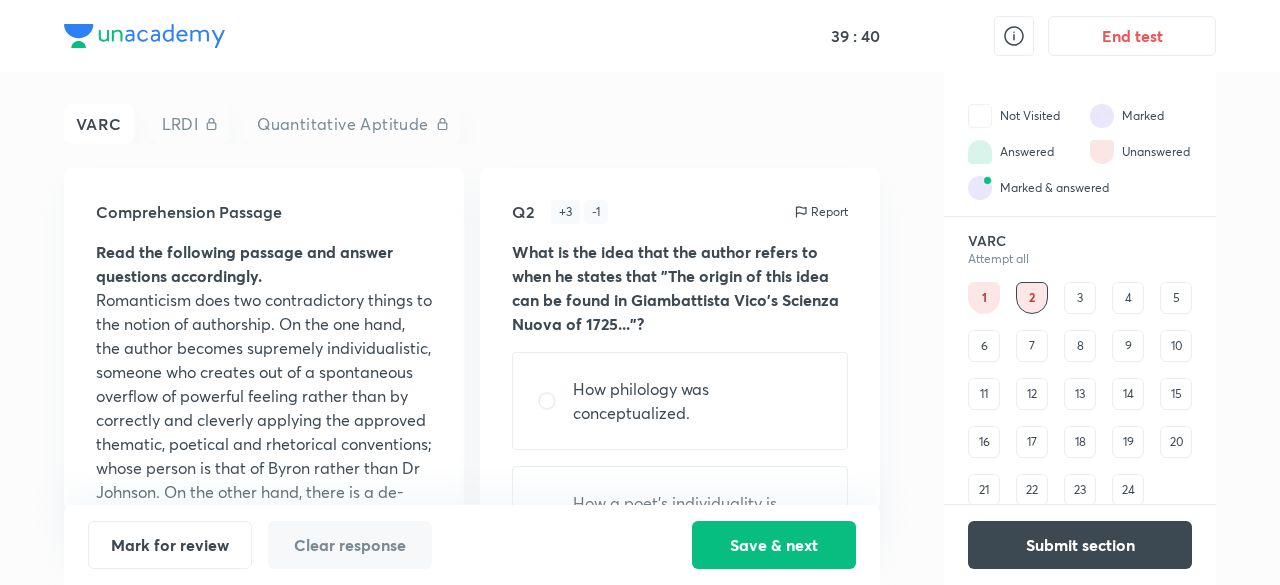 click on "3" at bounding box center [1080, 298] 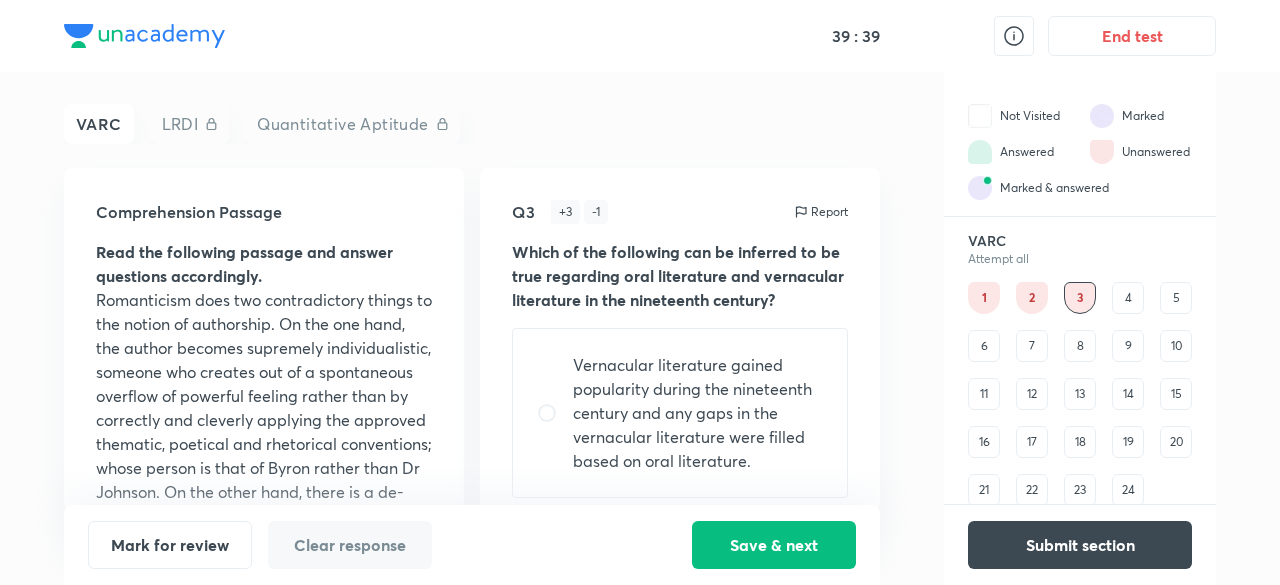 click on "4" at bounding box center (1128, 298) 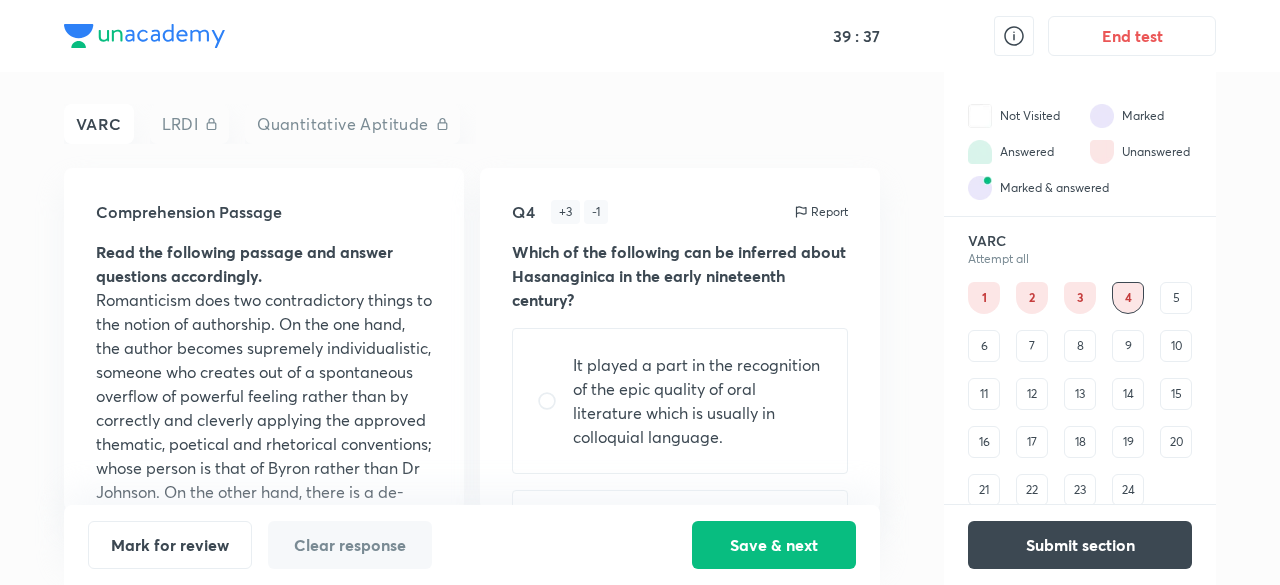 click on "5" at bounding box center (1176, 298) 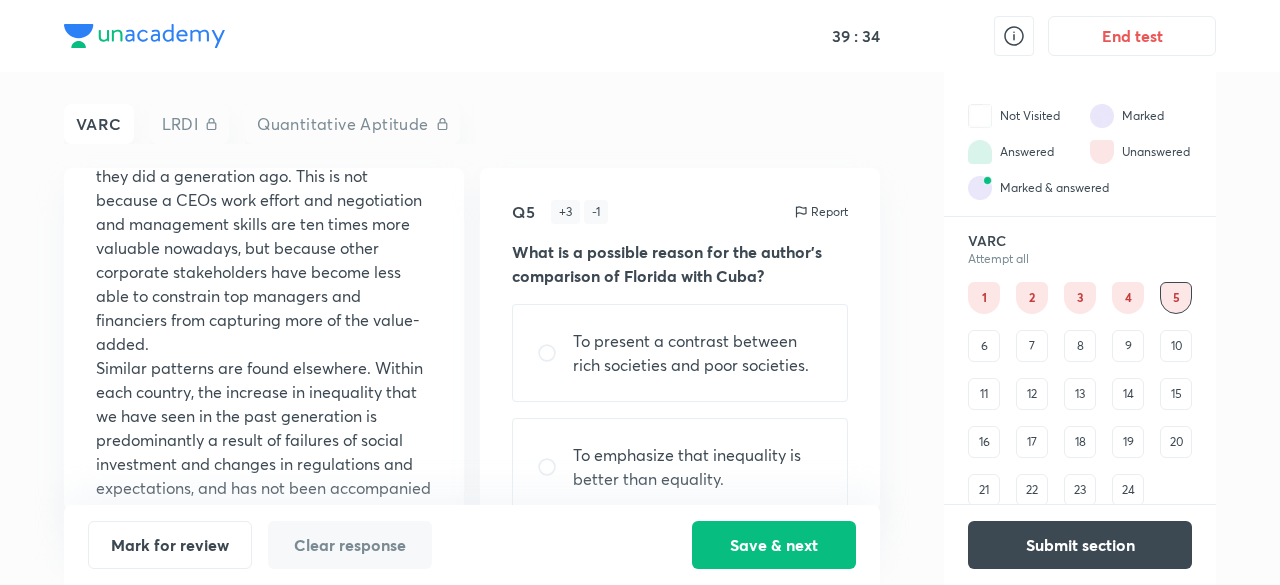 scroll, scrollTop: 2184, scrollLeft: 0, axis: vertical 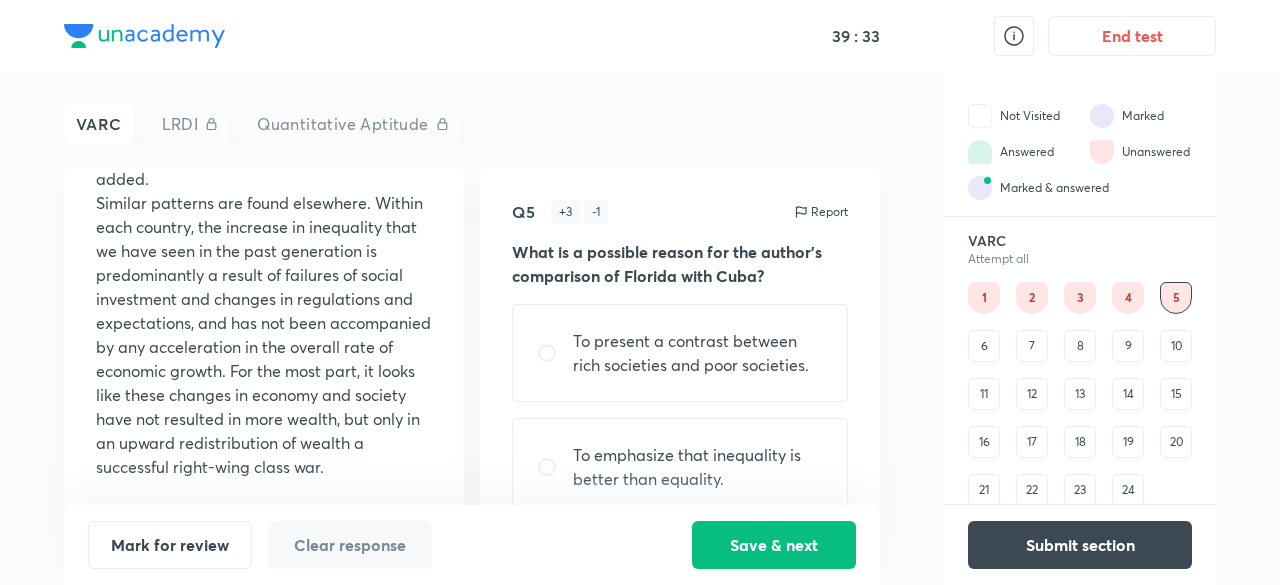 click on "6" at bounding box center [984, 346] 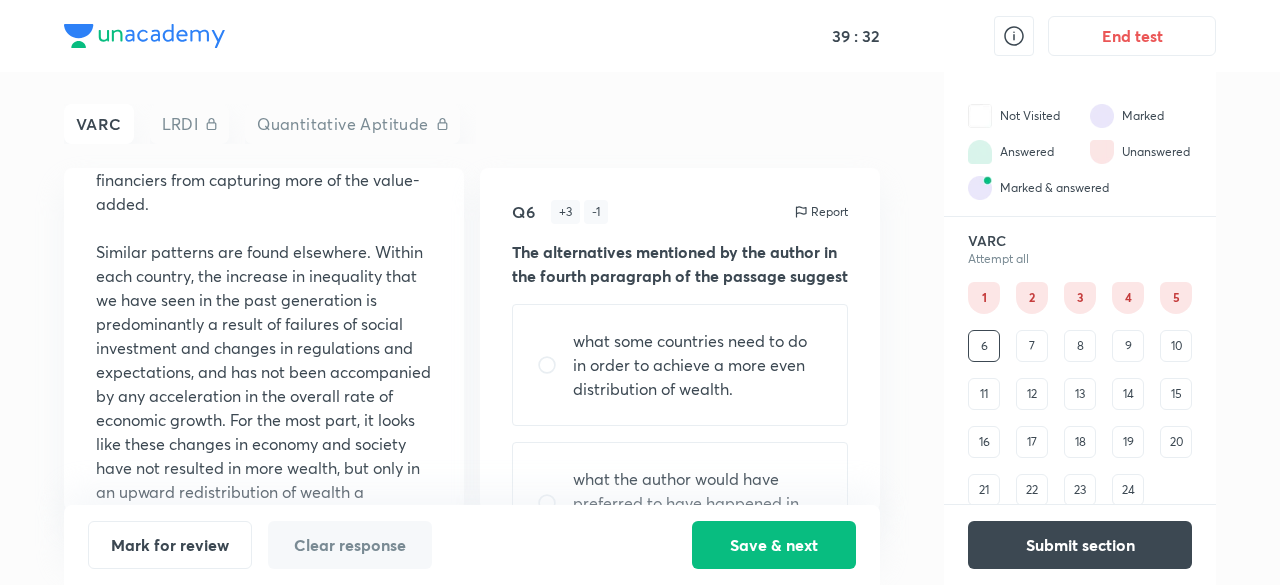 scroll, scrollTop: 0, scrollLeft: 0, axis: both 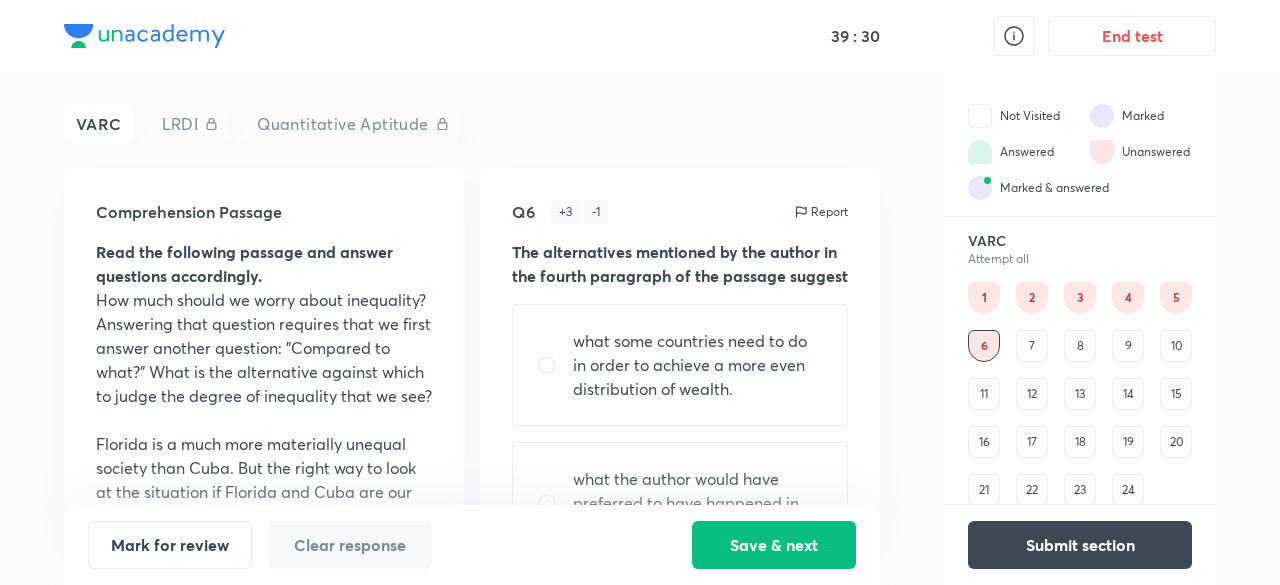 click on "7" at bounding box center (1032, 346) 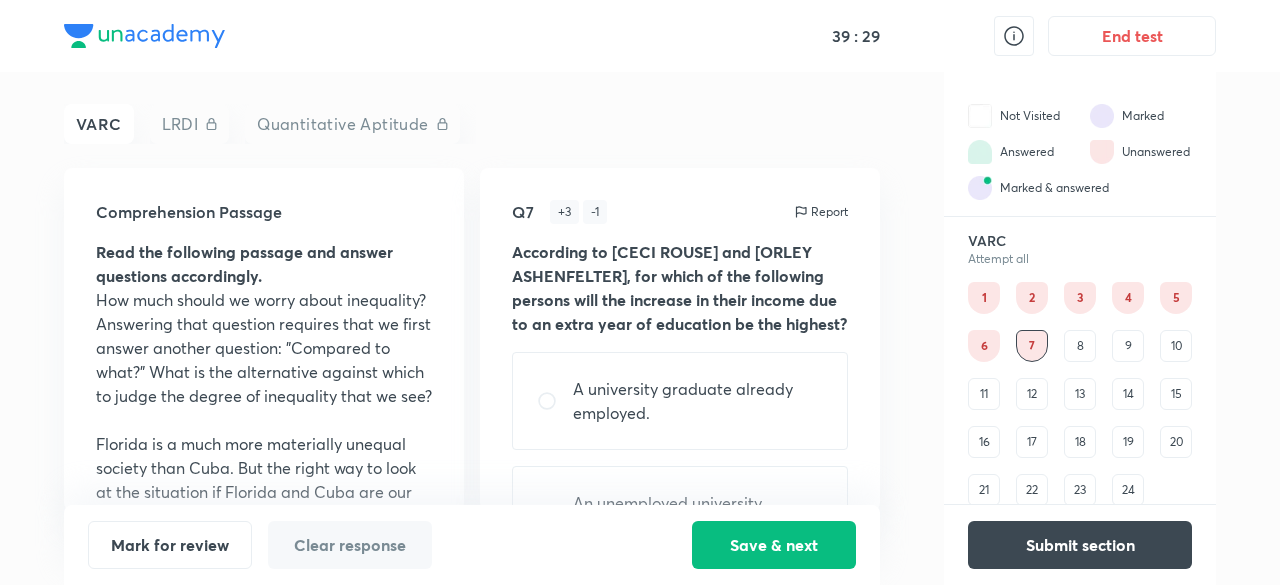 click on "8" at bounding box center [1080, 346] 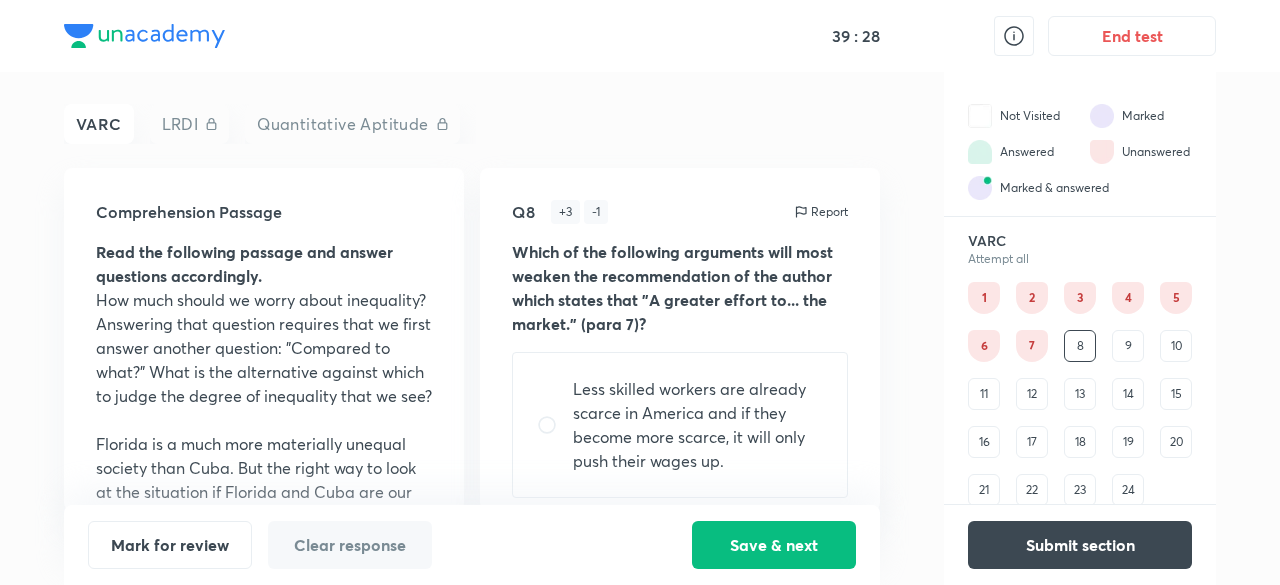 click on "9" at bounding box center [1128, 346] 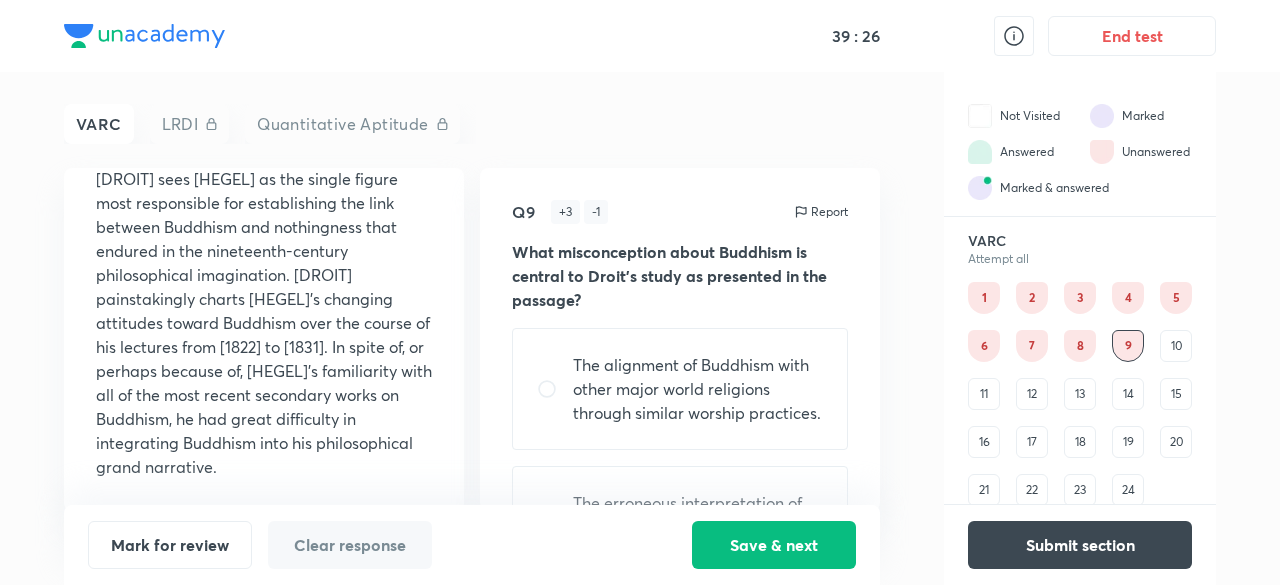 scroll, scrollTop: 1752, scrollLeft: 0, axis: vertical 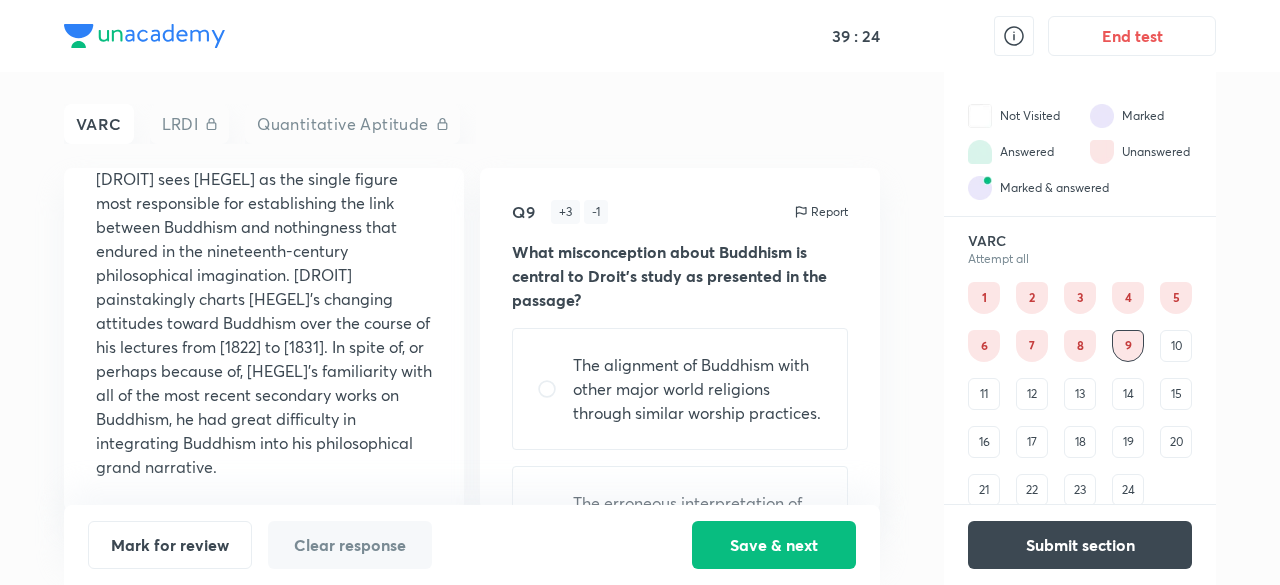 click on "10" at bounding box center (1176, 346) 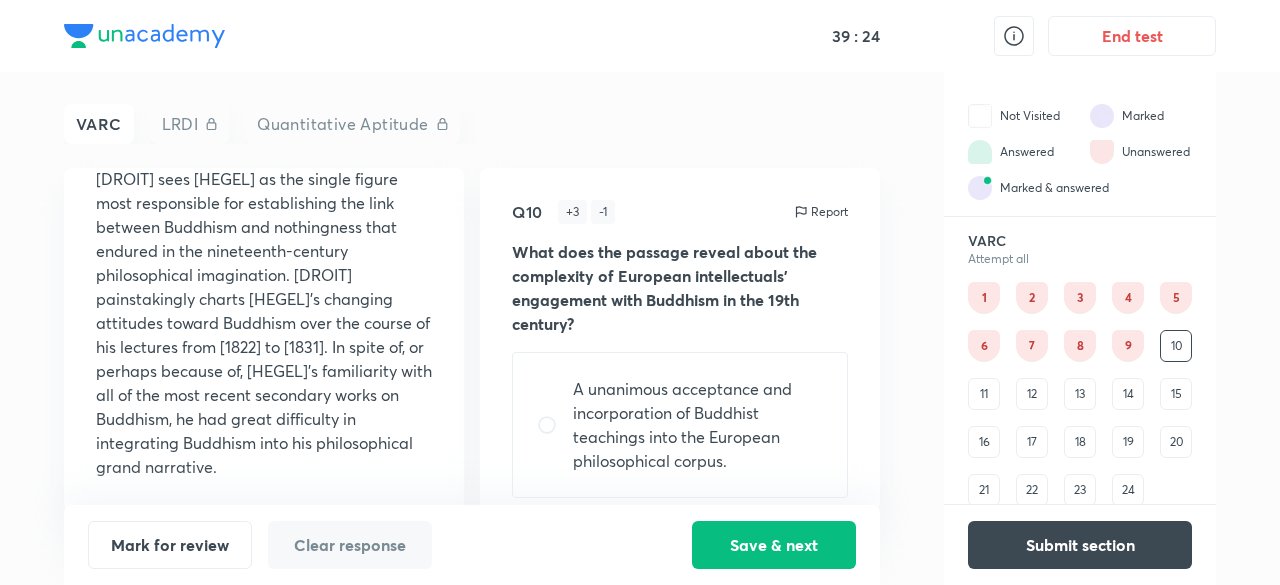 scroll, scrollTop: 0, scrollLeft: 0, axis: both 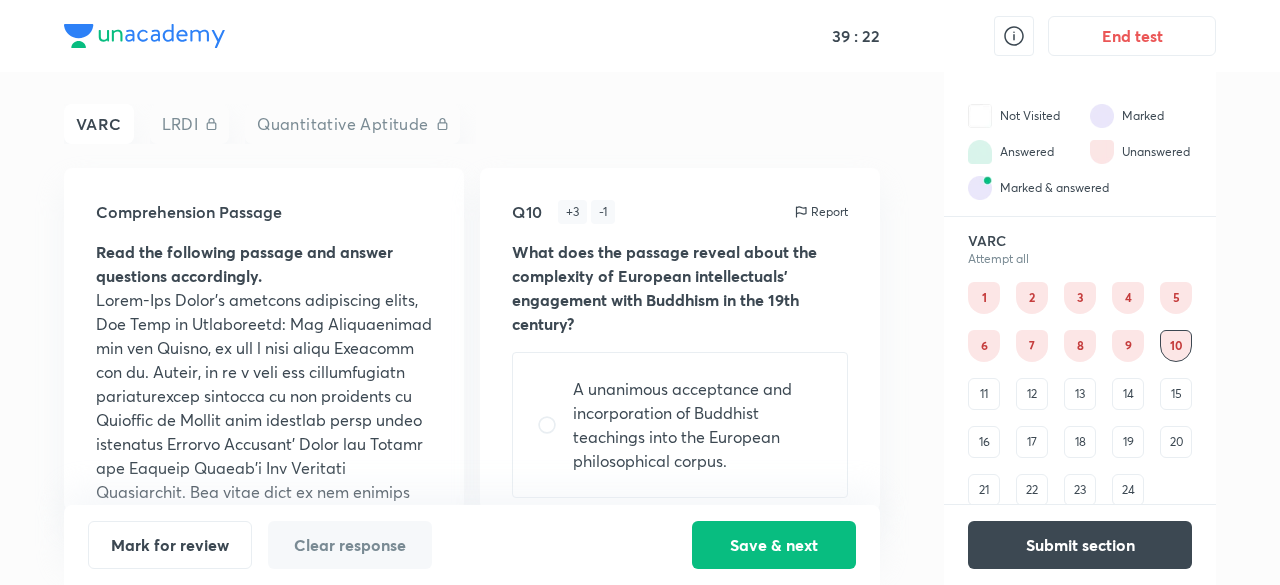 click on "11" at bounding box center (984, 394) 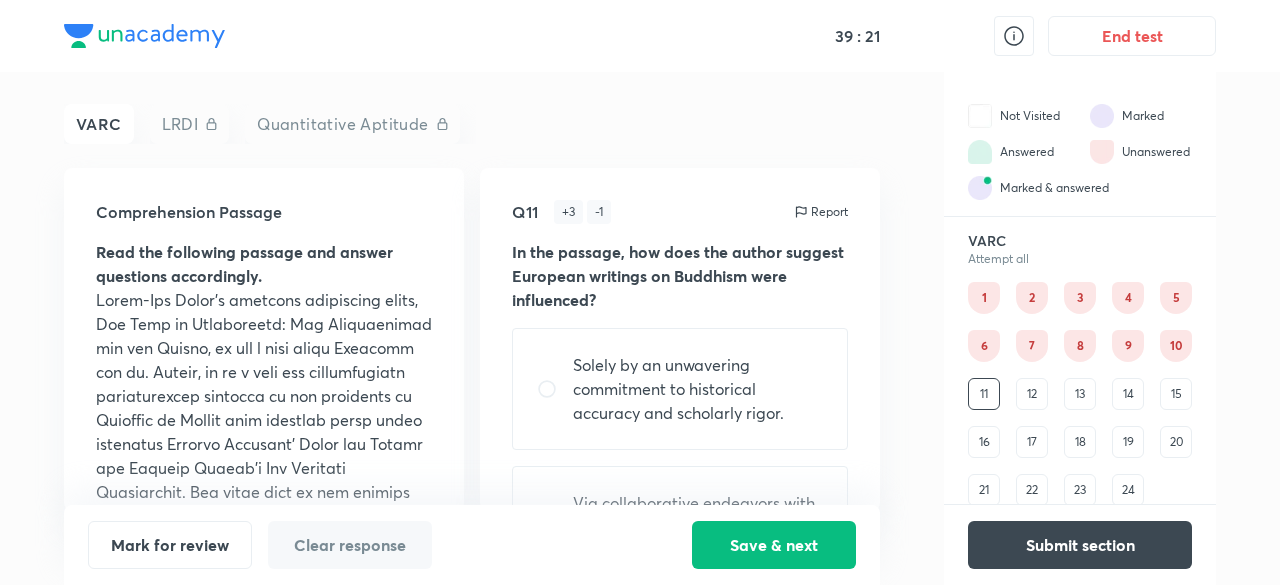 click on "12" at bounding box center (1032, 394) 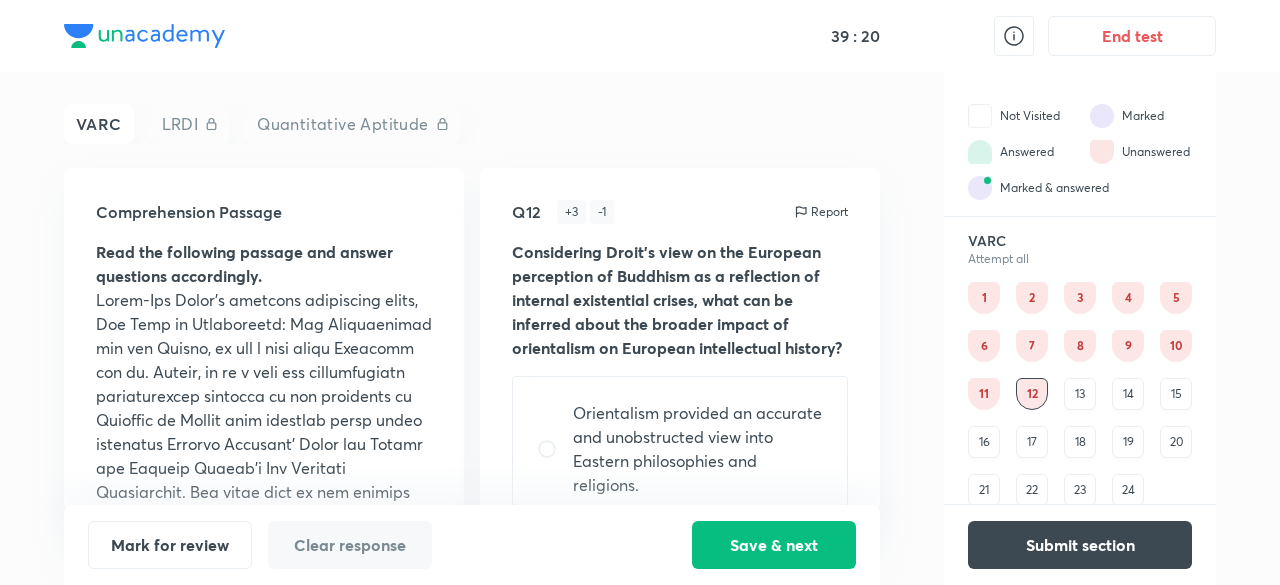 click on "13" at bounding box center (1080, 394) 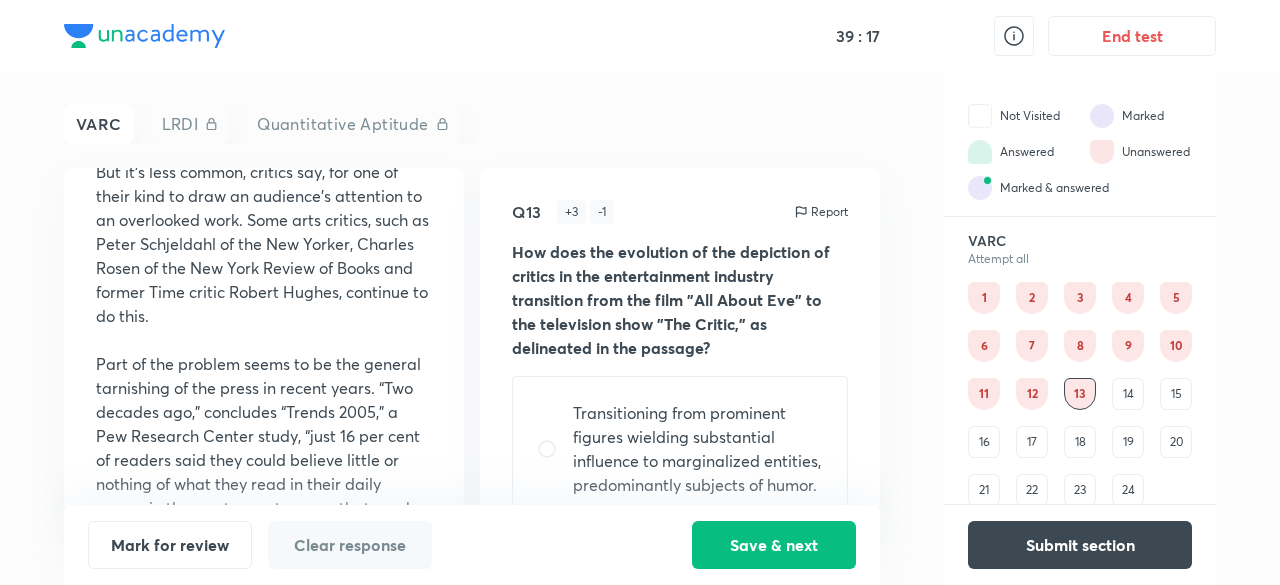 scroll, scrollTop: 2016, scrollLeft: 0, axis: vertical 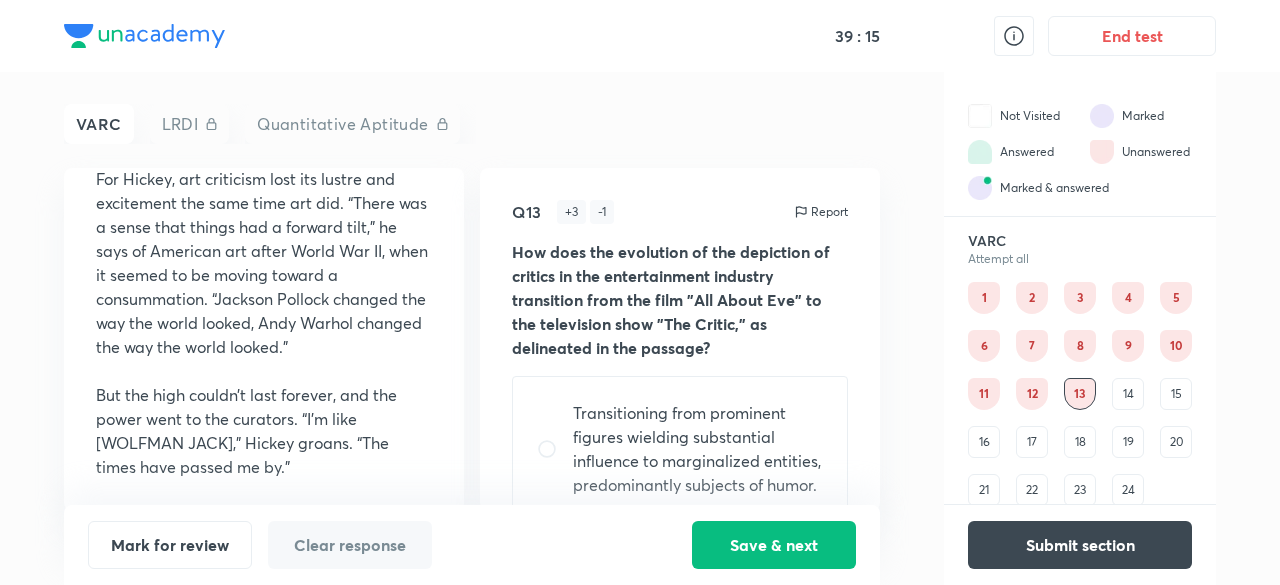 click on "14" at bounding box center [1128, 394] 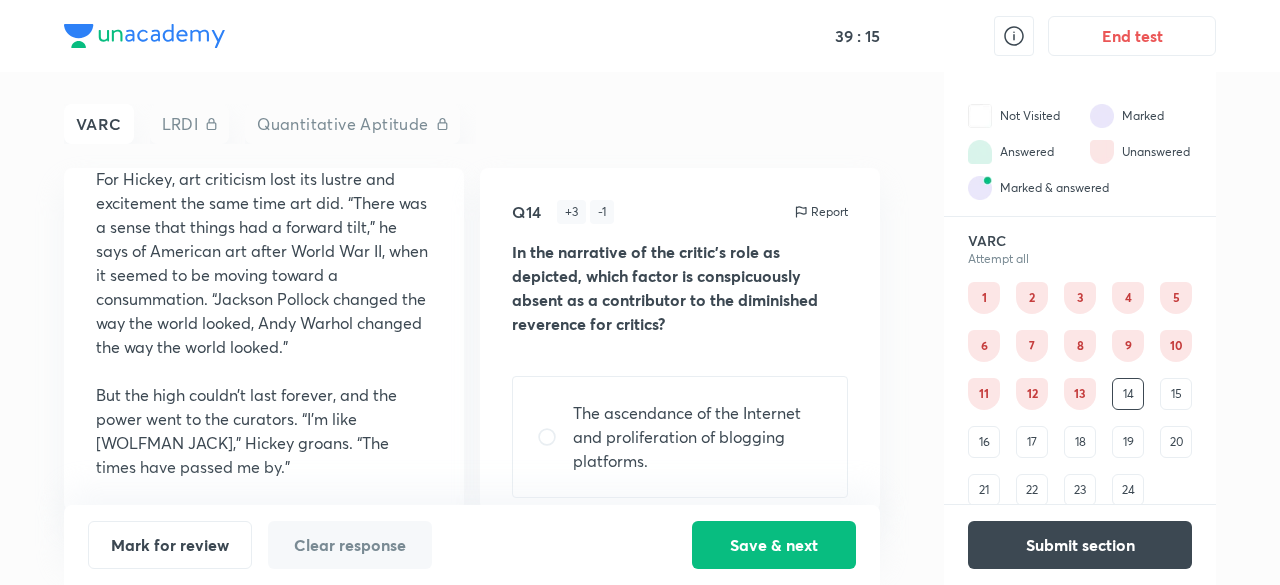 scroll, scrollTop: 0, scrollLeft: 0, axis: both 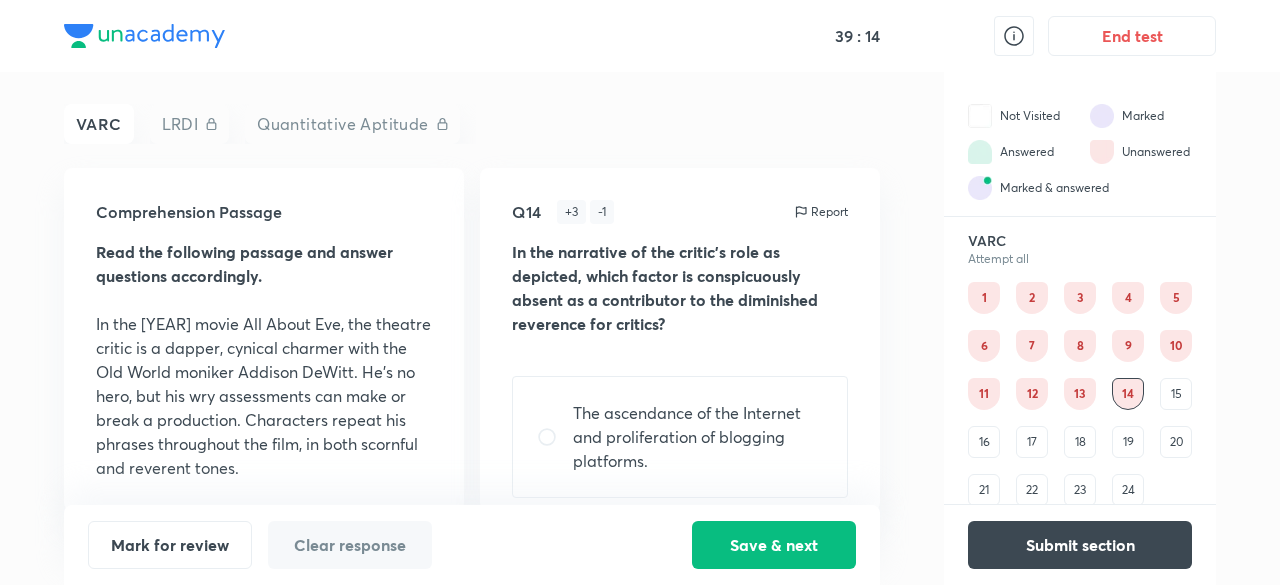 click on "15" at bounding box center (1176, 394) 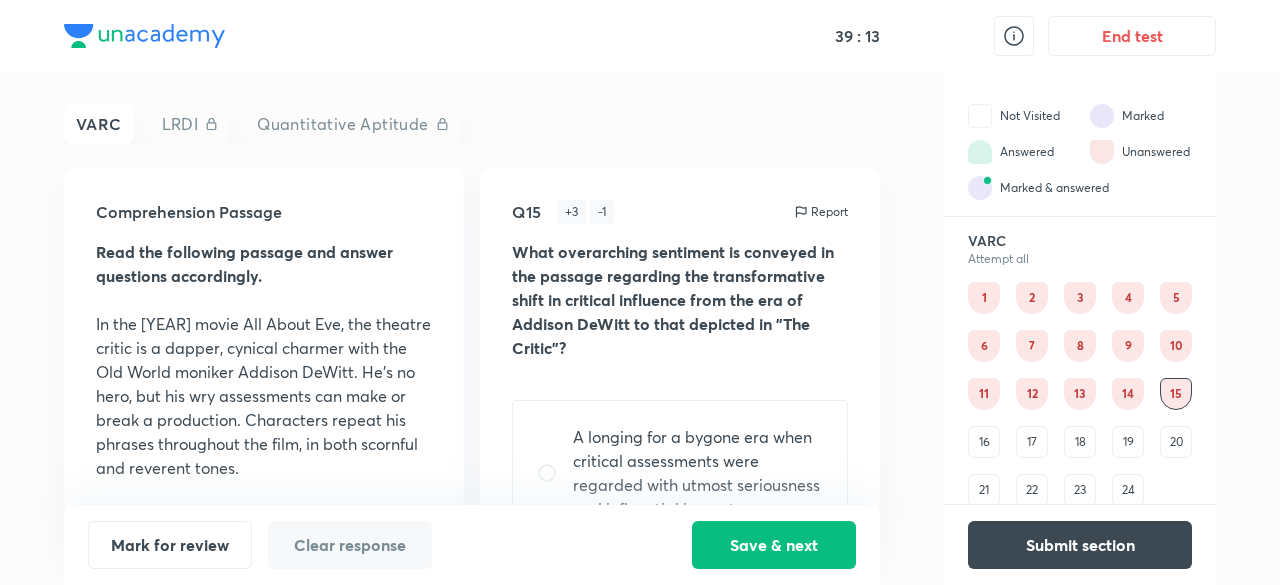 click on "16" at bounding box center (984, 442) 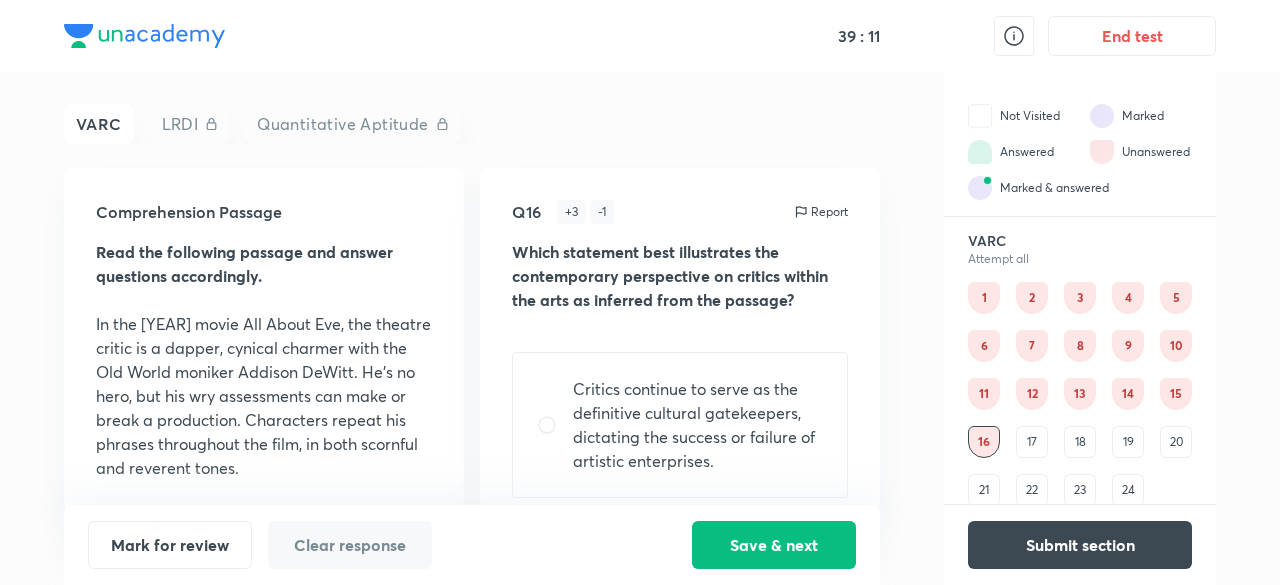 click on "17" at bounding box center (1032, 442) 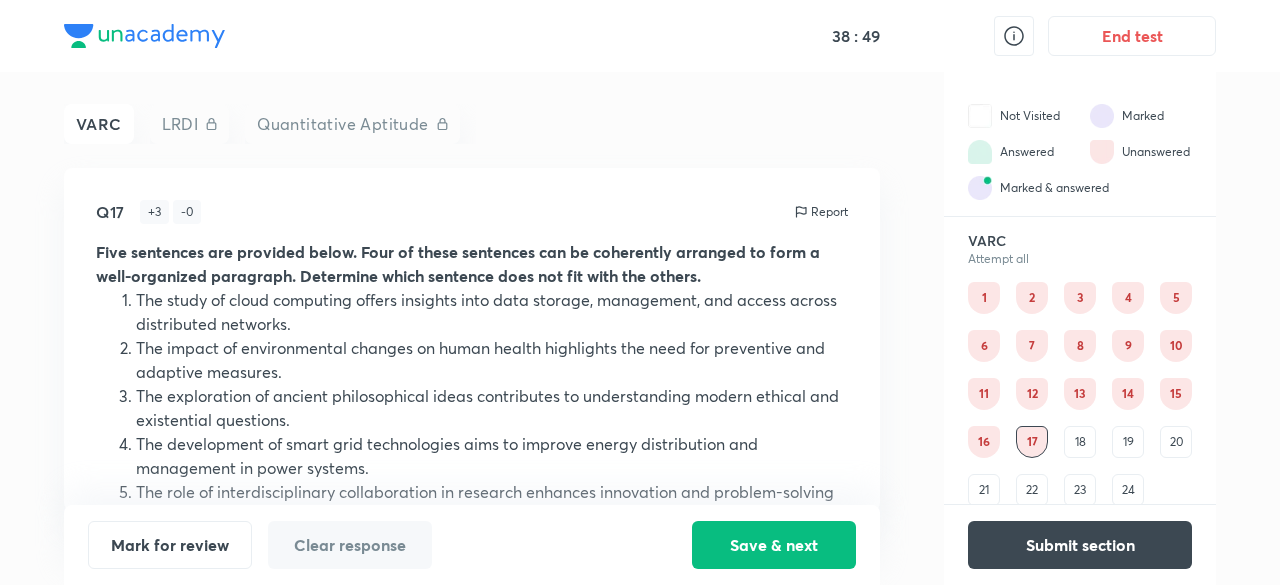 scroll, scrollTop: 100, scrollLeft: 0, axis: vertical 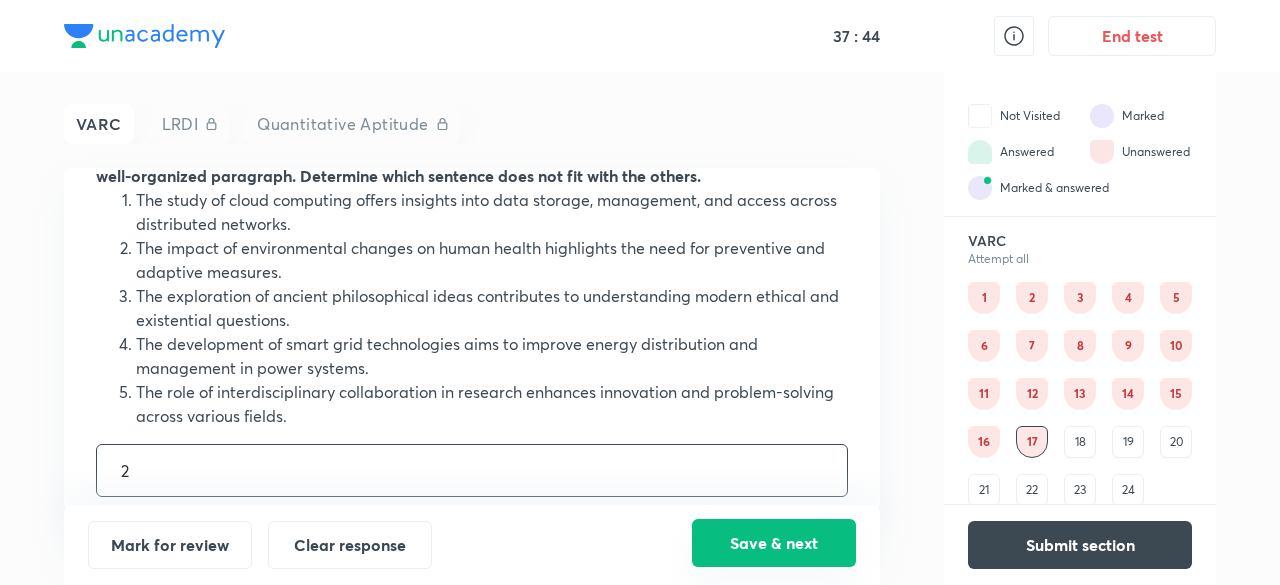 type on "2" 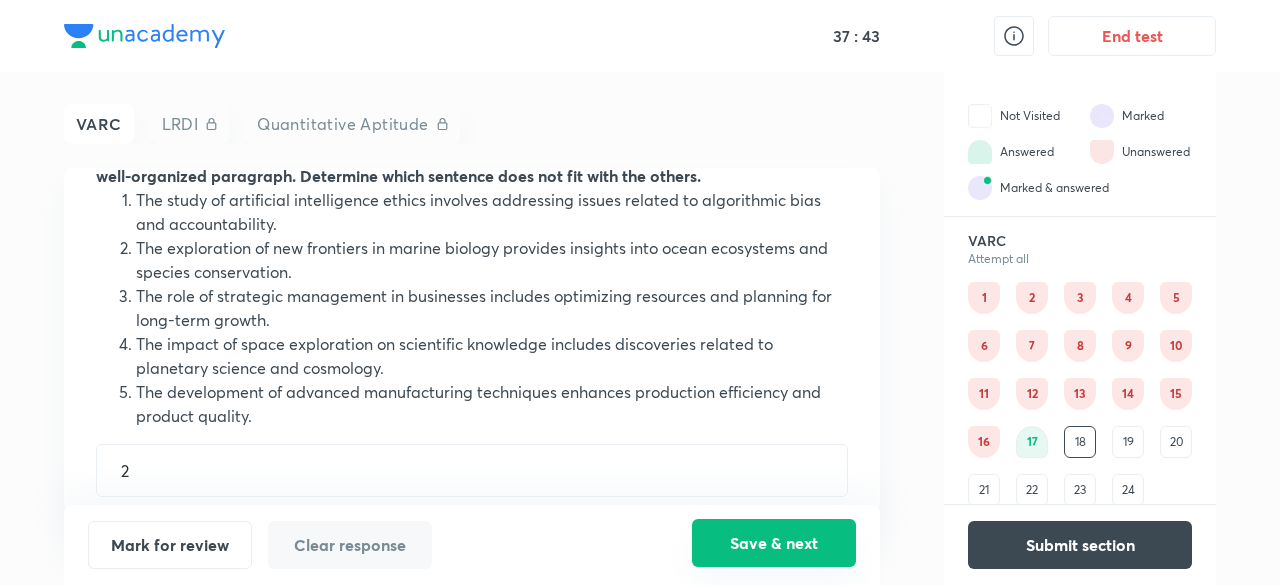 type 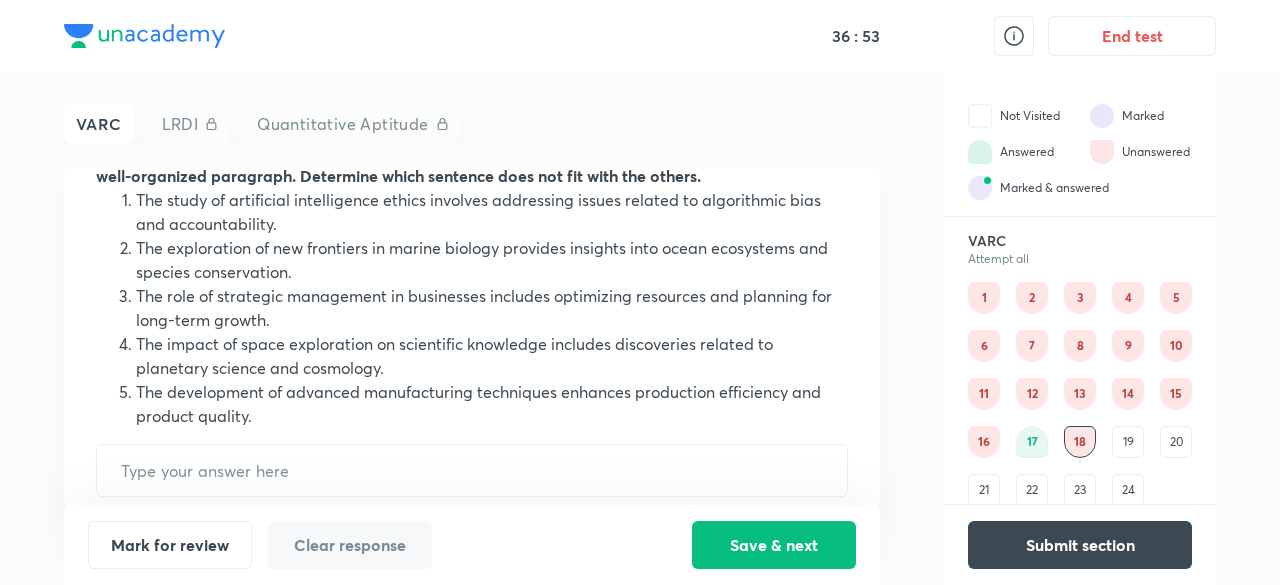 type 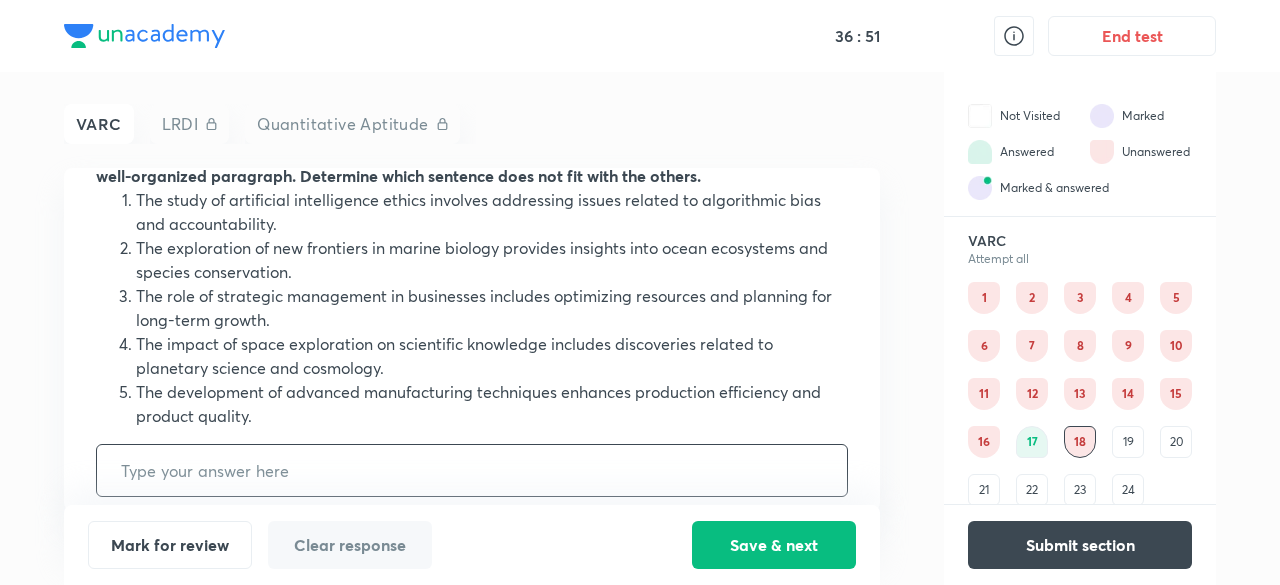 click at bounding box center (472, 470) 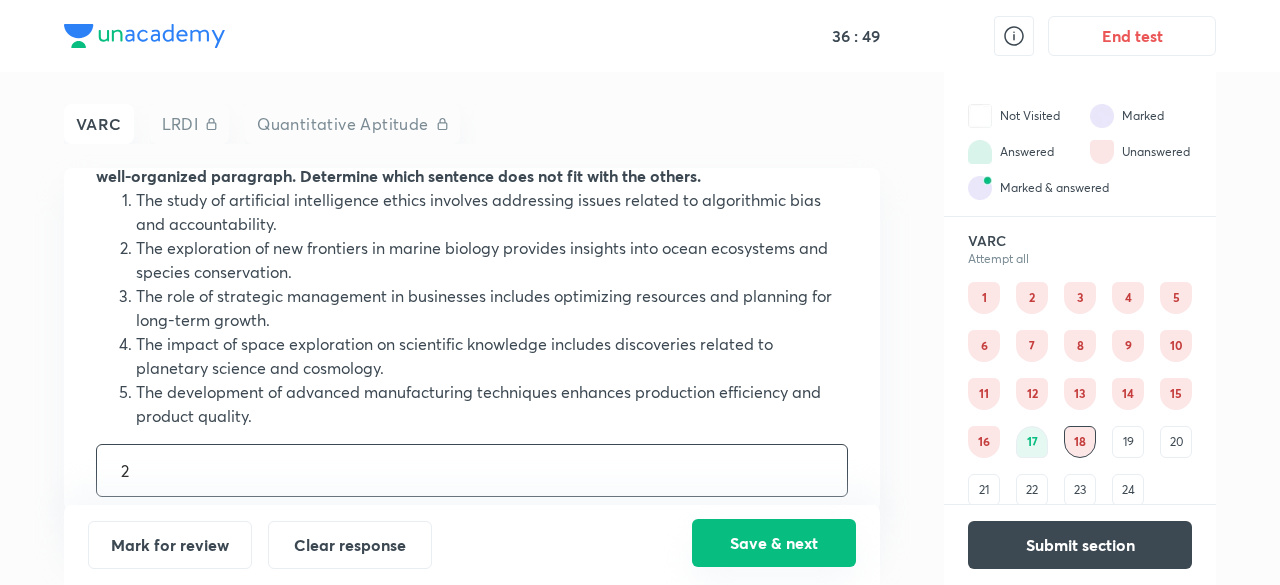 type on "2" 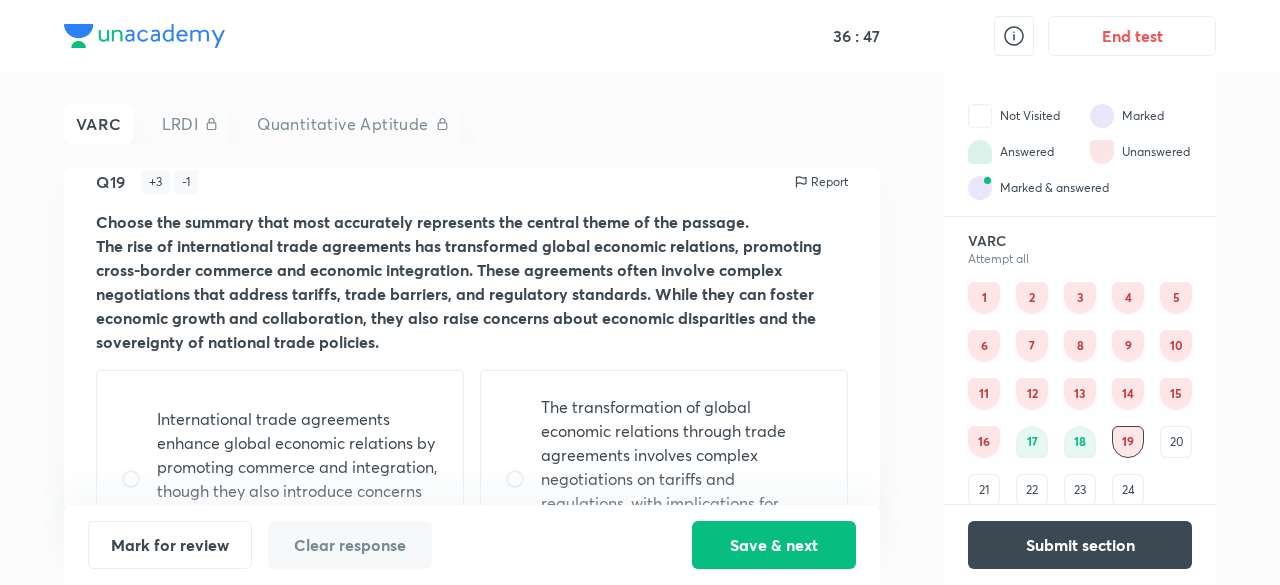scroll, scrollTop: 0, scrollLeft: 0, axis: both 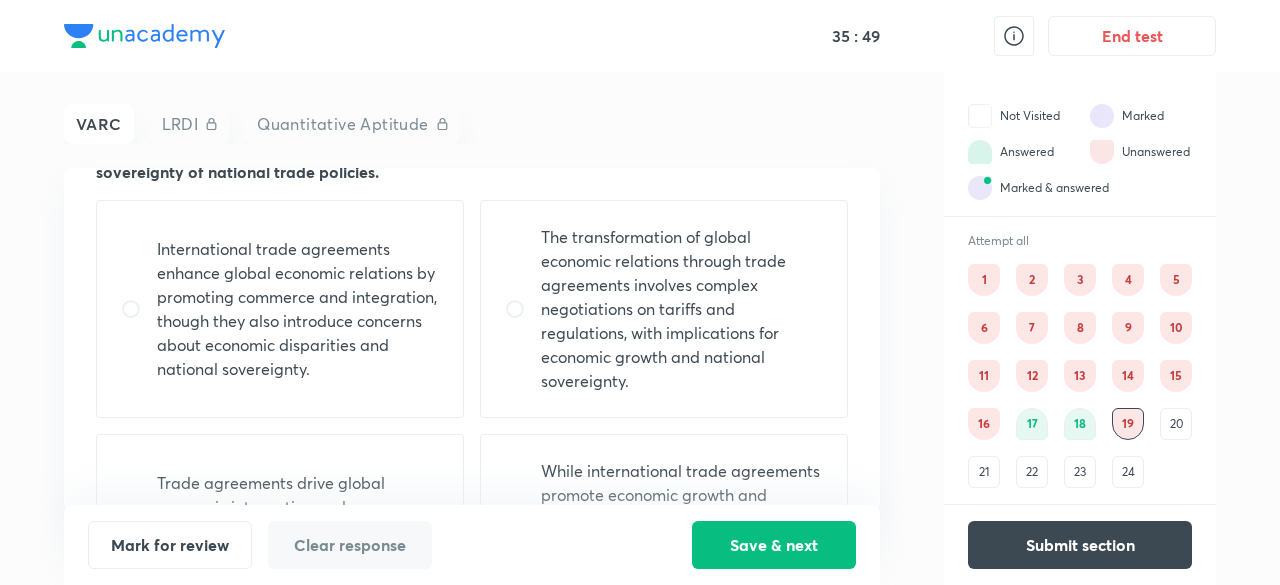 click on "International trade agreements enhance global economic relations by promoting commerce and integration, though they also introduce concerns about economic disparities and national sovereignty." at bounding box center (298, 309) 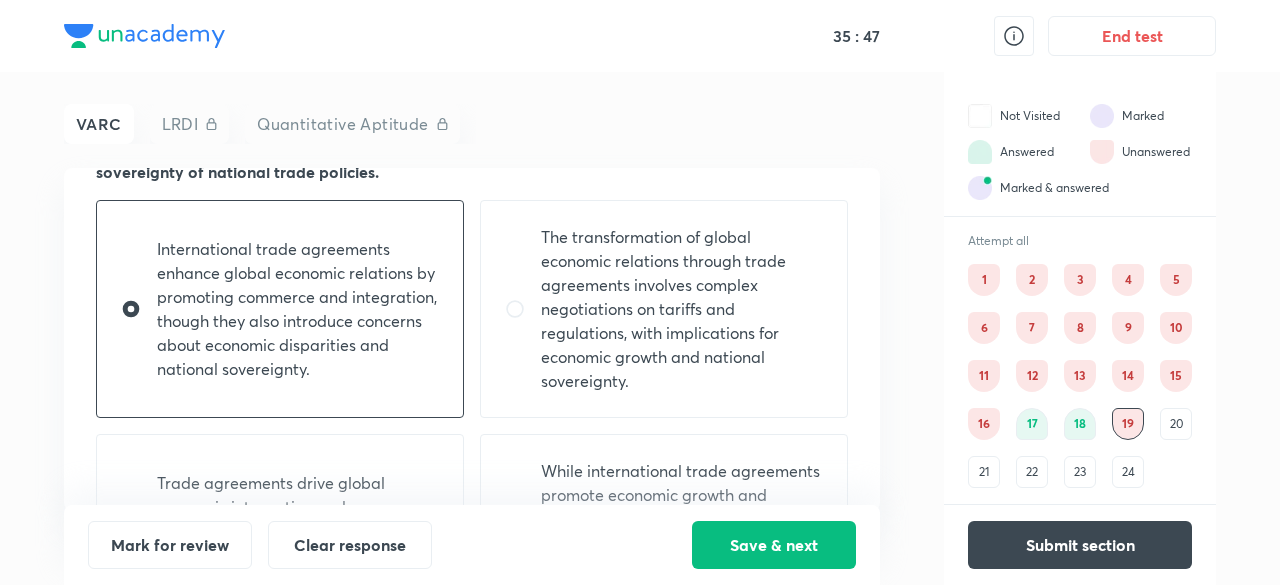 click on "VARC LRDI Quantitative Aptitude Q19 + 3 - 1 Report Choose the summary that most accurately represents the central theme of the passage. The rise of international trade agreements has transformed global economic relations, promoting cross-border commerce and economic integration. These agreements often involve complex negotiations that address tariffs, trade barriers, and regulatory standards. While they can foster economic growth and collaboration, they also raise concerns about economic disparities and the sovereignty of national trade policies. International trade agreements enhance global economic relations by promoting commerce and integration, though they also introduce concerns about economic disparities and national sovereignty. The transformation of global economic relations through trade agreements involves complex negotiations on tariffs and regulations, with implications for economic growth and national sovereignty.   Mark for review Clear response Save & next Not Visited Marked Answered Unanswered" at bounding box center (640, 328) 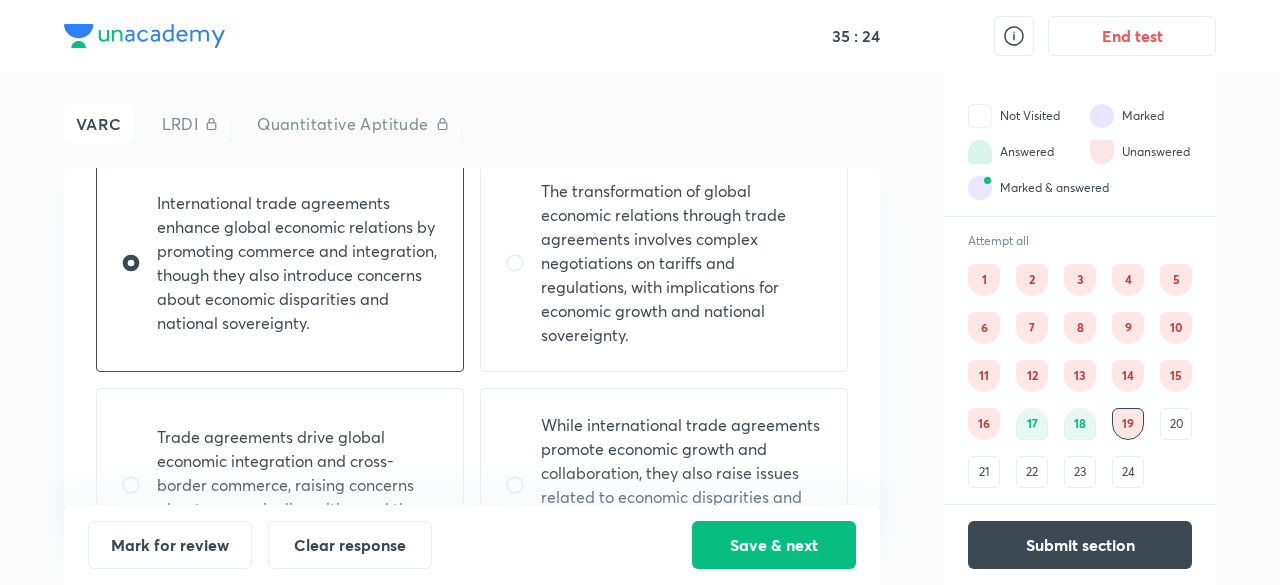 scroll, scrollTop: 147, scrollLeft: 0, axis: vertical 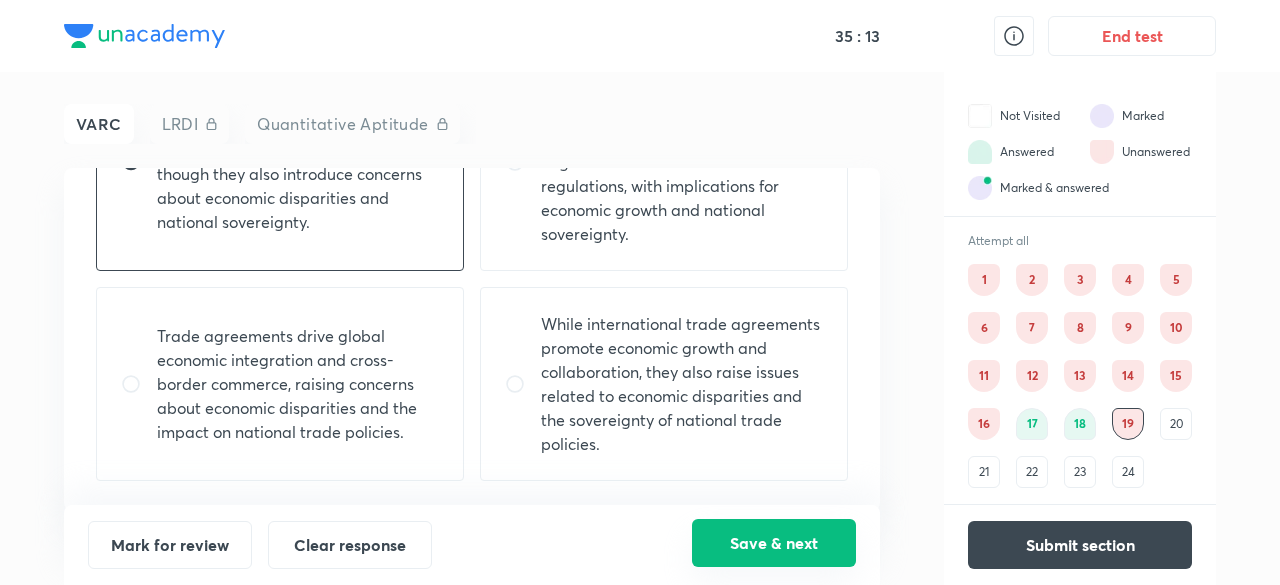 click on "Save & next" at bounding box center (774, 543) 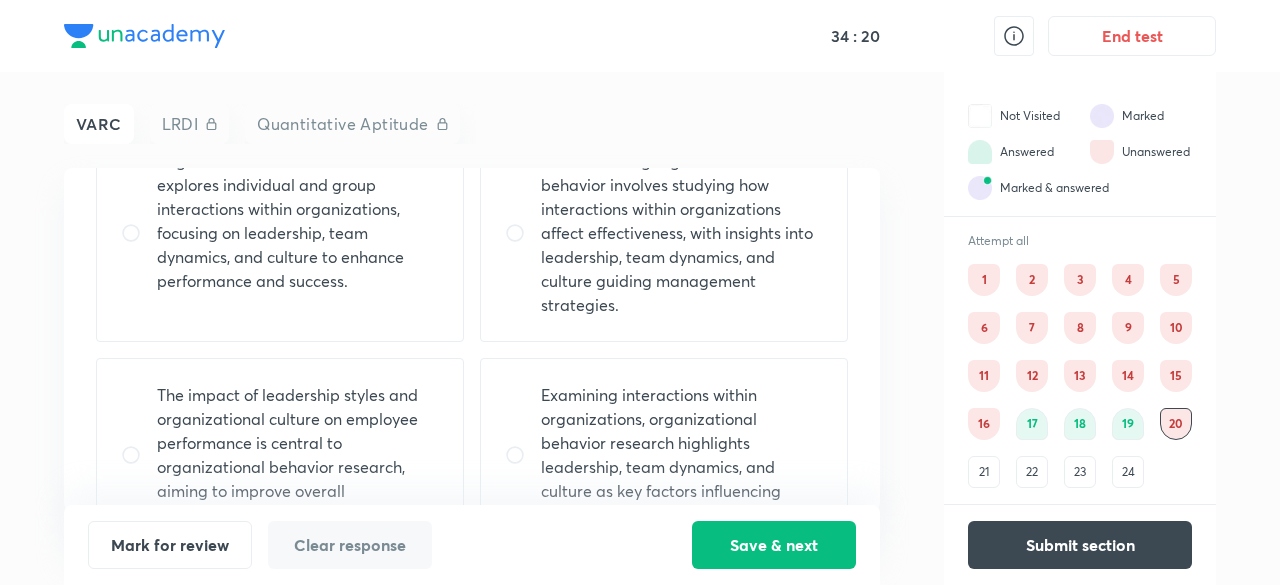scroll, scrollTop: 200, scrollLeft: 0, axis: vertical 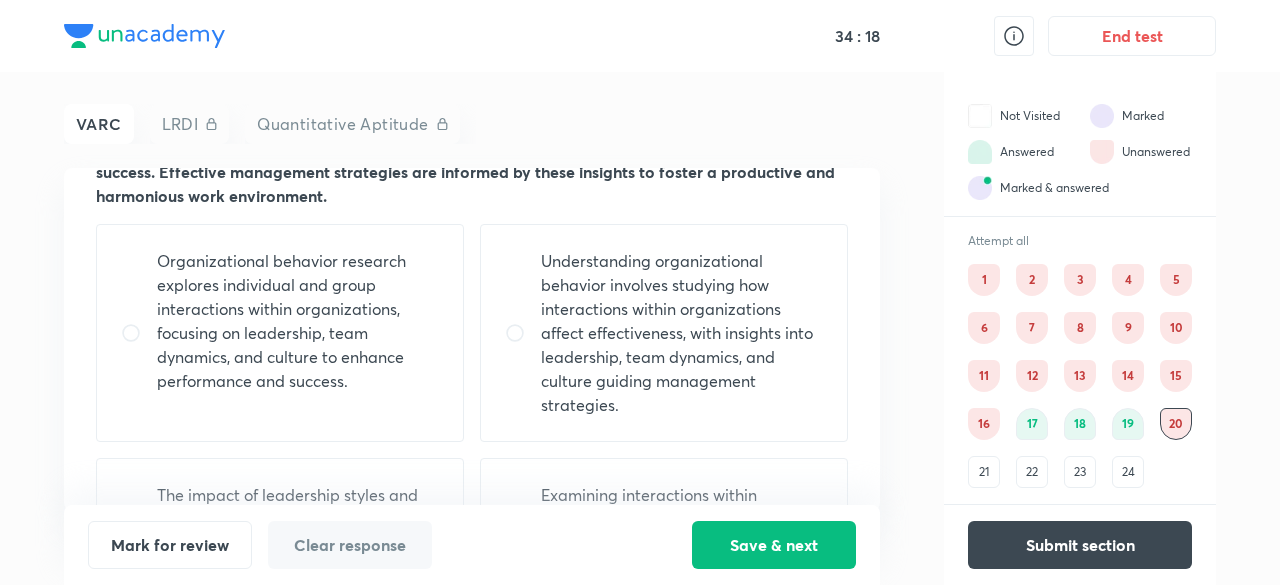 click on "Organizational behavior research explores individual and group interactions within organizations, focusing on leadership, team dynamics, and culture to enhance performance and success." at bounding box center [298, 321] 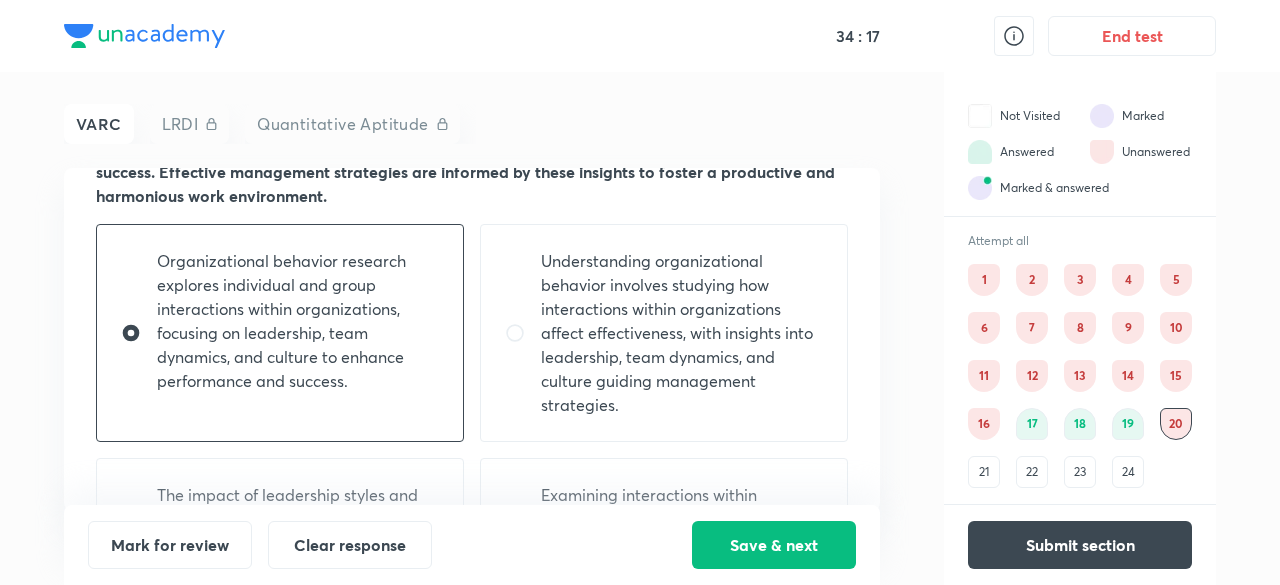 click on "VARC LRDI Quantitative Aptitude Q20 + 3 - 1 Report Choose the summary that most accurately represents the central theme of the passage. The study of organizational behavior examines how individuals and groups interact within organizational settings and the impact of these interactions on organizational effectiveness. Research in this field investigates leadership styles, team dynamics, and organizational culture, aiming to understand how these factors influence employee performance and overall organizational success. Effective management strategies are informed by these insights to foster a productive and harmonious work environment. Organizational behavior research explores individual and group interactions within organizations, focusing on leadership, team dynamics, and culture to enhance performance and success.  The impact of leadership styles and organizational culture on employee performance is central to organizational behavior research, aiming to improve overall organizational effectiveness. Marked 1" at bounding box center (640, 328) 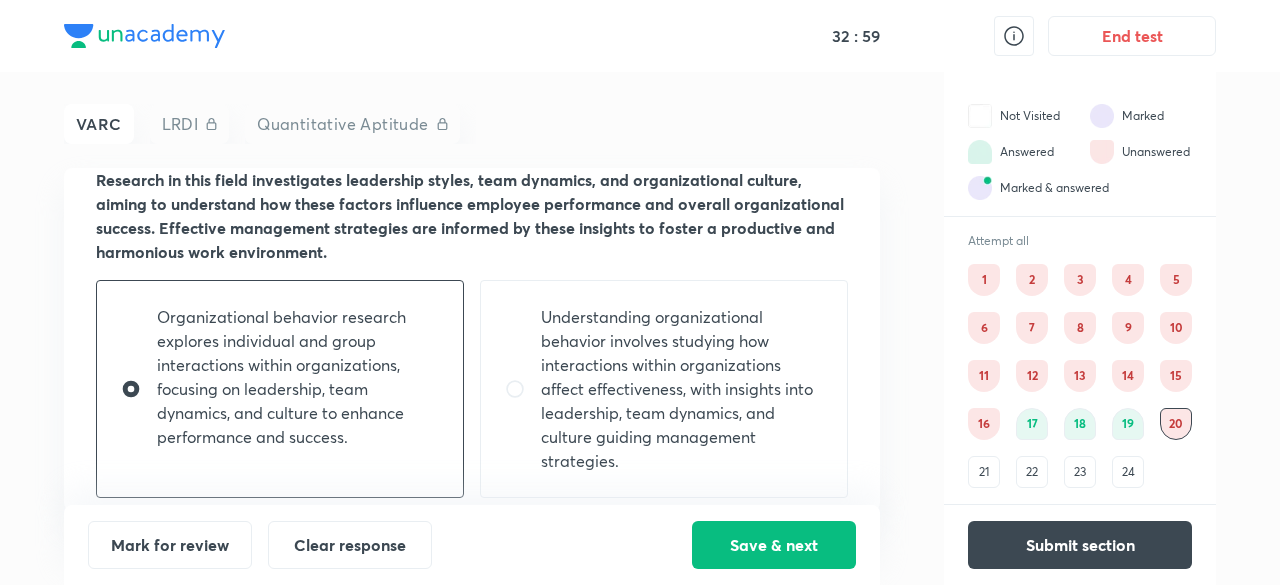 scroll, scrollTop: 171, scrollLeft: 0, axis: vertical 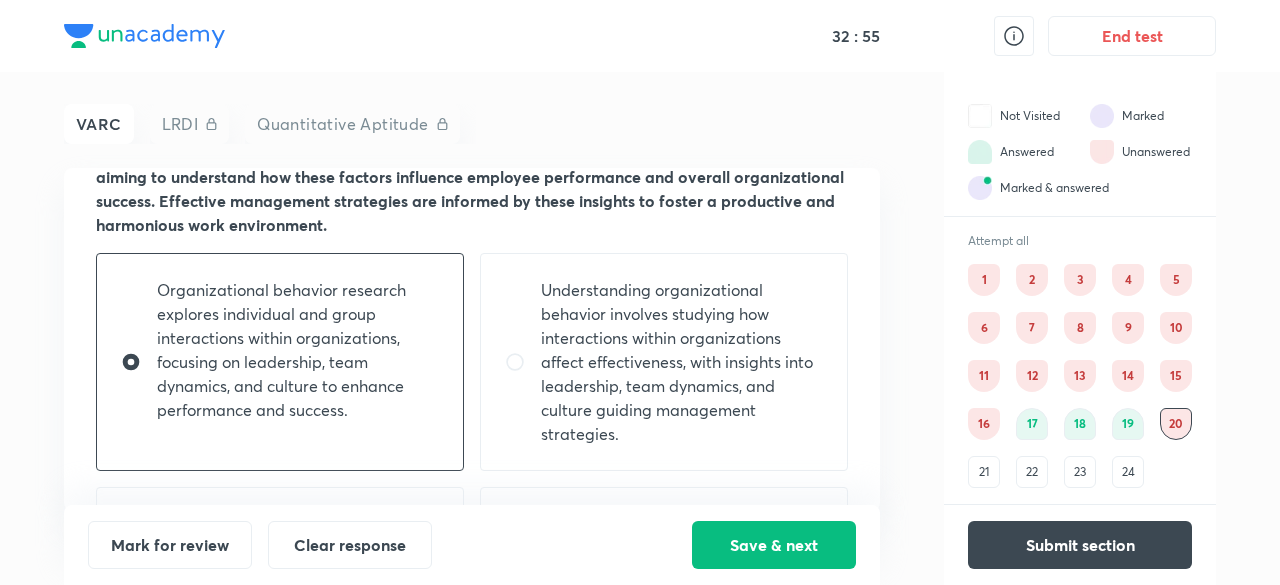 click on "Understanding organizational behavior involves studying how interactions within organizations affect effectiveness, with insights into leadership, team dynamics, and culture guiding management strategies." at bounding box center (682, 362) 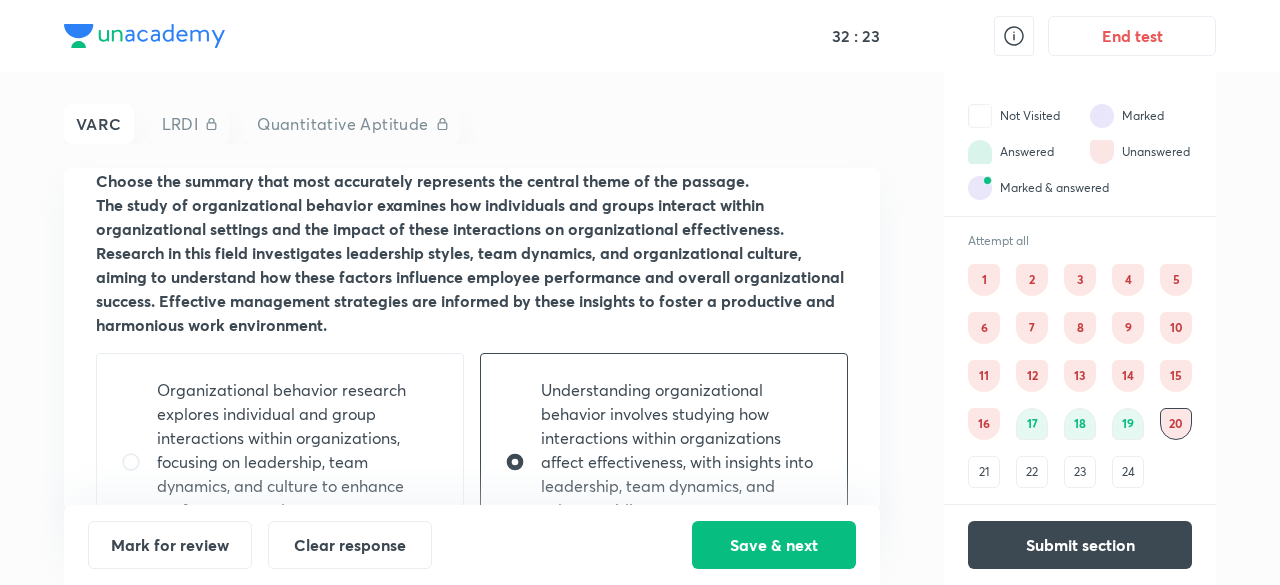 scroll, scrollTop: 171, scrollLeft: 0, axis: vertical 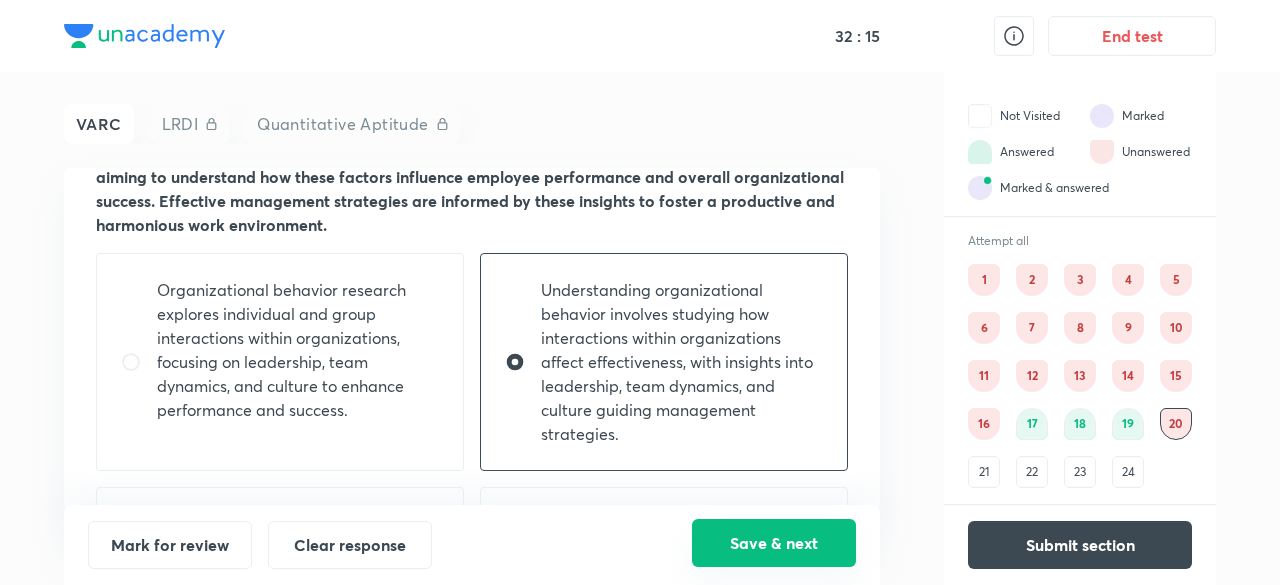 click on "Save & next" at bounding box center [774, 543] 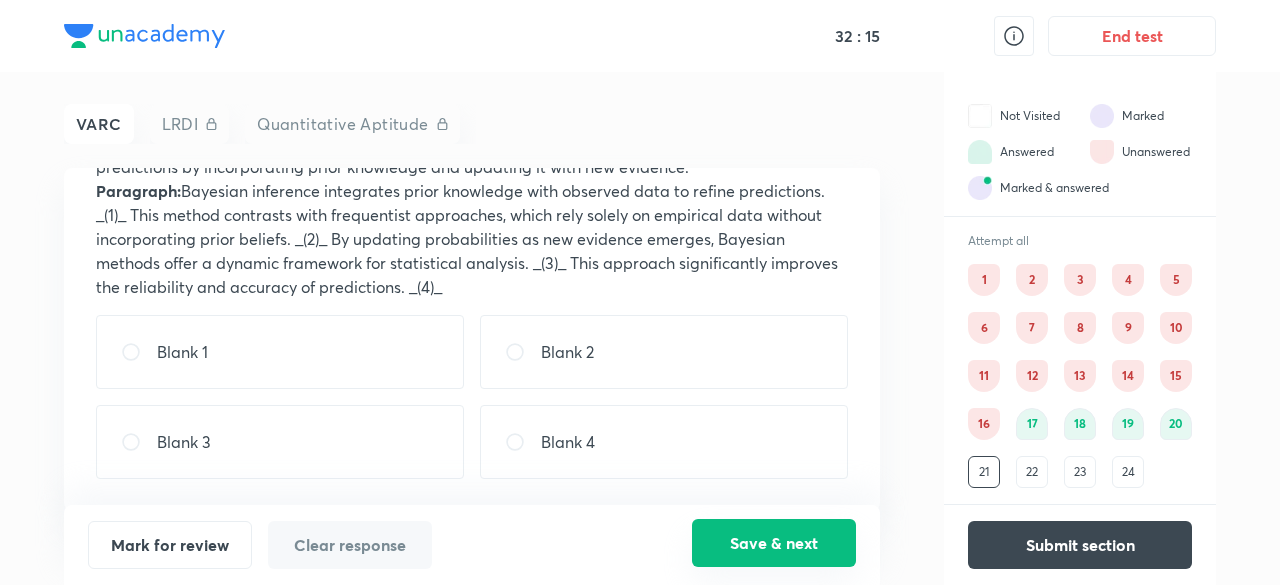 scroll, scrollTop: 155, scrollLeft: 0, axis: vertical 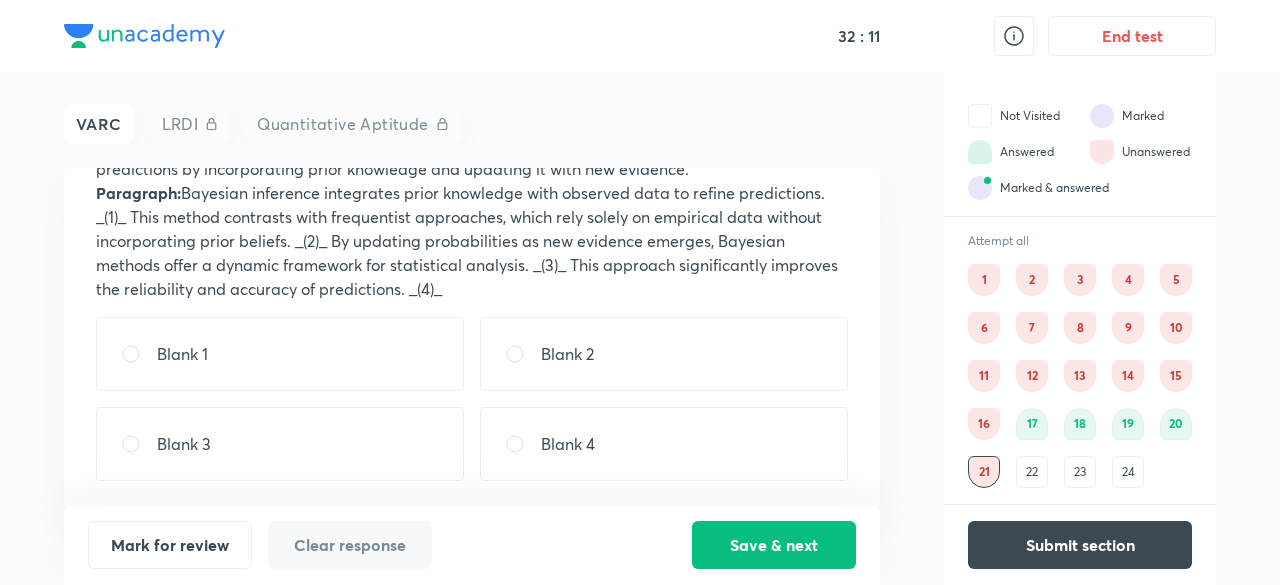 click on "20" at bounding box center [1176, 424] 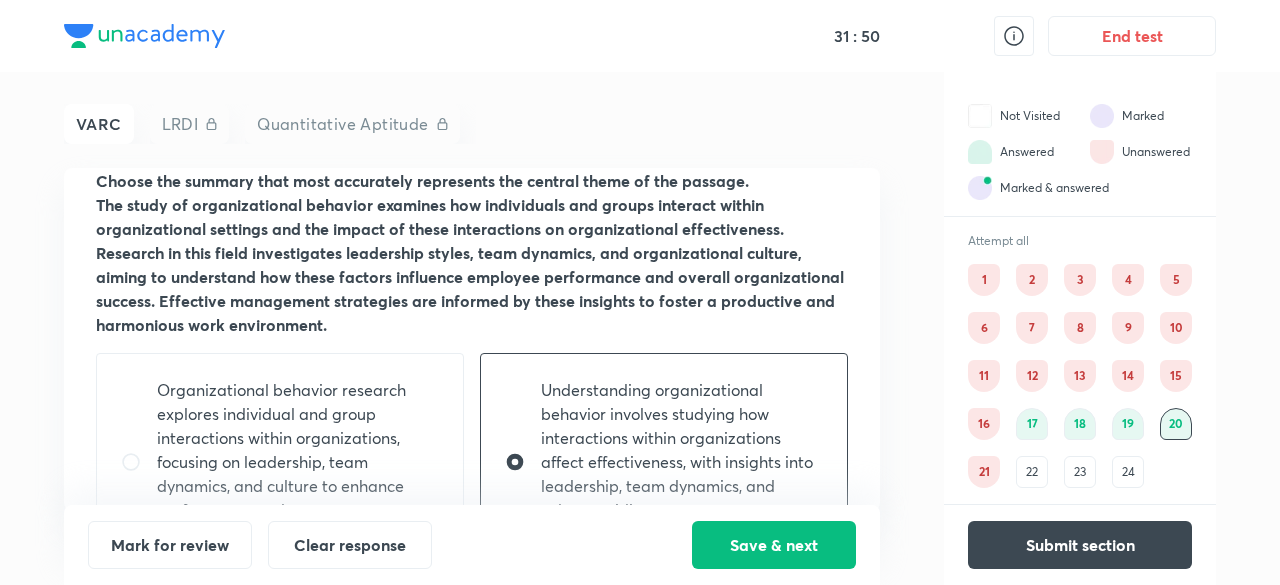 scroll, scrollTop: 171, scrollLeft: 0, axis: vertical 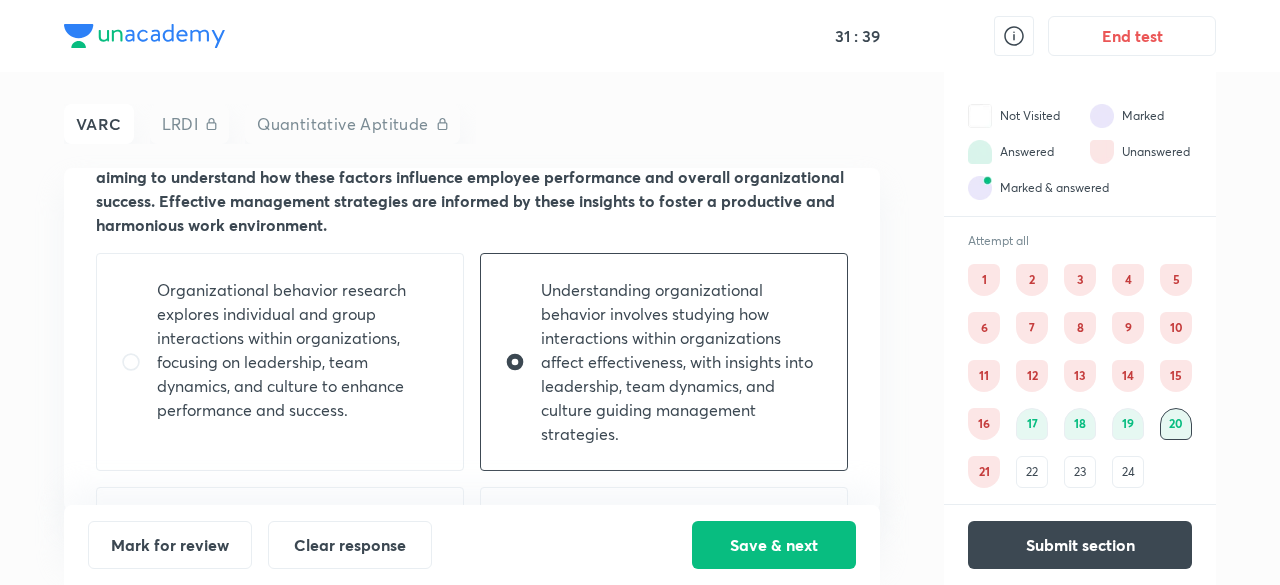 click on "Organizational behavior research explores individual and group interactions within organizations, focusing on leadership, team dynamics, and culture to enhance performance and success." at bounding box center (298, 350) 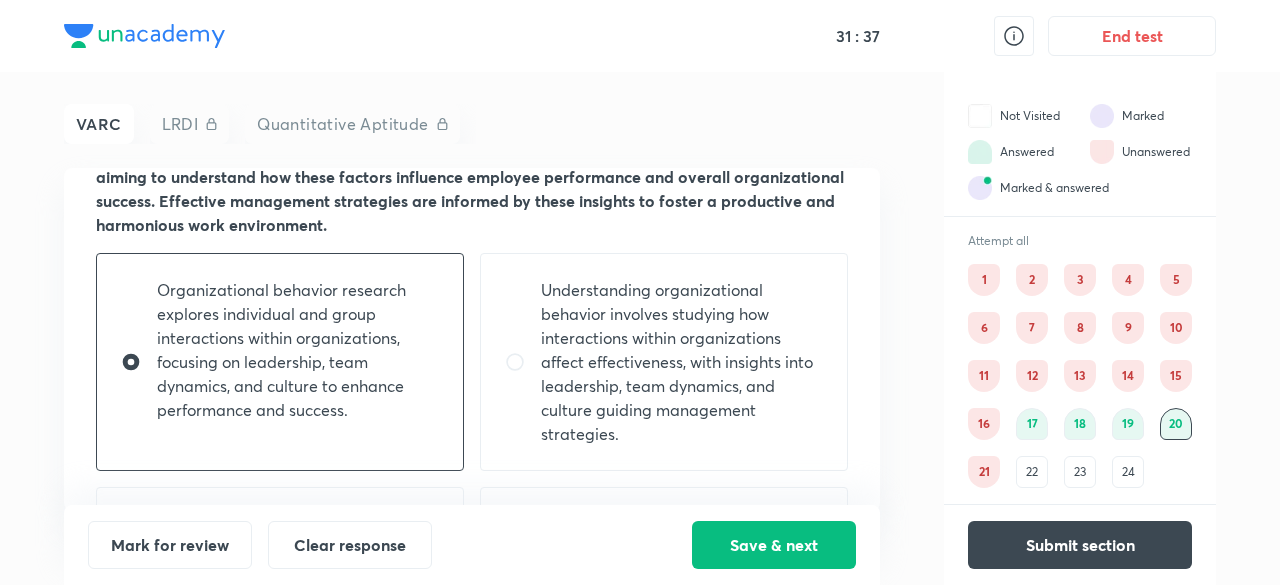 click on "Understanding organizational behavior involves studying how interactions within organizations affect effectiveness, with insights into leadership, team dynamics, and culture guiding management strategies." at bounding box center [664, 362] 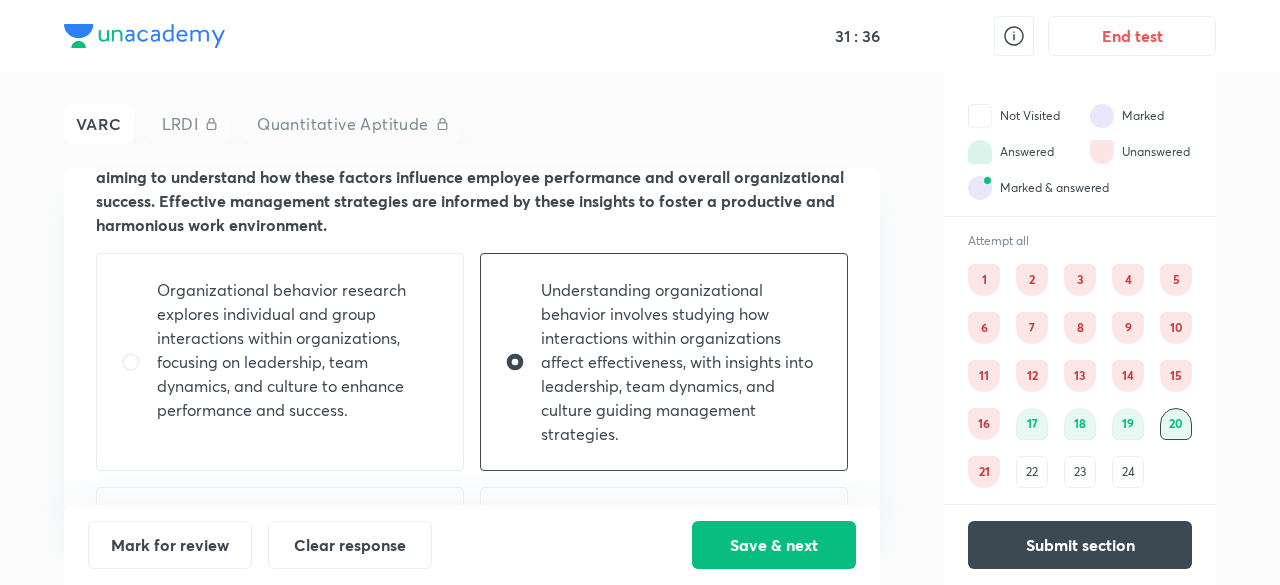 click at bounding box center [298, 434] 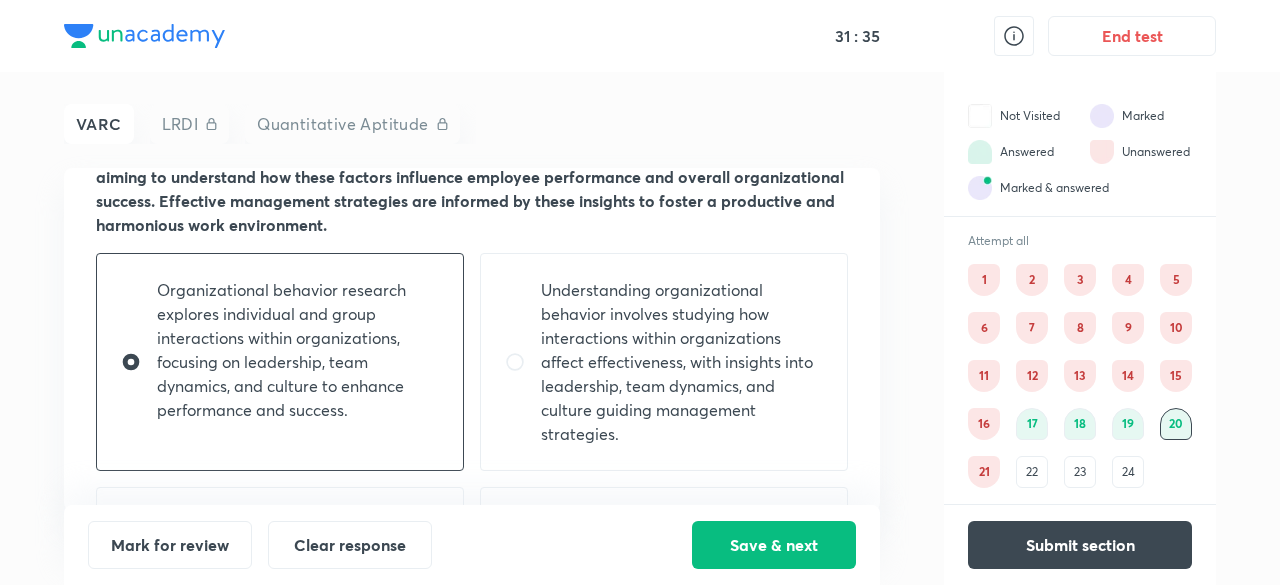 click on "Understanding organizational behavior involves studying how interactions within organizations affect effectiveness, with insights into leadership, team dynamics, and culture guiding management strategies." at bounding box center (682, 362) 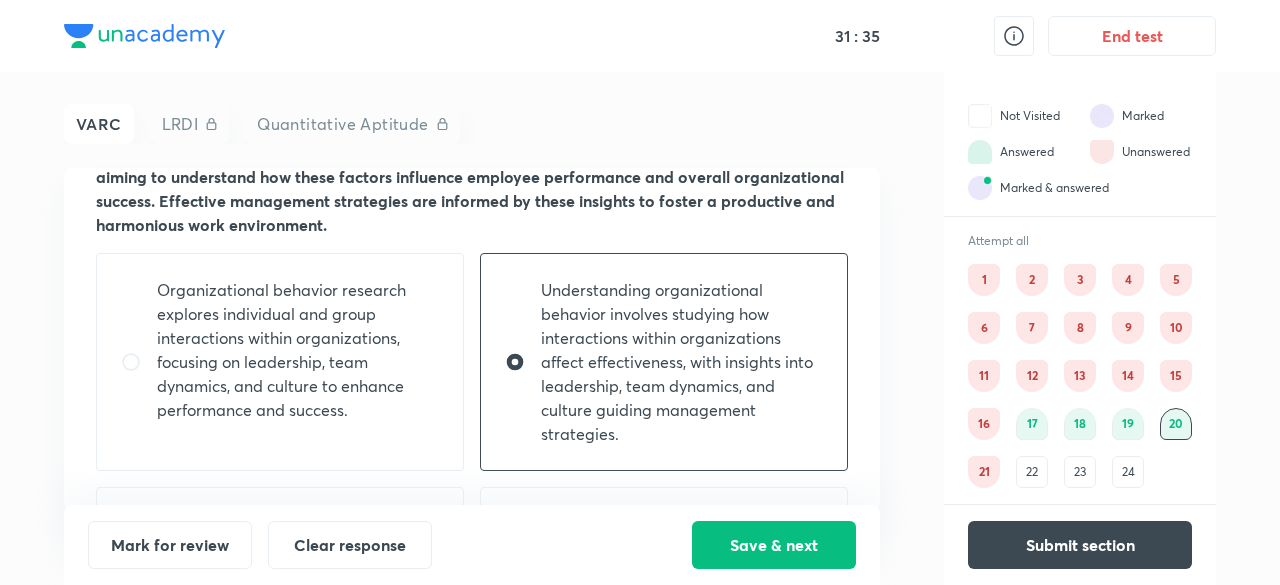 click at bounding box center (298, 434) 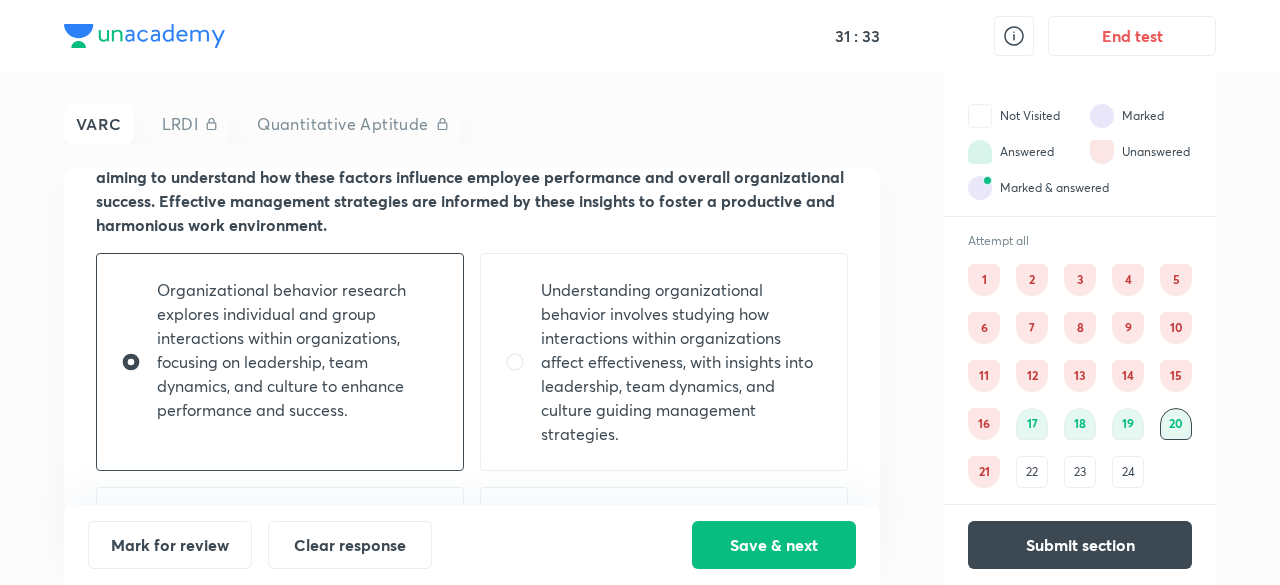 click on "Understanding organizational behavior involves studying how interactions within organizations affect effectiveness, with insights into leadership, team dynamics, and culture guiding management strategies." at bounding box center [682, 362] 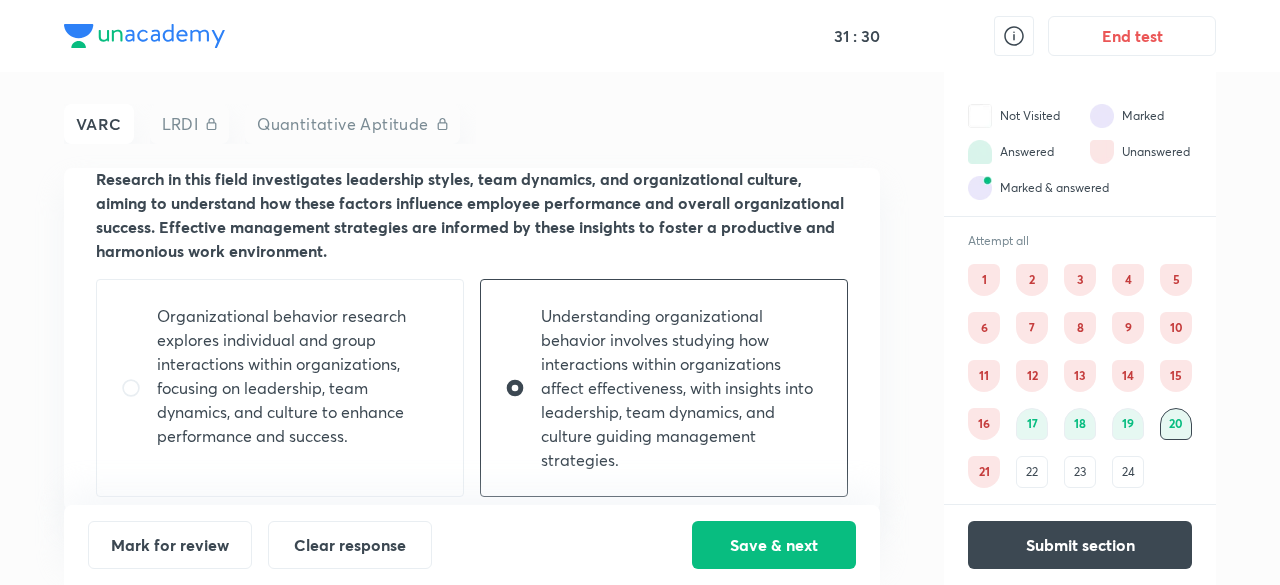 scroll, scrollTop: 171, scrollLeft: 0, axis: vertical 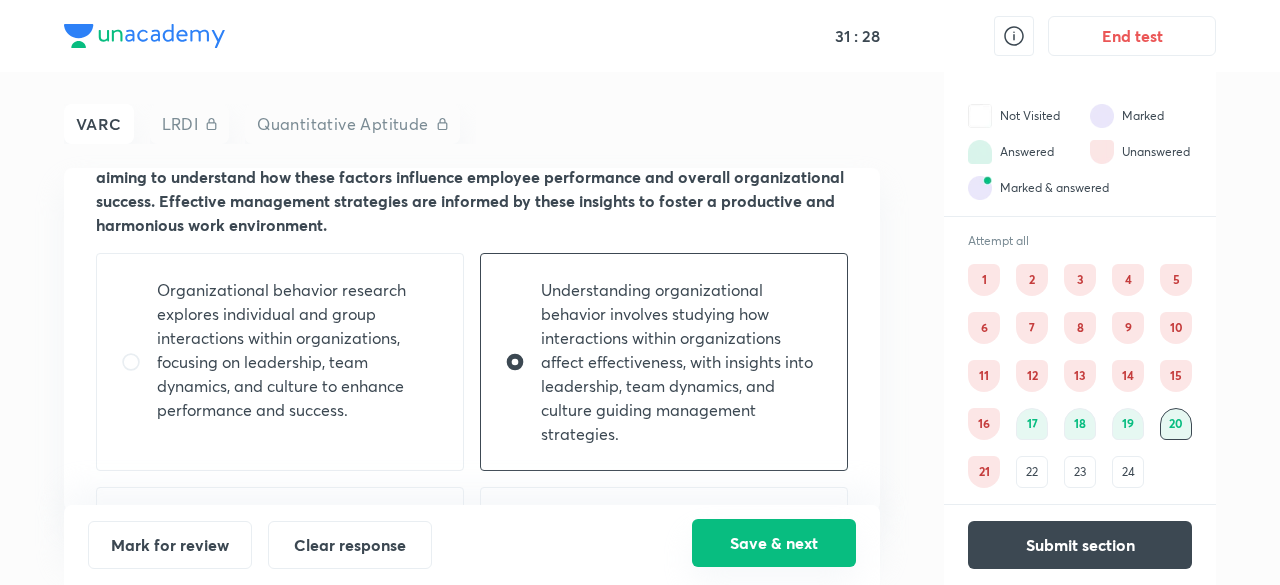 click on "Save & next" at bounding box center [774, 543] 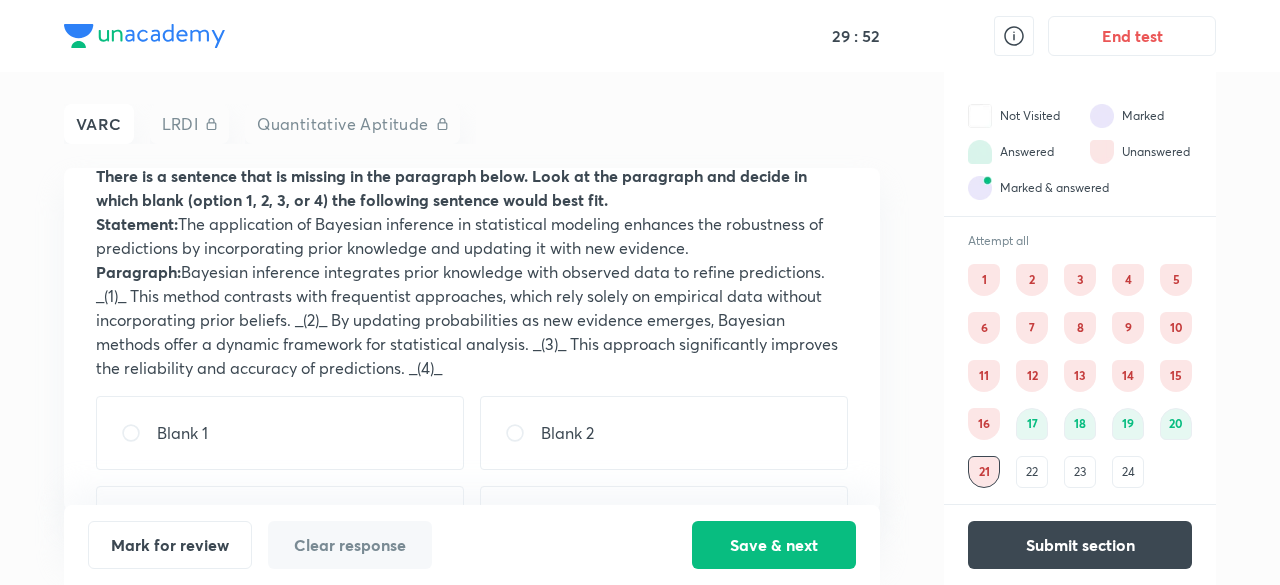 scroll, scrollTop: 155, scrollLeft: 0, axis: vertical 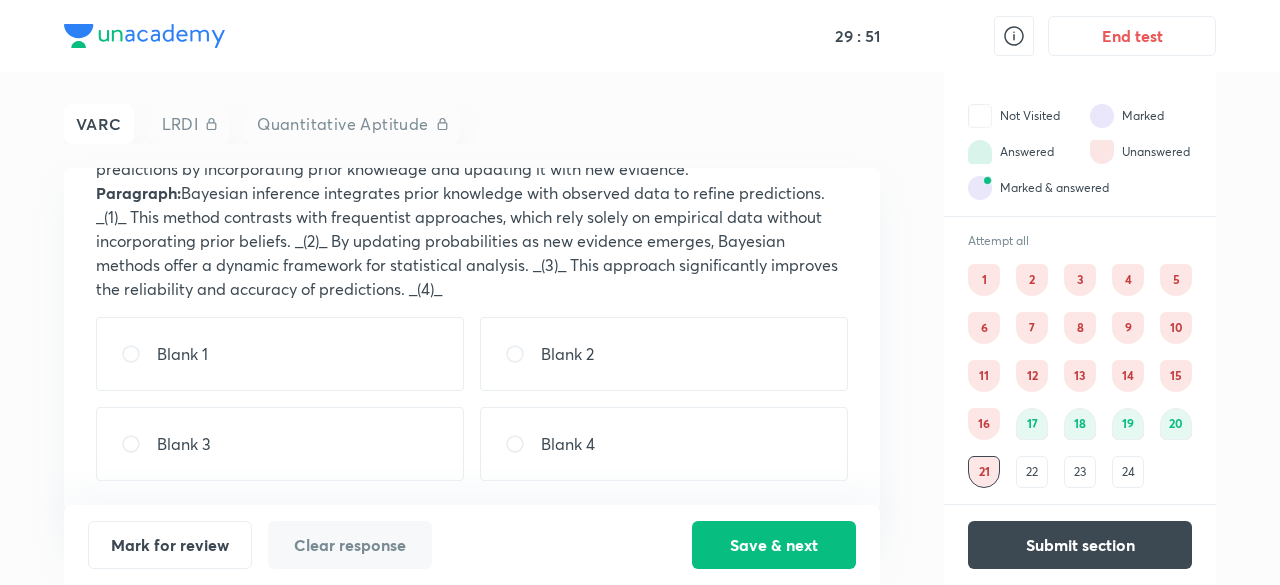 click on "Blank 2" at bounding box center [567, 354] 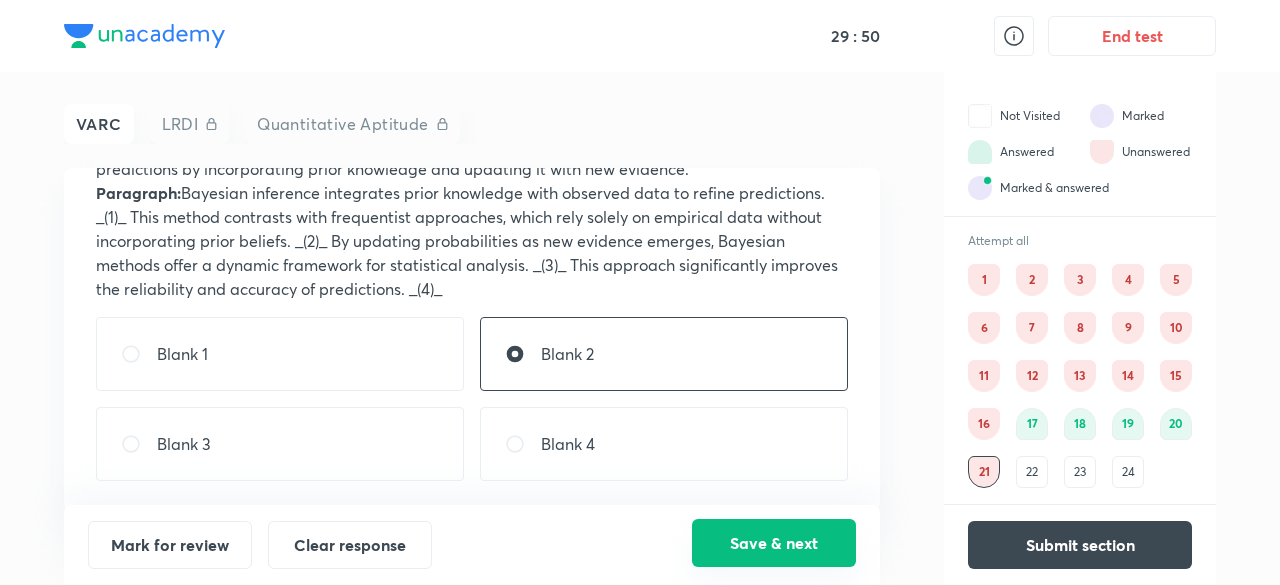 click on "Save & next" at bounding box center (774, 543) 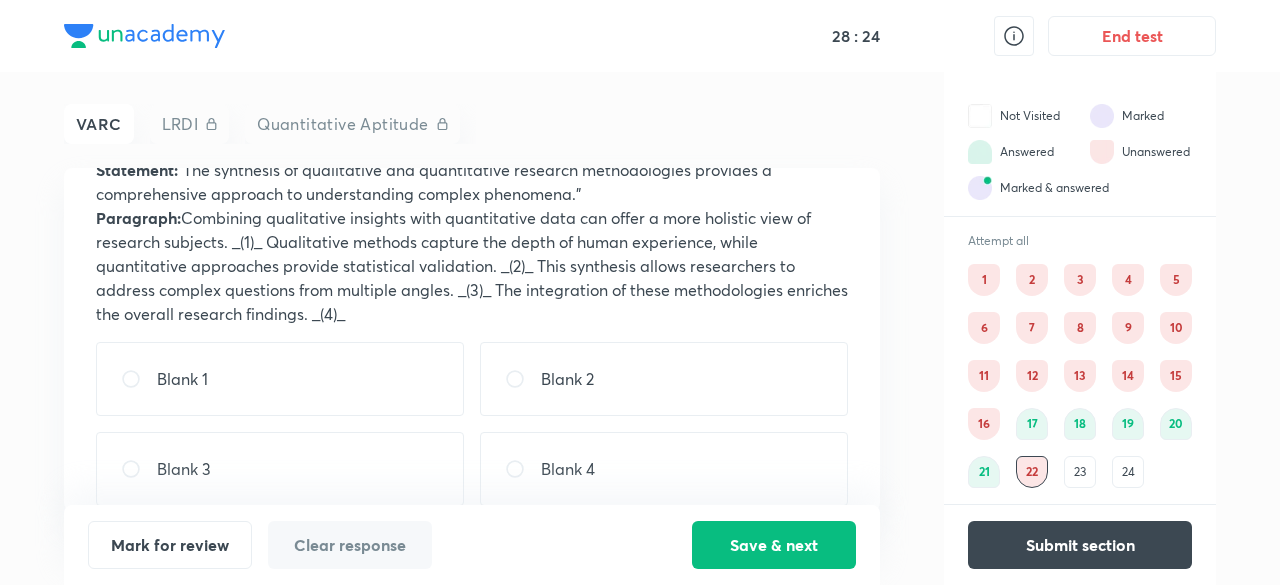 scroll, scrollTop: 155, scrollLeft: 0, axis: vertical 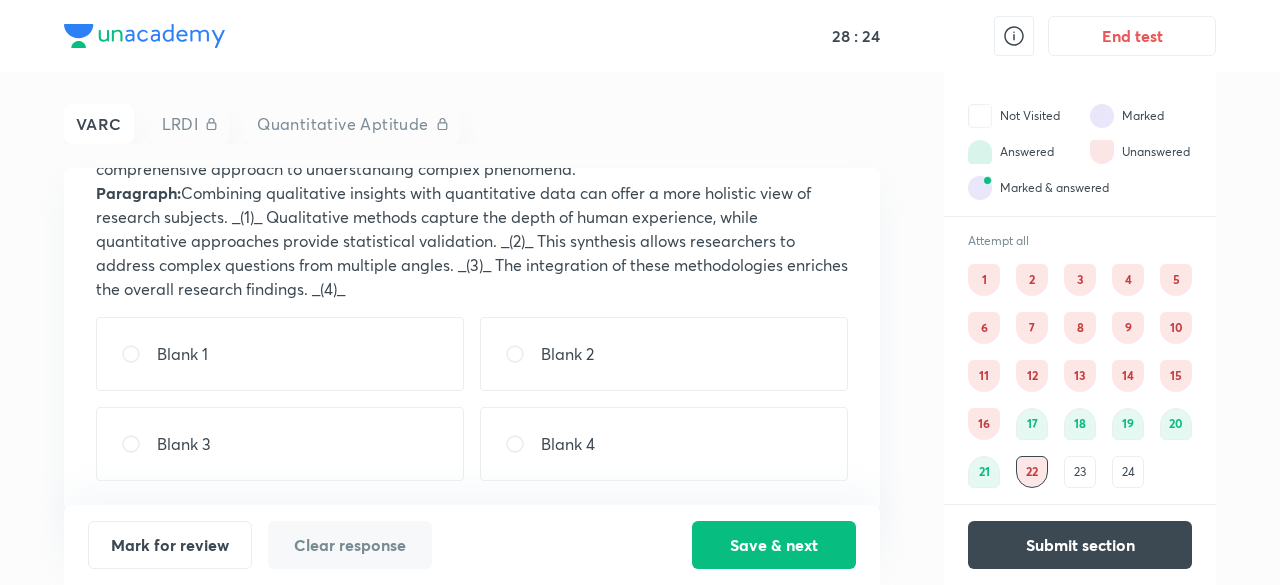 click on "Blank 2" at bounding box center [664, 354] 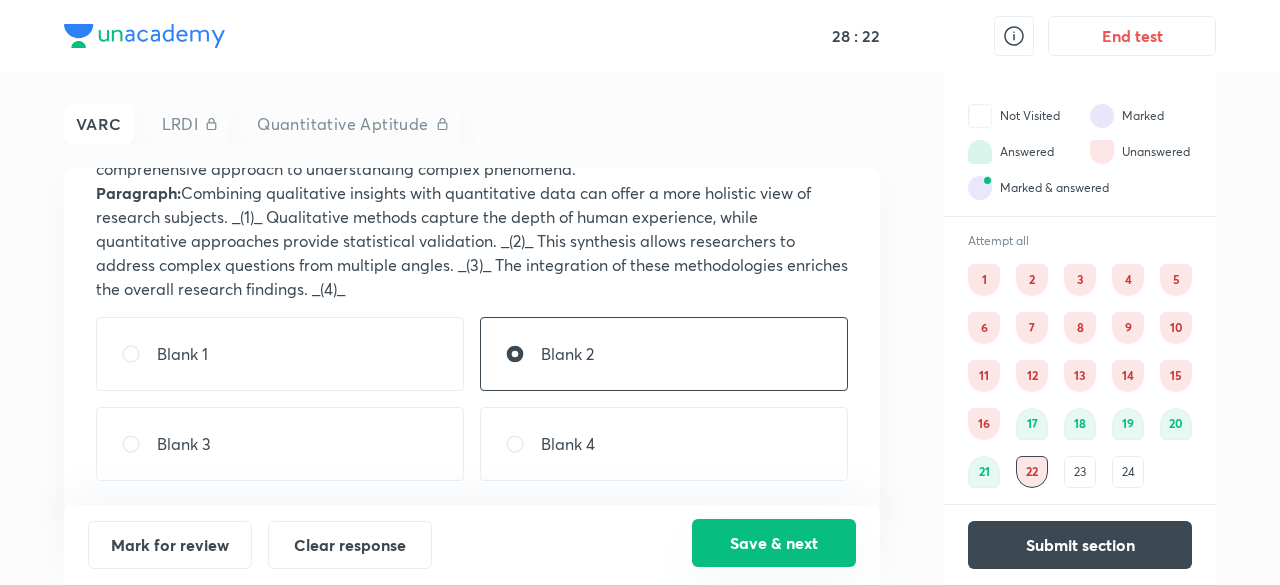 click on "Save & next" at bounding box center [774, 543] 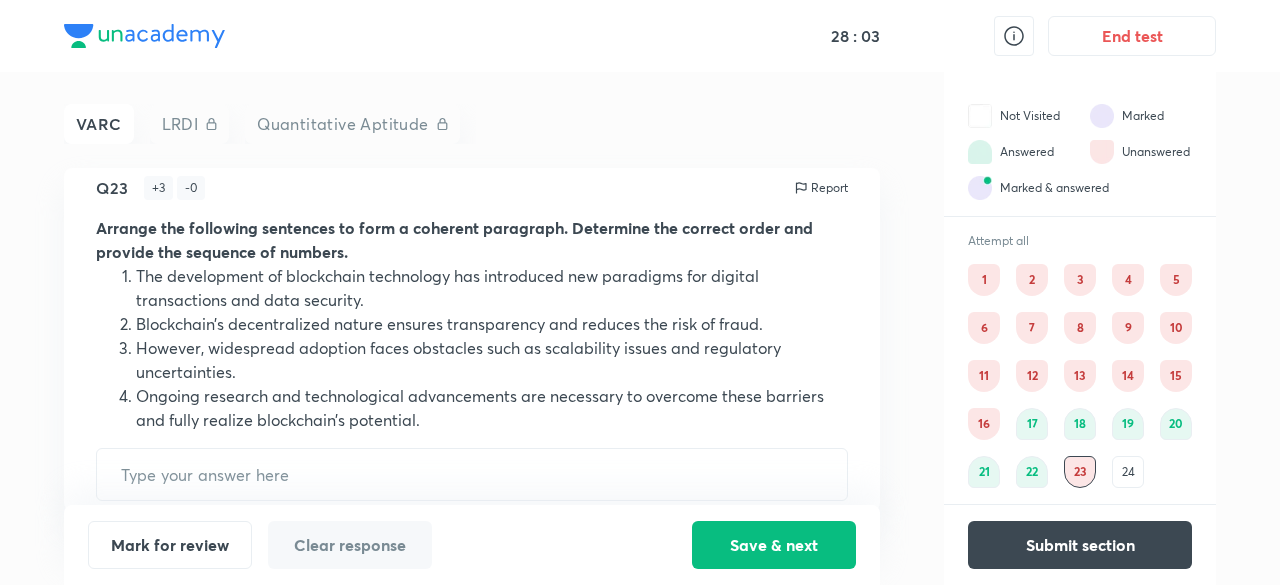 scroll, scrollTop: 45, scrollLeft: 0, axis: vertical 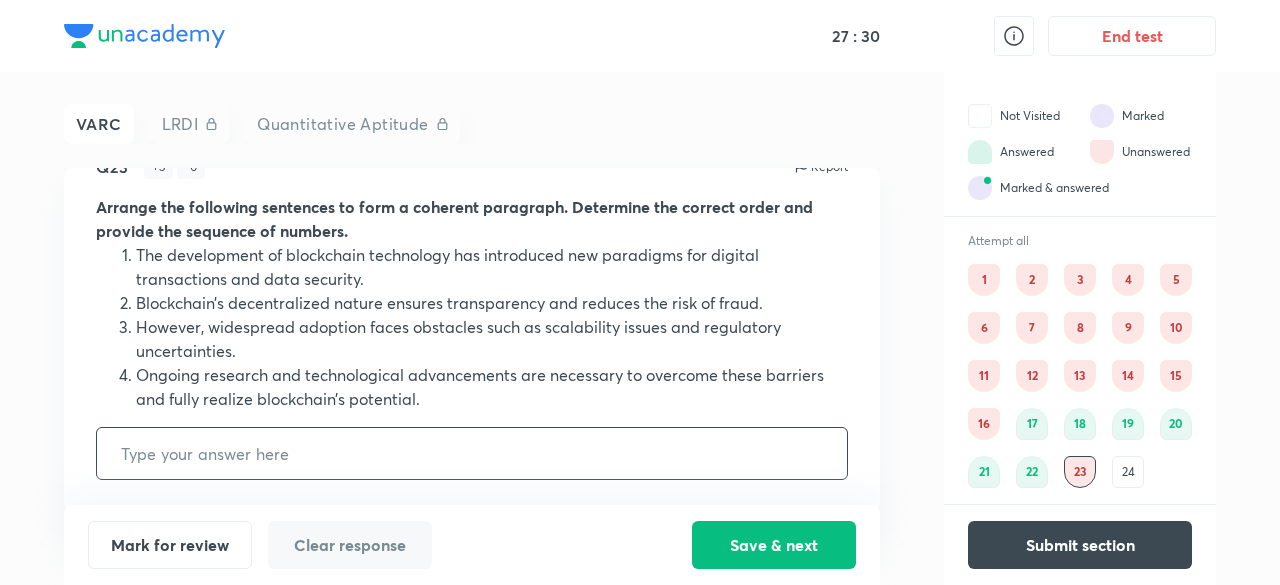 click at bounding box center [472, 453] 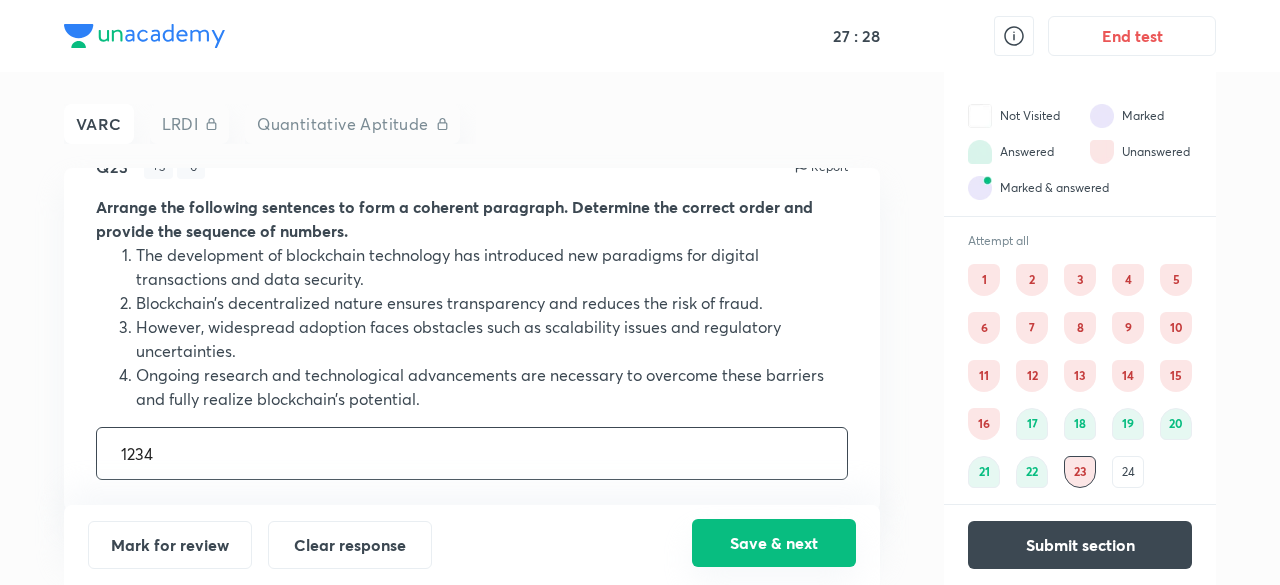 type on "1234" 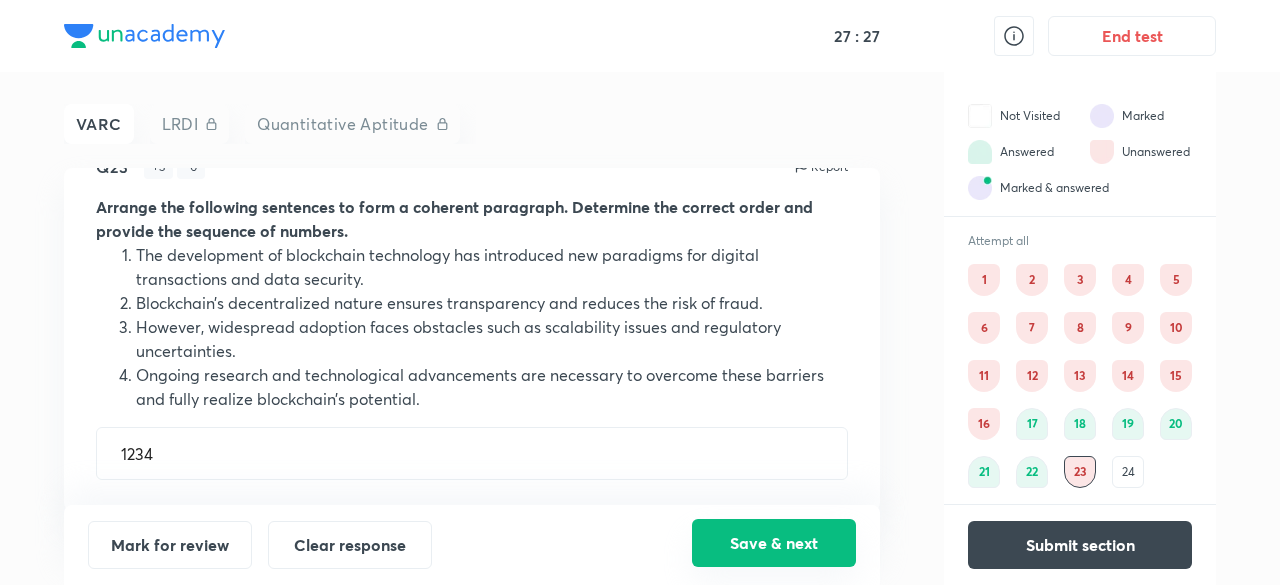 click on "Save & next" at bounding box center (774, 543) 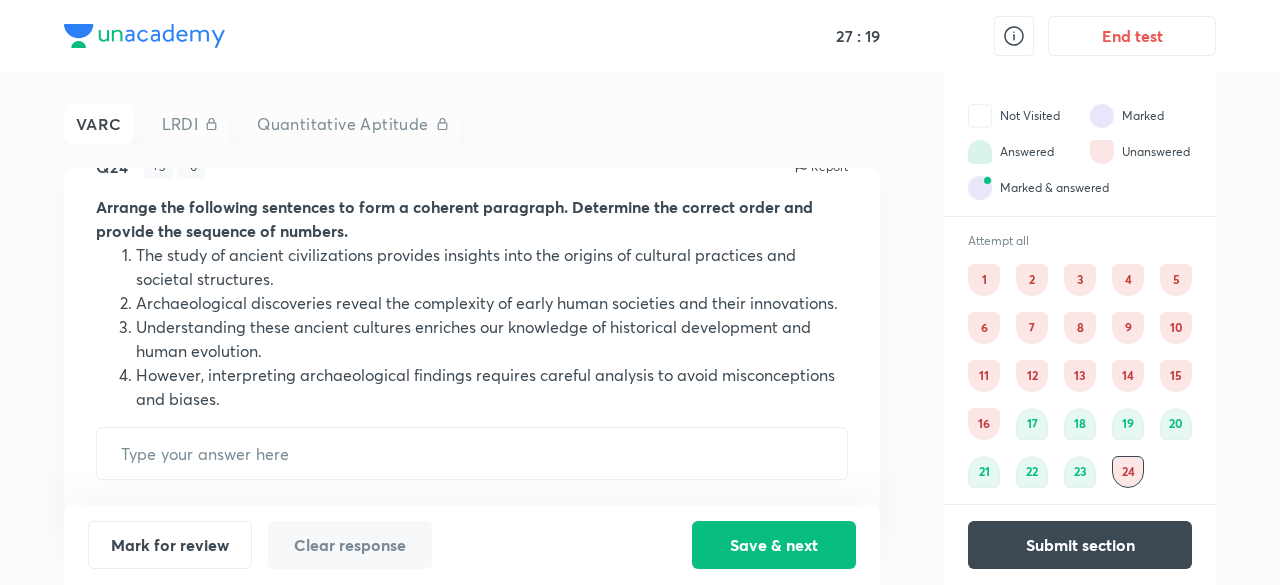 click on "23" at bounding box center (1080, 472) 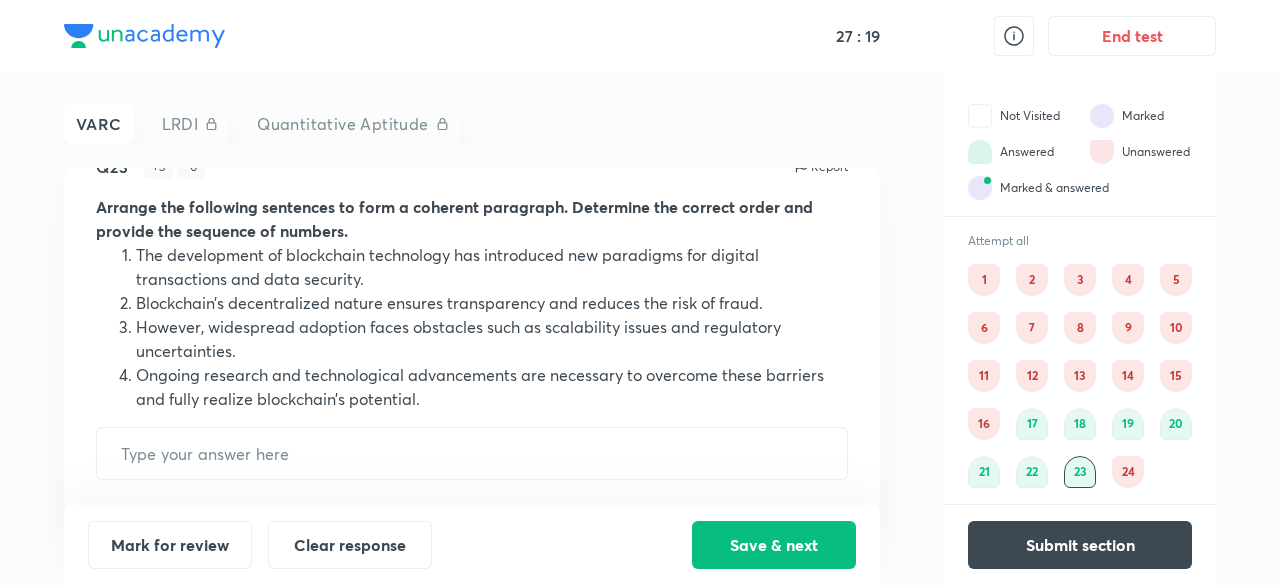 type on "1234" 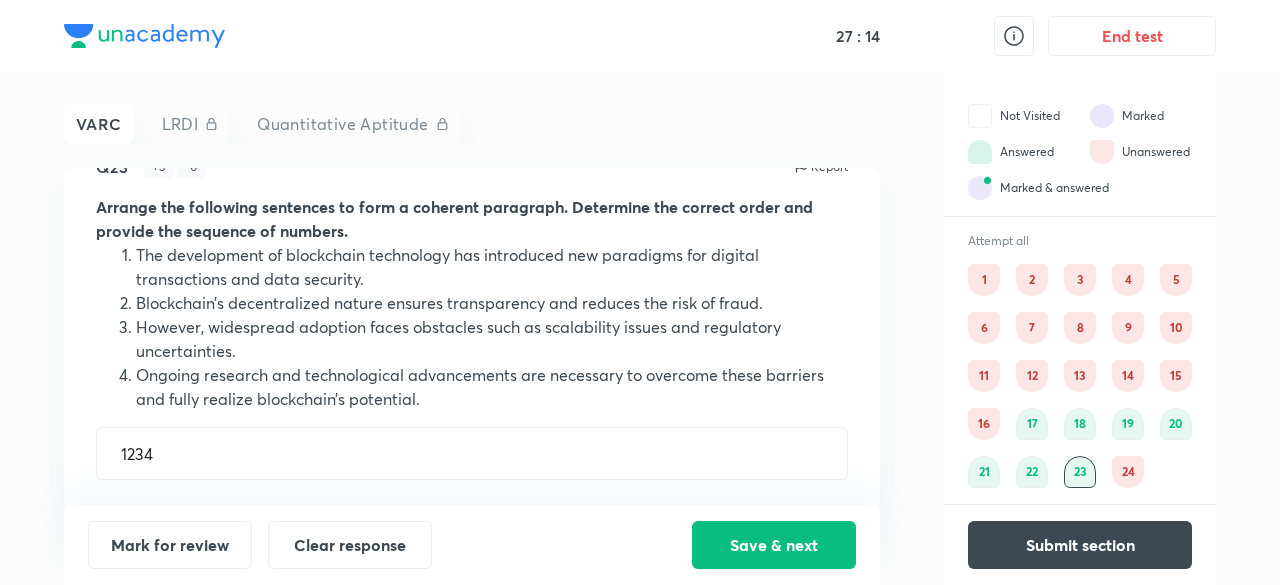 click on "24" at bounding box center (1128, 472) 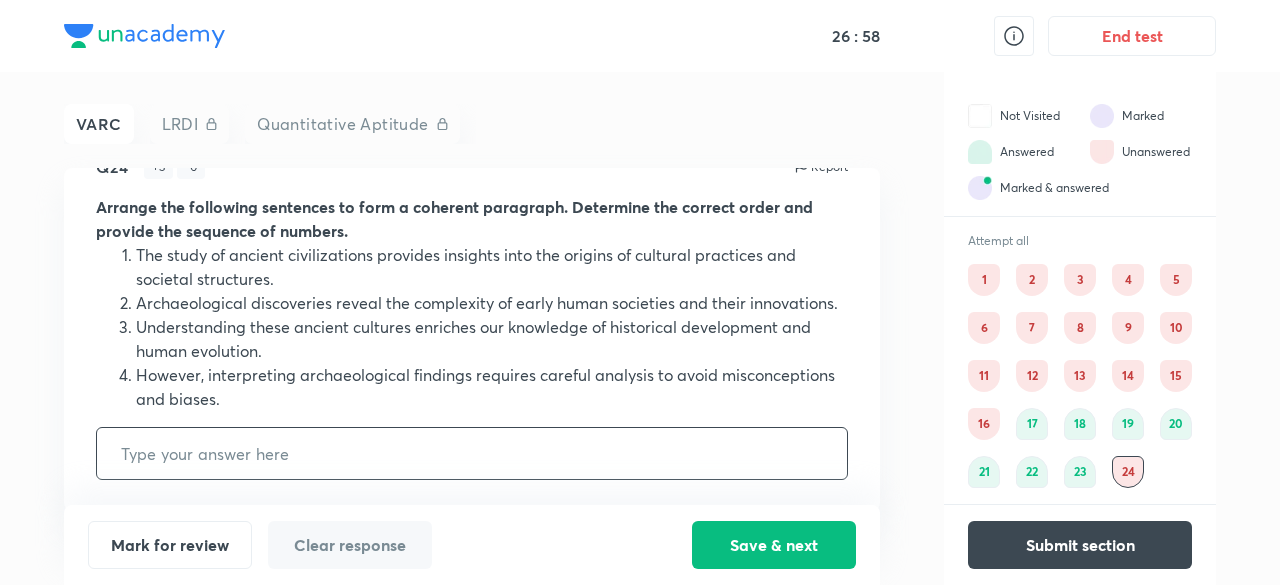 click at bounding box center [472, 453] 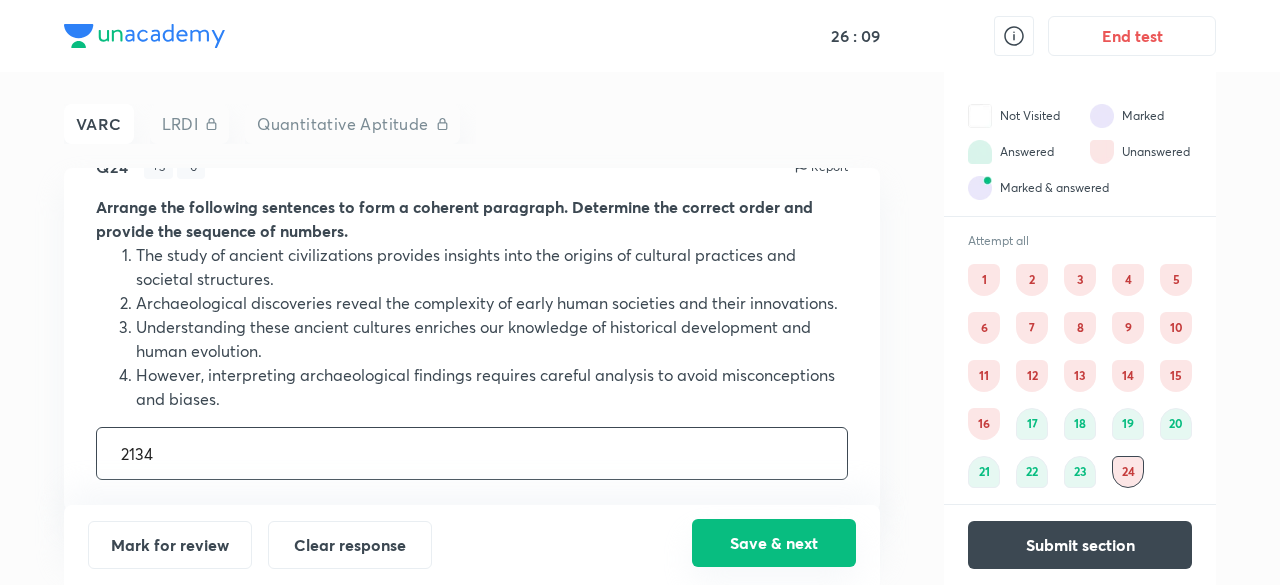 type on "2134" 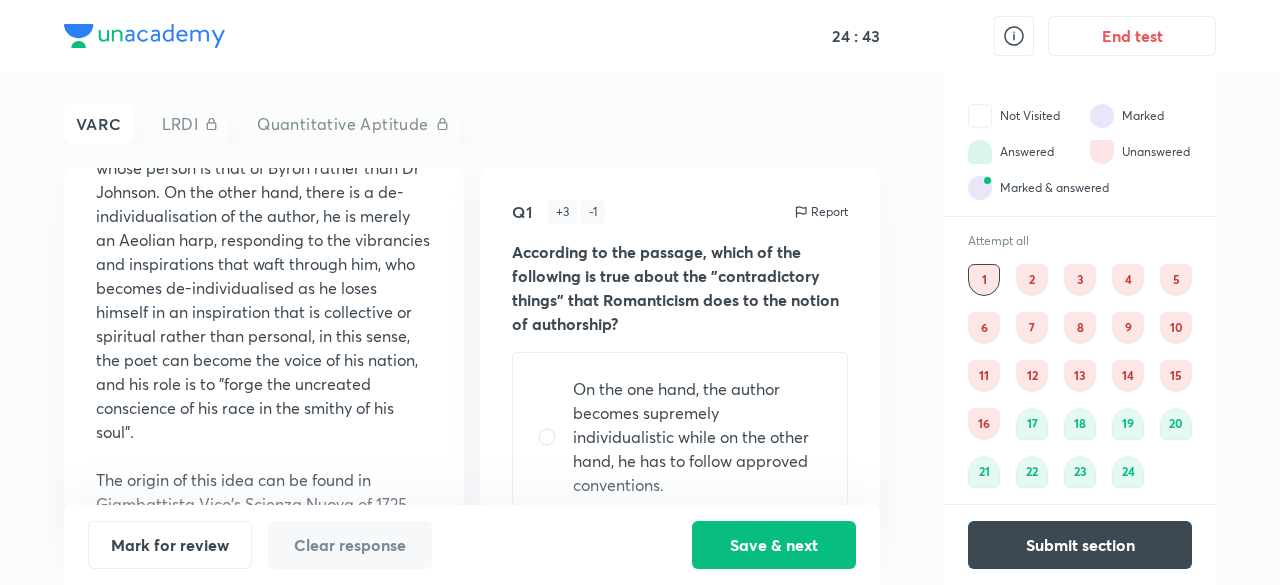 scroll, scrollTop: 400, scrollLeft: 0, axis: vertical 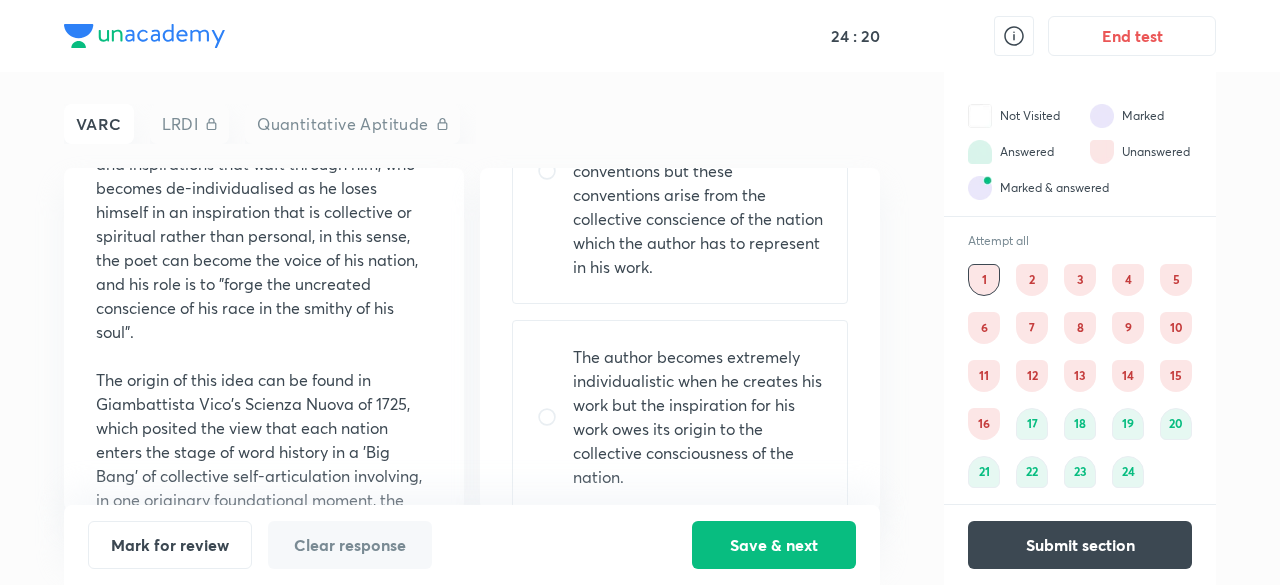 click on "The author becomes supremely individualistic when creating his work without caring for approved thematic, poetical and rhetorical conventions but these conventions arise from the collective conscience of the nation which the author has to represent in his work." at bounding box center [698, 171] 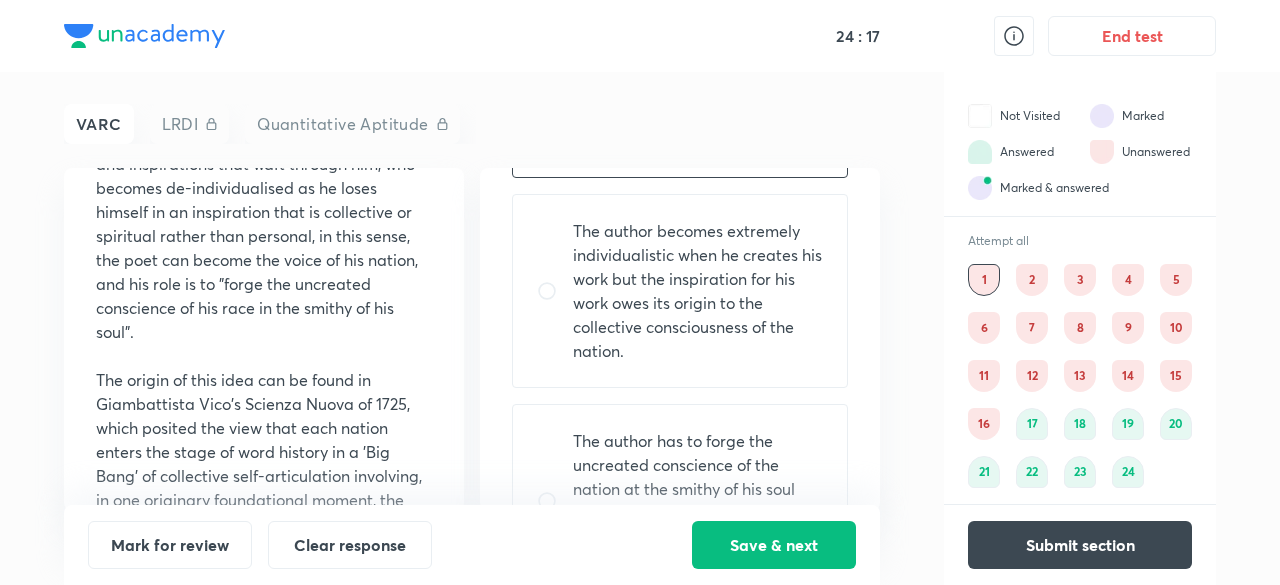 scroll, scrollTop: 600, scrollLeft: 0, axis: vertical 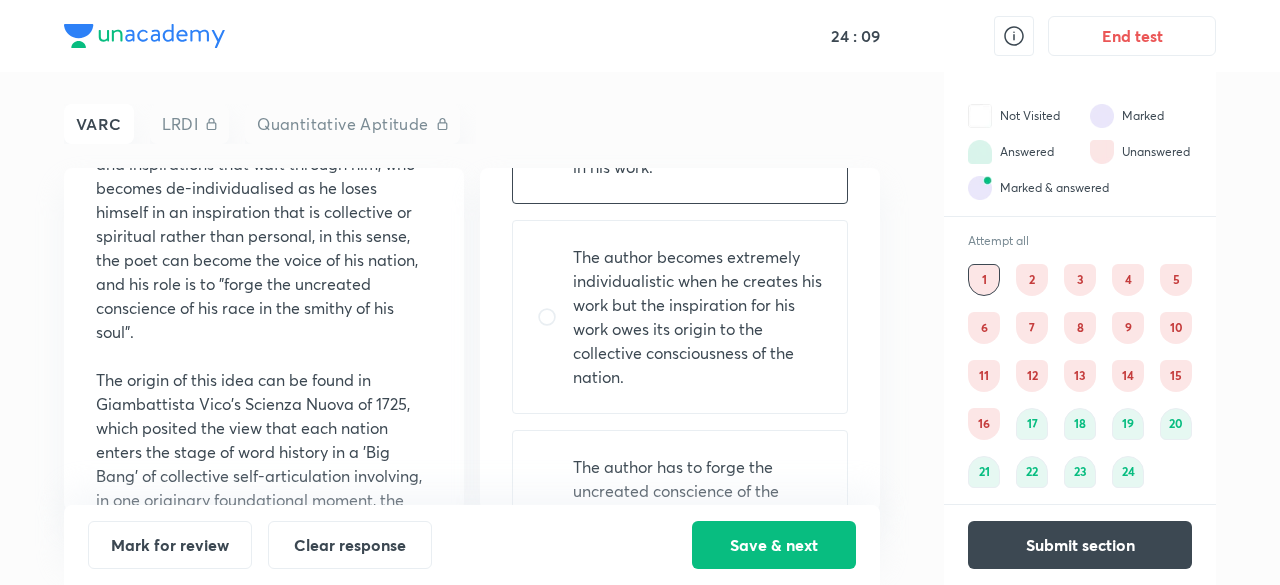 click on "The author becomes extremely individualistic when he creates his work but the inspiration for his work owes its origin to the collective consciousness of the nation." at bounding box center [698, 317] 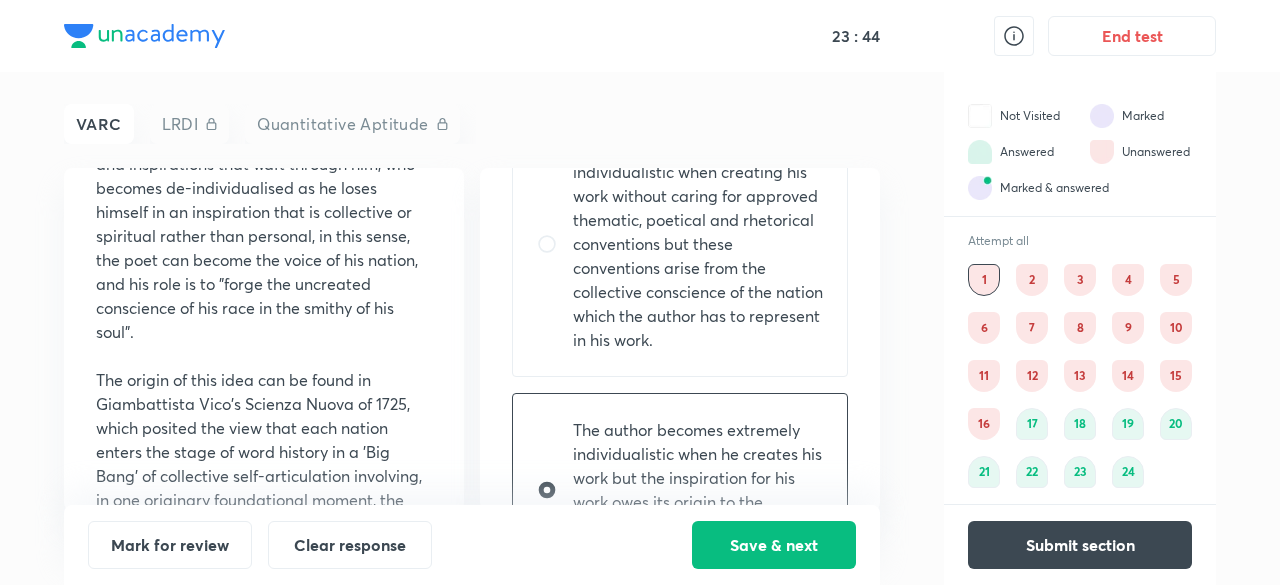 scroll, scrollTop: 500, scrollLeft: 0, axis: vertical 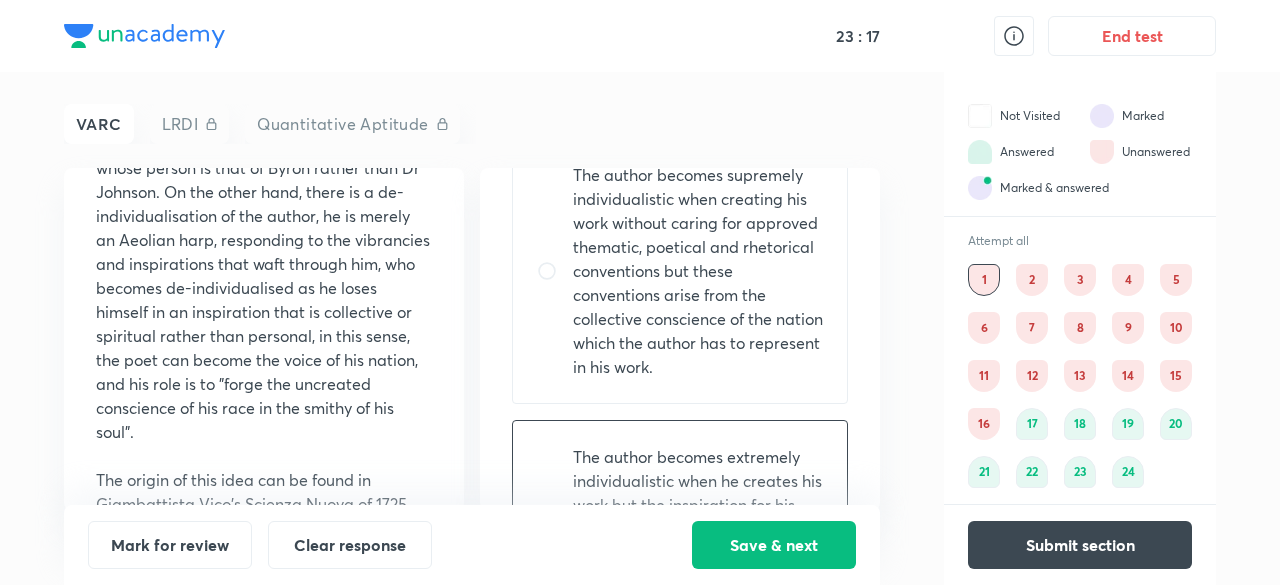 click on "The author becomes supremely individualistic when creating his work without caring for approved thematic, poetical and rhetorical conventions but these conventions arise from the collective conscience of the nation which the author has to represent in his work." at bounding box center (698, 271) 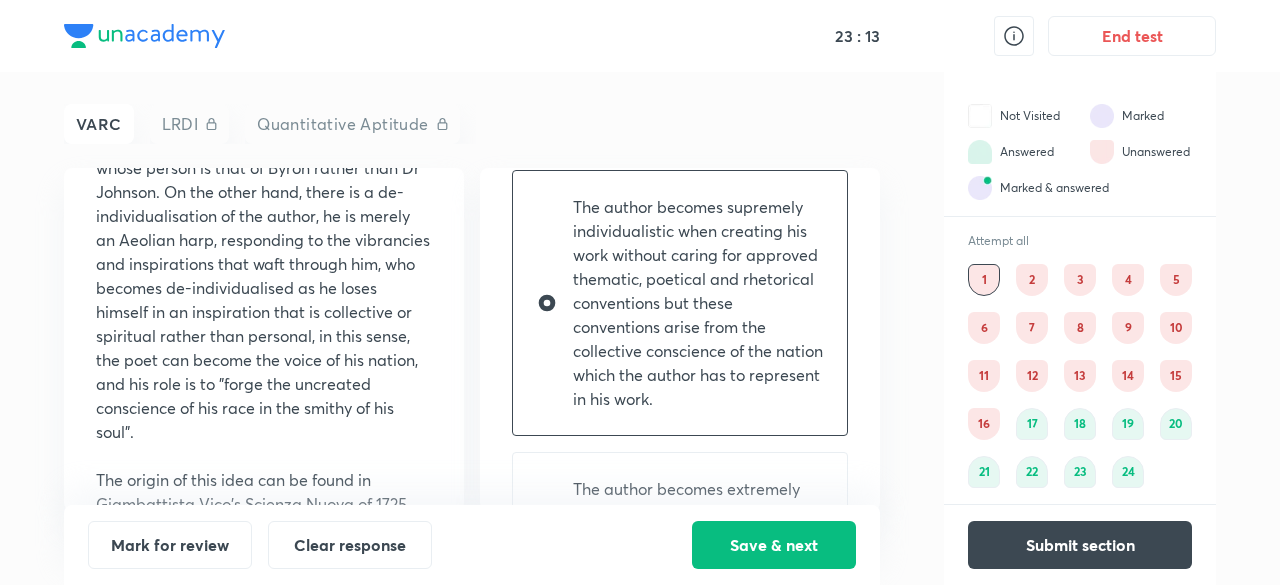 scroll, scrollTop: 400, scrollLeft: 0, axis: vertical 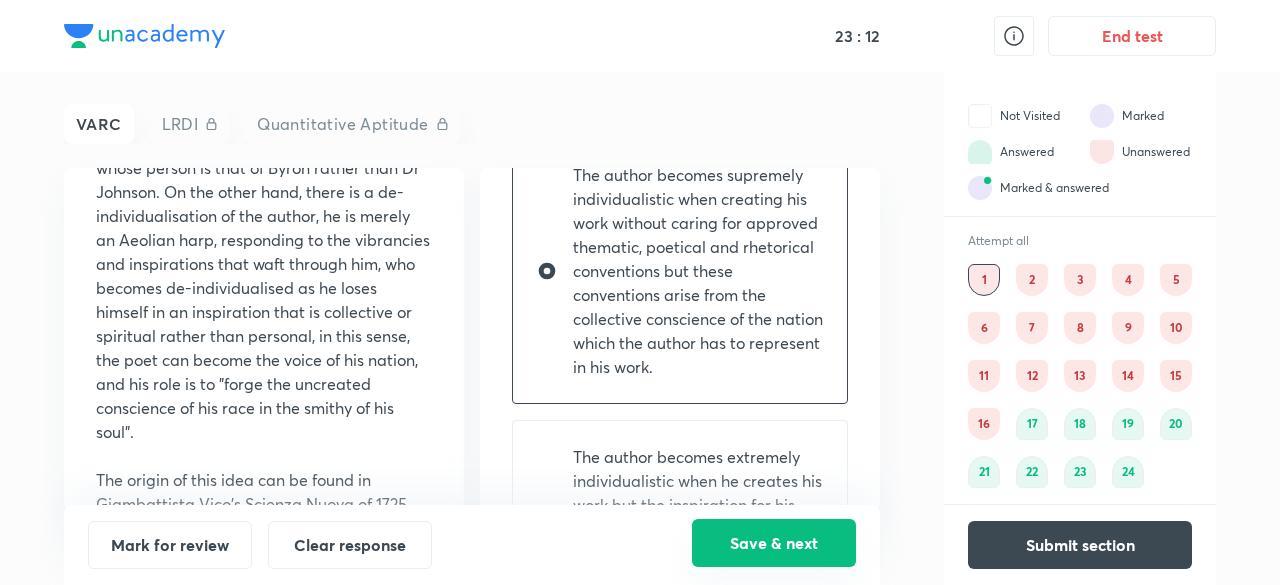 click on "Save & next" at bounding box center [774, 543] 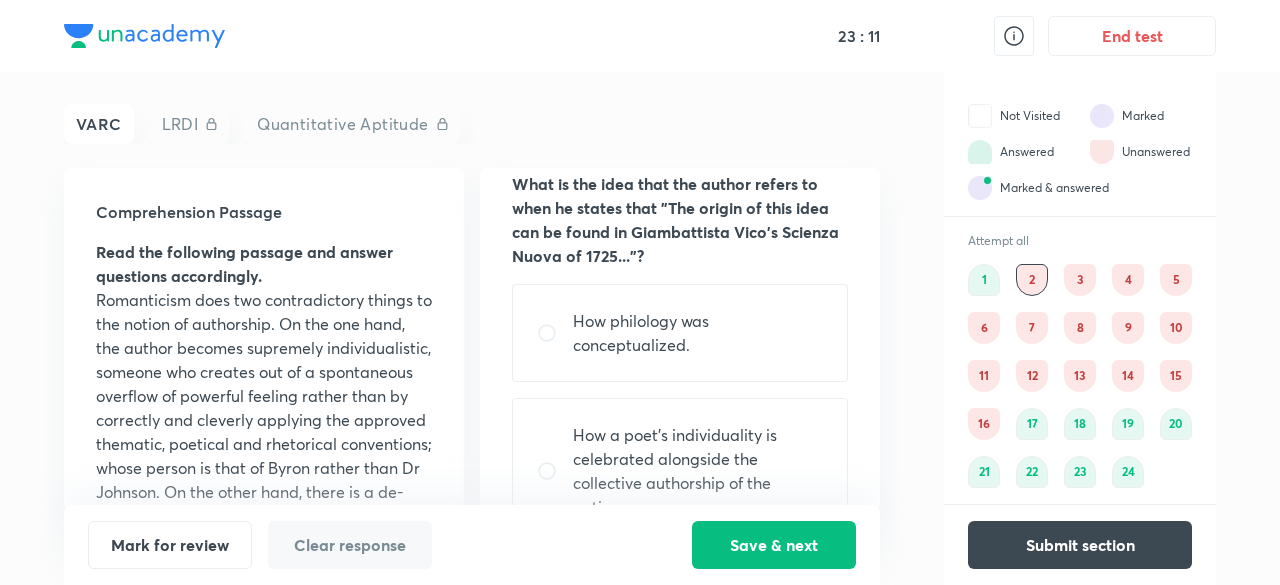 scroll, scrollTop: 0, scrollLeft: 0, axis: both 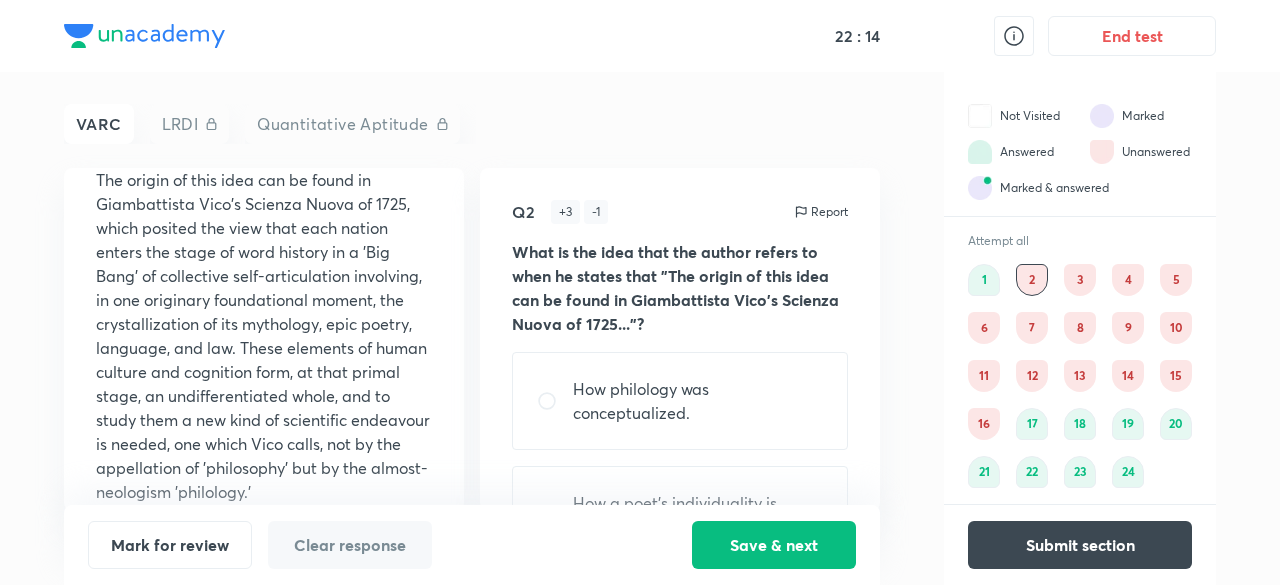 click on "1" at bounding box center [984, 280] 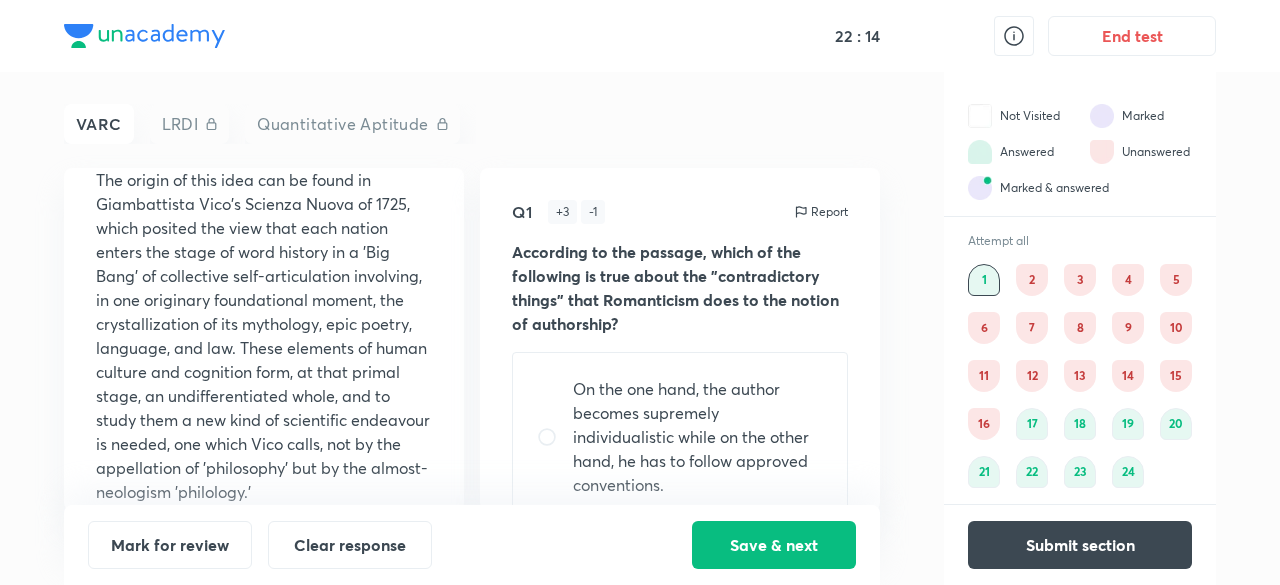 scroll, scrollTop: 0, scrollLeft: 0, axis: both 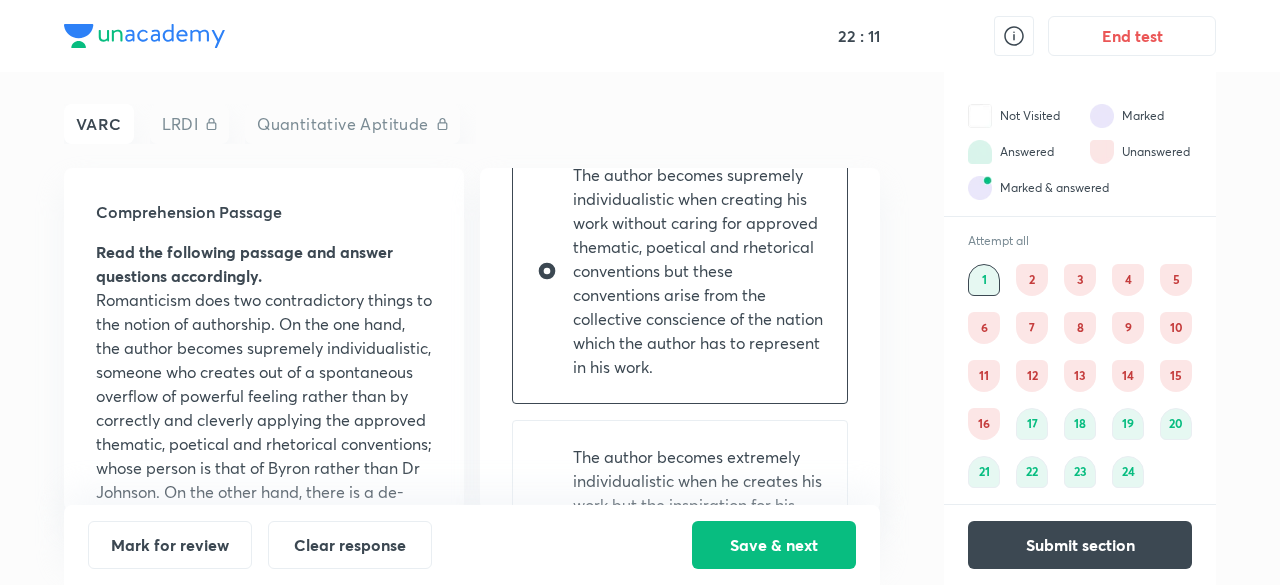 click on "2" at bounding box center (1032, 280) 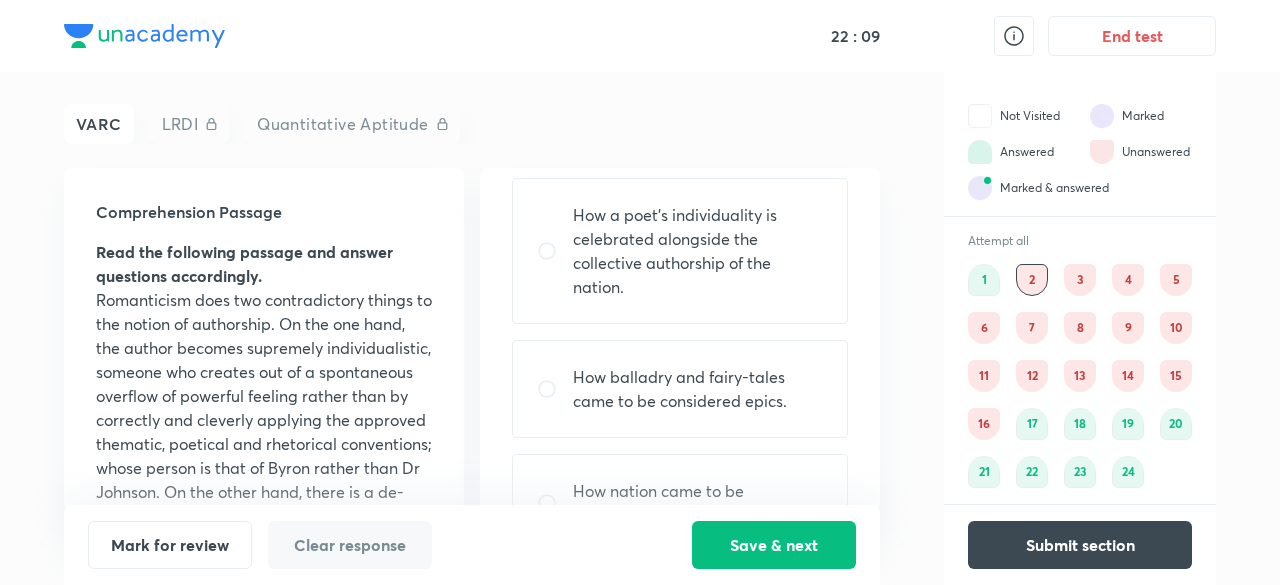 scroll, scrollTop: 258, scrollLeft: 0, axis: vertical 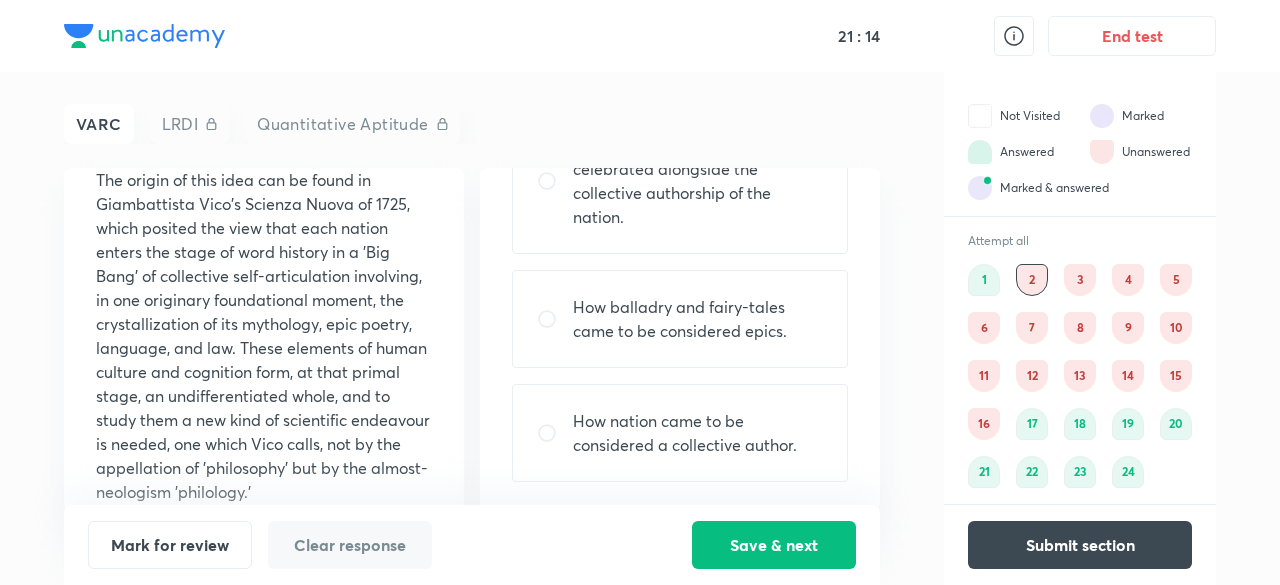 click on "How nation came to be considered a collective author." at bounding box center (698, 433) 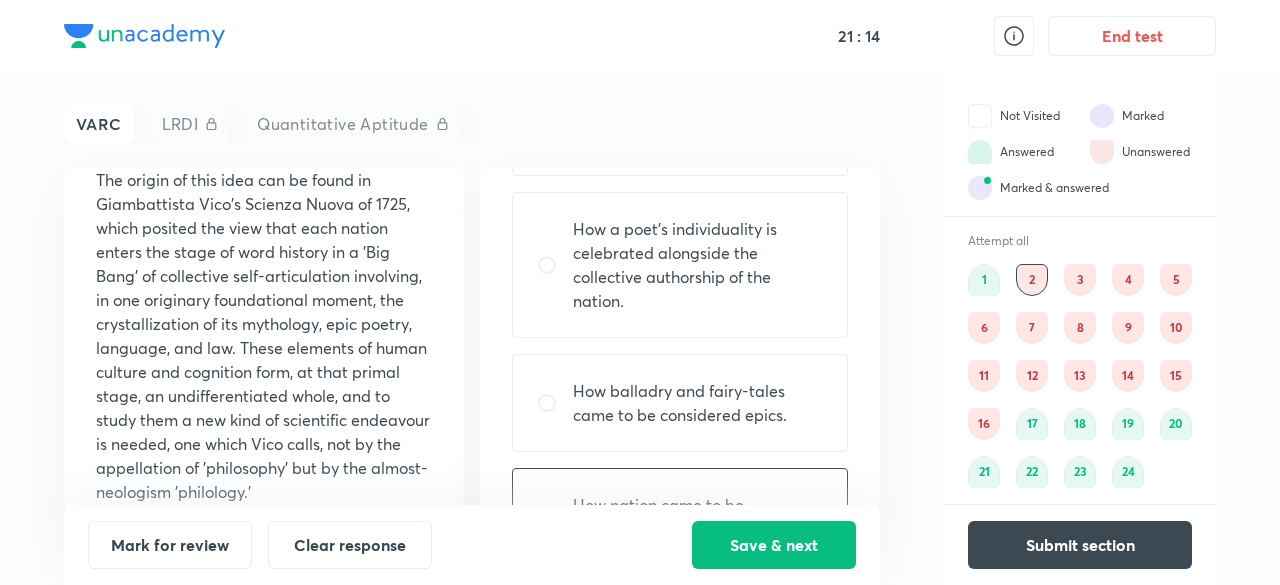 scroll, scrollTop: 158, scrollLeft: 0, axis: vertical 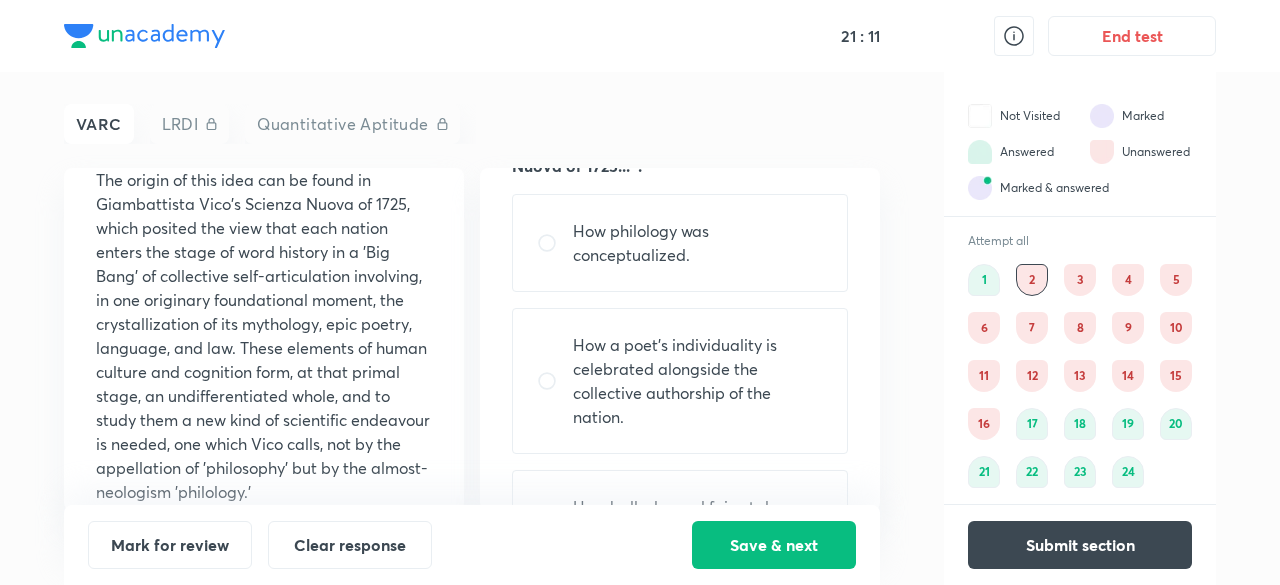 click on "How a poet's individuality is celebrated alongside the collective authorship of the nation." at bounding box center [698, 381] 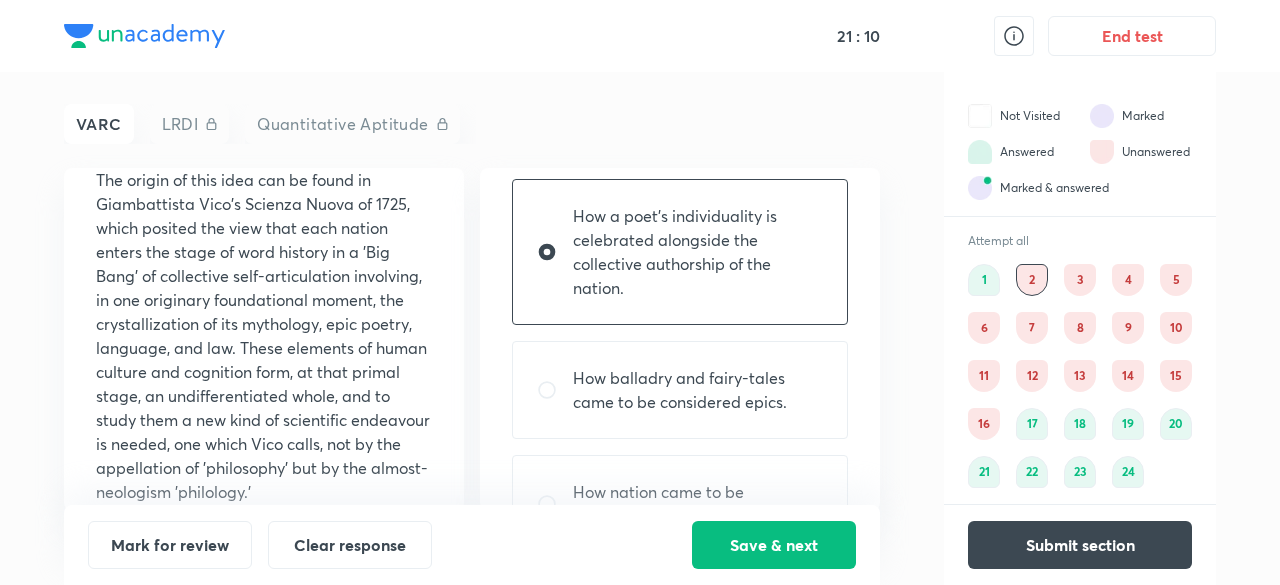 scroll, scrollTop: 358, scrollLeft: 0, axis: vertical 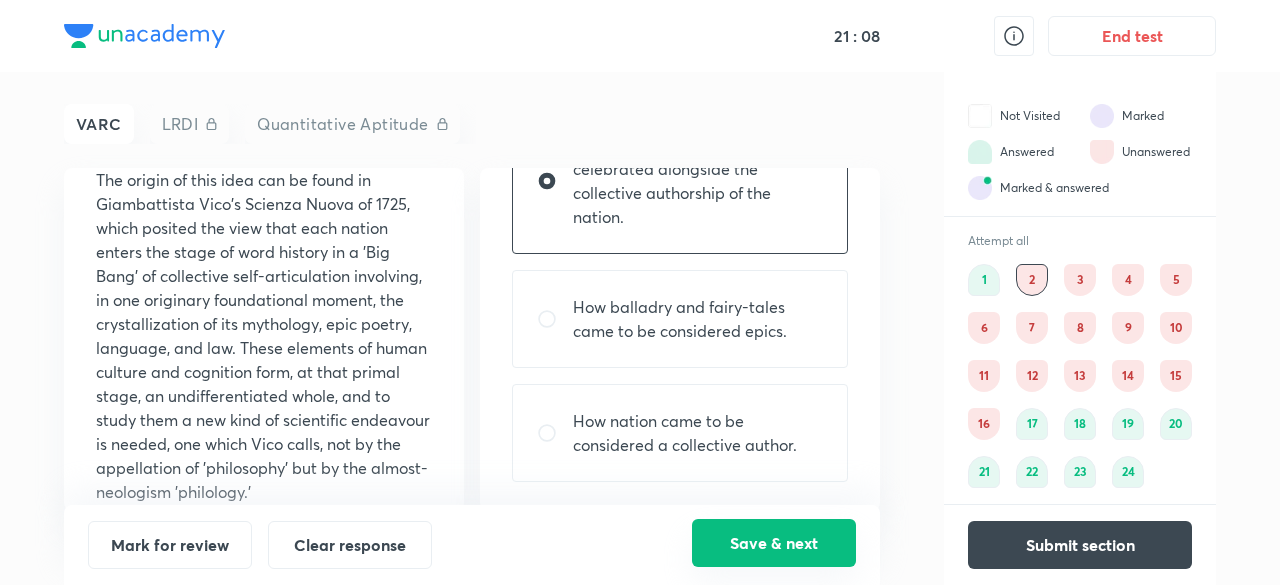 click on "Save & next" at bounding box center (774, 543) 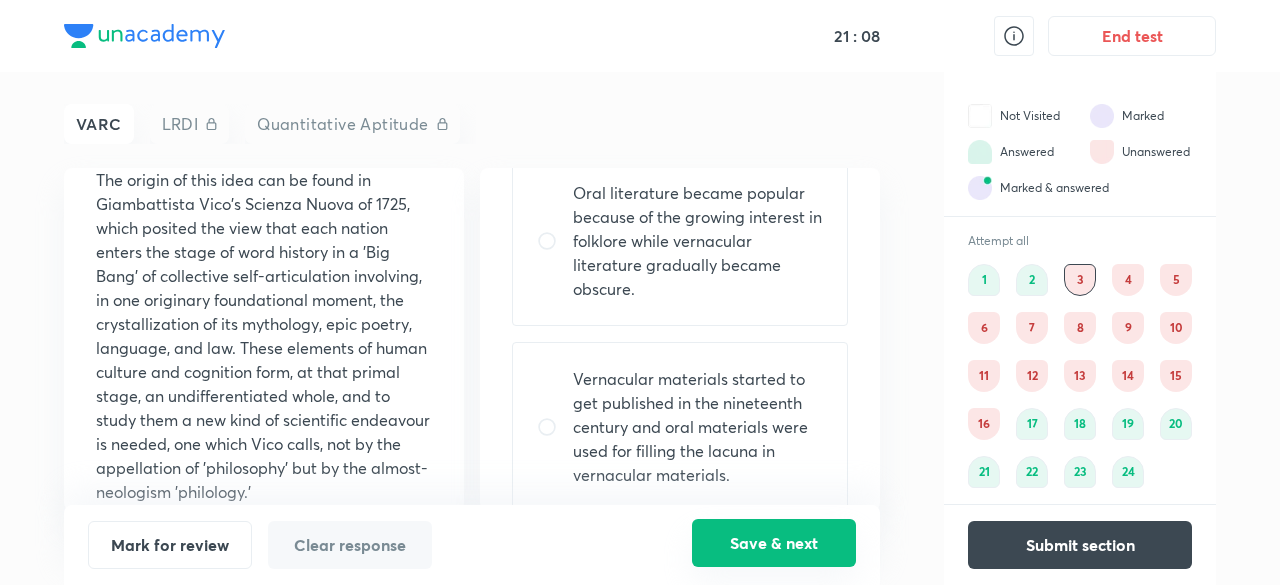 scroll, scrollTop: 0, scrollLeft: 0, axis: both 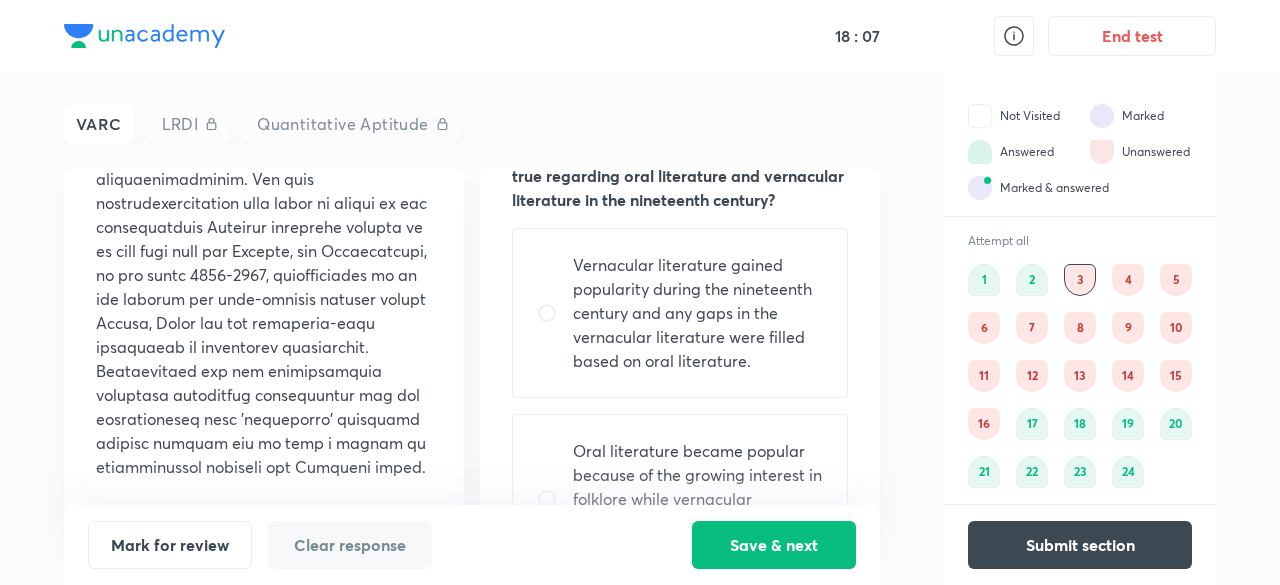 click on "Vernacular literature gained popularity during the nineteenth century and any gaps in the vernacular literature were filled based on oral literature." at bounding box center [698, 313] 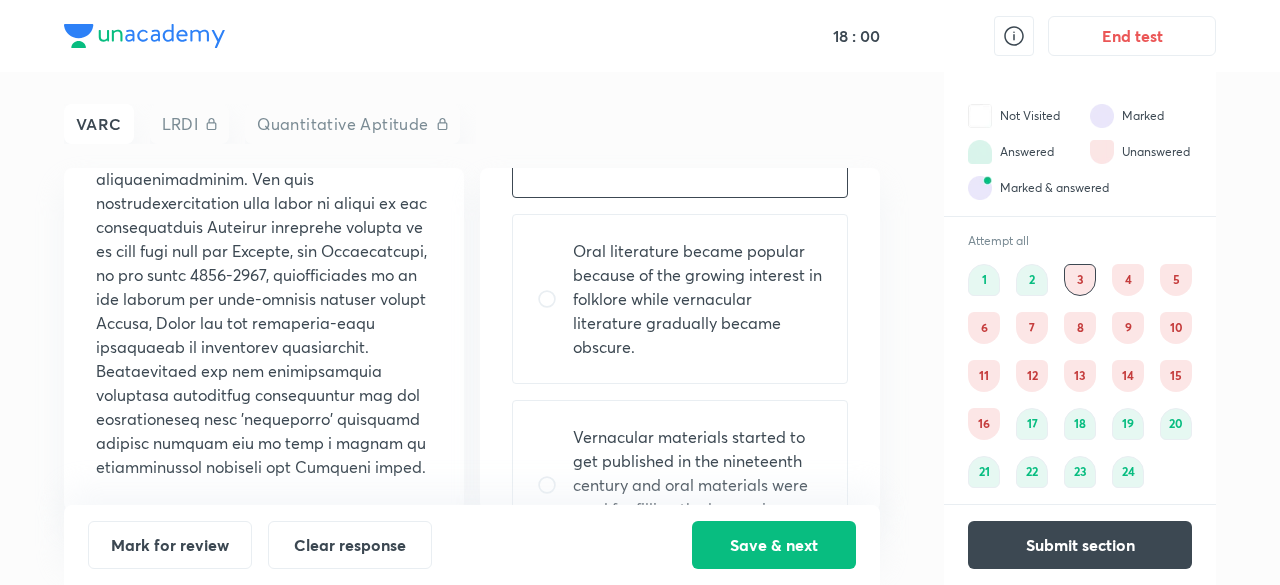scroll, scrollTop: 400, scrollLeft: 0, axis: vertical 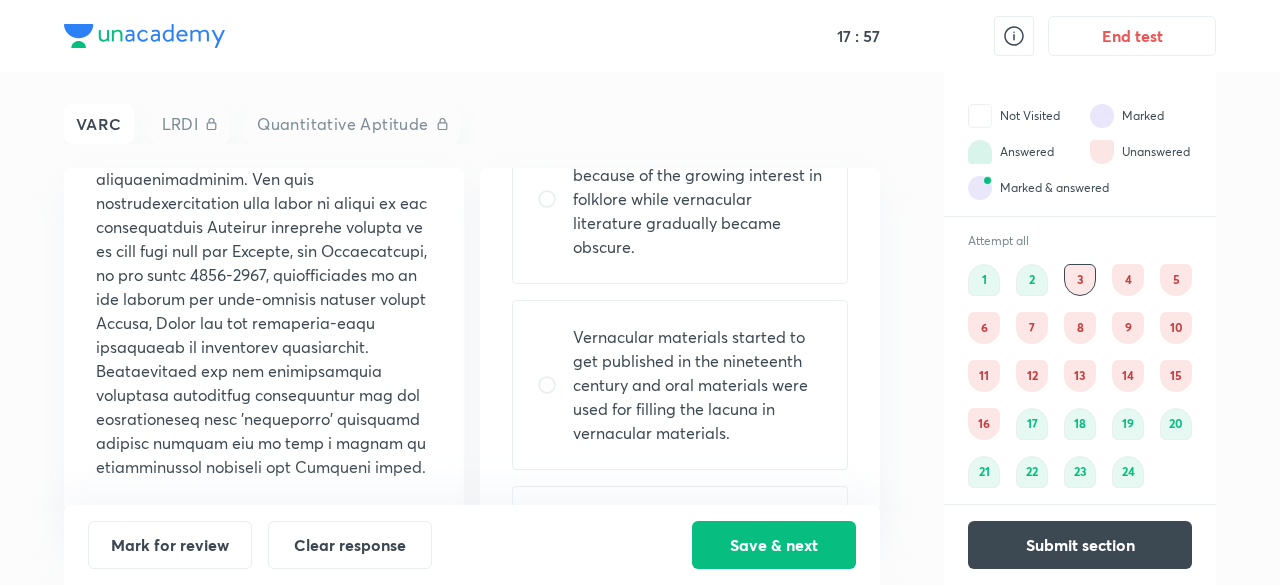 click on "Vernacular materials started to get published in the nineteenth century and oral materials were used for filling the lacuna in vernacular materials." at bounding box center (698, 385) 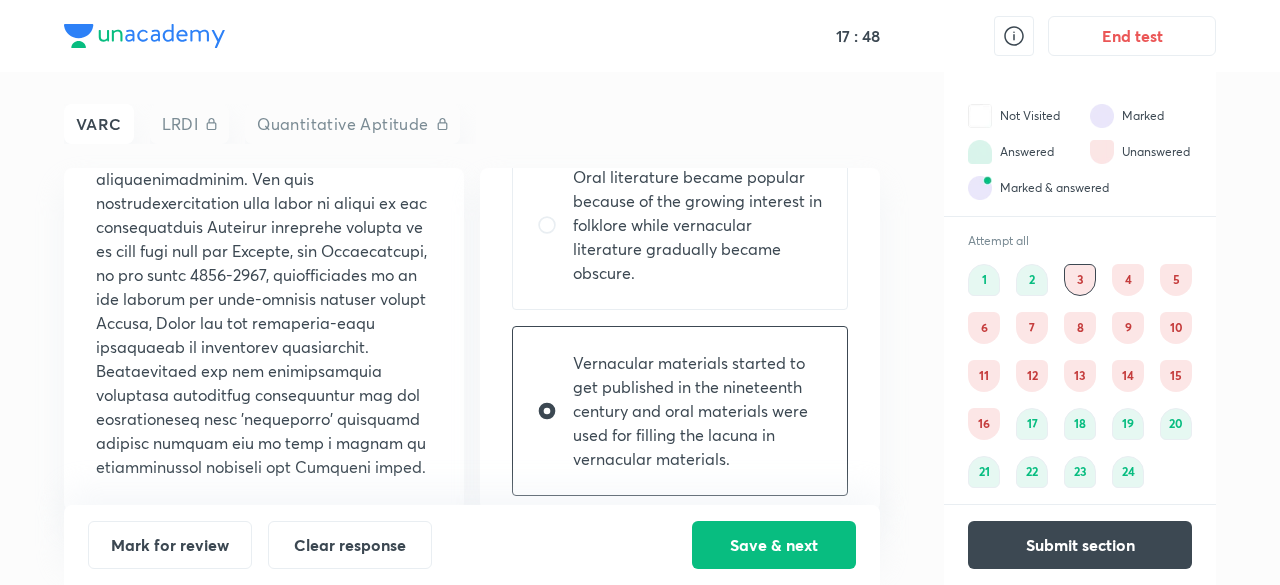 scroll, scrollTop: 400, scrollLeft: 0, axis: vertical 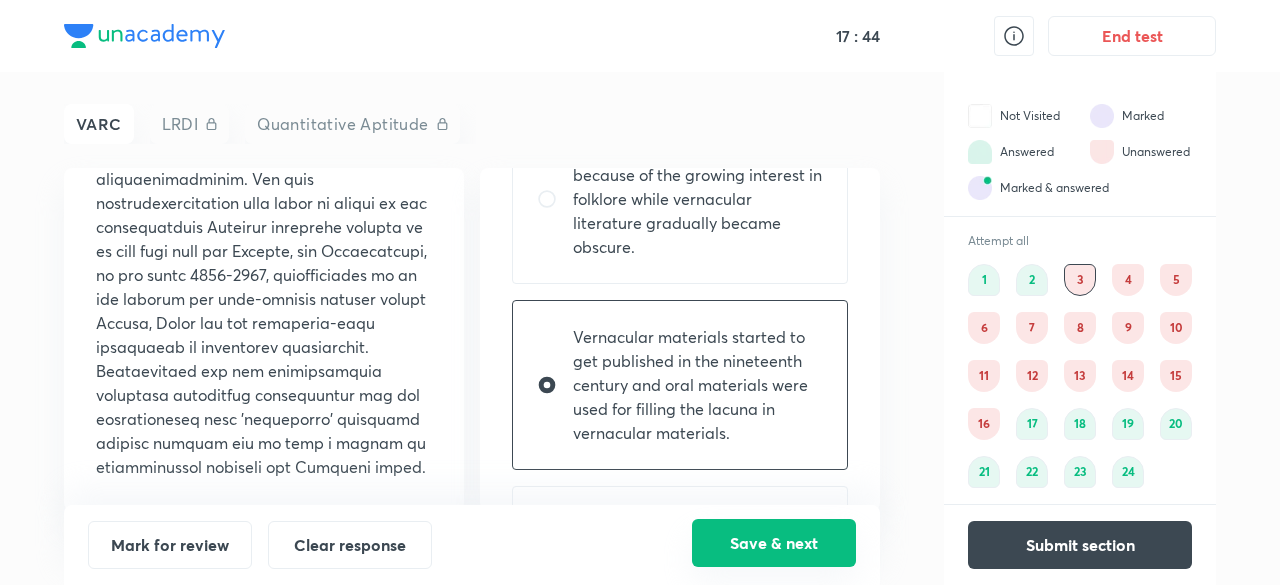 click on "Save & next" at bounding box center [774, 543] 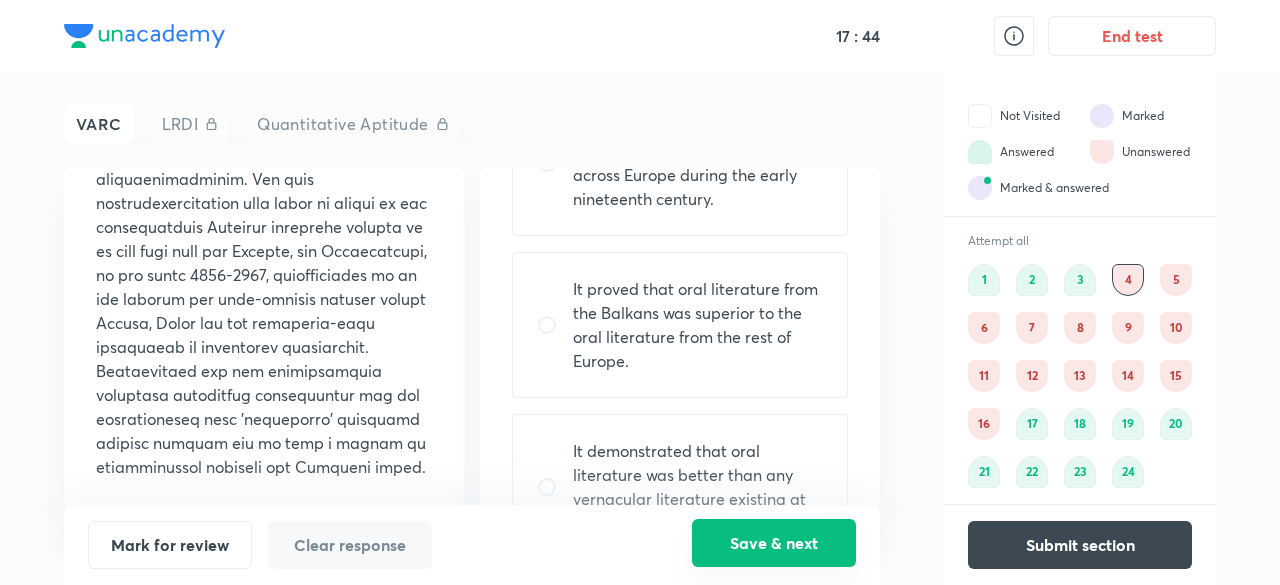 scroll, scrollTop: 0, scrollLeft: 0, axis: both 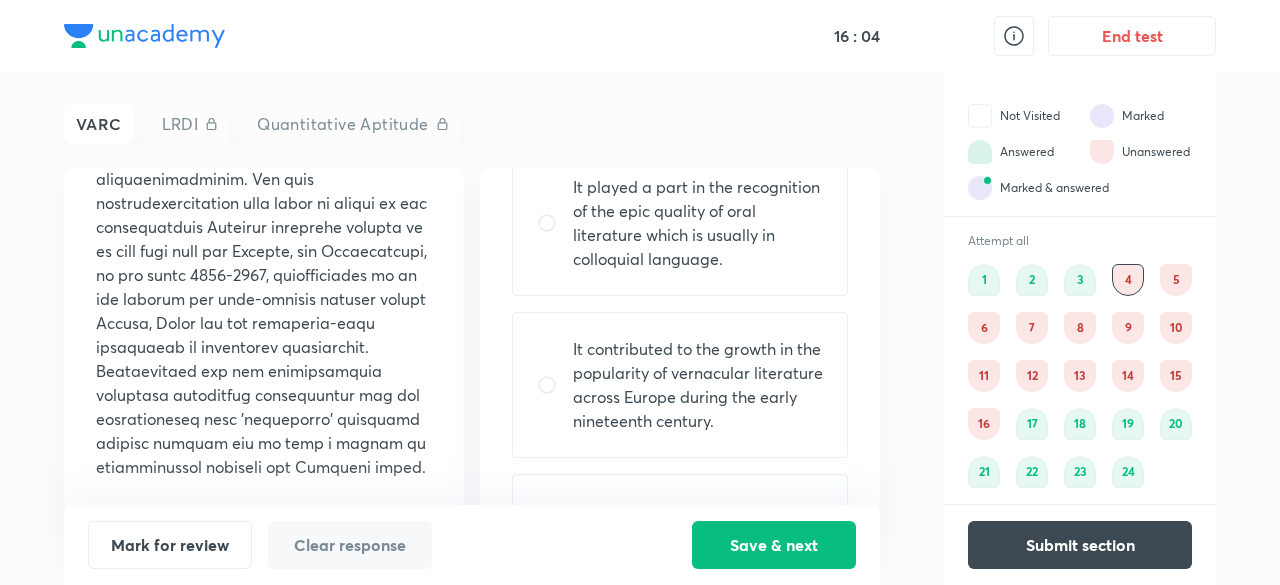 click on "It contributed to the growth in the popularity of vernacular literature across Europe during the early nineteenth century." at bounding box center (698, 385) 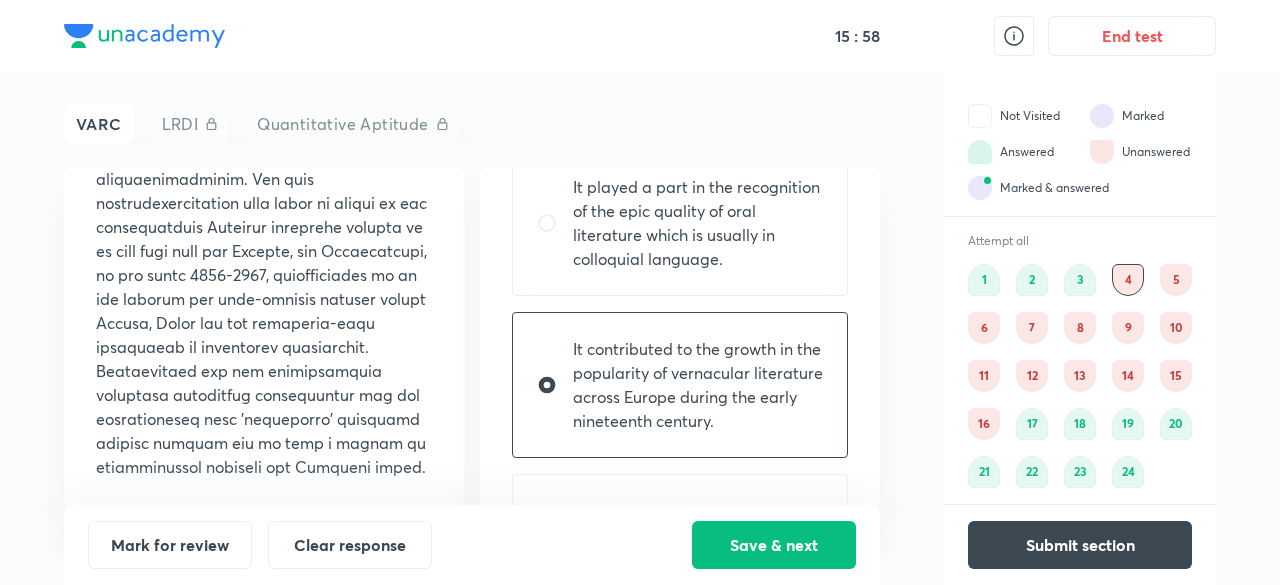 click on "[FIRST] [LAST] Quantitative Aptitude Comprehension Passage Read the following passage and answer questions accordingly. Romanticism does two contradictory things to the notion of authorship. On the one hand, the author becomes supremely individualistic, someone who creates out of a spontaneous overflow of powerful feeling rather than by correctly and cleverly applying the approved thematic, poetical and rhetorical conventions; whose person is that of [BYRON] rather than Dr [JOHNSON]. On the other hand, there is a de-individualisation of the author, he is merely an Aeolian harp, responding to the vibrancies and inspirations that waft through him, who becomes de-individualised as he loses himself in an inspiration that is collective or spiritual rather than personal, in this sense, the poet can become the voice of his nation, and his role is to "forge the uncreated conscience of his race in the smithy of his soul". Q4 + 3 - 1 Report Mark for review Clear response Save & next Not Visited Marked Answered Unanswered VARC" at bounding box center (640, 328) 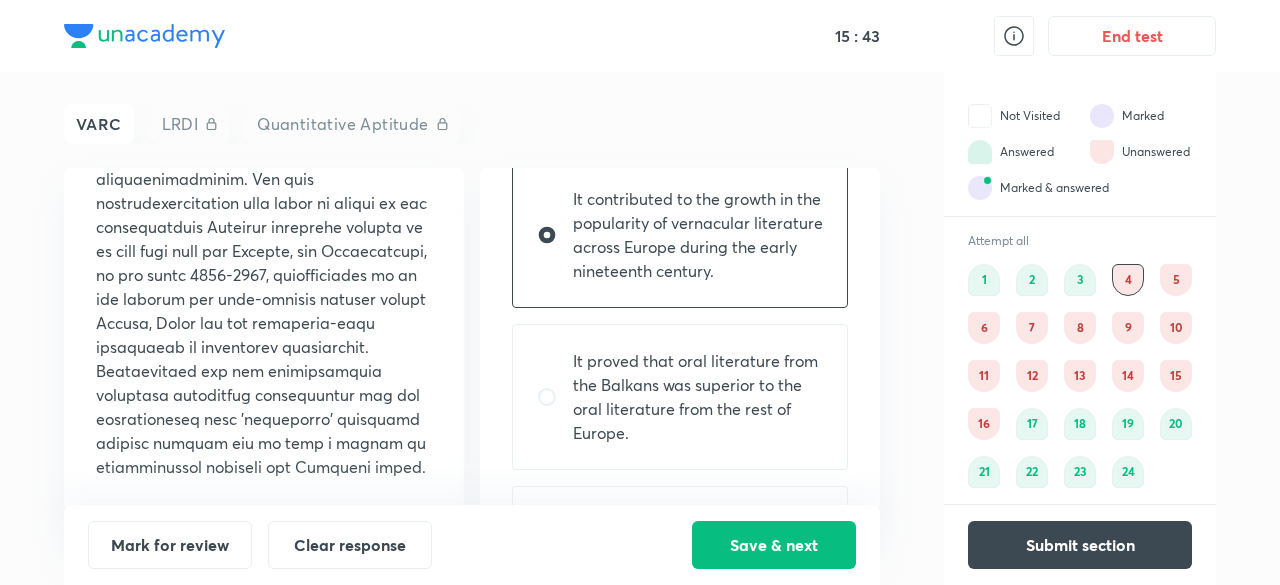 scroll, scrollTop: 378, scrollLeft: 0, axis: vertical 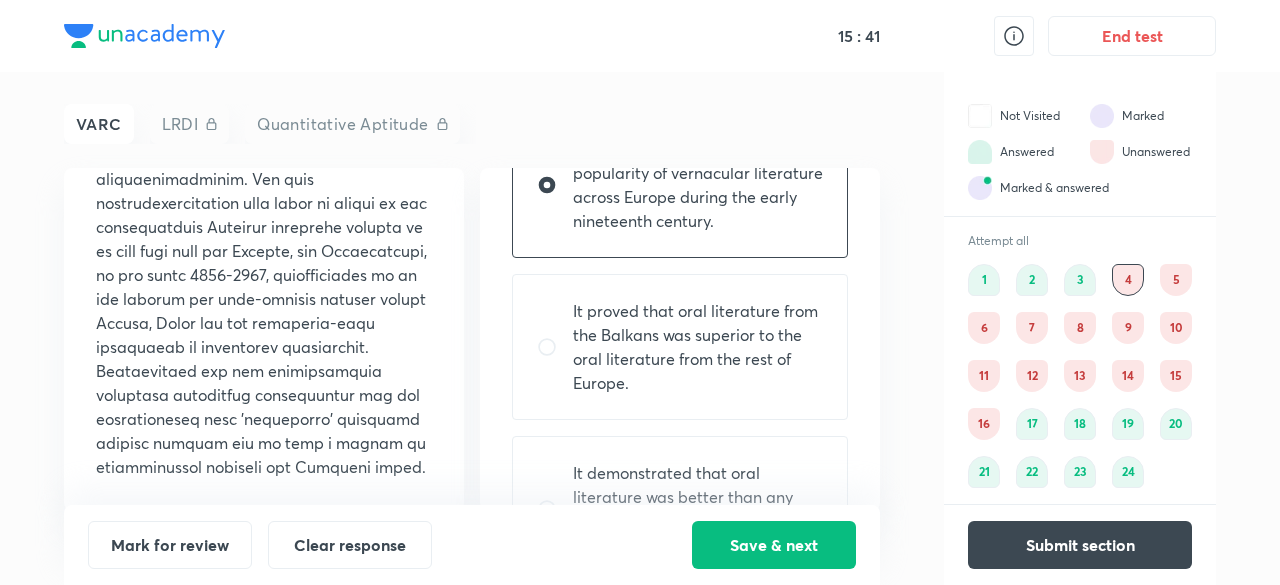 click on "It proved that oral literature from the Balkans was superior to the oral literature from the rest of Europe." at bounding box center (698, 347) 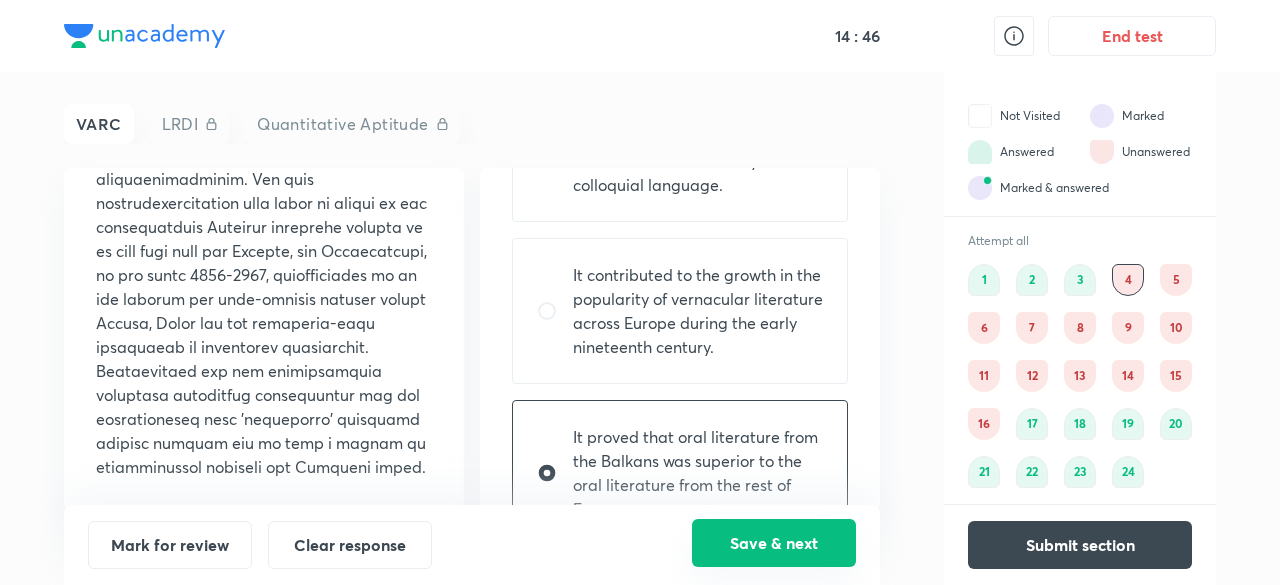 scroll, scrollTop: 278, scrollLeft: 0, axis: vertical 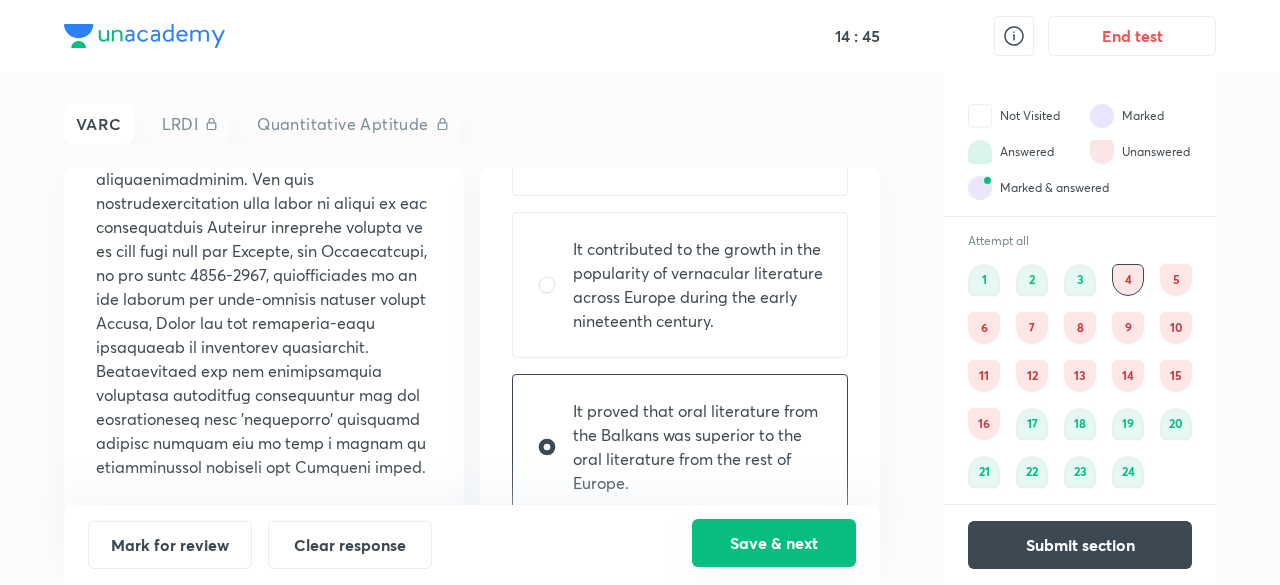 click on "Save & next" at bounding box center (774, 543) 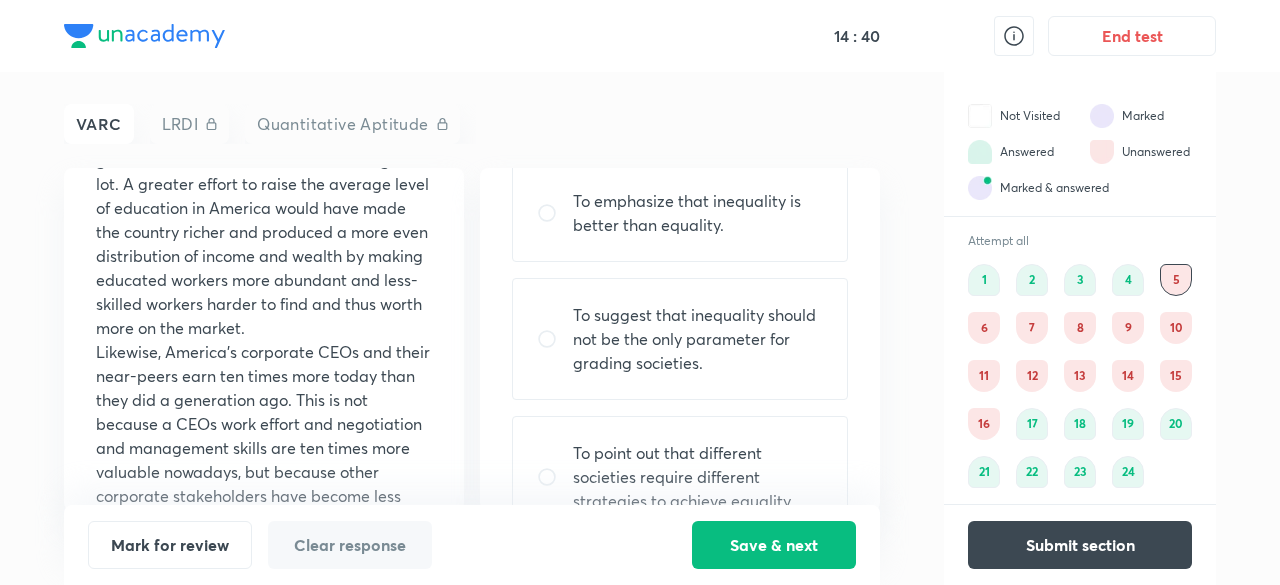 scroll, scrollTop: 2184, scrollLeft: 0, axis: vertical 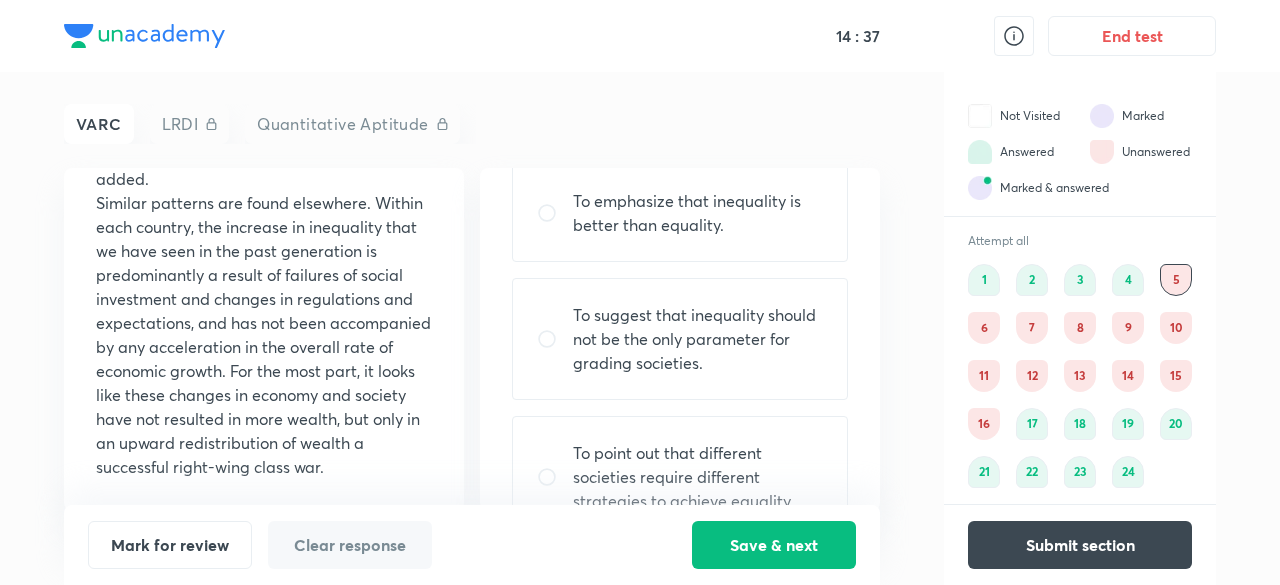click on "8" at bounding box center (1080, 328) 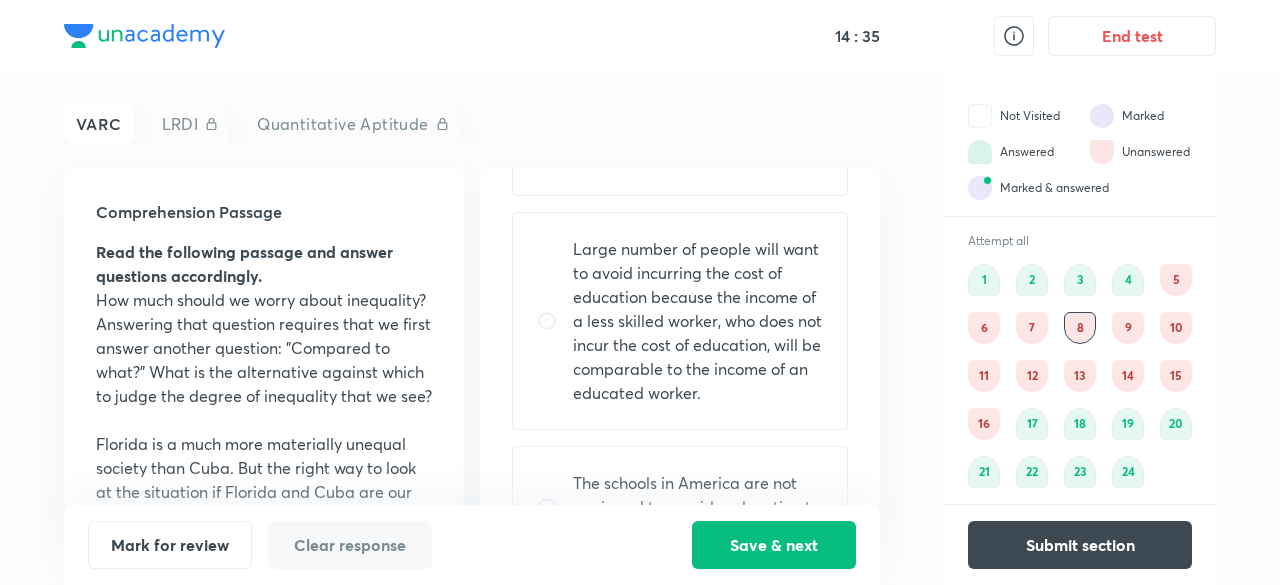click on "9" at bounding box center [1128, 328] 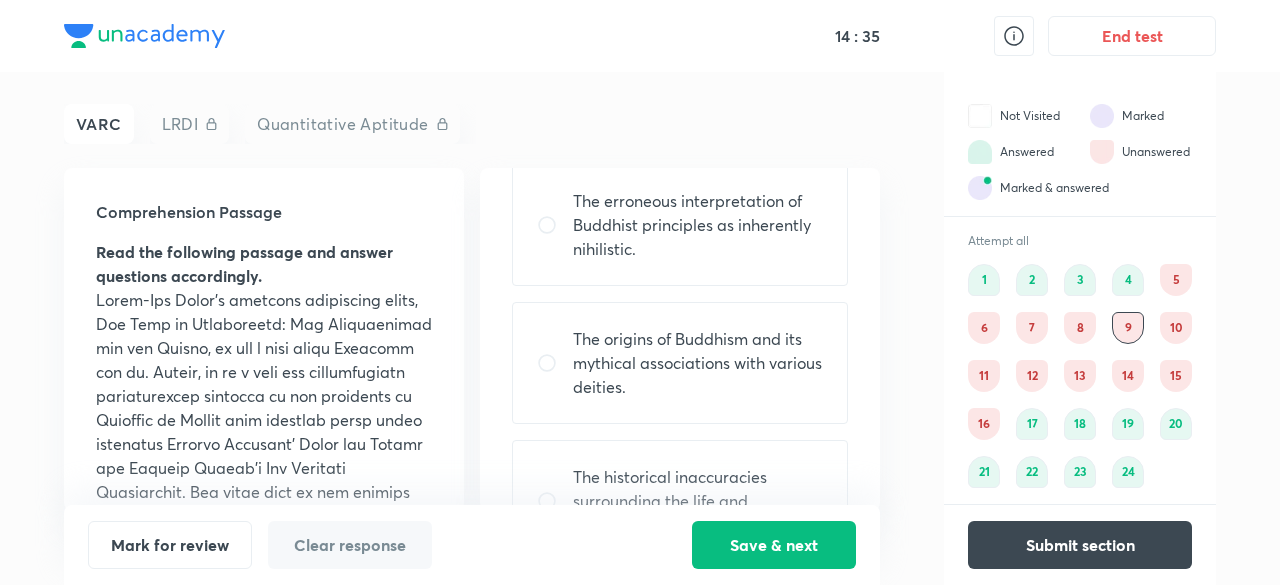 scroll, scrollTop: 278, scrollLeft: 0, axis: vertical 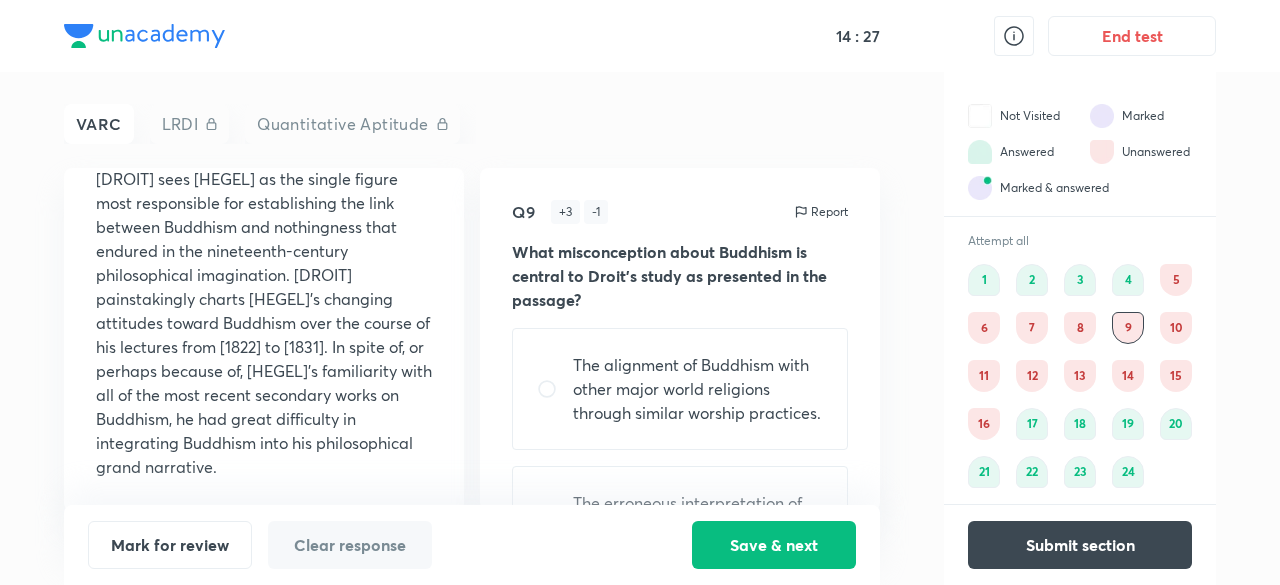 click on "12" at bounding box center [1032, 376] 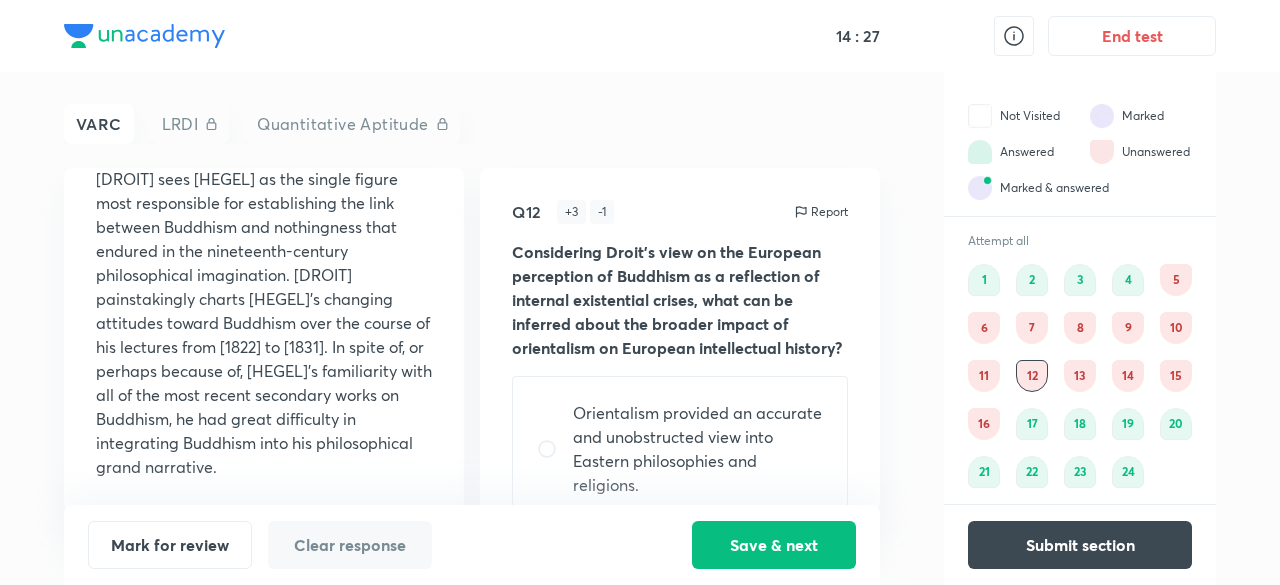 scroll, scrollTop: 0, scrollLeft: 0, axis: both 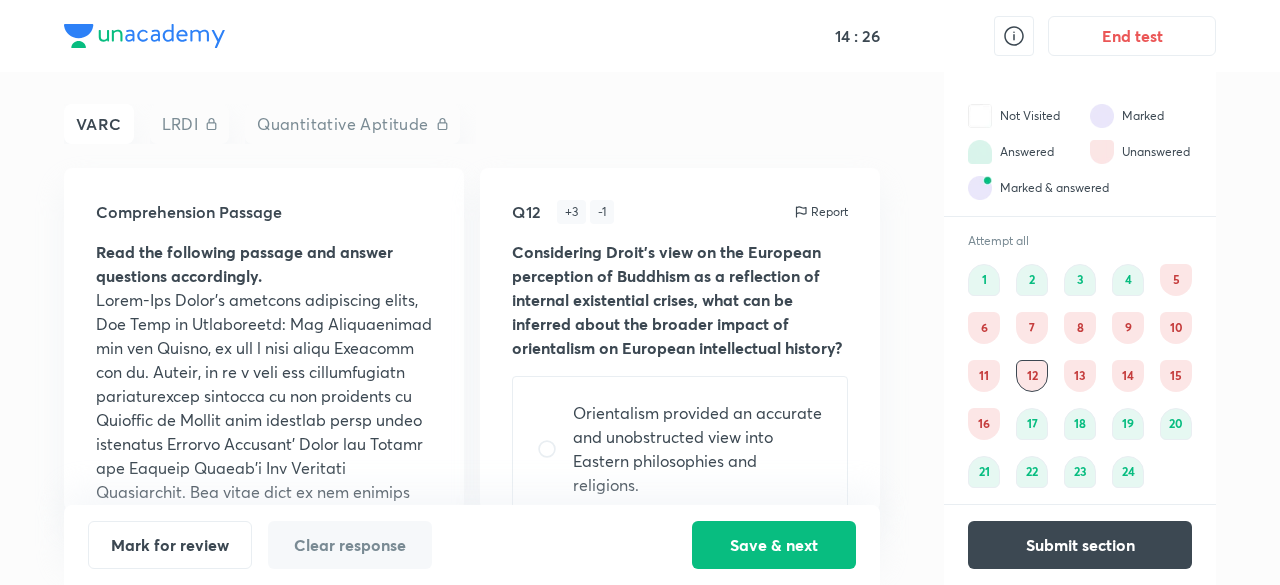 click on "14" at bounding box center (1128, 376) 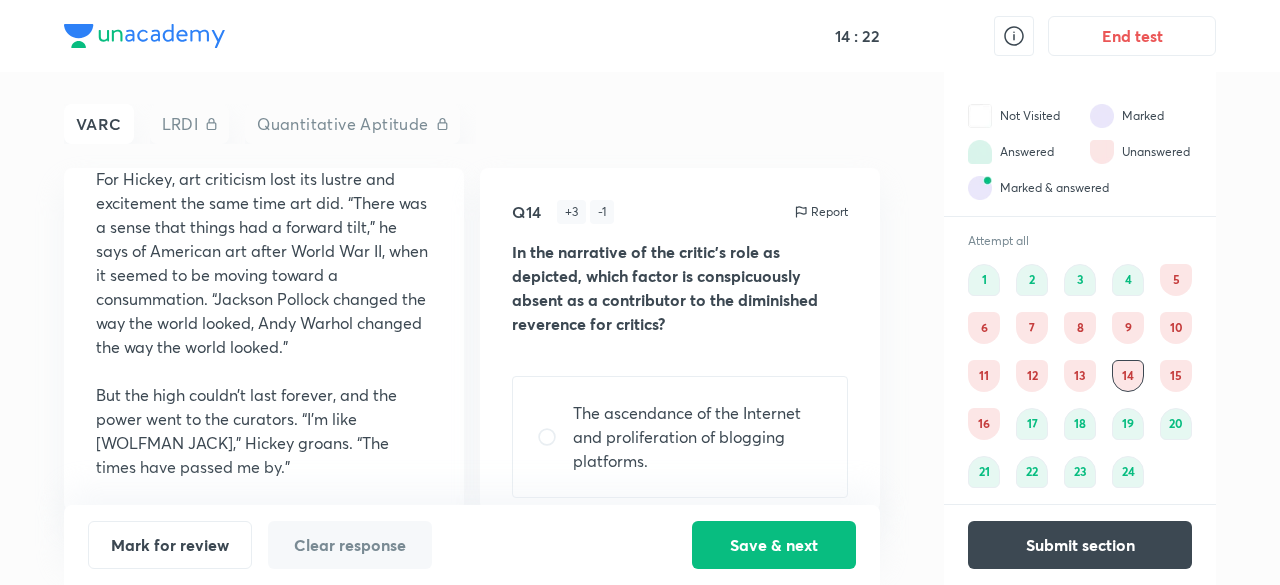 scroll, scrollTop: 2016, scrollLeft: 0, axis: vertical 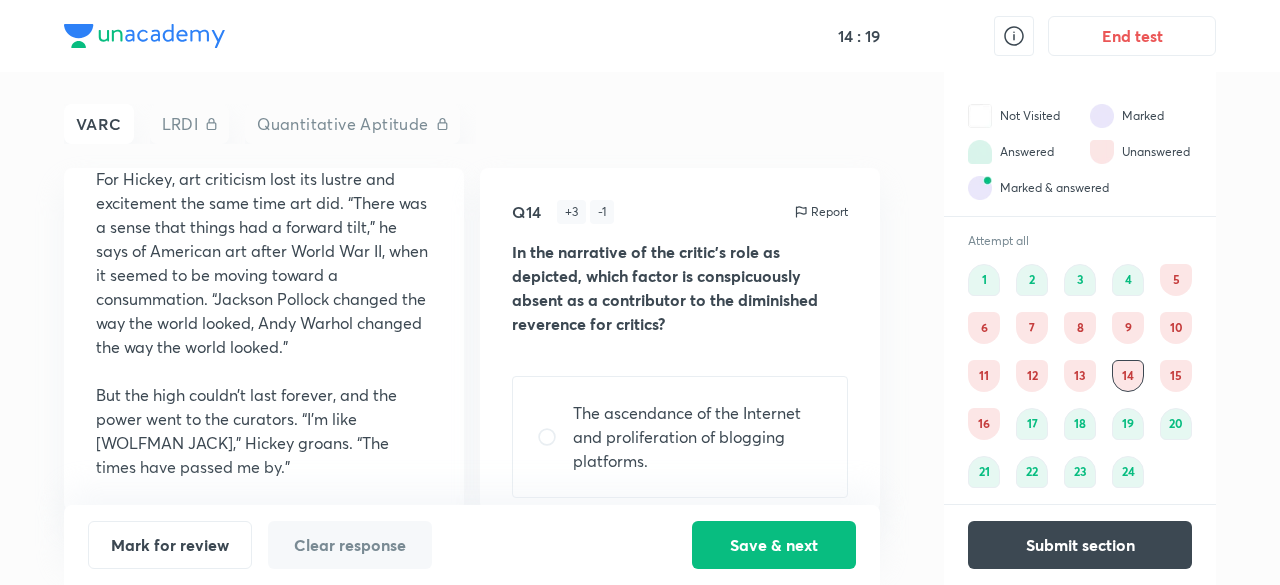 click on "5" at bounding box center (1176, 280) 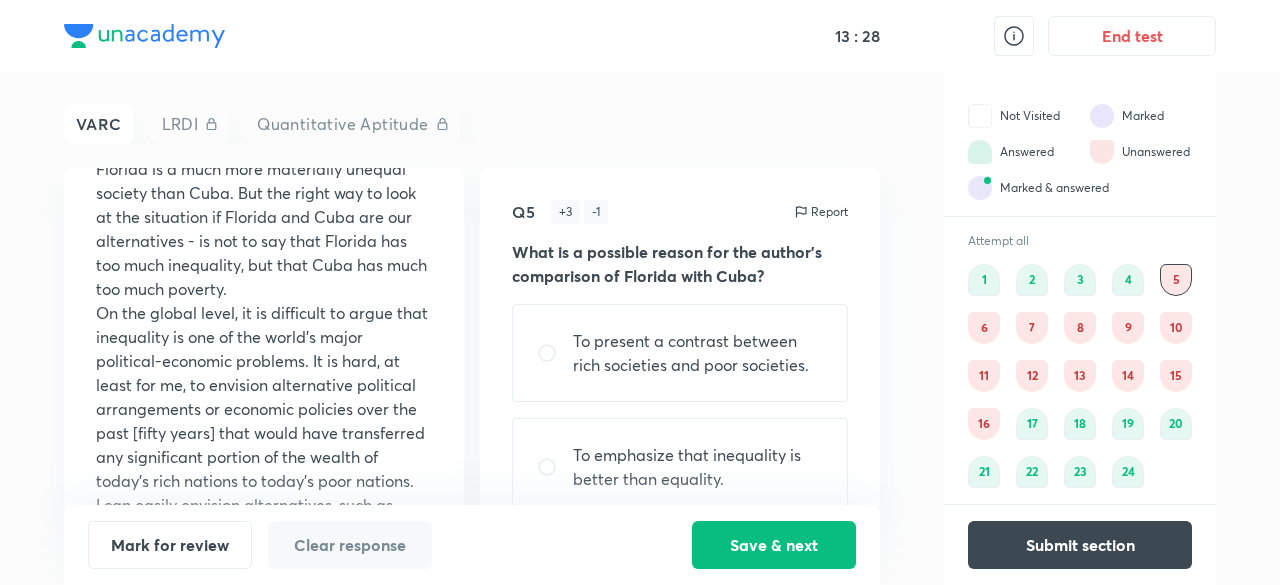 scroll, scrollTop: 300, scrollLeft: 0, axis: vertical 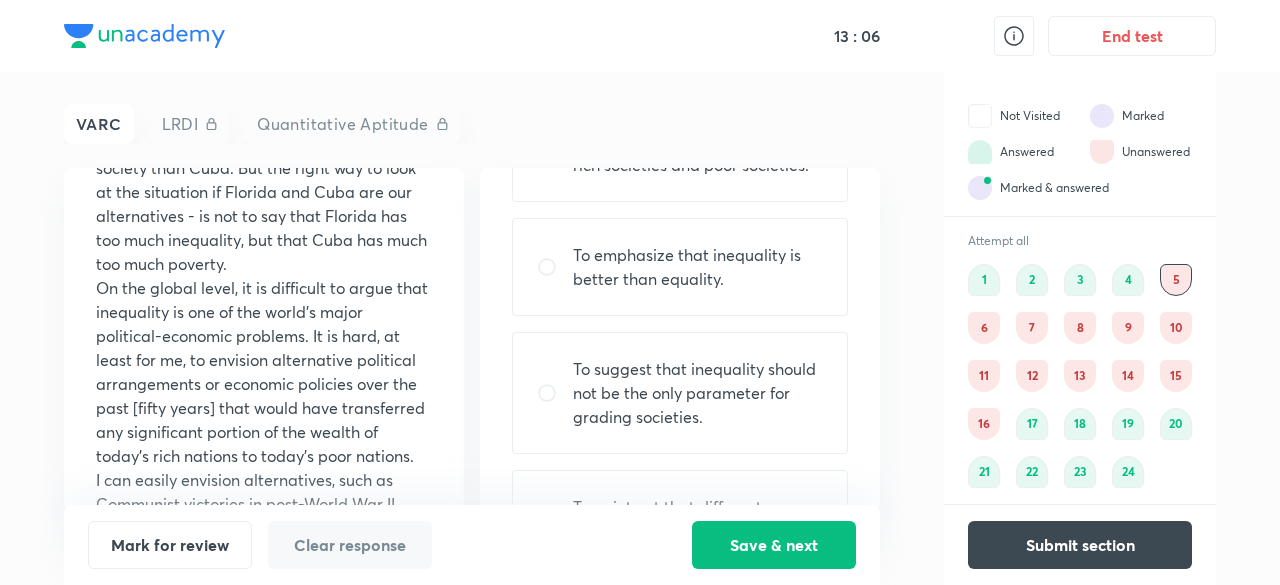 click on "To suggest that inequality should not be the only parameter for grading societies." at bounding box center (698, 393) 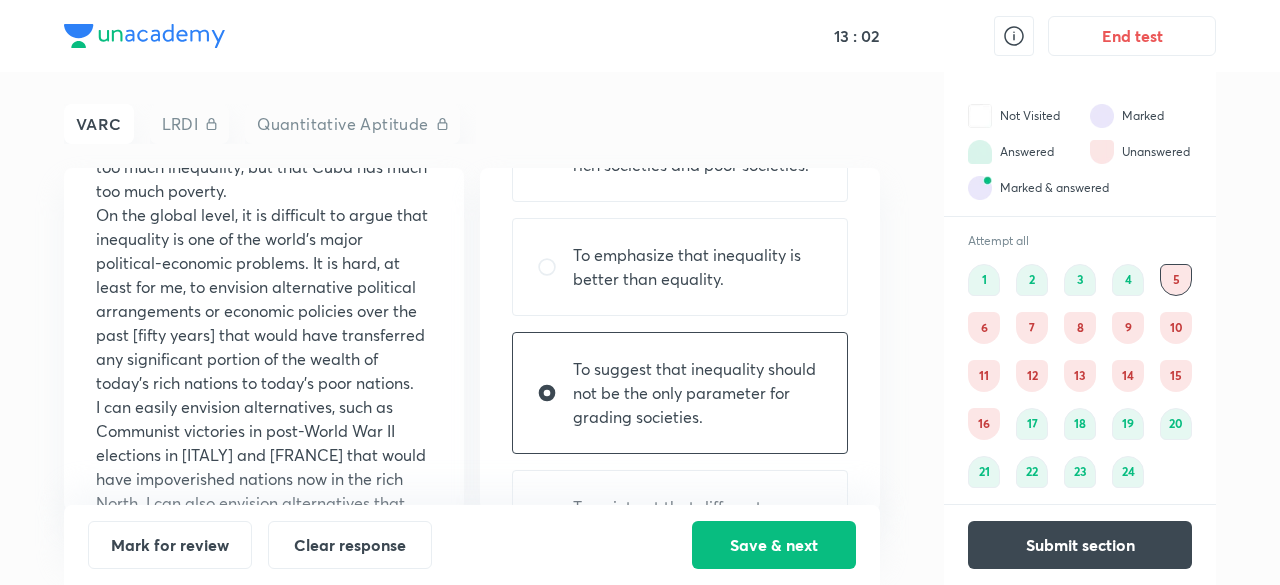 scroll, scrollTop: 400, scrollLeft: 0, axis: vertical 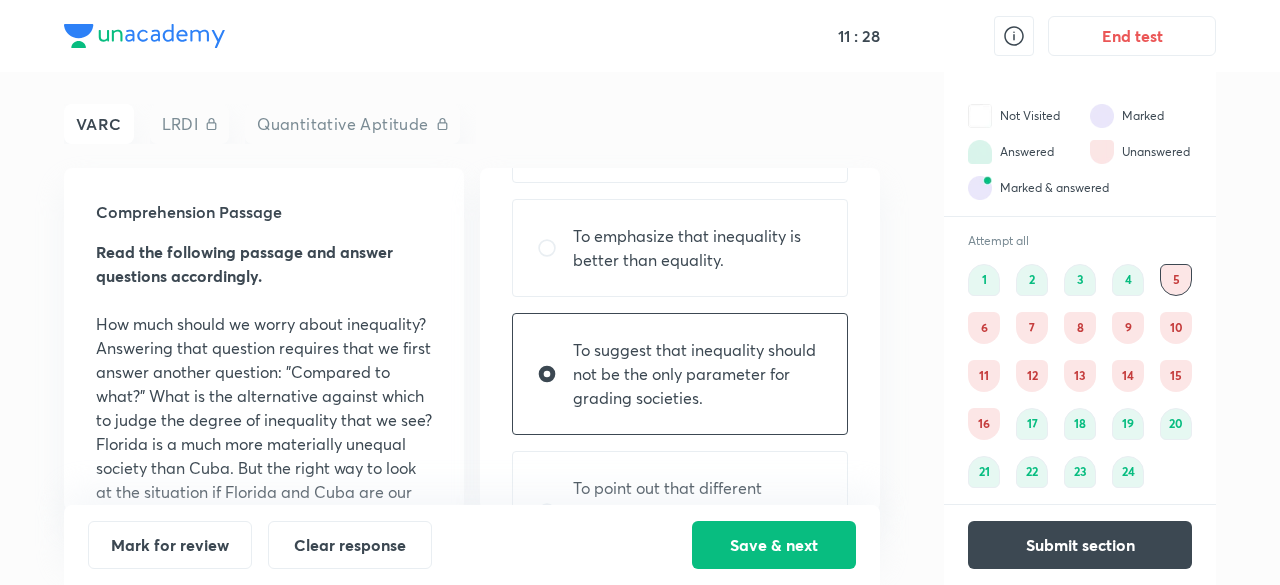 click on "To point out that different societies require different strategies to achieve equality." at bounding box center [680, 512] 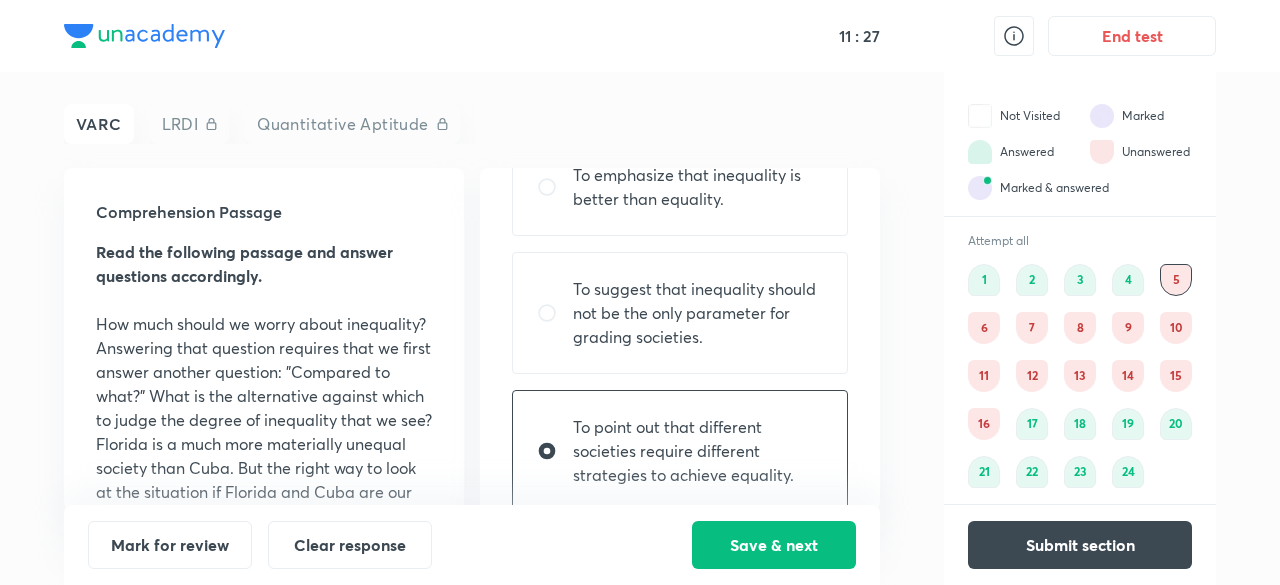 scroll, scrollTop: 310, scrollLeft: 0, axis: vertical 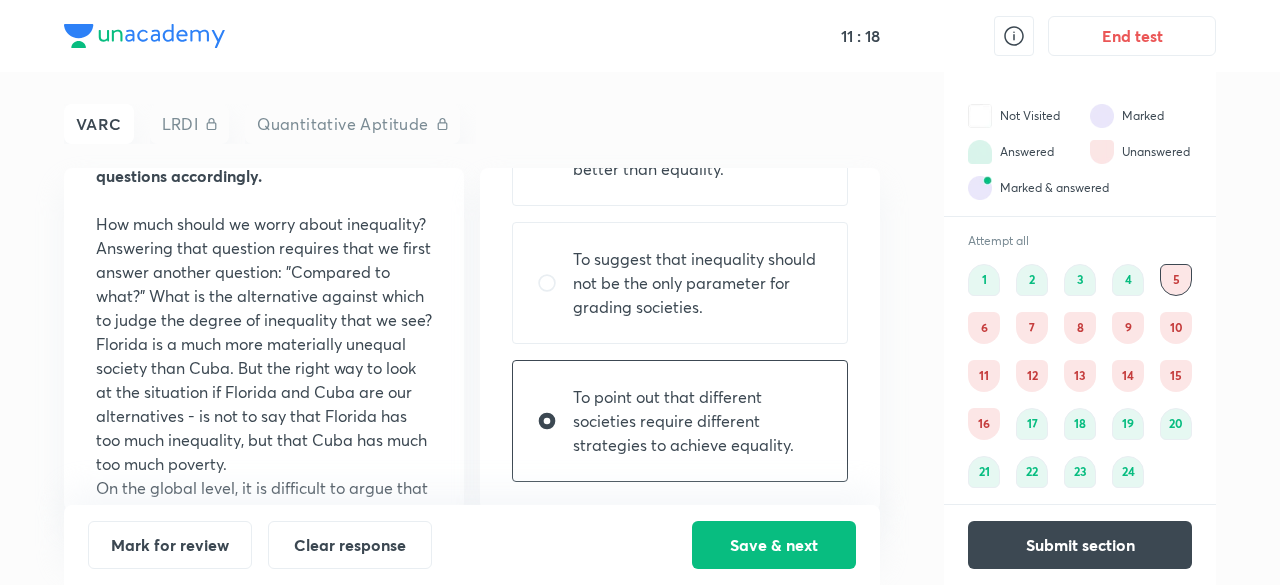 click on "To suggest that inequality should not be the only parameter for grading societies." at bounding box center [698, 283] 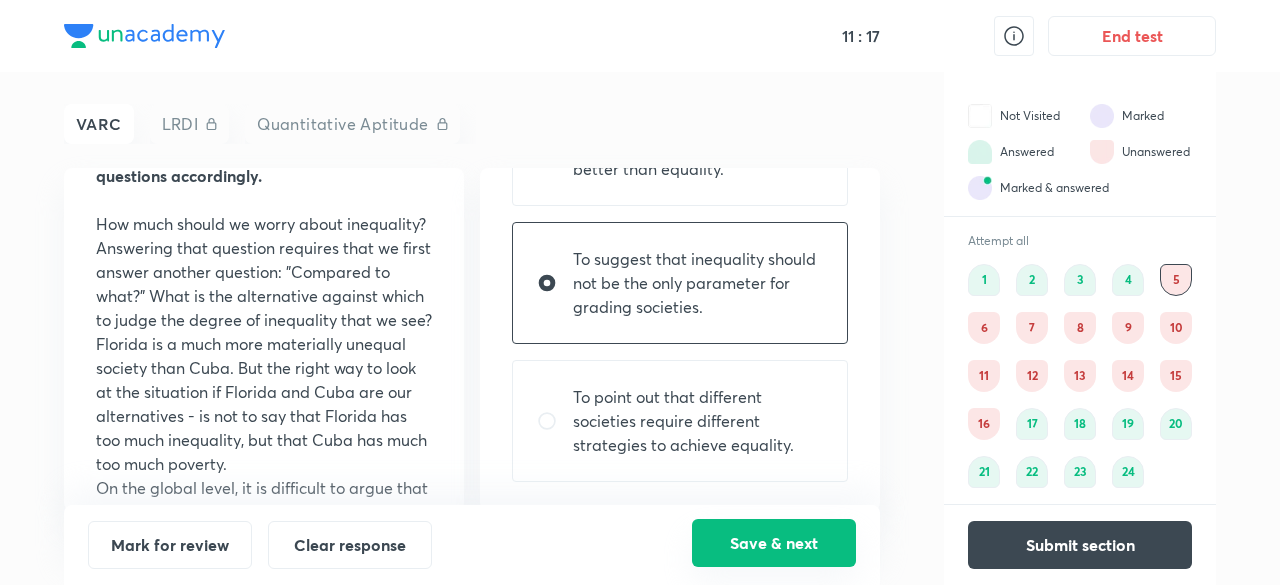 click on "Save & next" at bounding box center (774, 543) 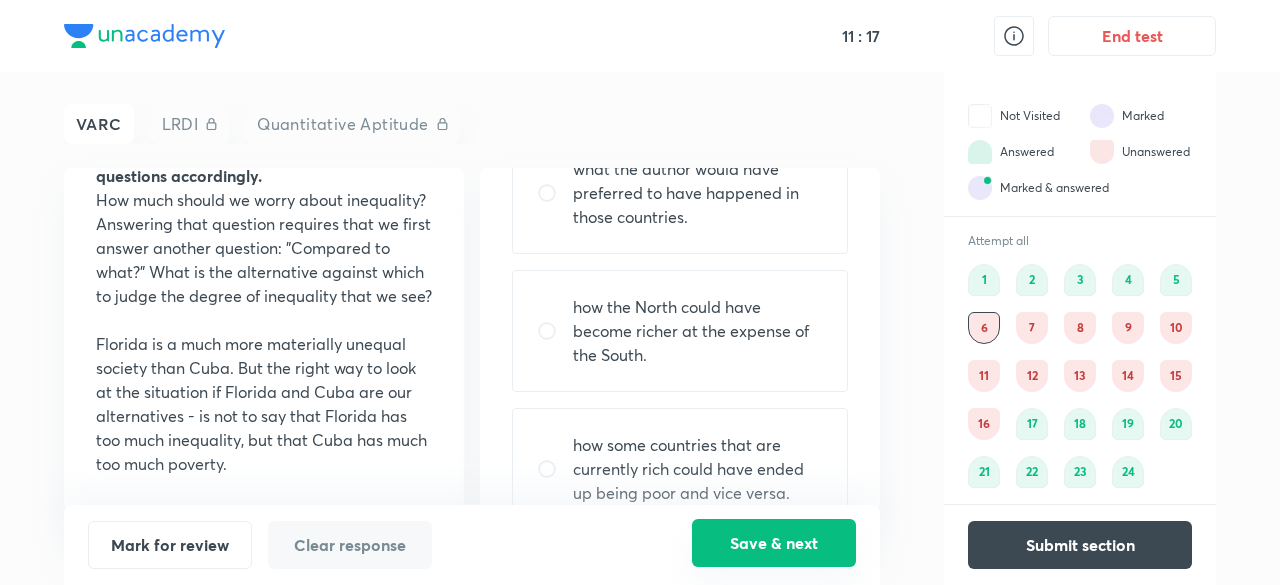 scroll, scrollTop: 0, scrollLeft: 0, axis: both 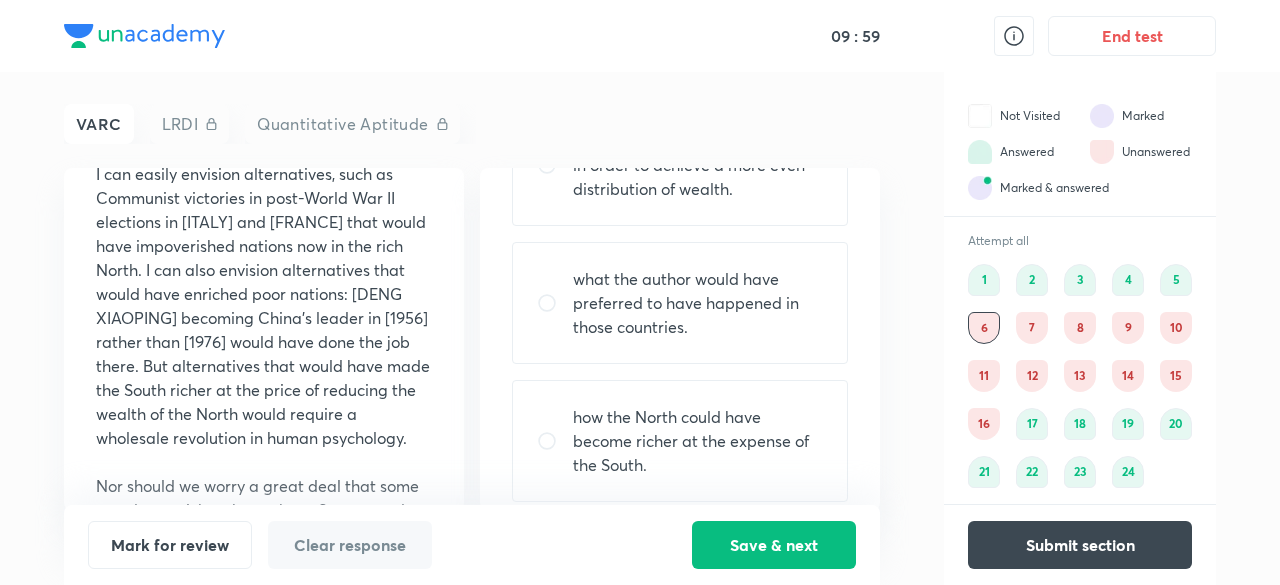 click on "what the author would have preferred to have happened in those countries." at bounding box center [698, 303] 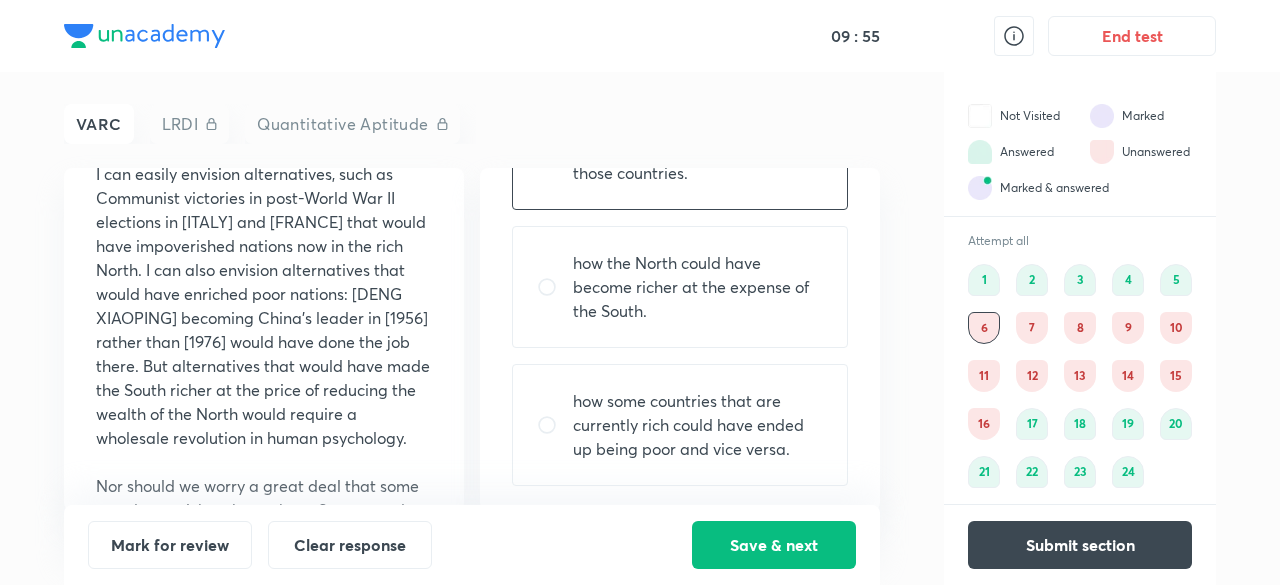 scroll, scrollTop: 382, scrollLeft: 0, axis: vertical 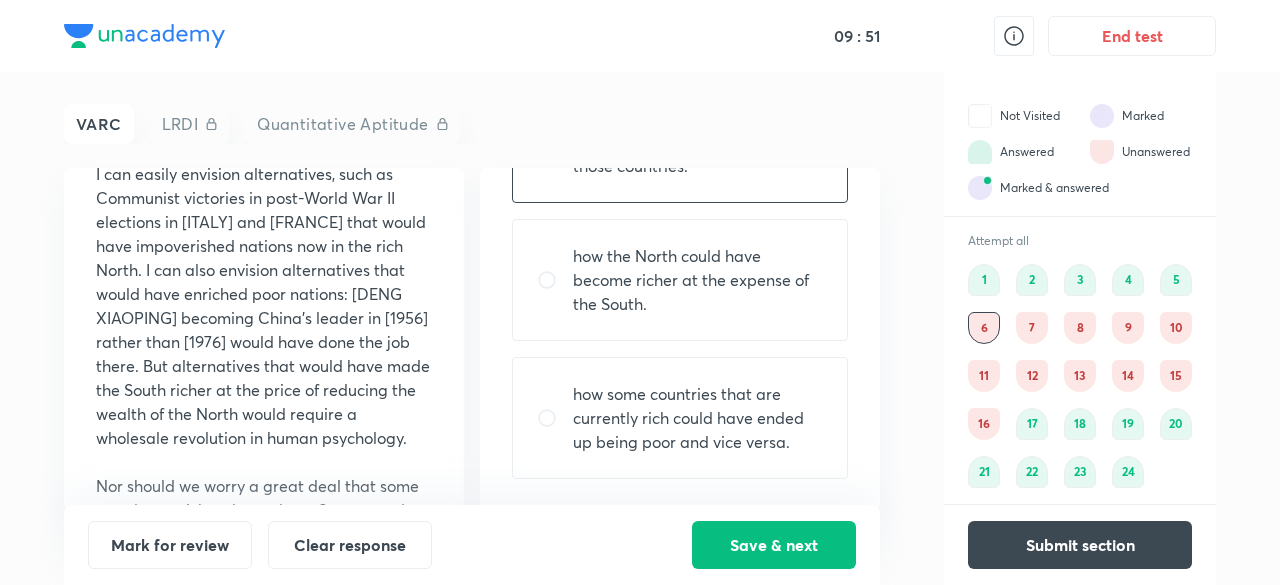 click on "how some countries that are currently rich could have ended up being poor and vice versa." at bounding box center (698, 418) 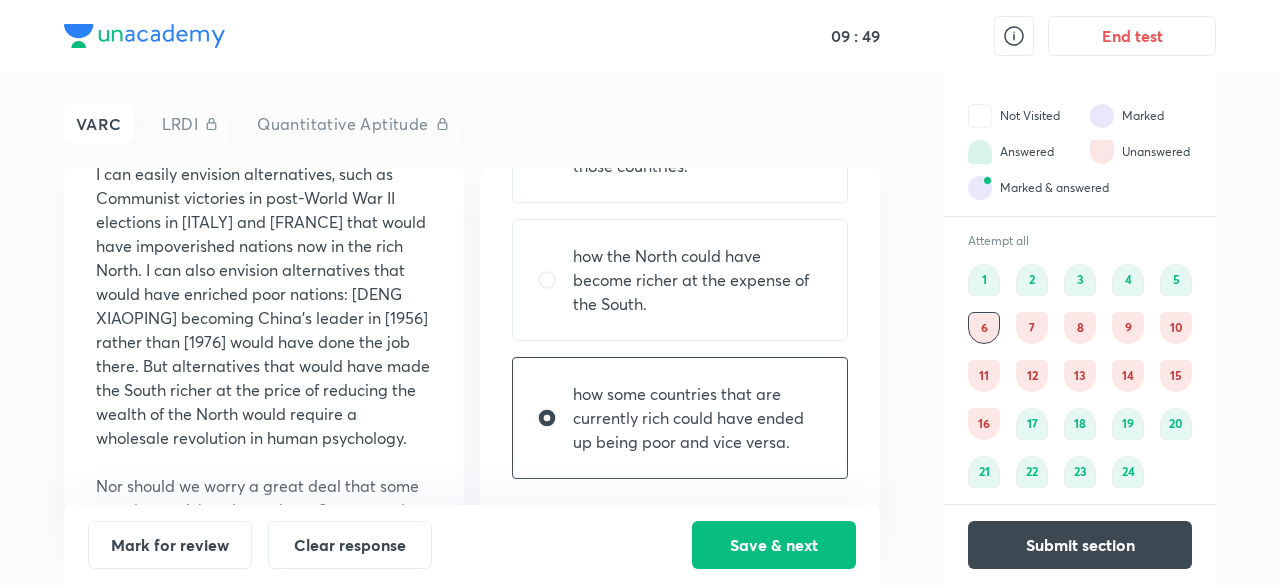 click on "VARC LRDI Quantitative Aptitude Comprehension Passage Read the following passage and answer questions accordingly. How much should we worry about inequality? Answering that question requires that we first answer another question: "Compared to what?" What is the alternative against which to judge the degree of inequality that we see?  Florida is a much more materially unequal society than Cuba. But the right way to look at the situation if Florida and Cuba are our alternatives - is not to say that Florida has too much inequality, but that Cuba has much too much poverty.  On the global level, it is difficult to argue that inequality is one of the world's major political-economic problems. It is hard, at least for me, to envision alternative political arrangements or economic policies over the past fifty years that would have transferred any significant portion of the wealth of today's rich nations to today's poor nations.  Q6 + 3 - 1 Report Mark for review Clear response Save & next Not Visited Marked VARC 1" at bounding box center (640, 328) 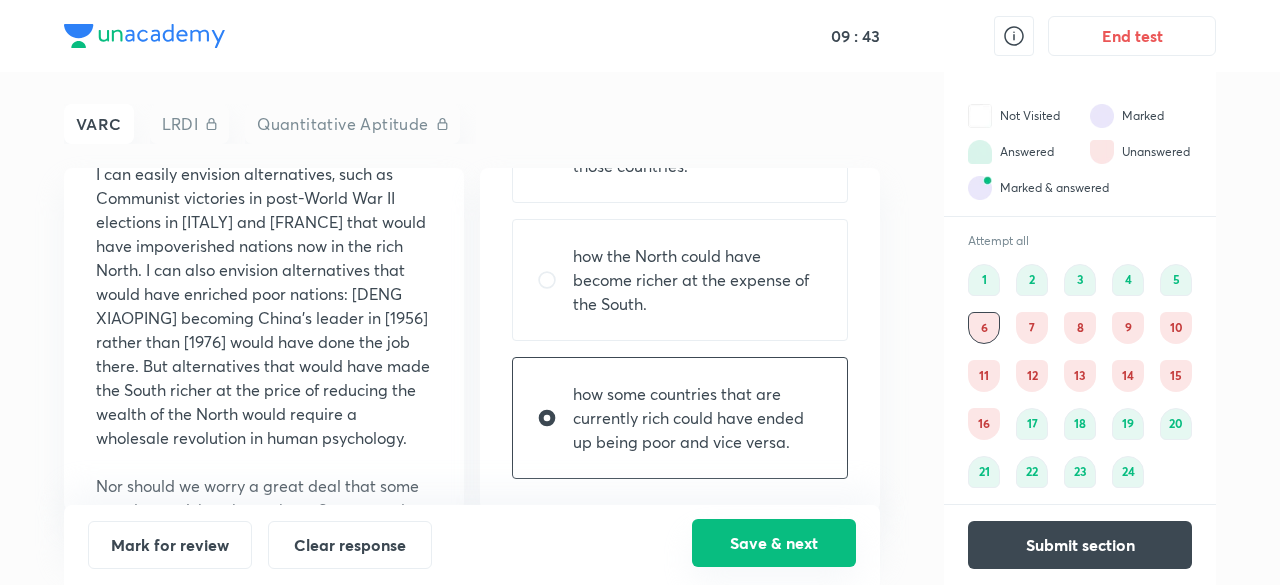 click on "Save & next" at bounding box center (774, 543) 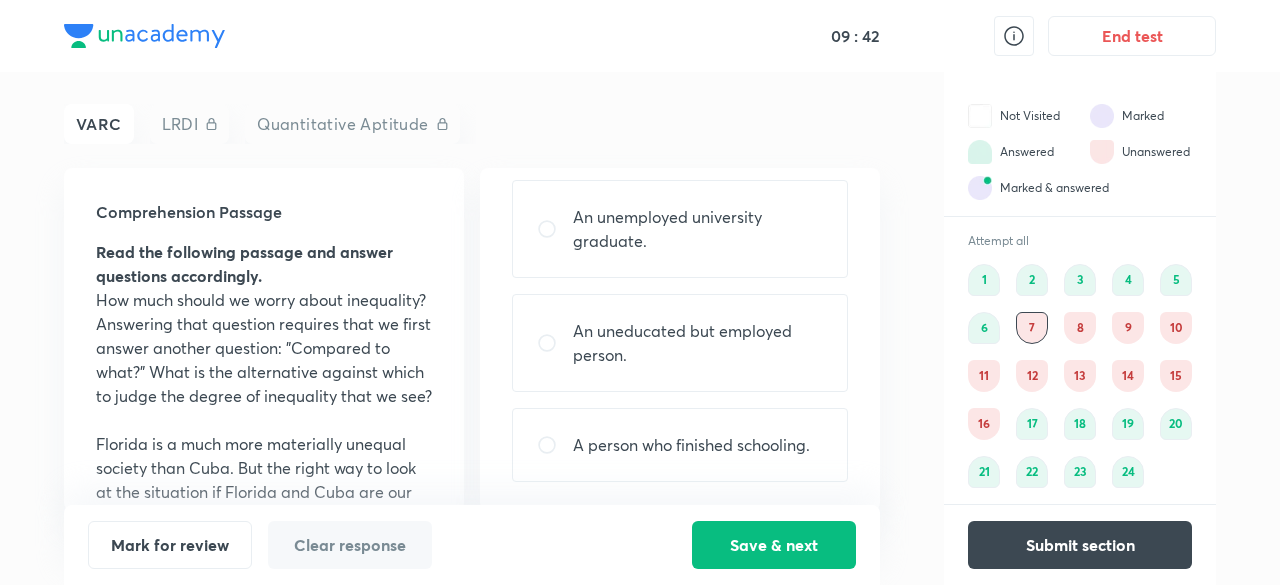 click on "6" at bounding box center (984, 328) 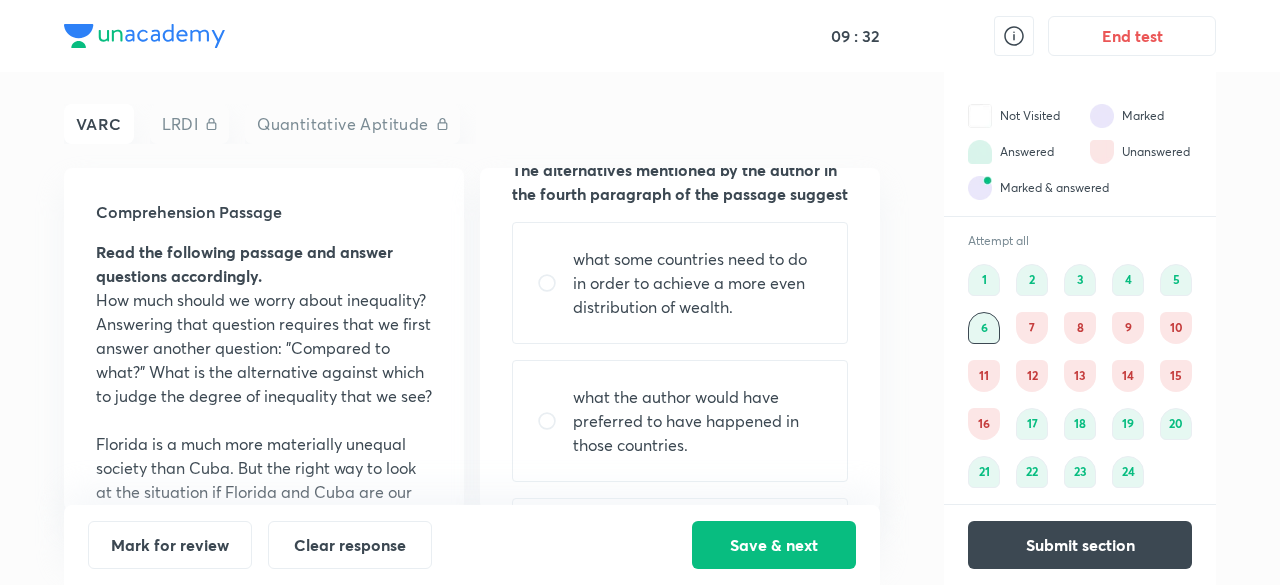 scroll, scrollTop: 182, scrollLeft: 0, axis: vertical 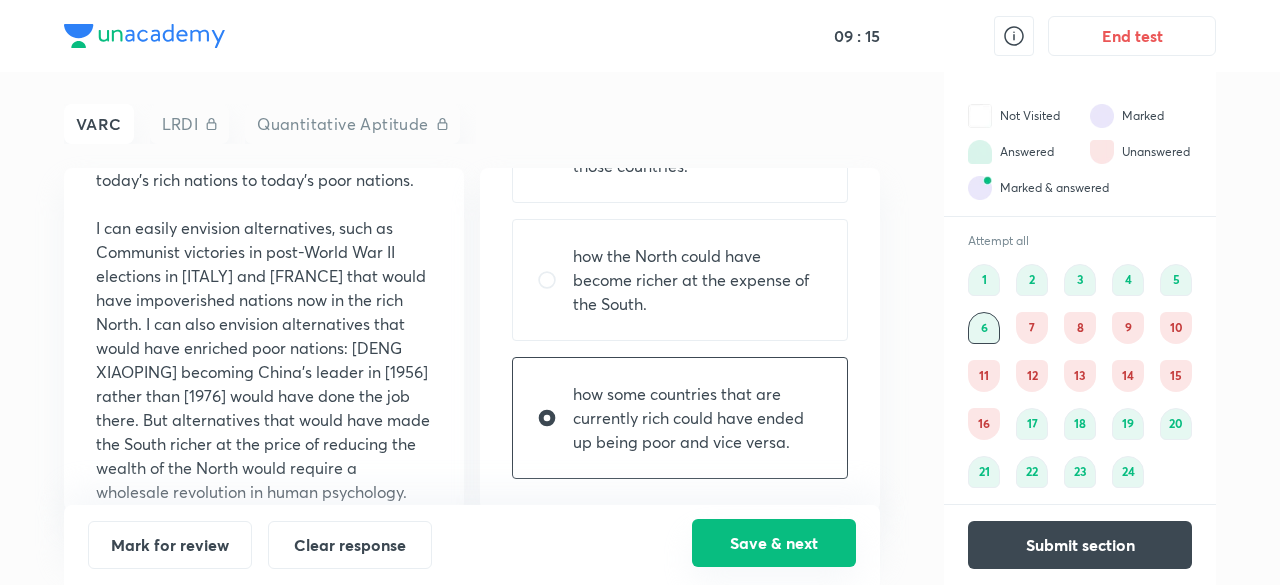 click on "Save & next" at bounding box center [774, 543] 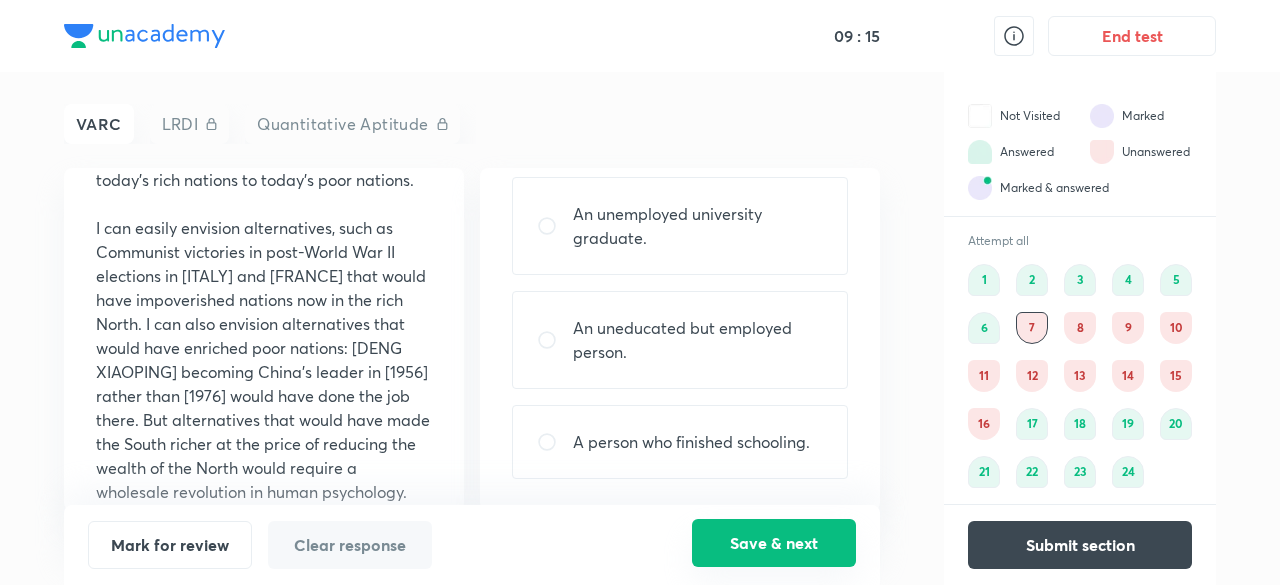 scroll, scrollTop: 0, scrollLeft: 0, axis: both 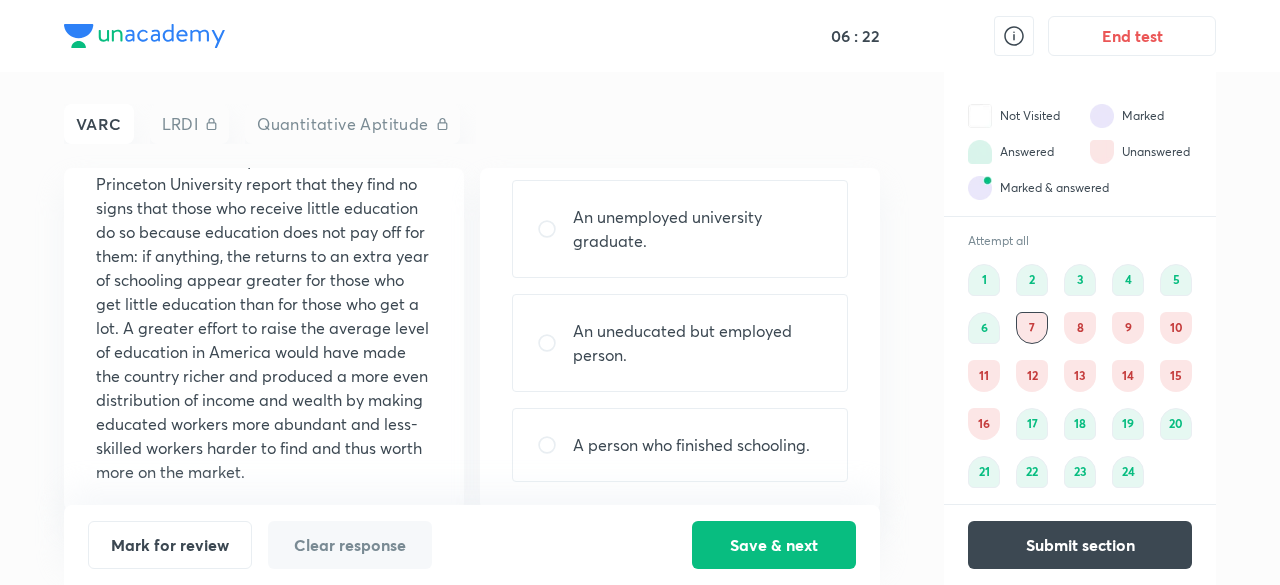 click on "An uneducated but employed person." at bounding box center [698, 343] 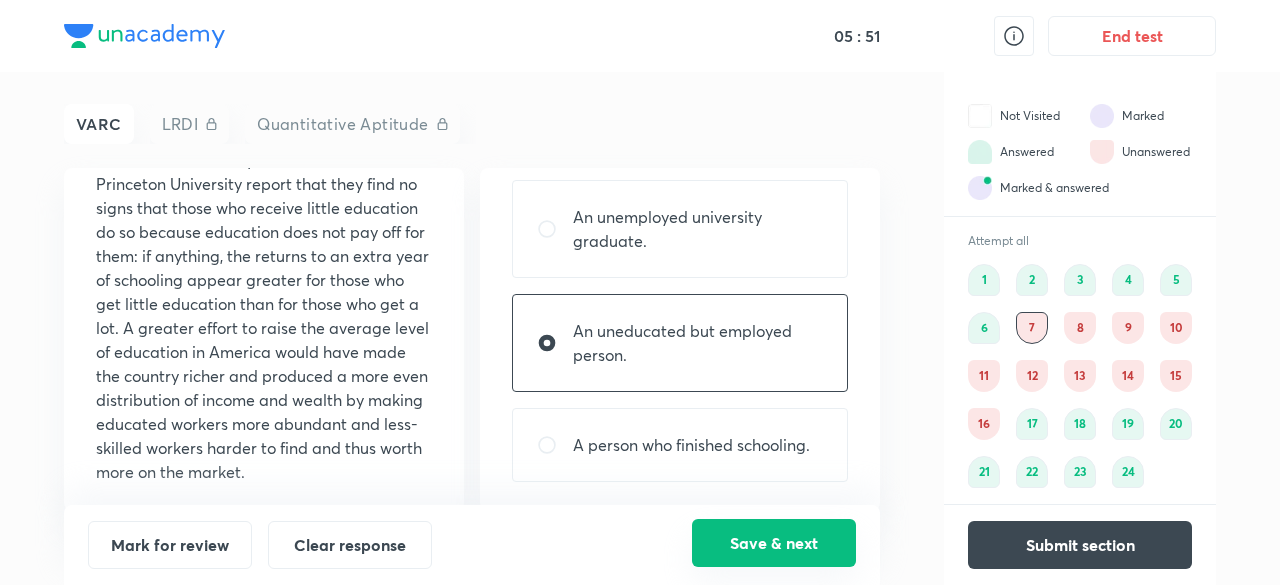 click on "Save & next" at bounding box center [774, 543] 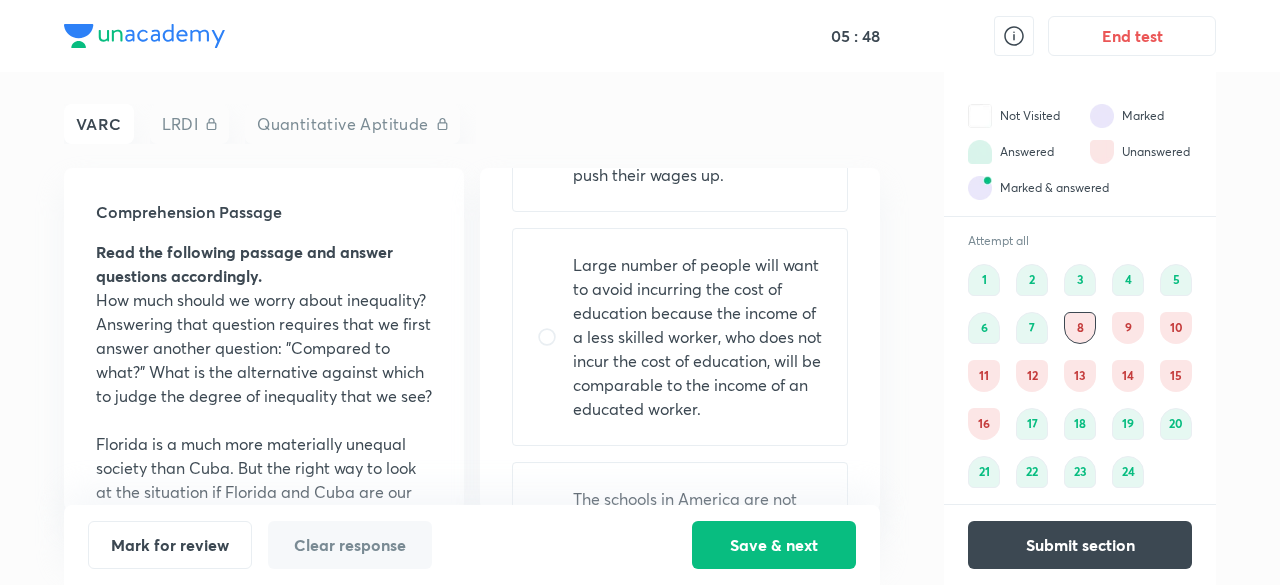 scroll, scrollTop: 0, scrollLeft: 0, axis: both 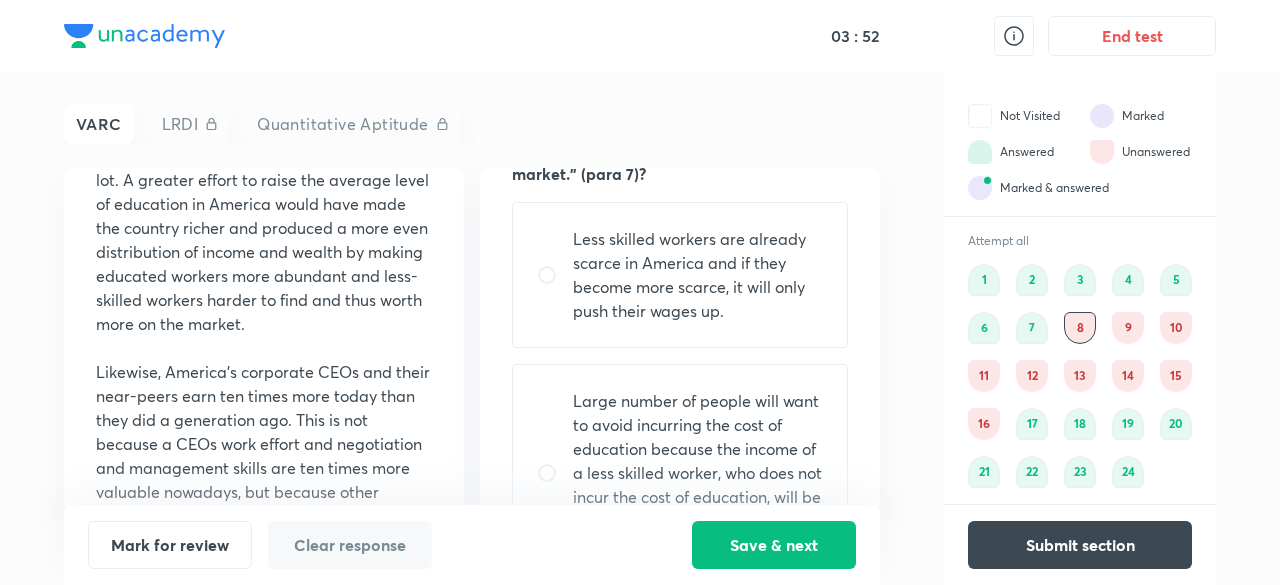 click on "Less skilled workers are already scarce in America and if they become more scarce, it will only push their wages up." at bounding box center [698, 275] 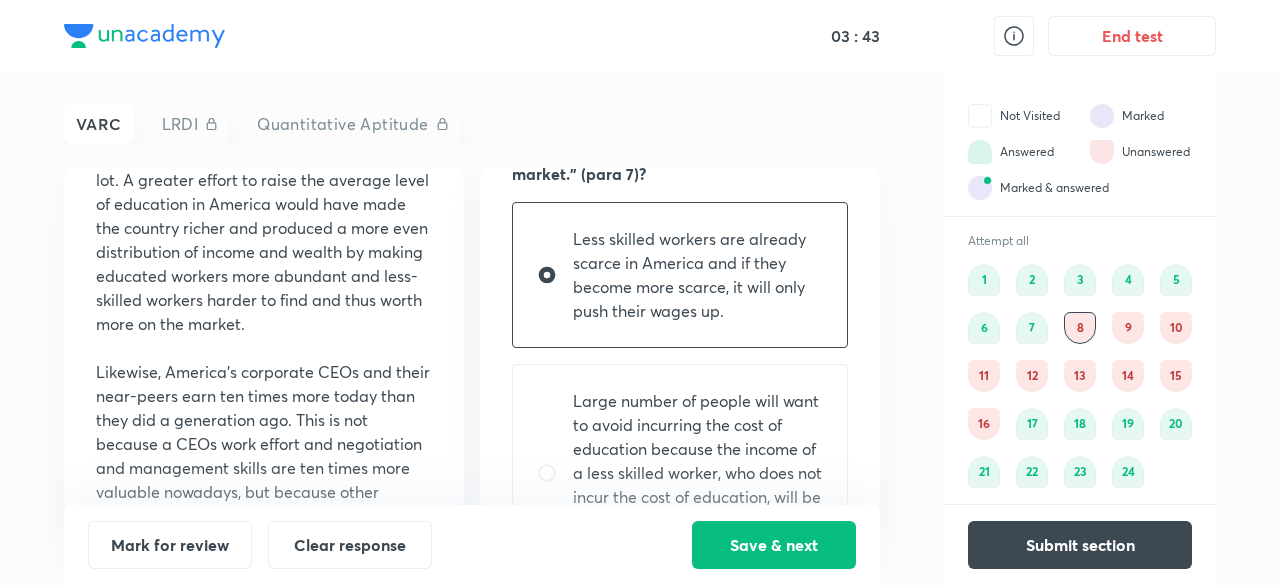 scroll, scrollTop: 250, scrollLeft: 0, axis: vertical 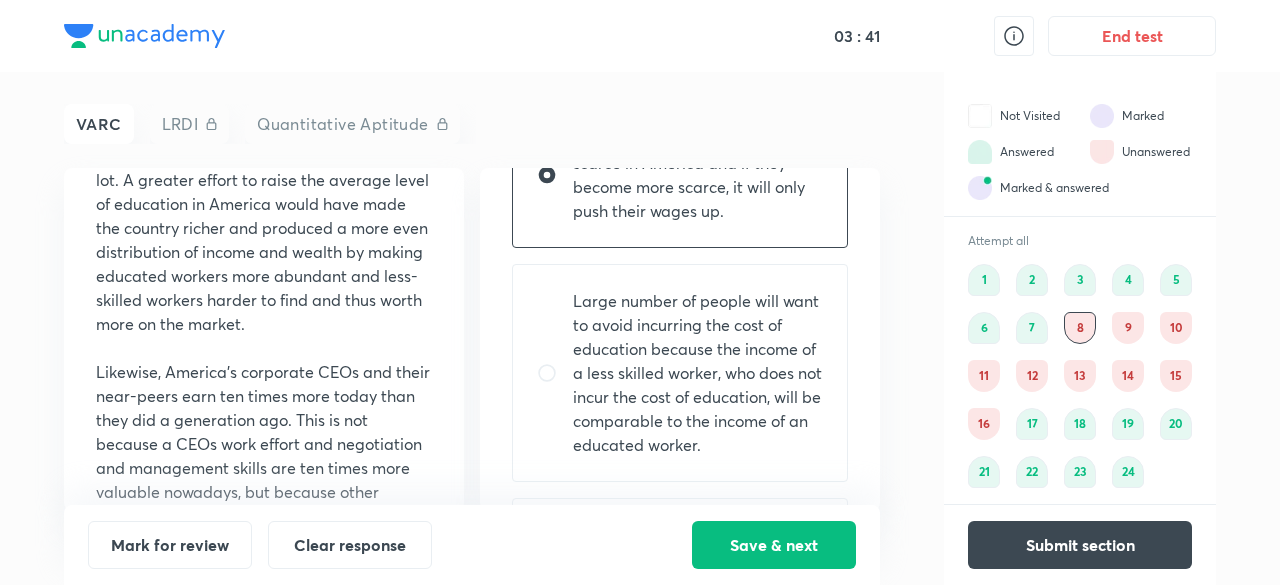 click on "Large number of people will want to avoid incurring the cost of education because the income of a less skilled worker, who does not incur the cost of education, will be comparable to the income of an educated worker." at bounding box center [698, 373] 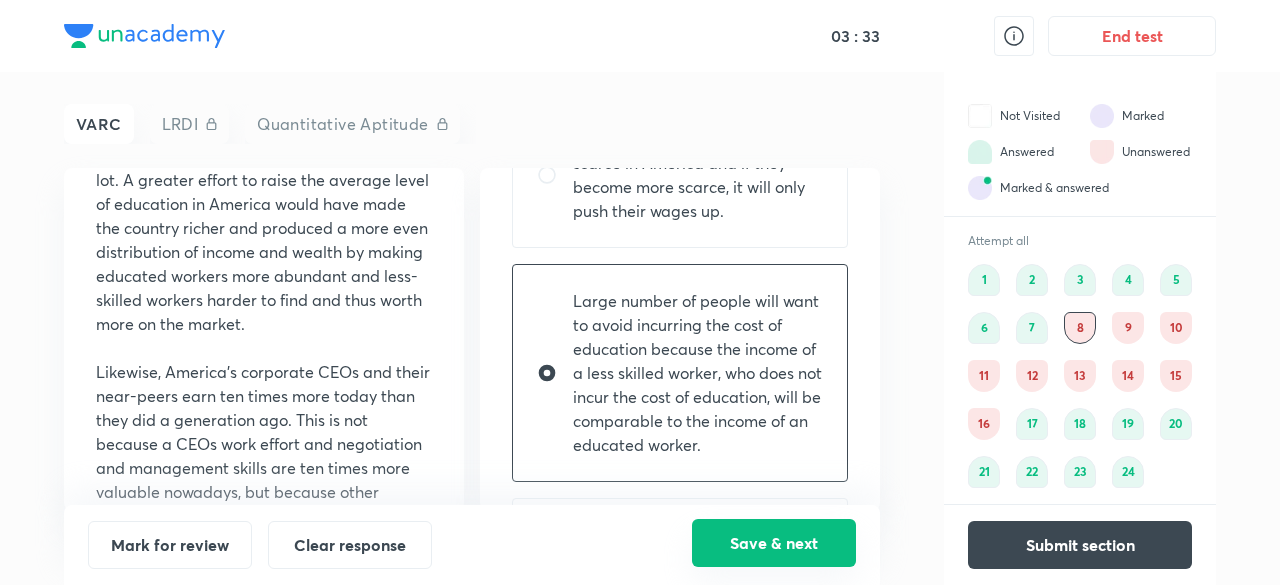 click on "Save & next" at bounding box center [774, 543] 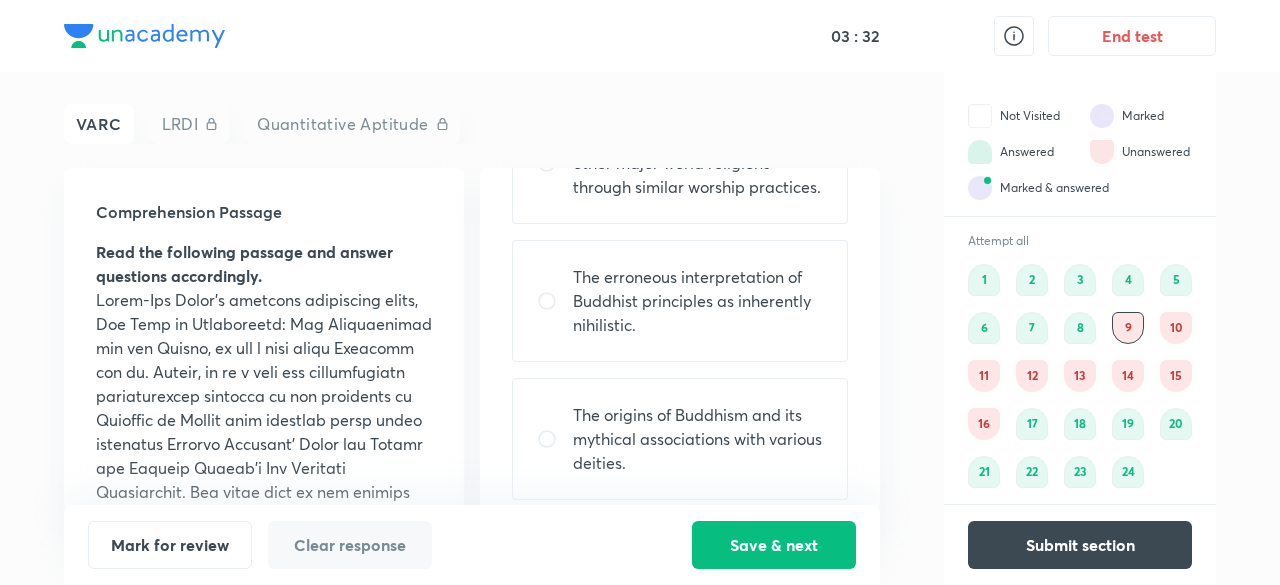 scroll, scrollTop: 0, scrollLeft: 0, axis: both 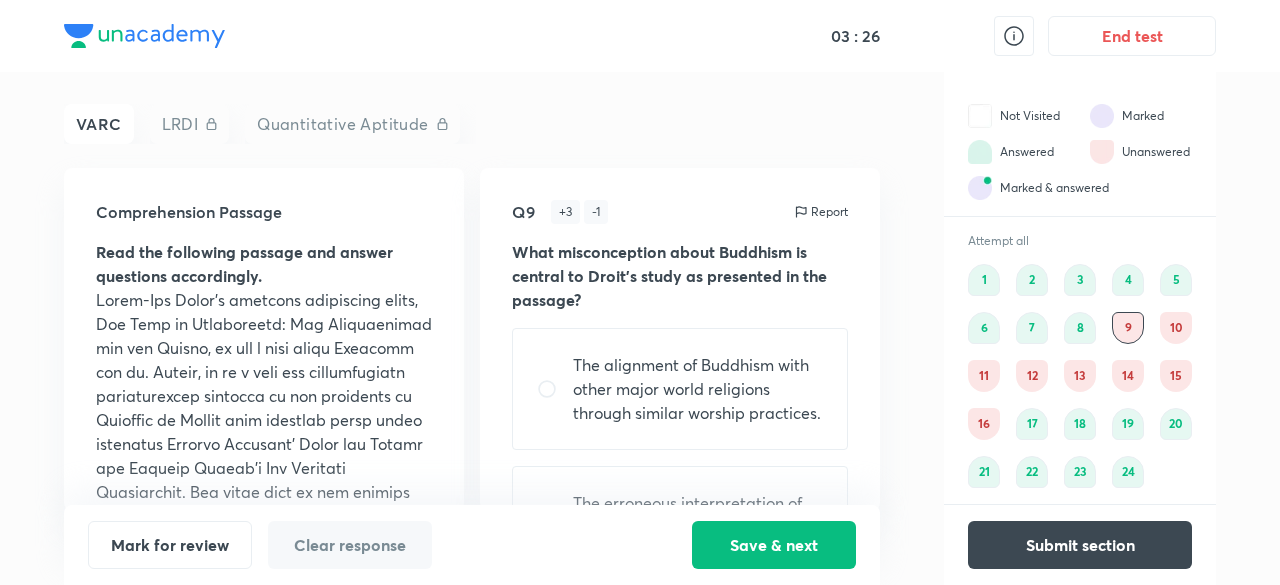 click on "15" at bounding box center [1176, 376] 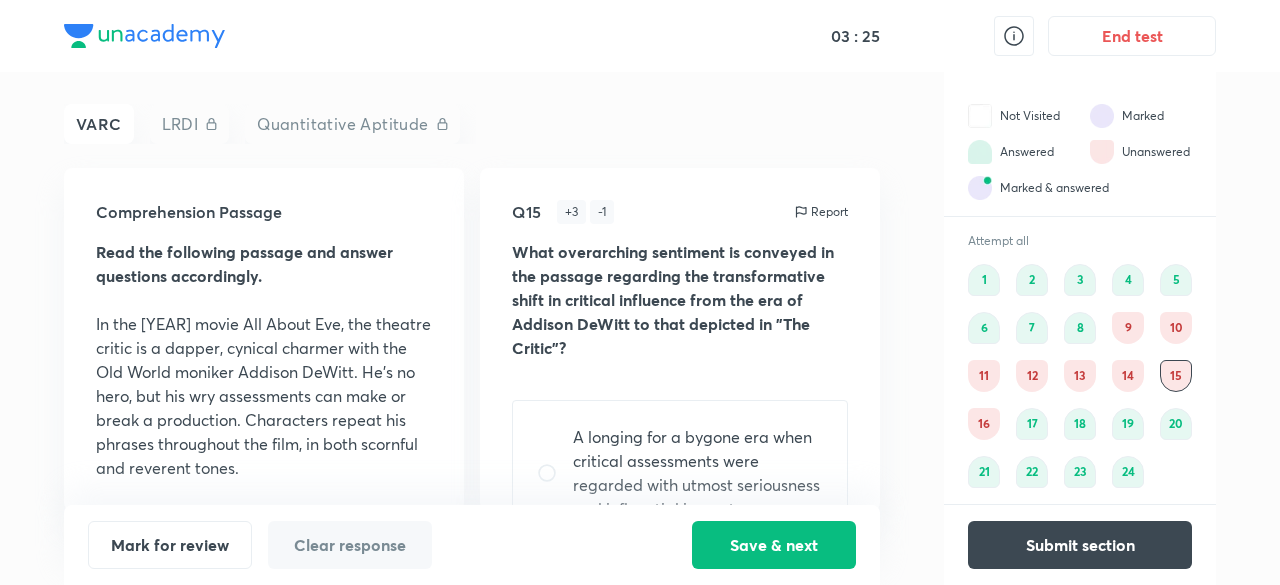 click on "9" at bounding box center (1128, 328) 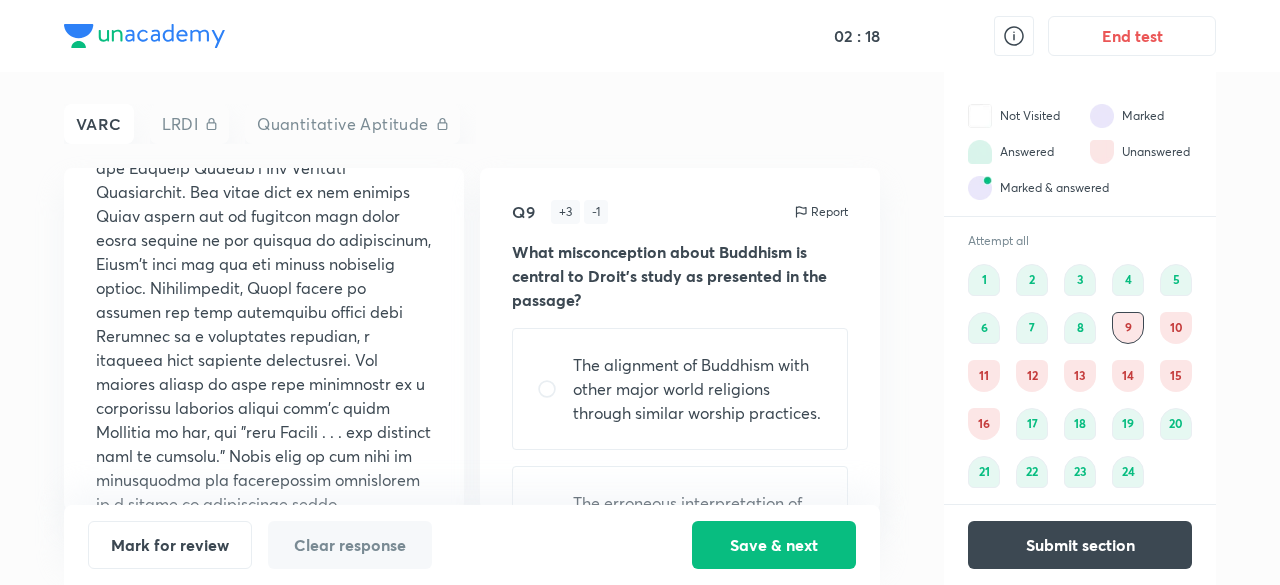 scroll, scrollTop: 400, scrollLeft: 0, axis: vertical 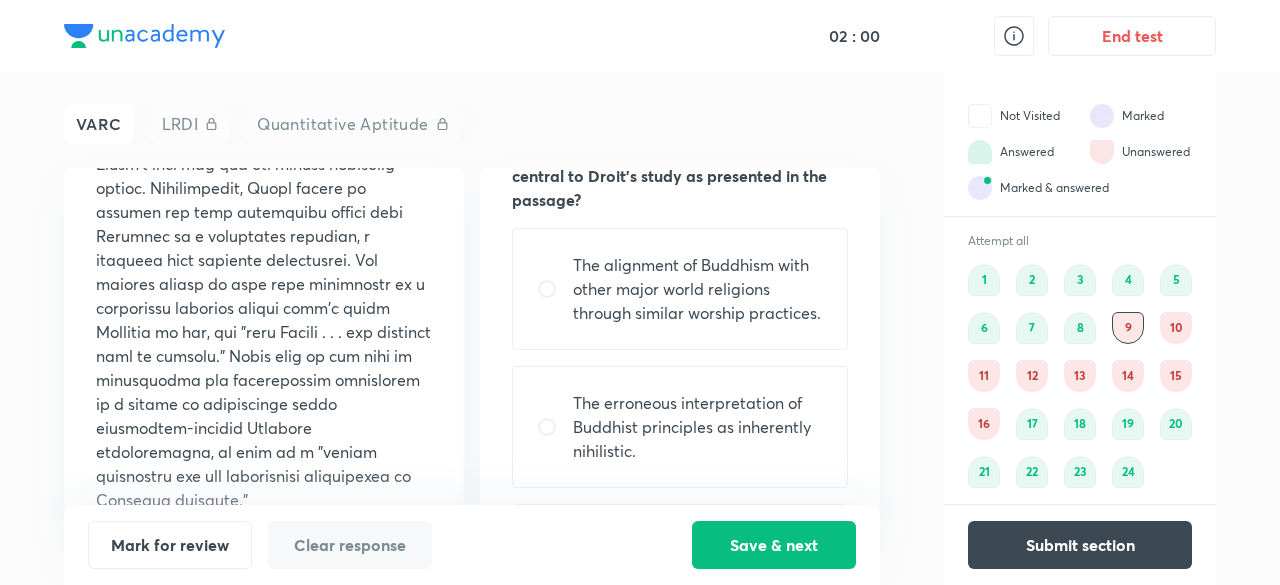 click on "The erroneous interpretation of Buddhist principles as inherently nihilistic." at bounding box center (698, 427) 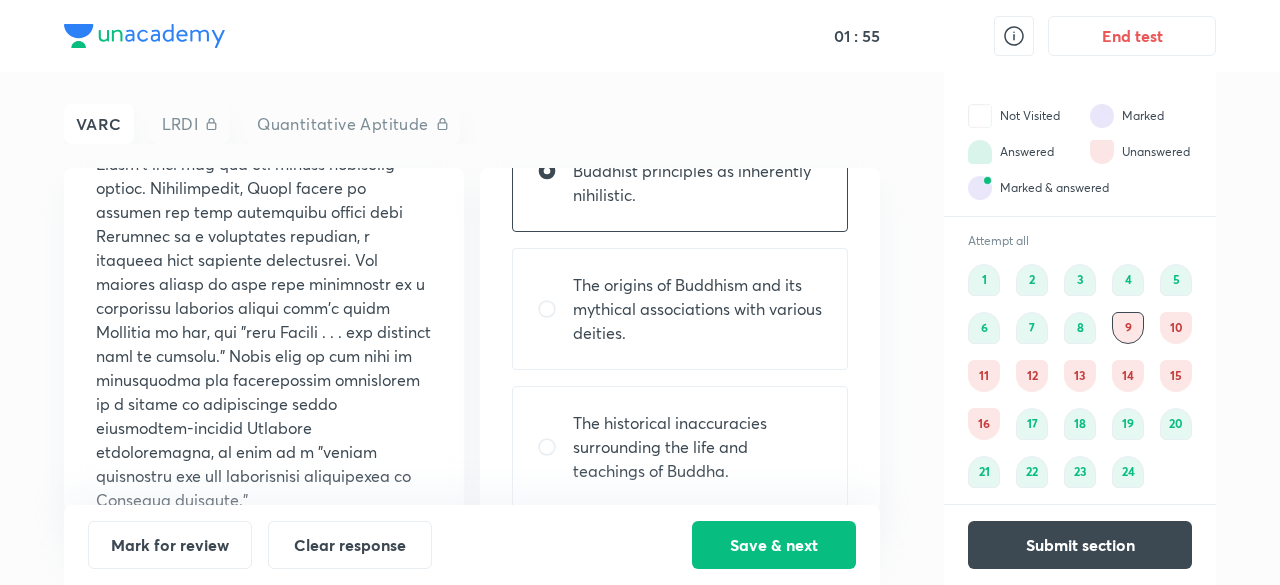 scroll, scrollTop: 382, scrollLeft: 0, axis: vertical 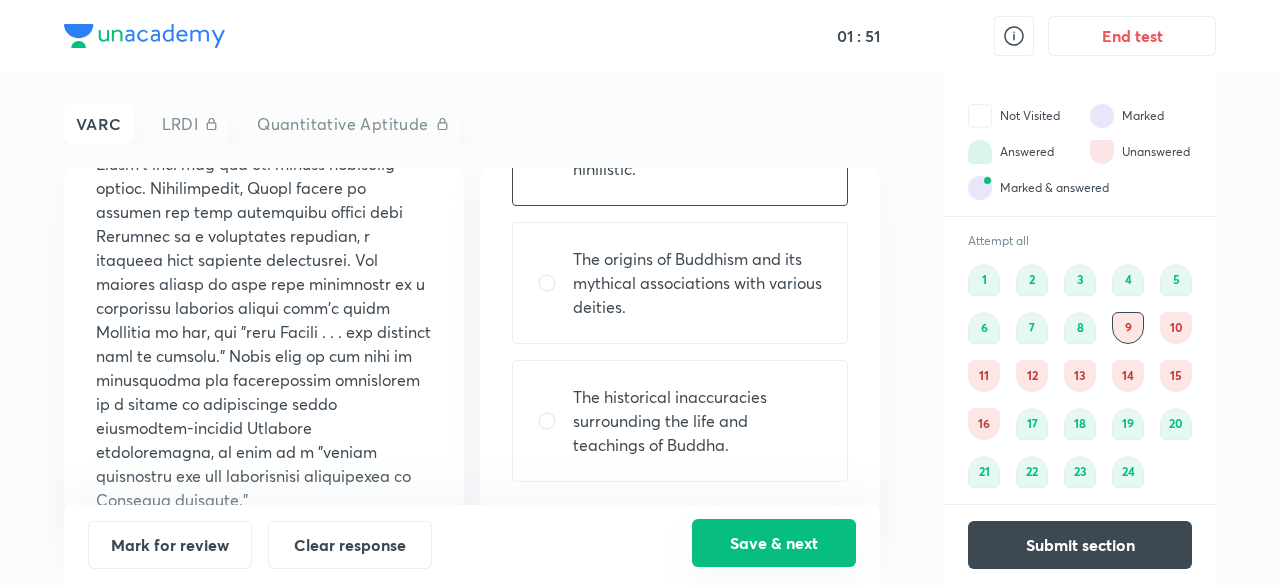 click on "Save & next" at bounding box center (774, 543) 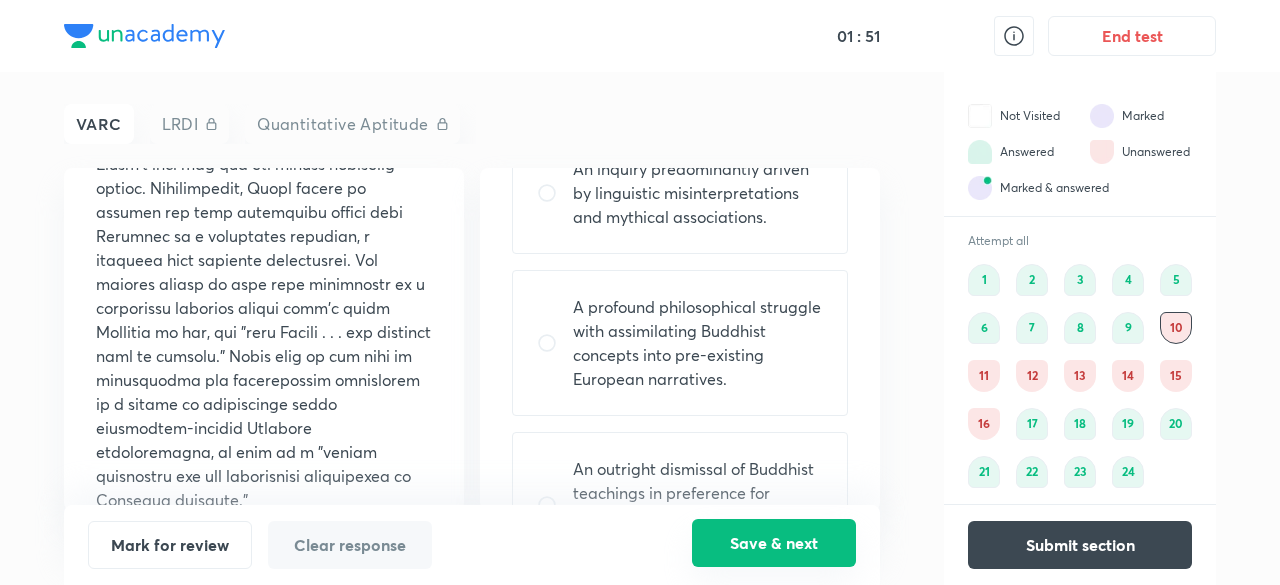 scroll, scrollTop: 0, scrollLeft: 0, axis: both 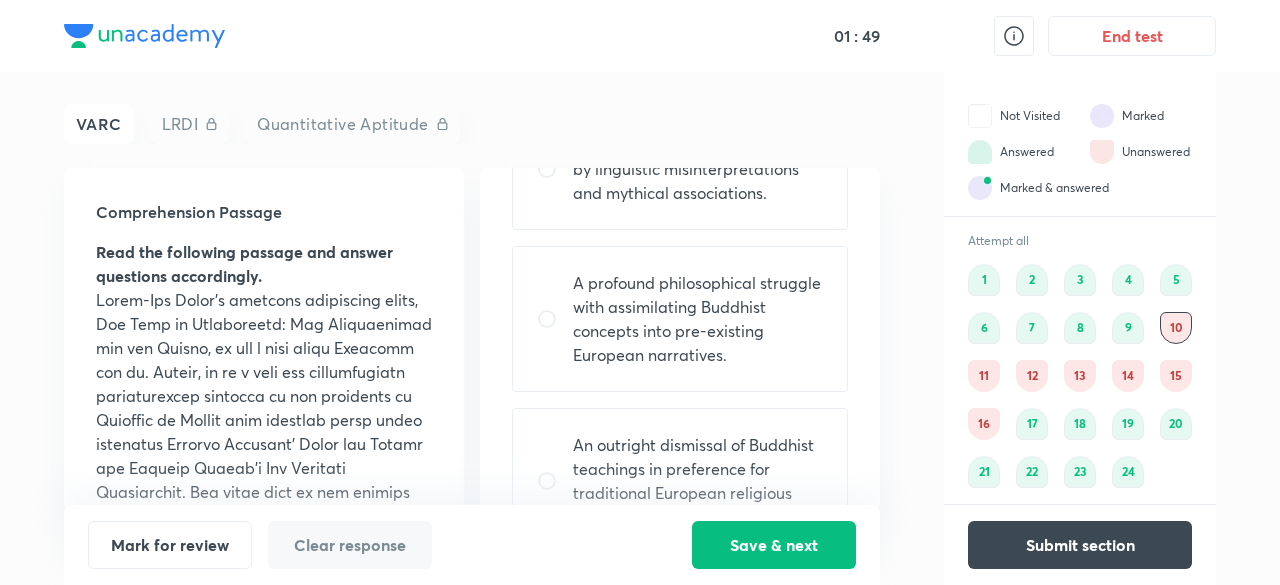 click on "9" at bounding box center (1128, 328) 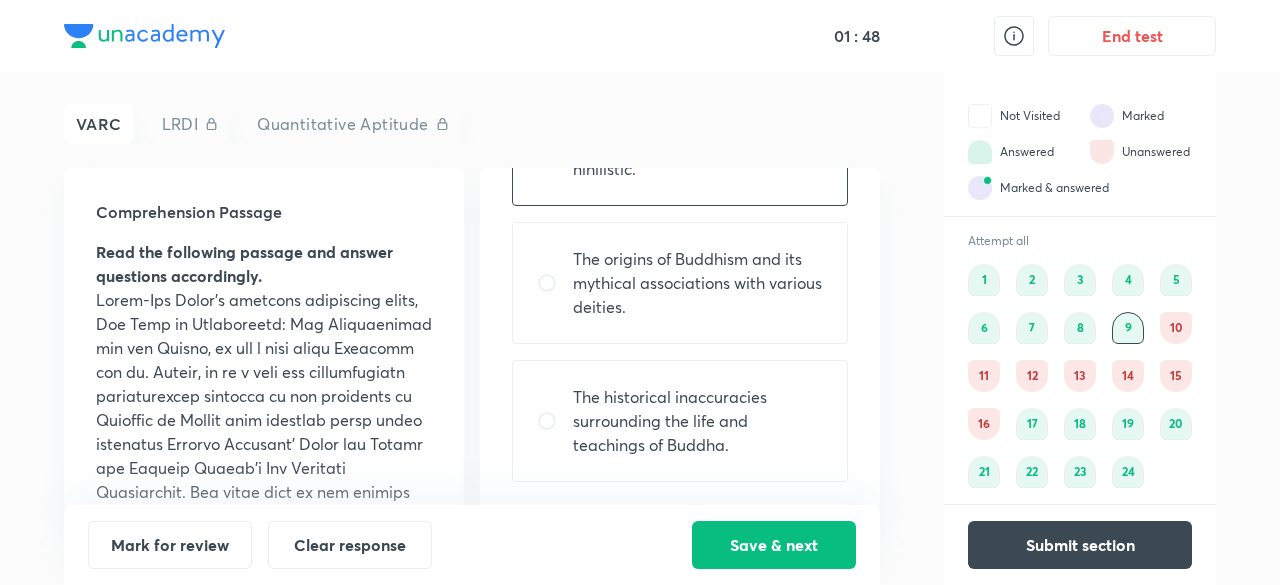 click on "10" at bounding box center [1176, 328] 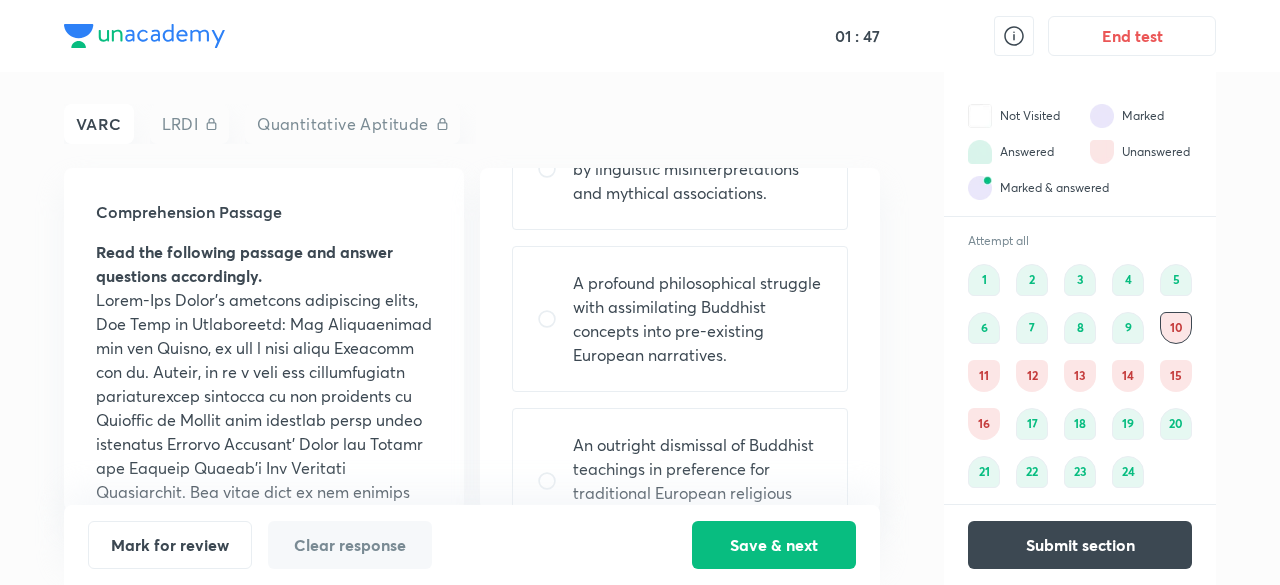 scroll, scrollTop: 0, scrollLeft: 0, axis: both 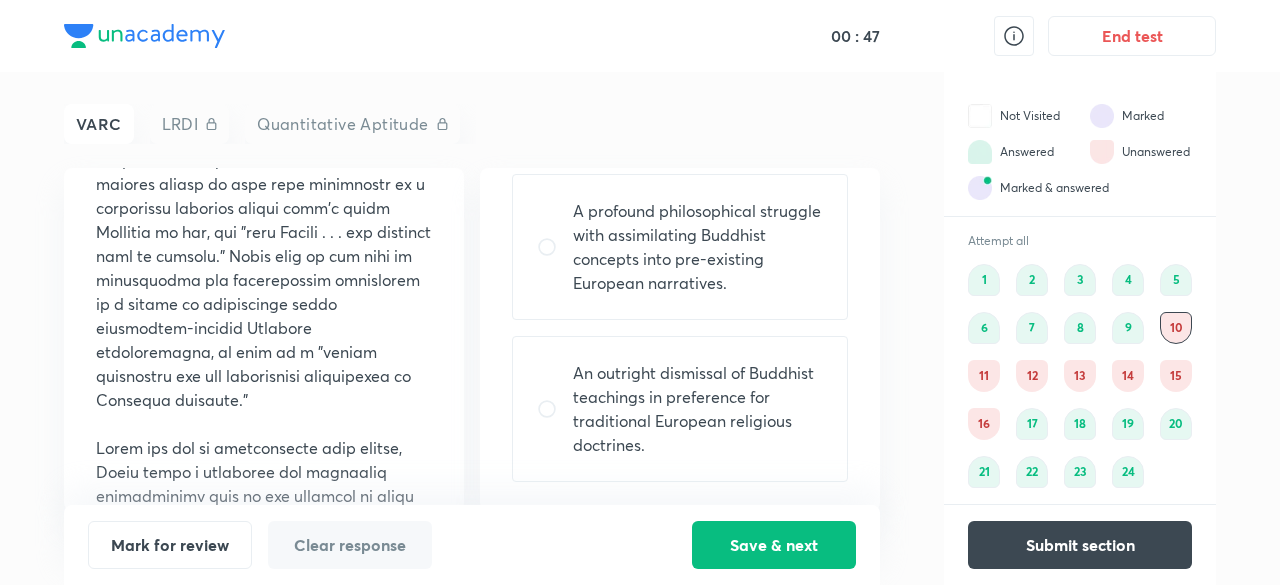 click on "An outright dismissal of Buddhist teachings in preference for traditional European religious doctrines." at bounding box center (698, 409) 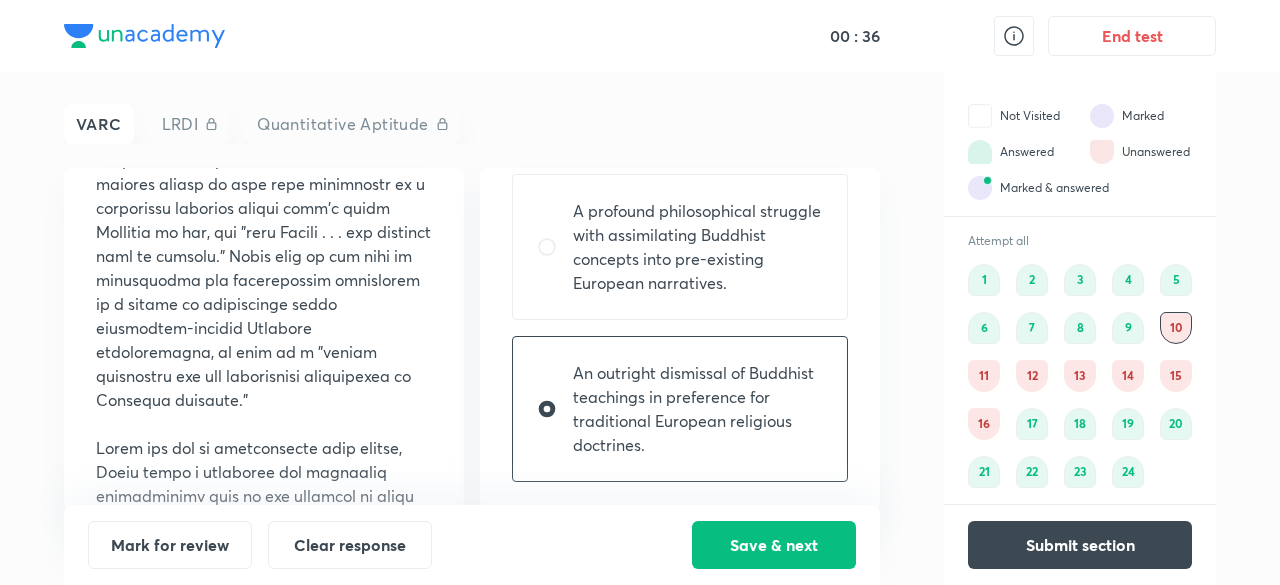 click at bounding box center (555, 409) 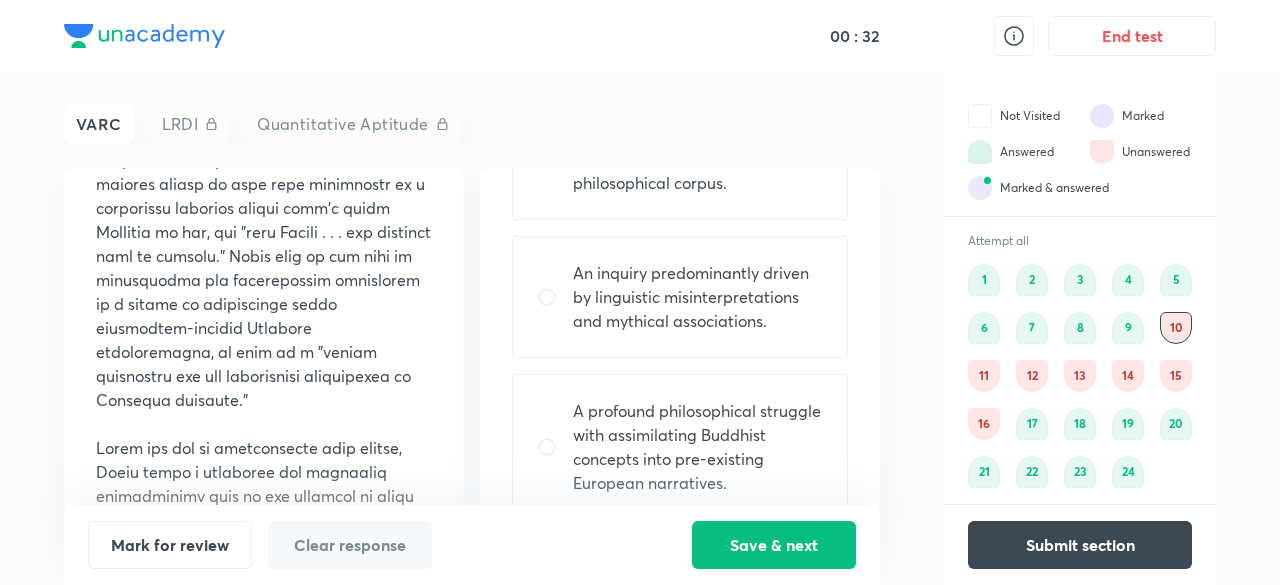 scroll, scrollTop: 178, scrollLeft: 0, axis: vertical 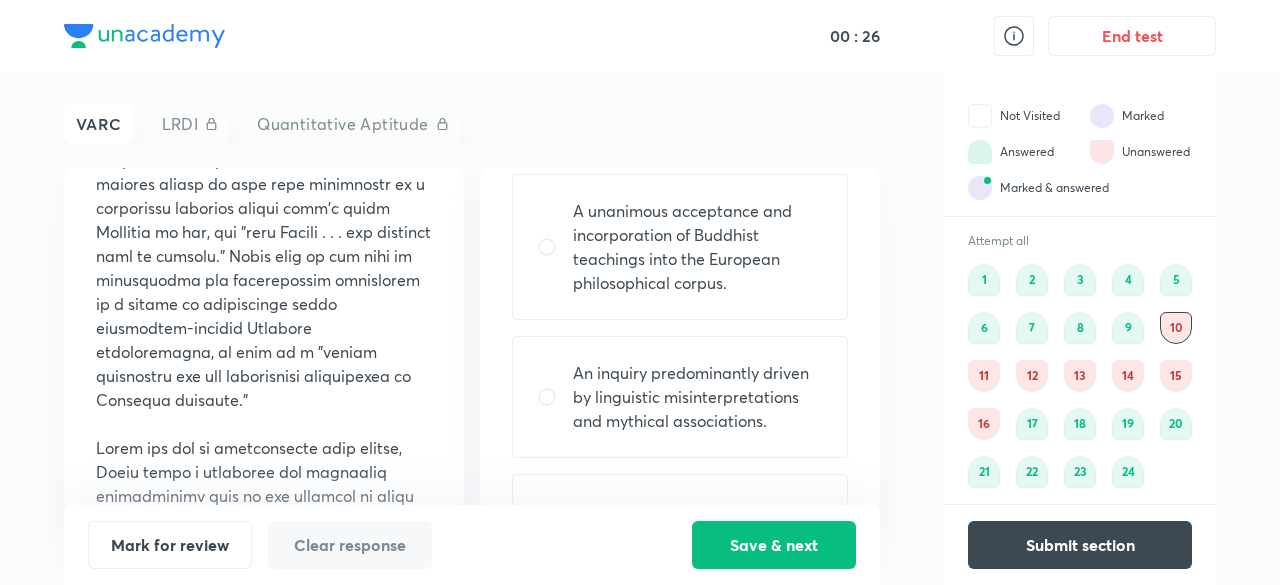 click on "A unanimous acceptance and incorporation of Buddhist teachings into the European philosophical corpus." at bounding box center (698, 247) 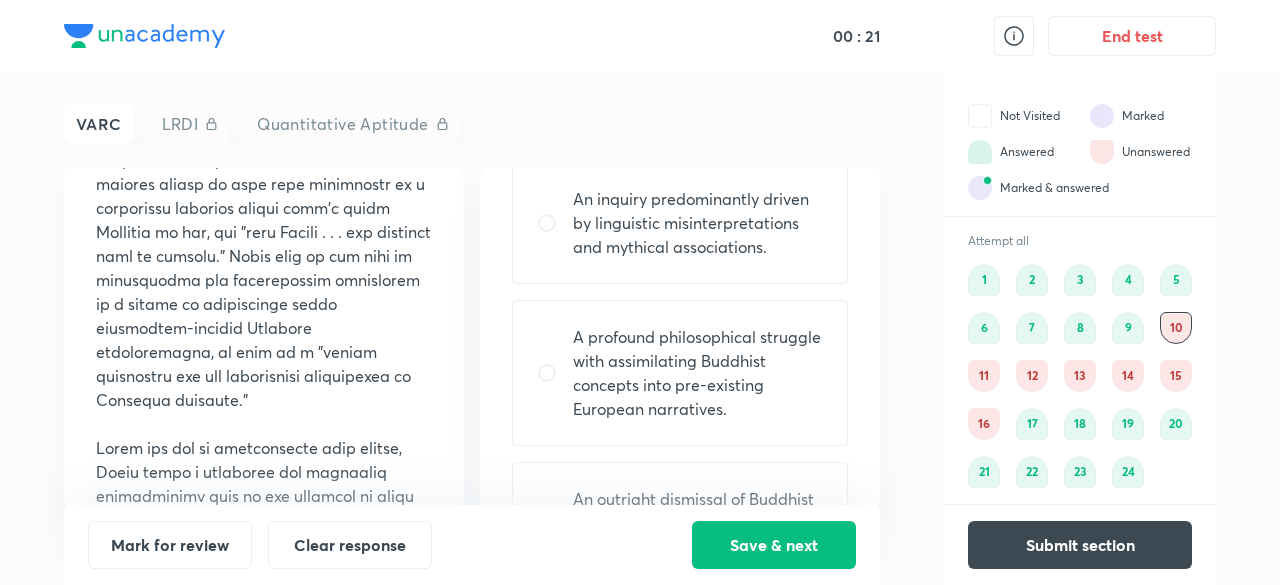 scroll, scrollTop: 378, scrollLeft: 0, axis: vertical 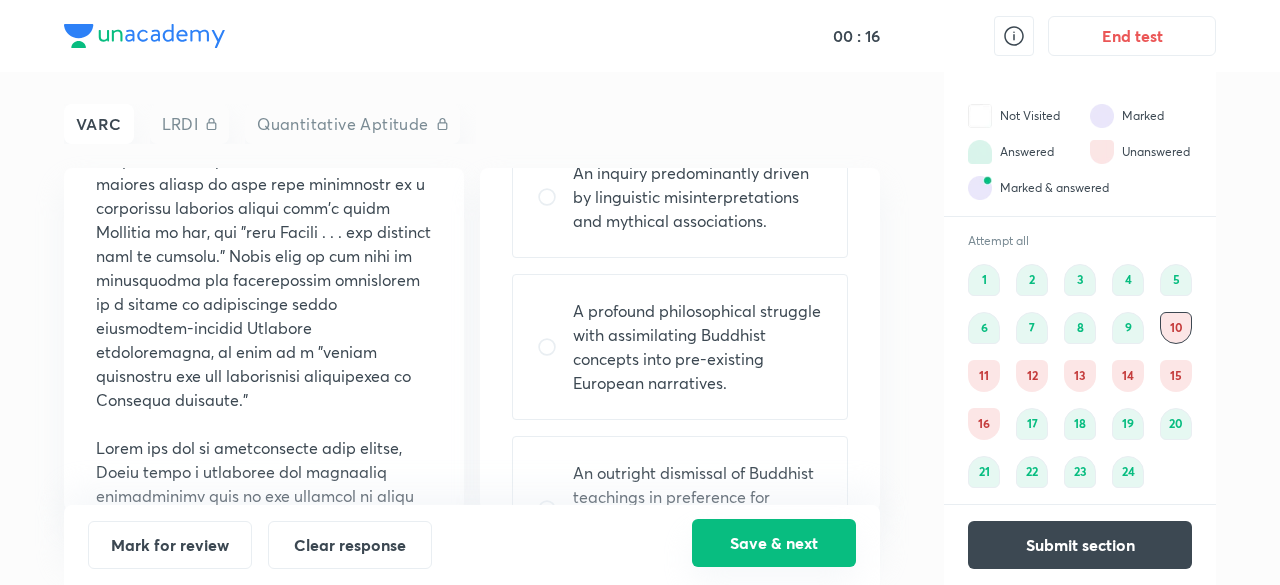 click on "Save & next" at bounding box center (774, 543) 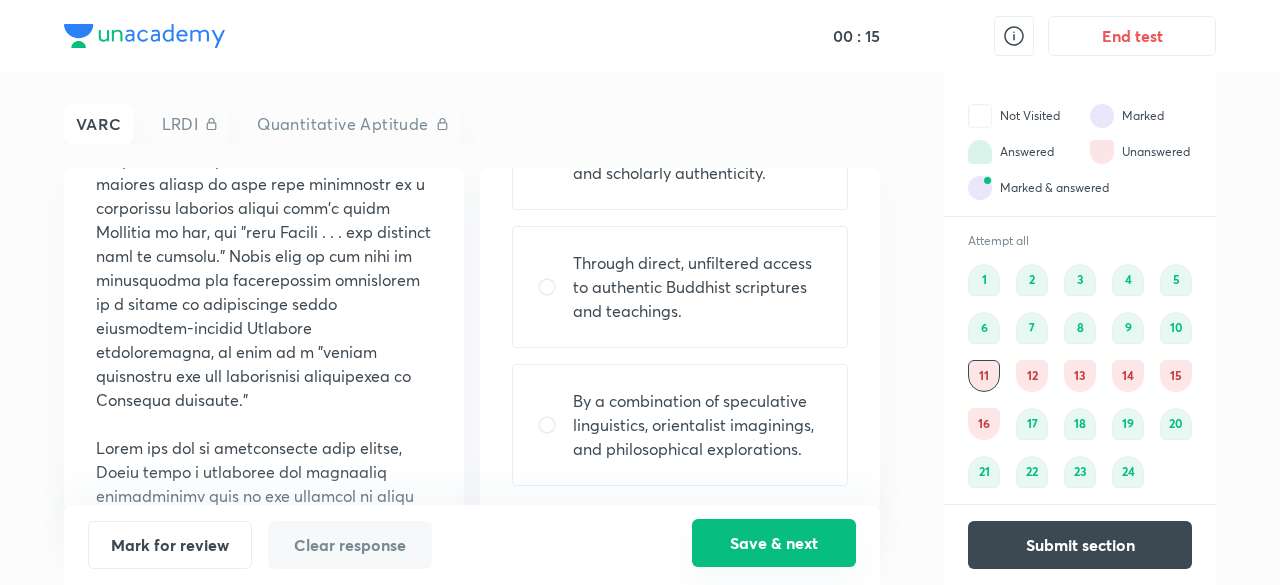 scroll, scrollTop: 0, scrollLeft: 0, axis: both 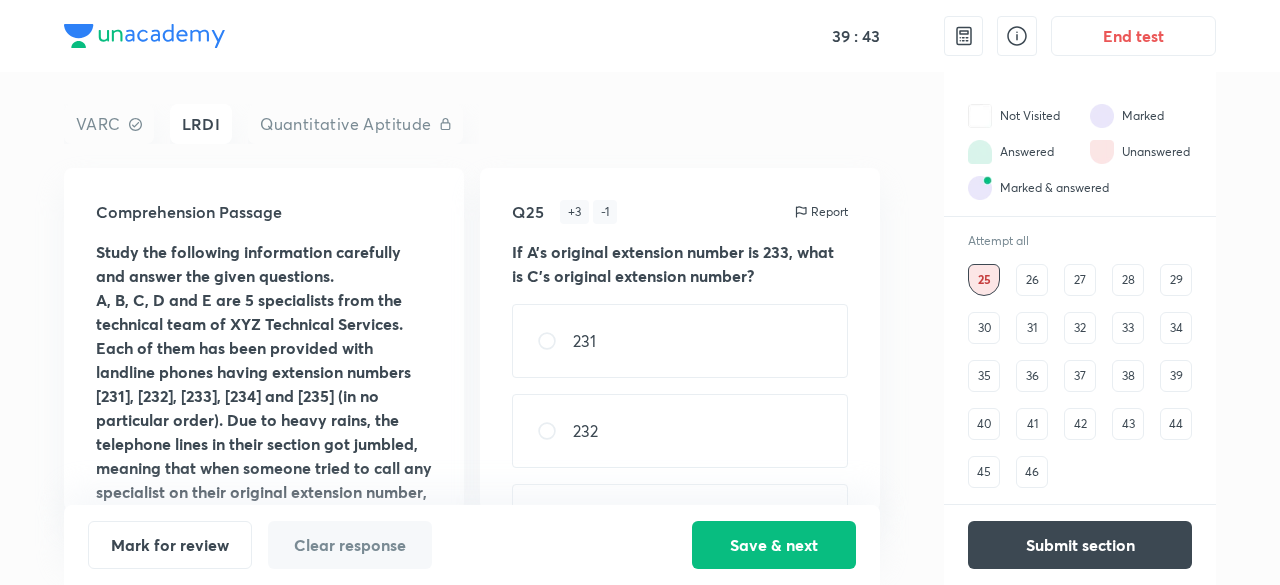 click on "26" at bounding box center [1032, 280] 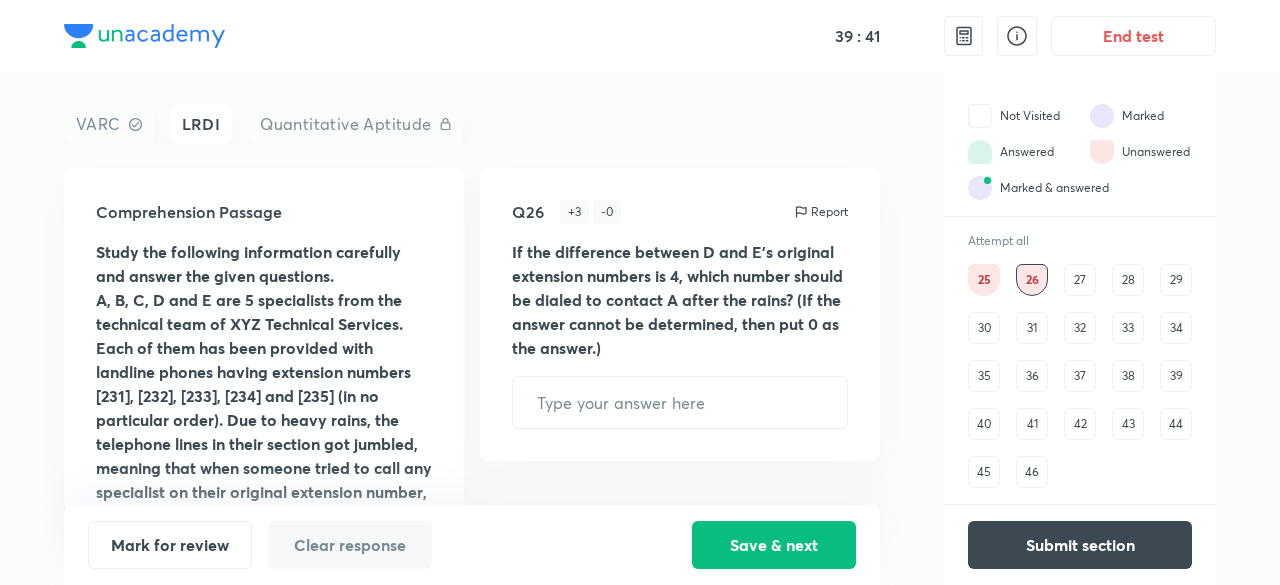 click on "27" at bounding box center [1080, 280] 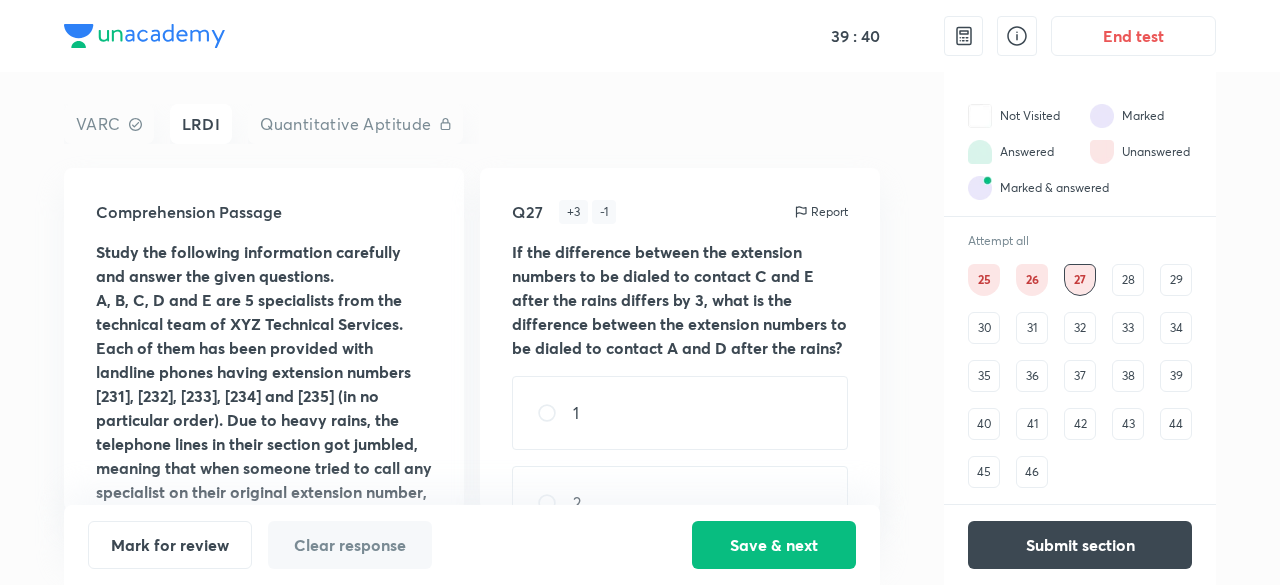 click on "28" at bounding box center [1128, 280] 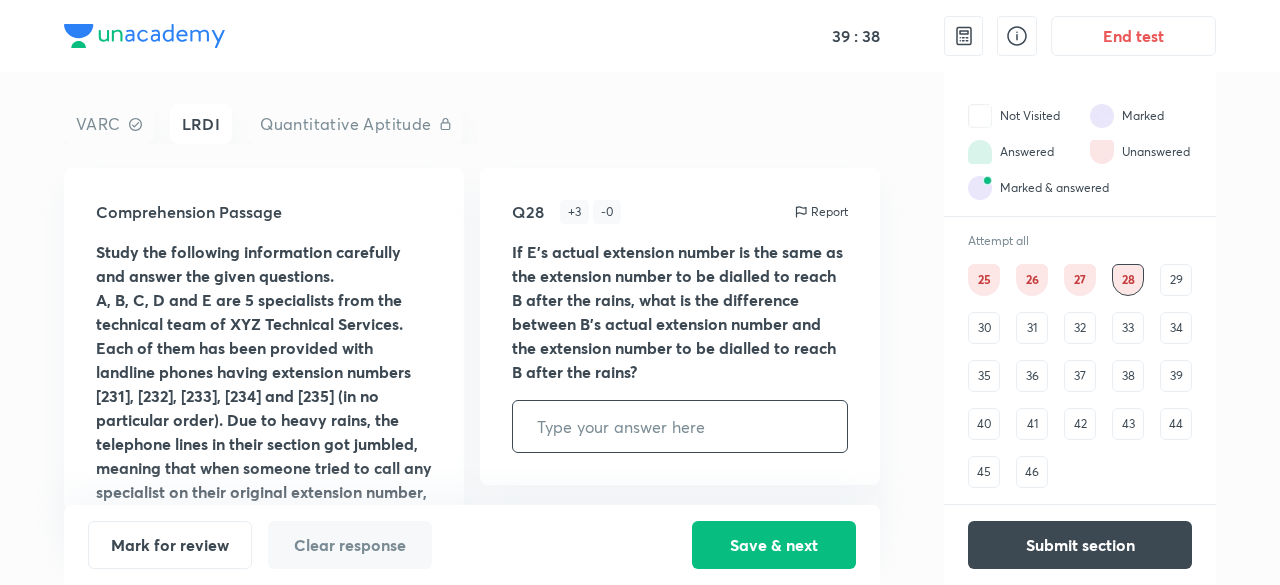 click on "29" at bounding box center [1176, 280] 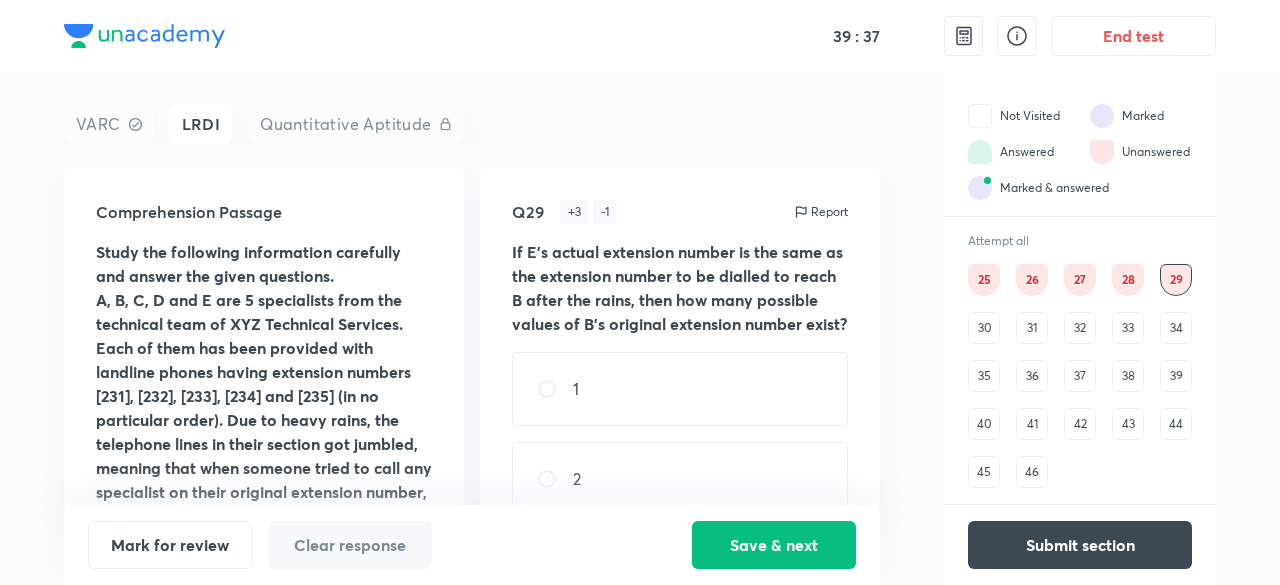 click on "30" at bounding box center (984, 328) 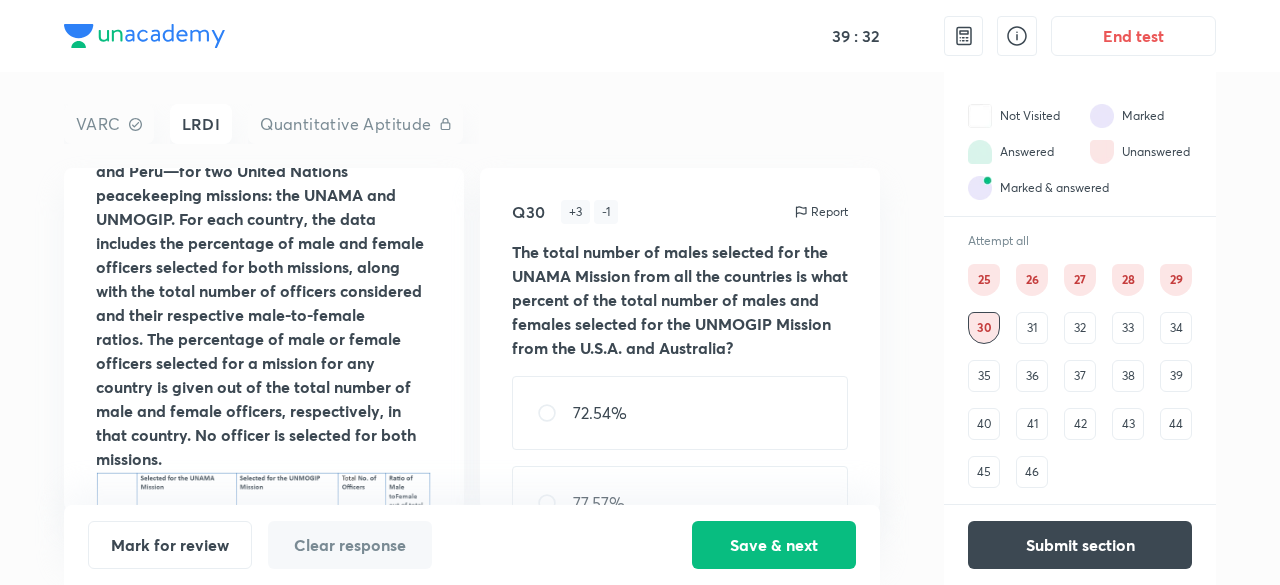 scroll, scrollTop: 294, scrollLeft: 0, axis: vertical 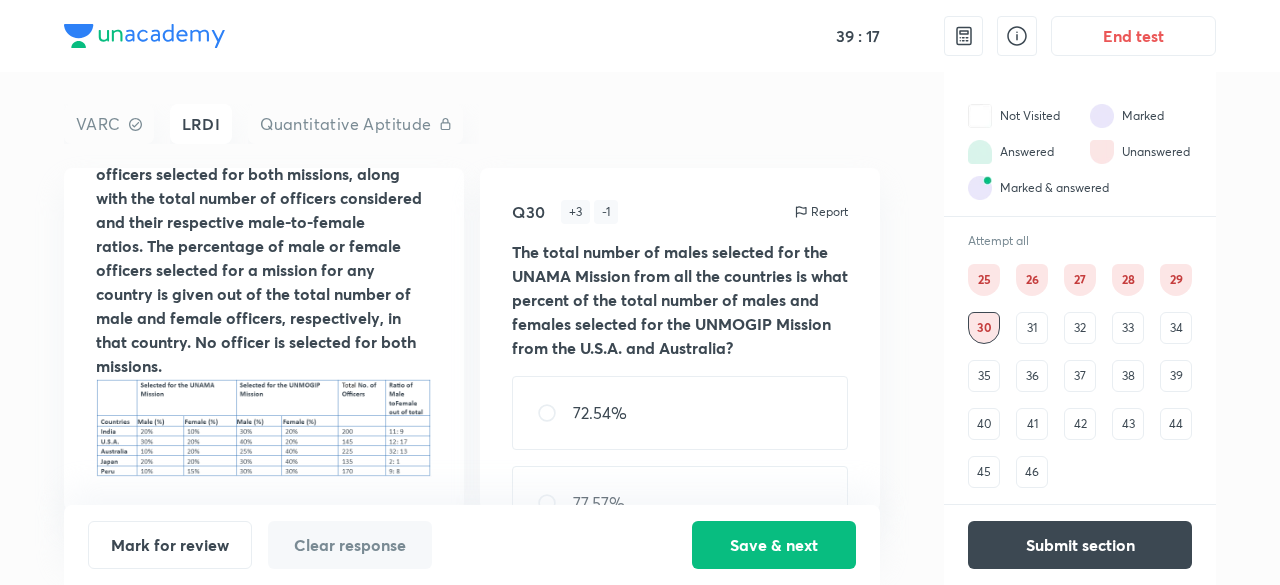 click on "31" at bounding box center (1032, 328) 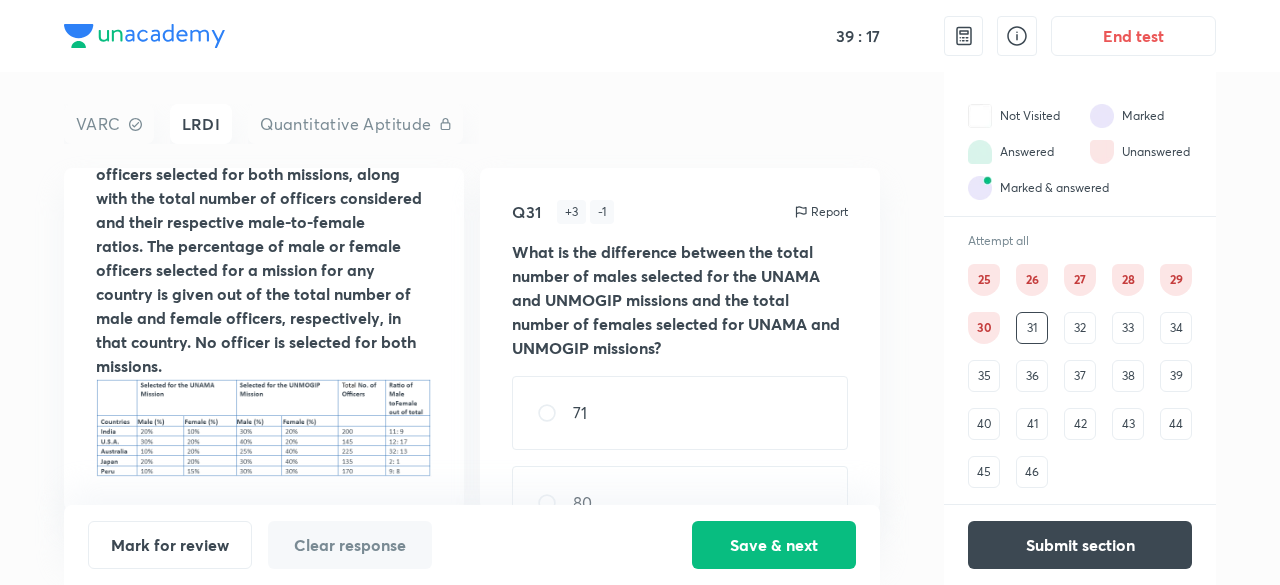 scroll, scrollTop: 0, scrollLeft: 0, axis: both 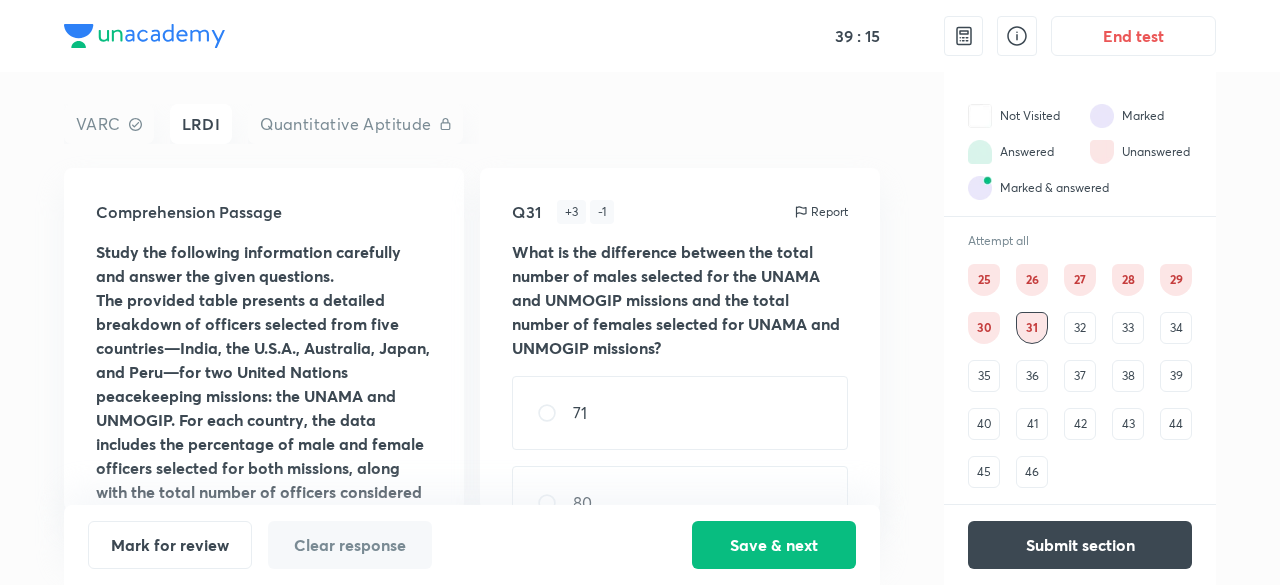 click on "32" at bounding box center [1080, 328] 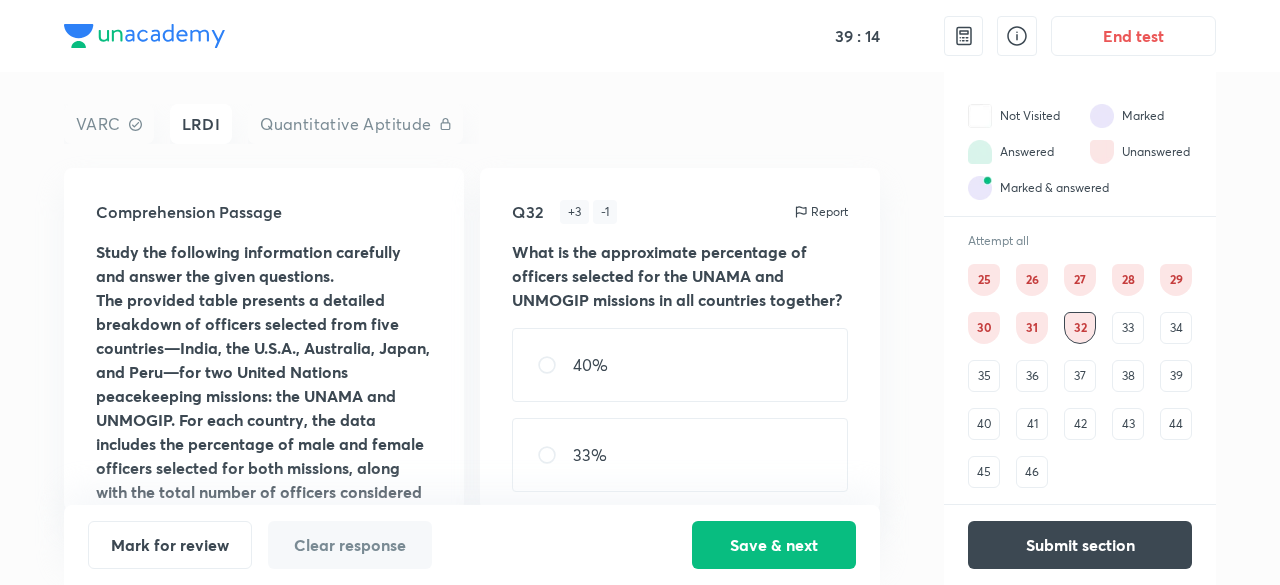 click on "33" at bounding box center (1128, 328) 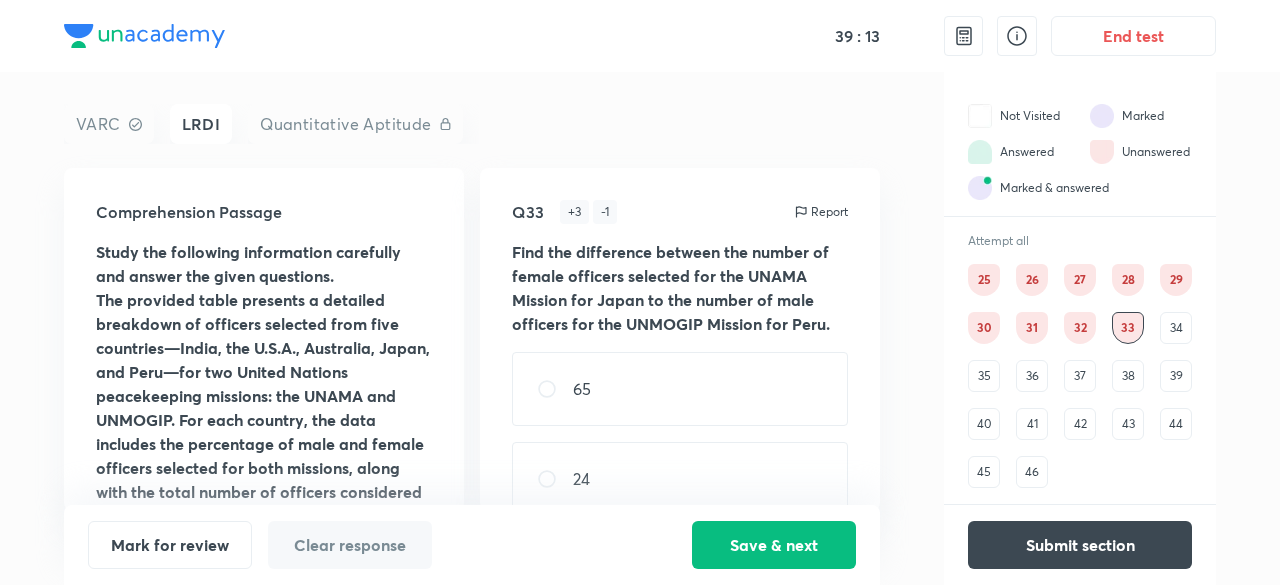 click on "34" at bounding box center (1176, 328) 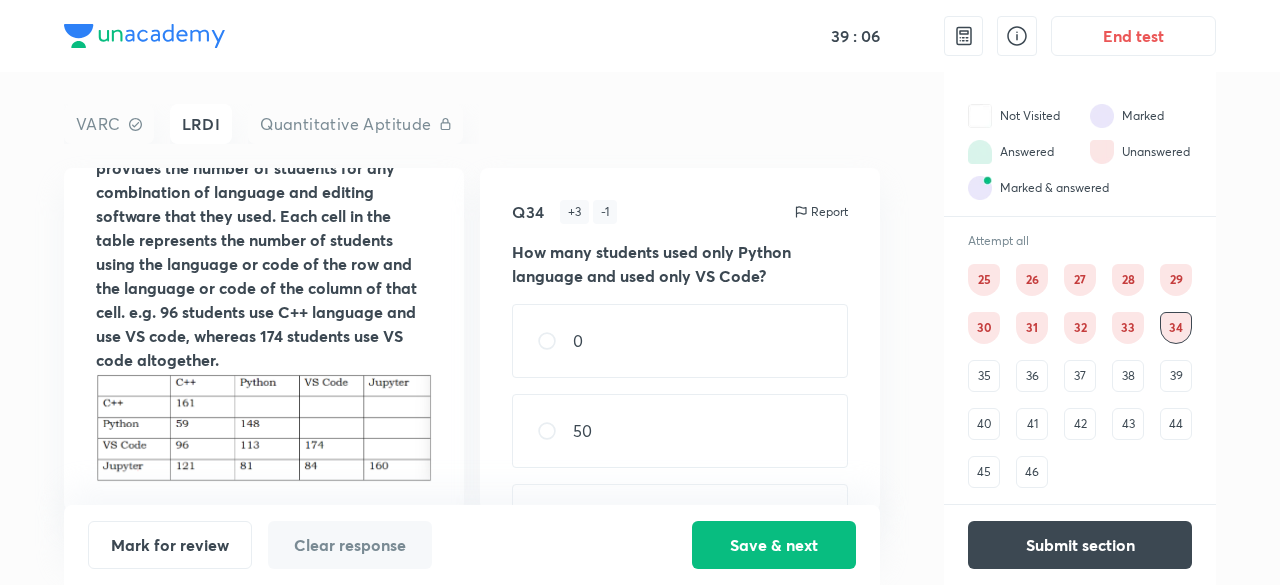 scroll, scrollTop: 330, scrollLeft: 0, axis: vertical 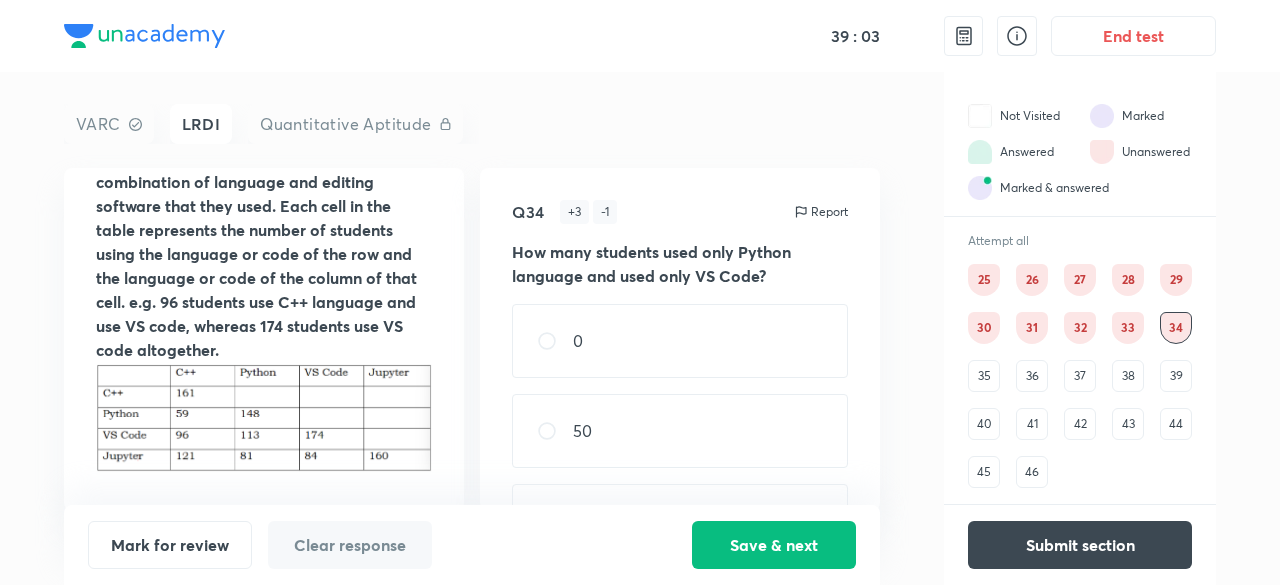 click on "35" at bounding box center (984, 376) 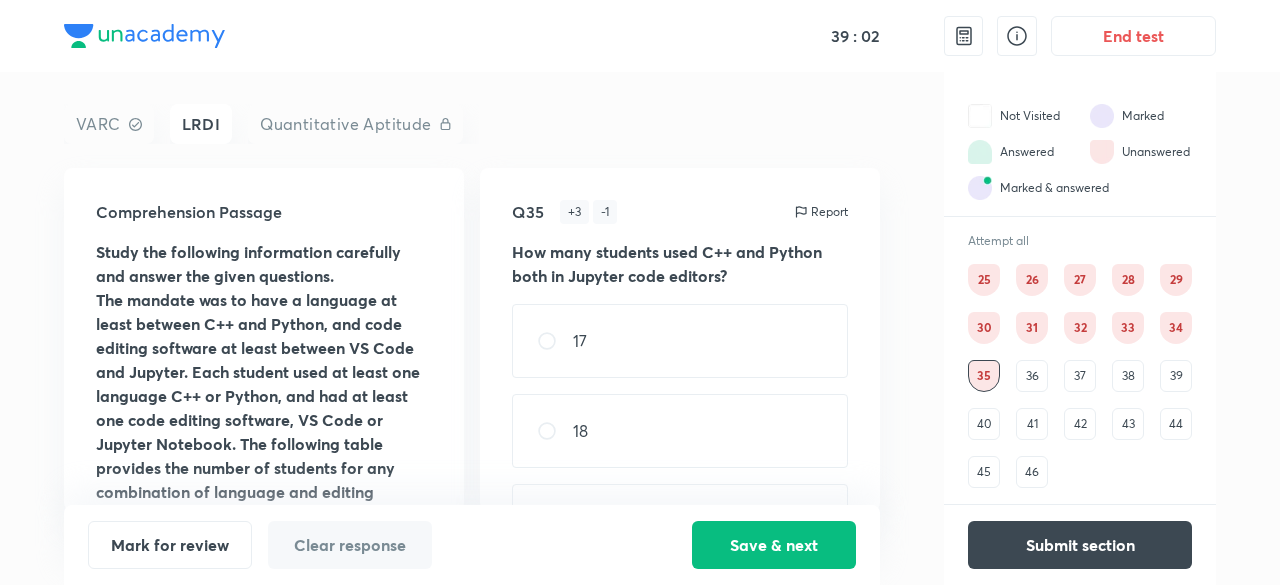 click on "36" at bounding box center (1032, 376) 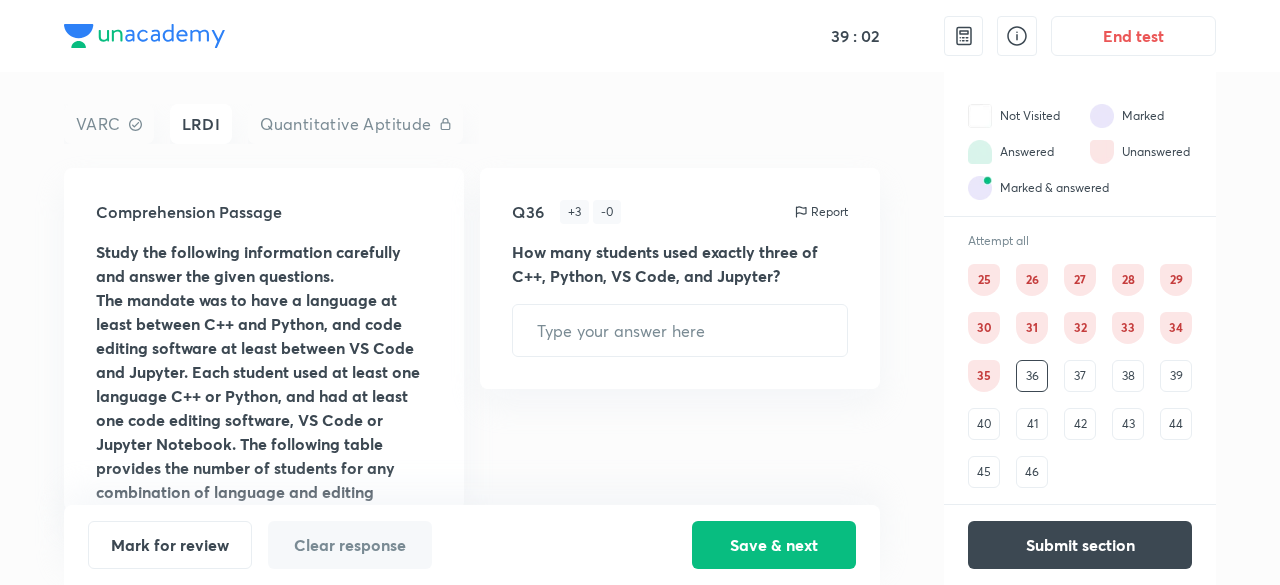 click on "37" at bounding box center (1080, 376) 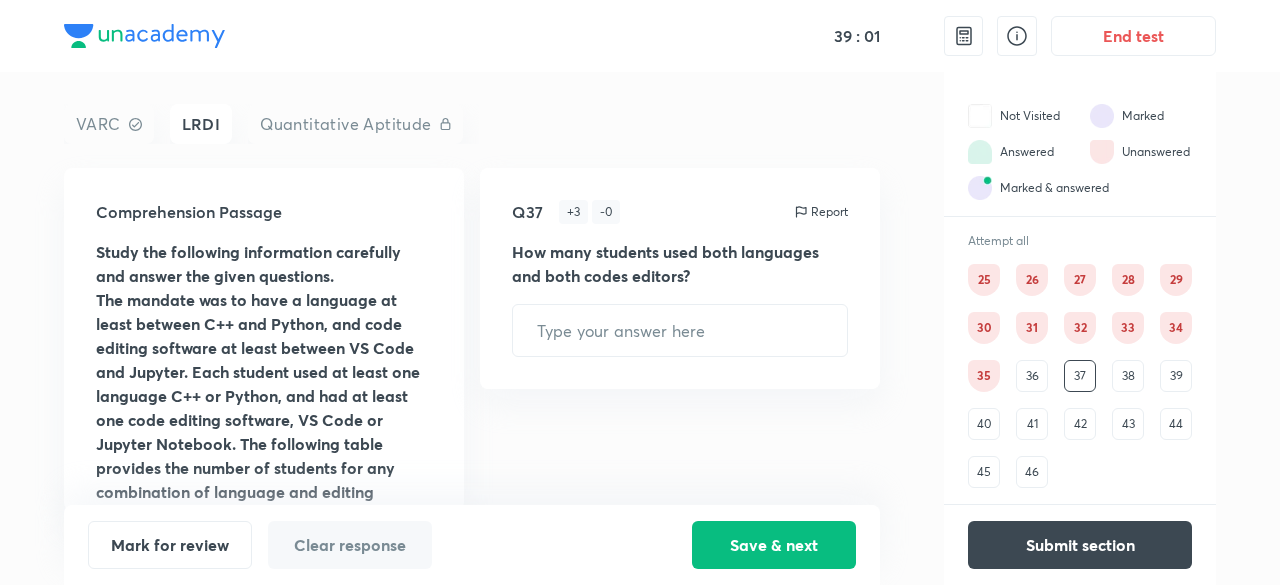 click on "38" at bounding box center (1128, 376) 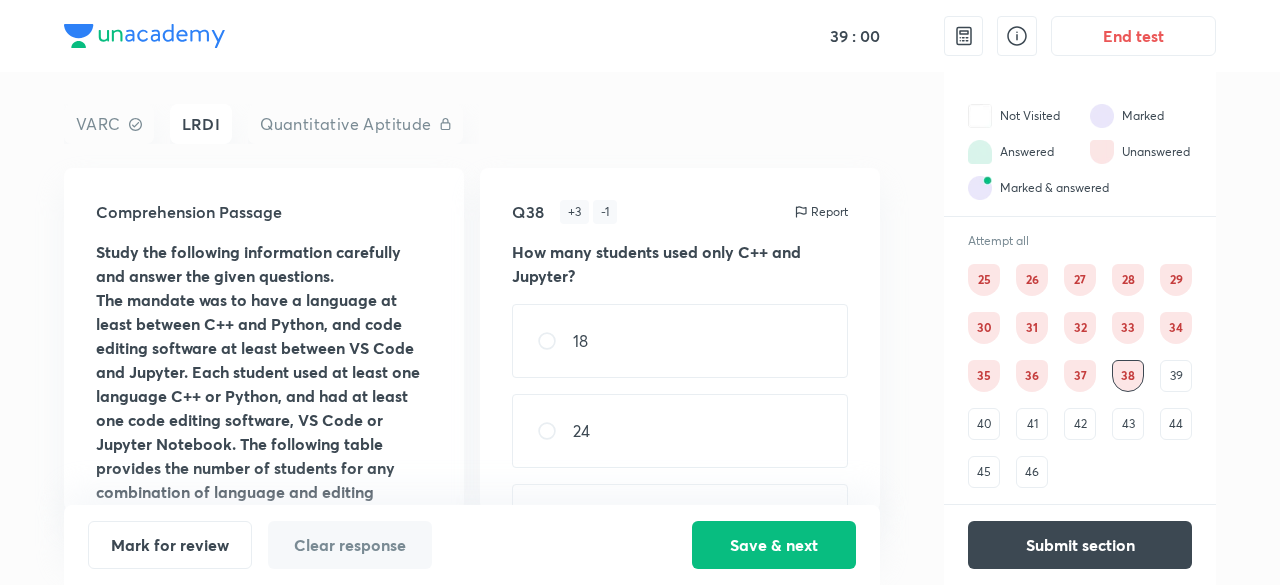 click on "39" at bounding box center [1176, 376] 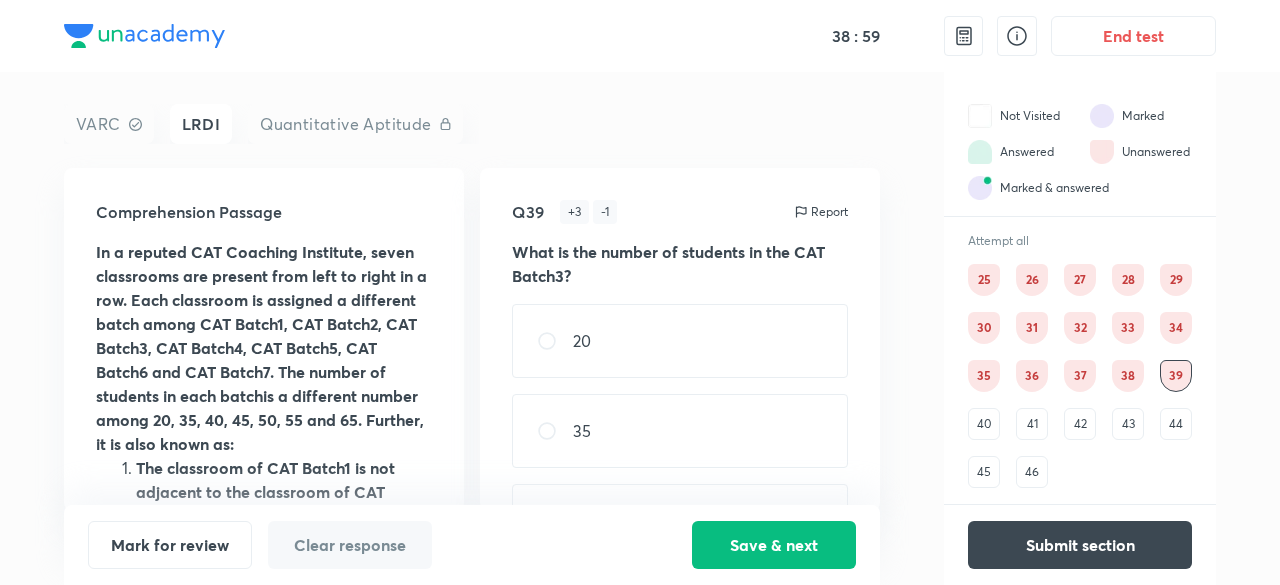 click on "38" at bounding box center (1128, 376) 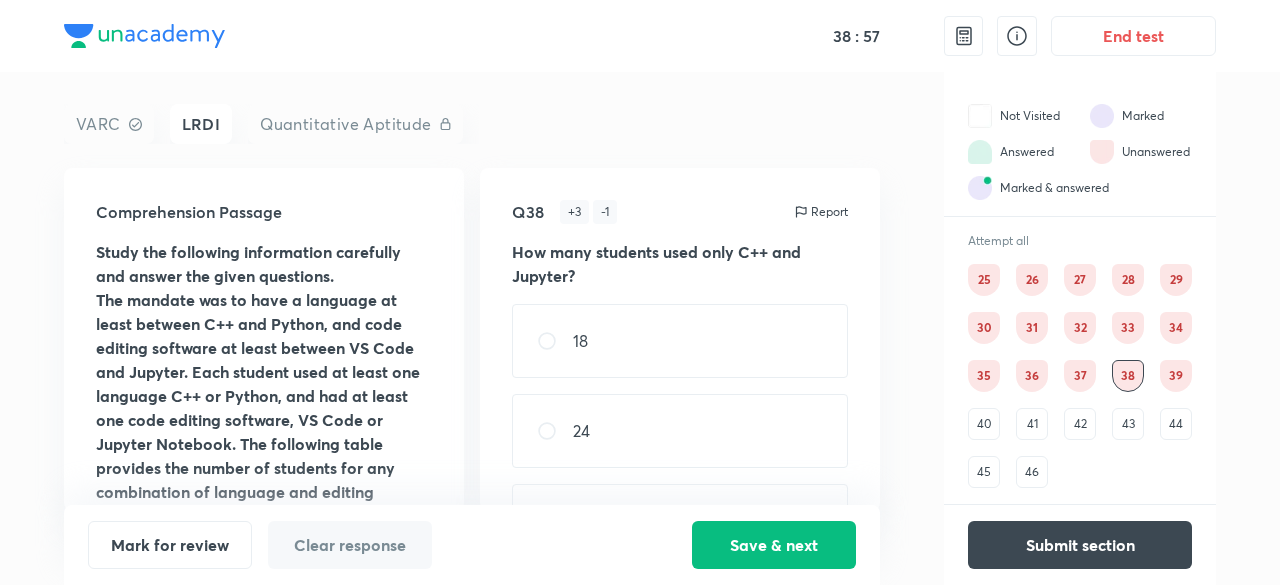 click on "39" at bounding box center (1176, 376) 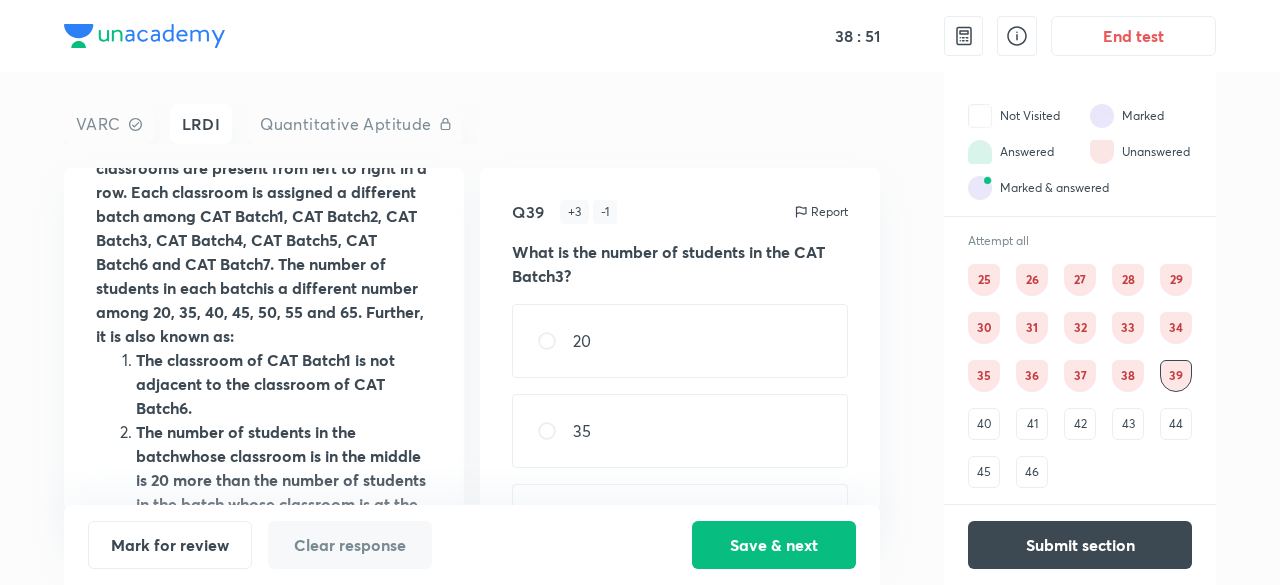scroll, scrollTop: 28, scrollLeft: 0, axis: vertical 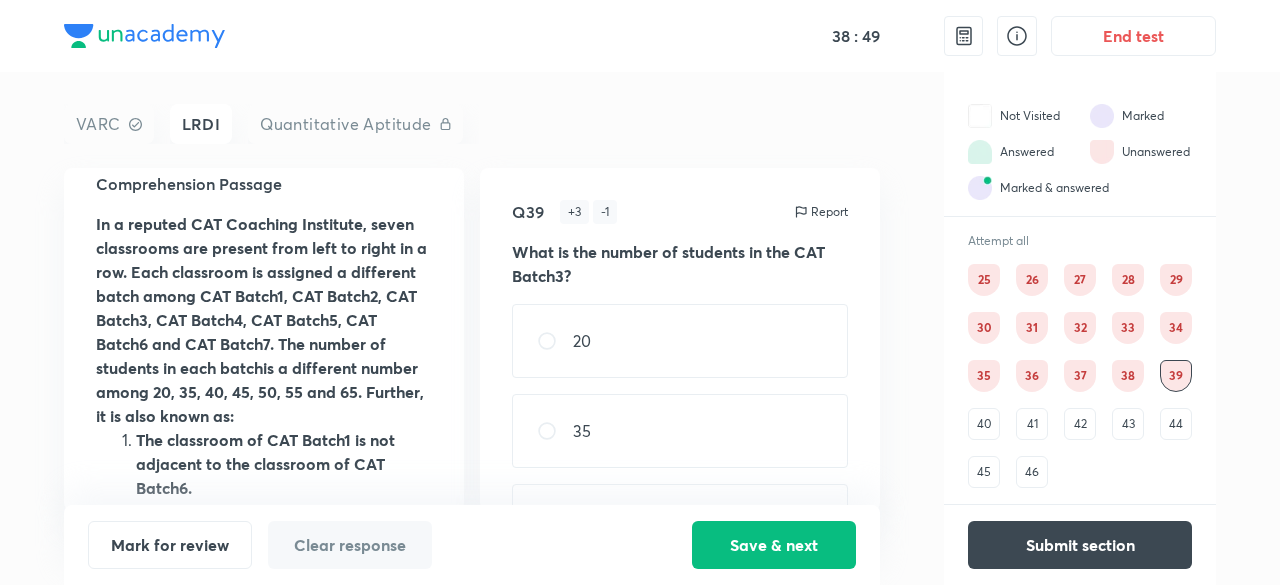 click on "40" at bounding box center [984, 424] 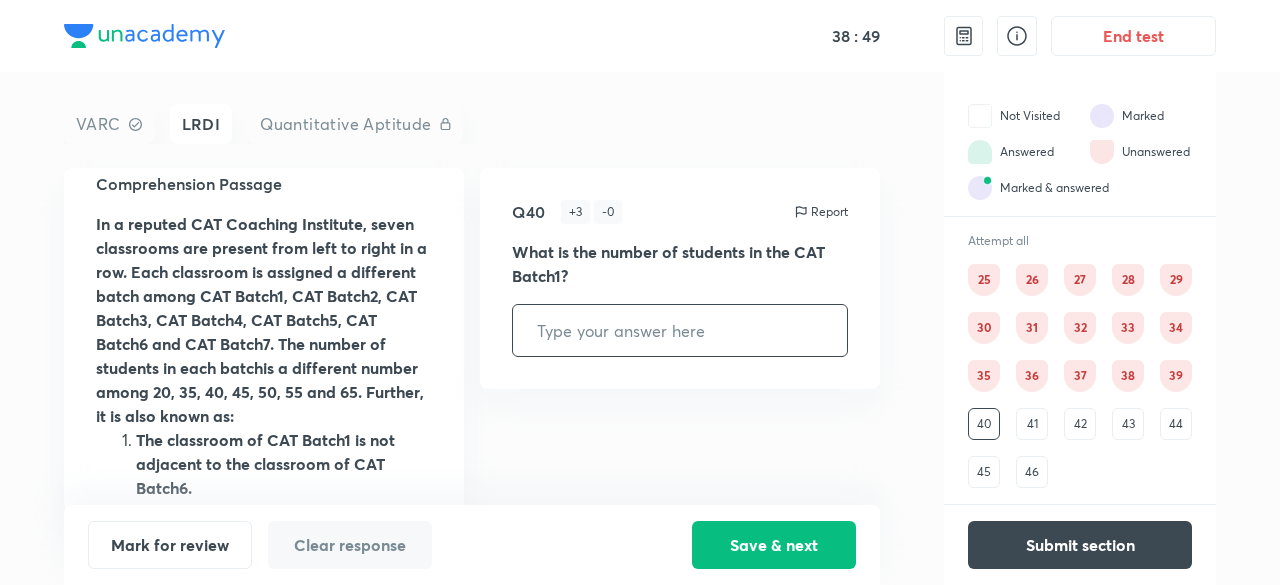 scroll, scrollTop: 0, scrollLeft: 0, axis: both 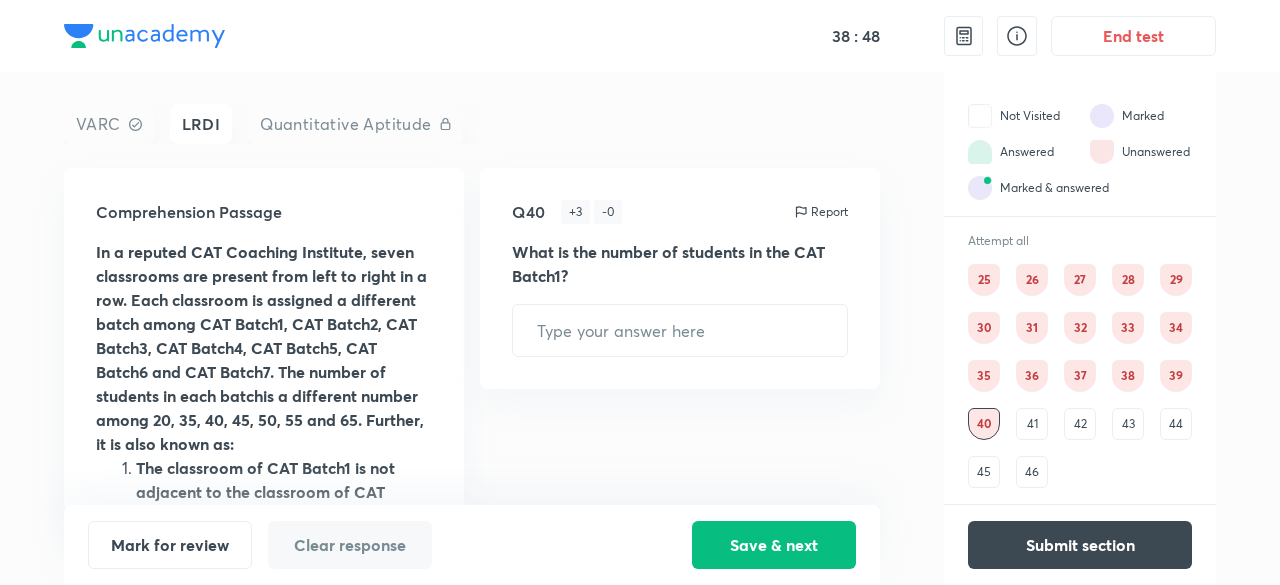 click on "41" at bounding box center [1032, 424] 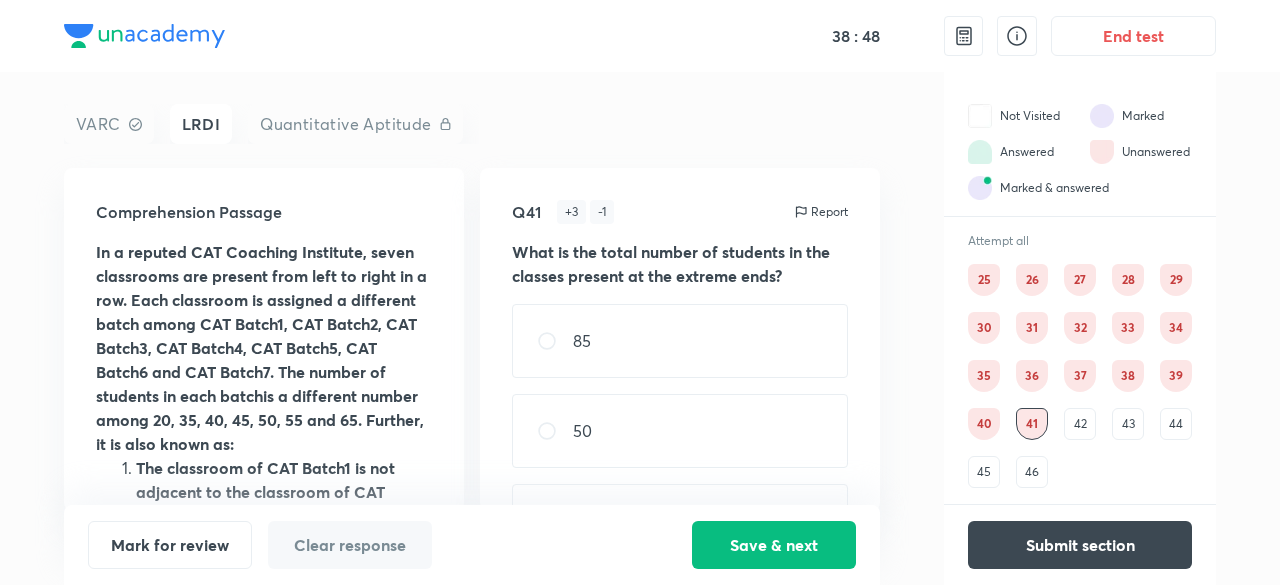 click on "42" at bounding box center [1080, 424] 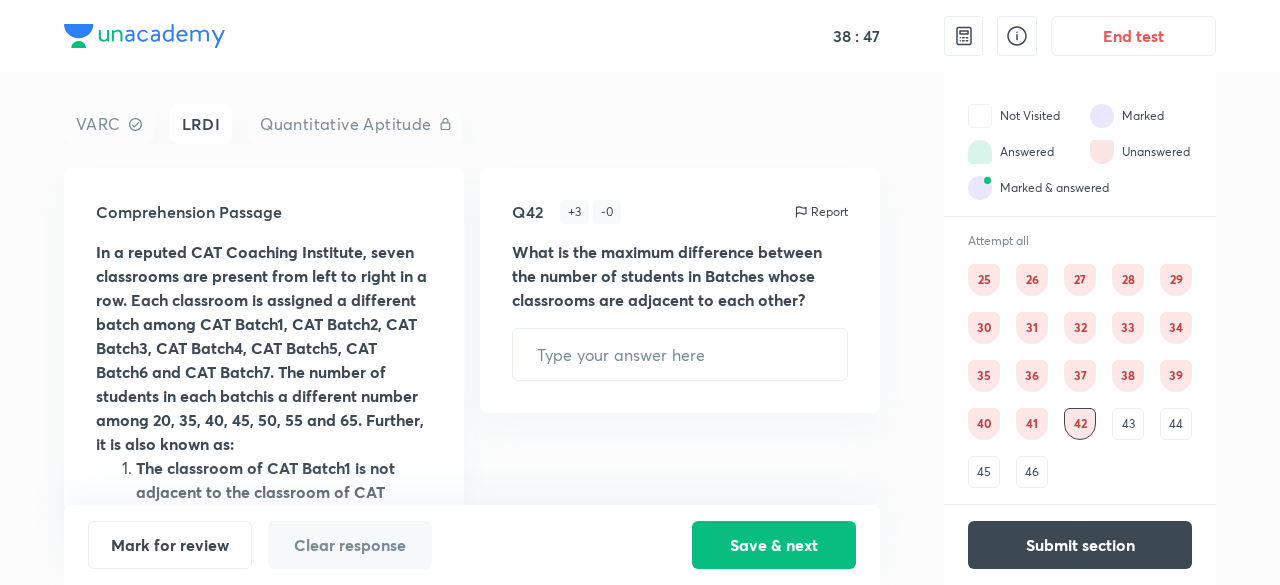 click on "43" at bounding box center [1128, 424] 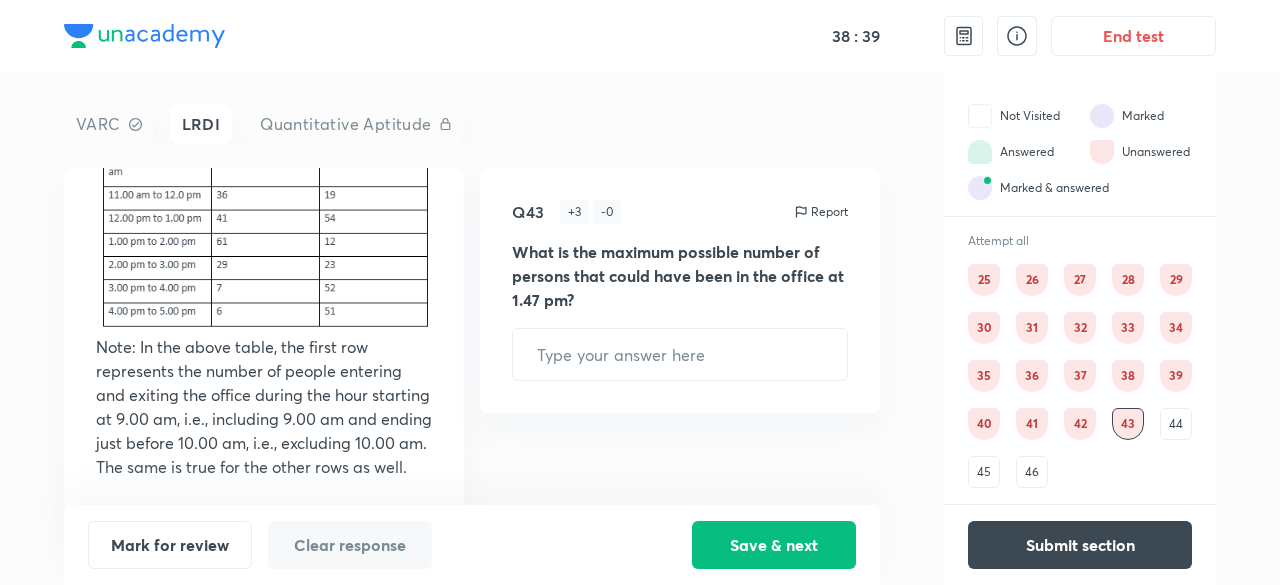 scroll, scrollTop: 360, scrollLeft: 0, axis: vertical 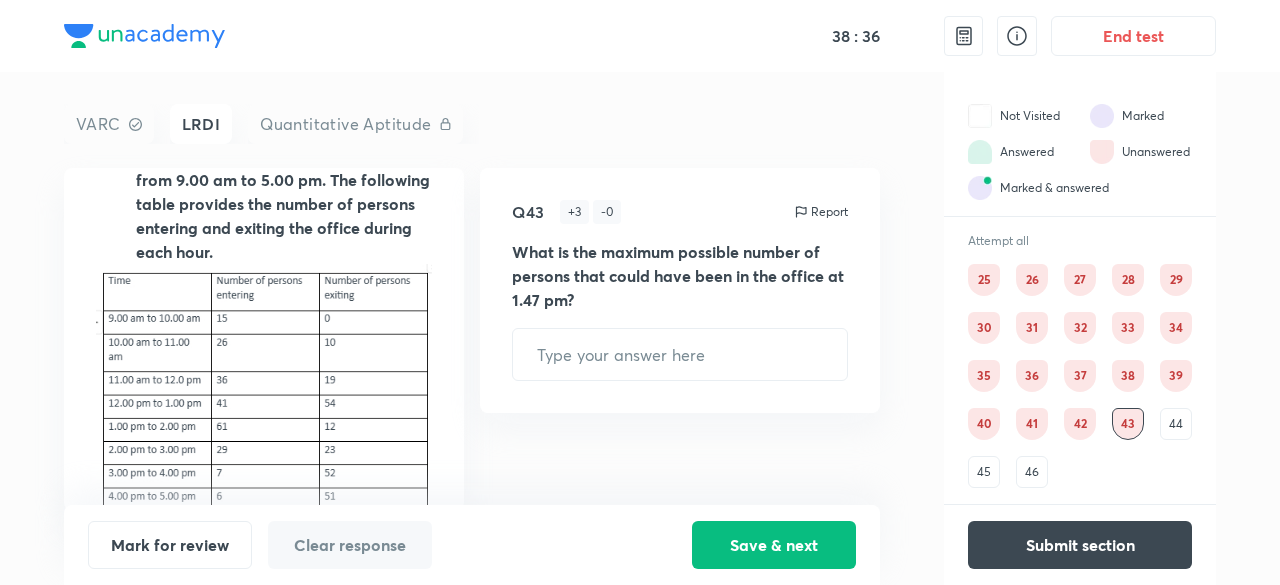 click on "44" at bounding box center [1176, 424] 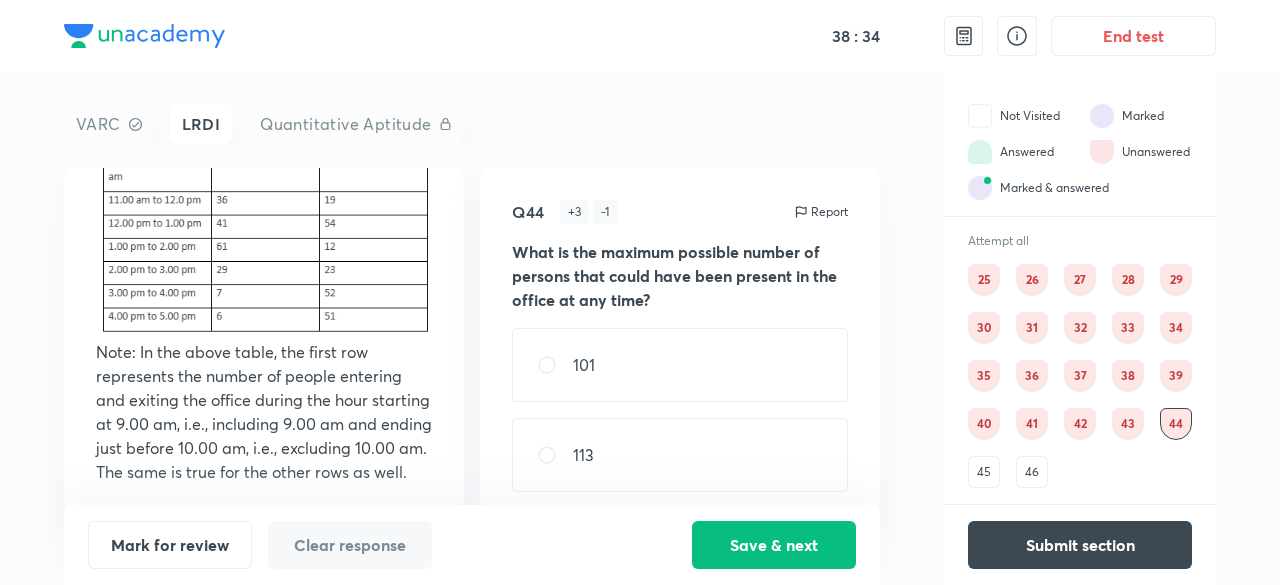 scroll, scrollTop: 560, scrollLeft: 0, axis: vertical 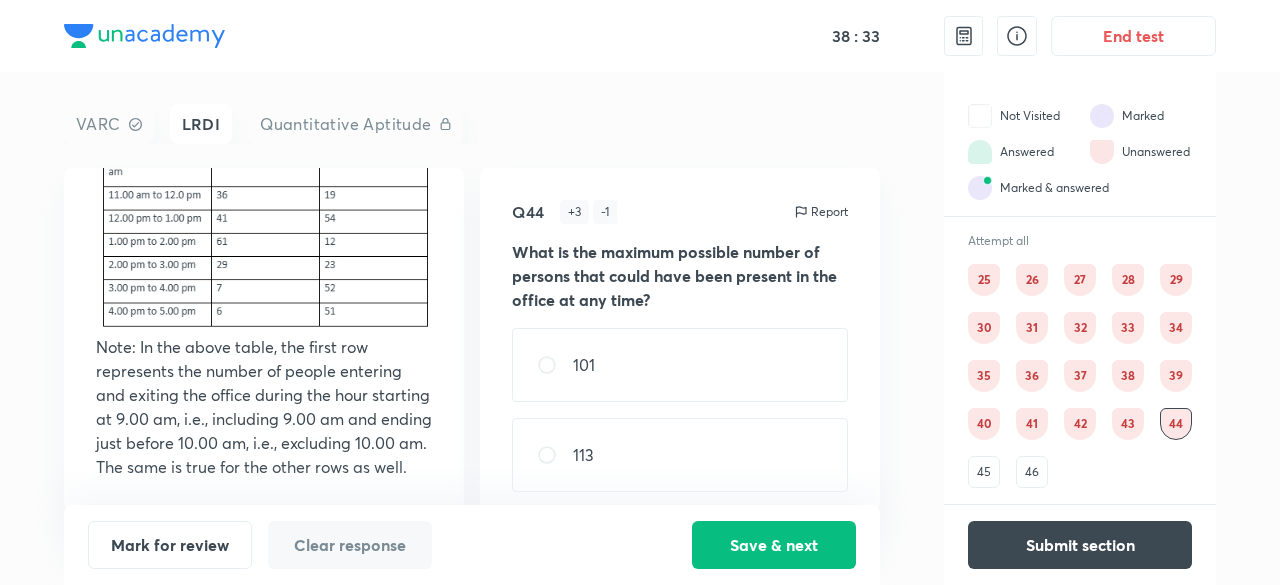 click on "45" at bounding box center (984, 472) 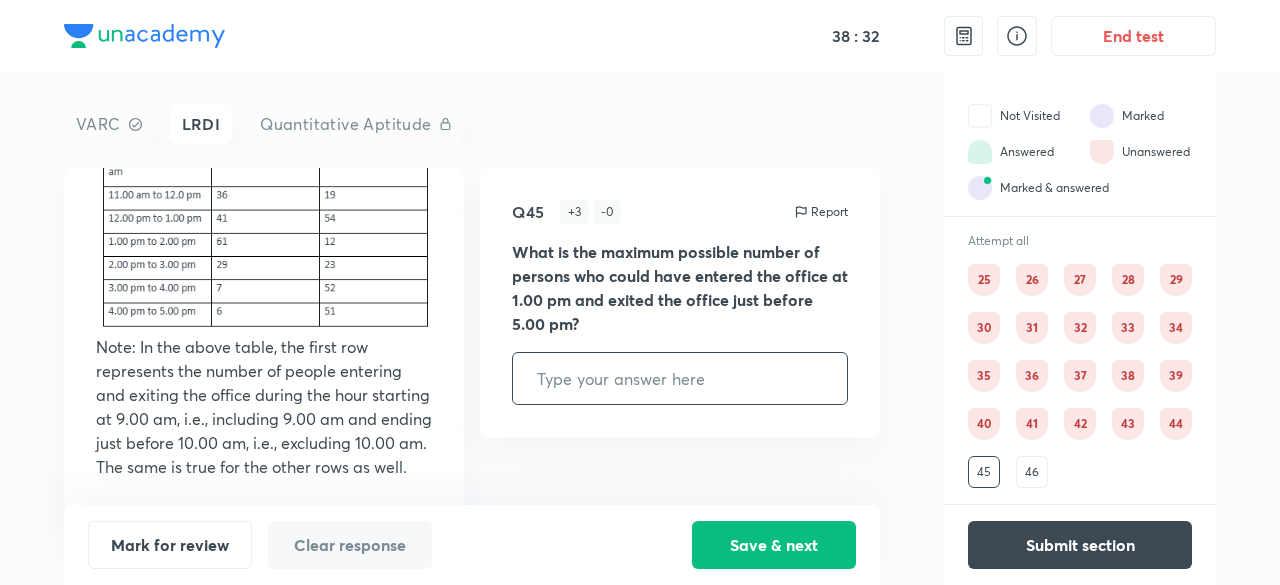 scroll, scrollTop: 0, scrollLeft: 0, axis: both 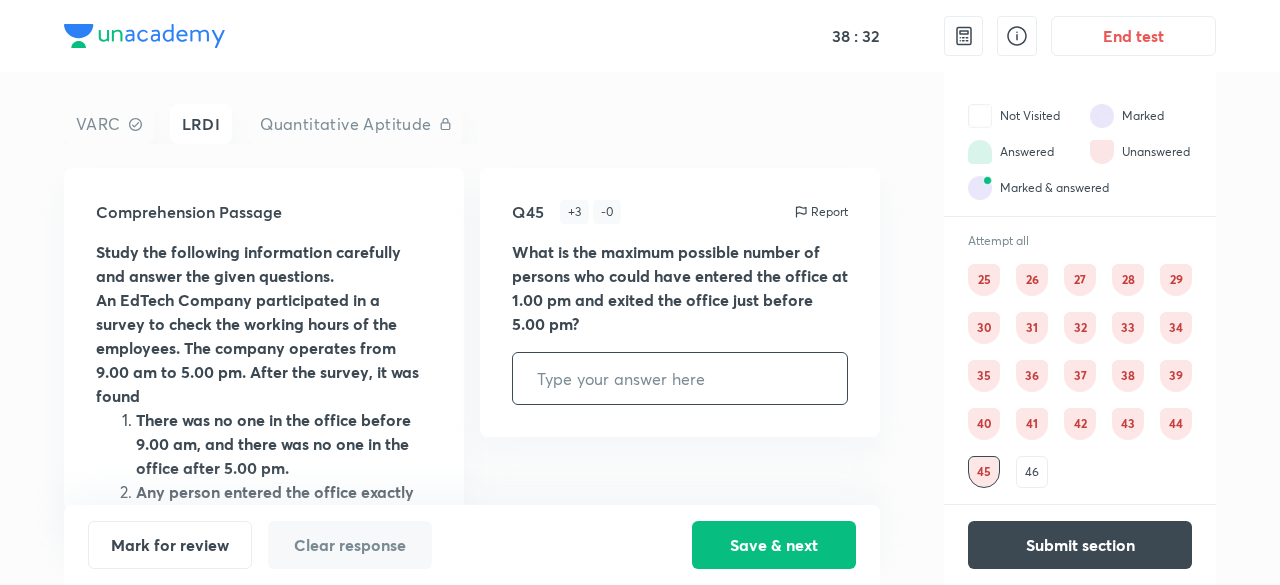 click on "46" at bounding box center (1032, 472) 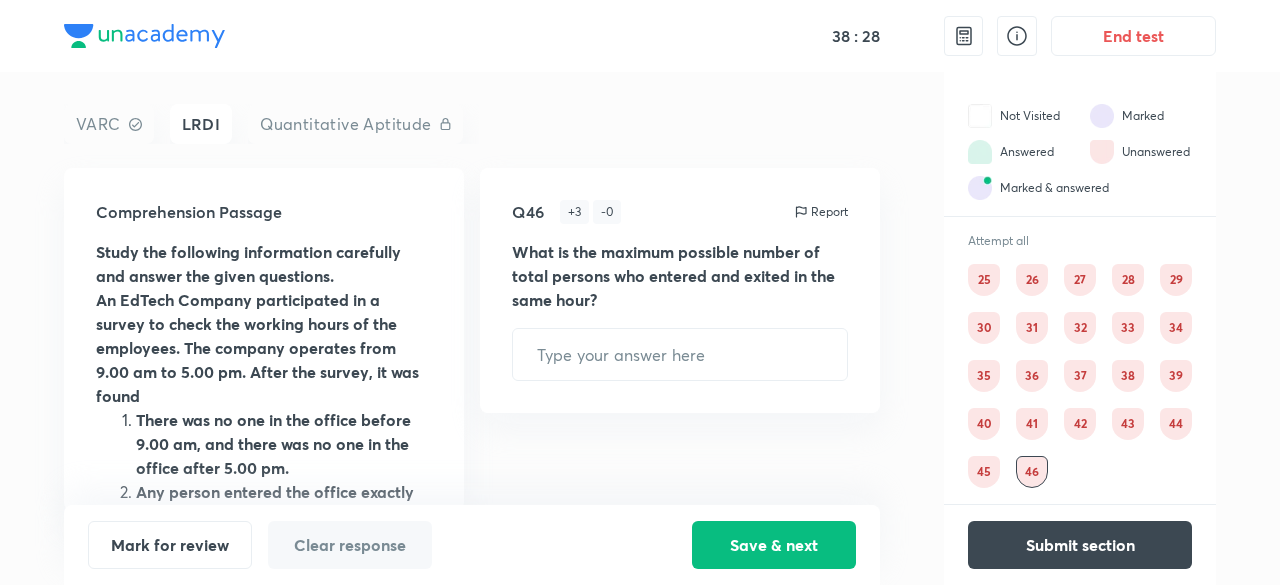 click on "25" at bounding box center [984, 280] 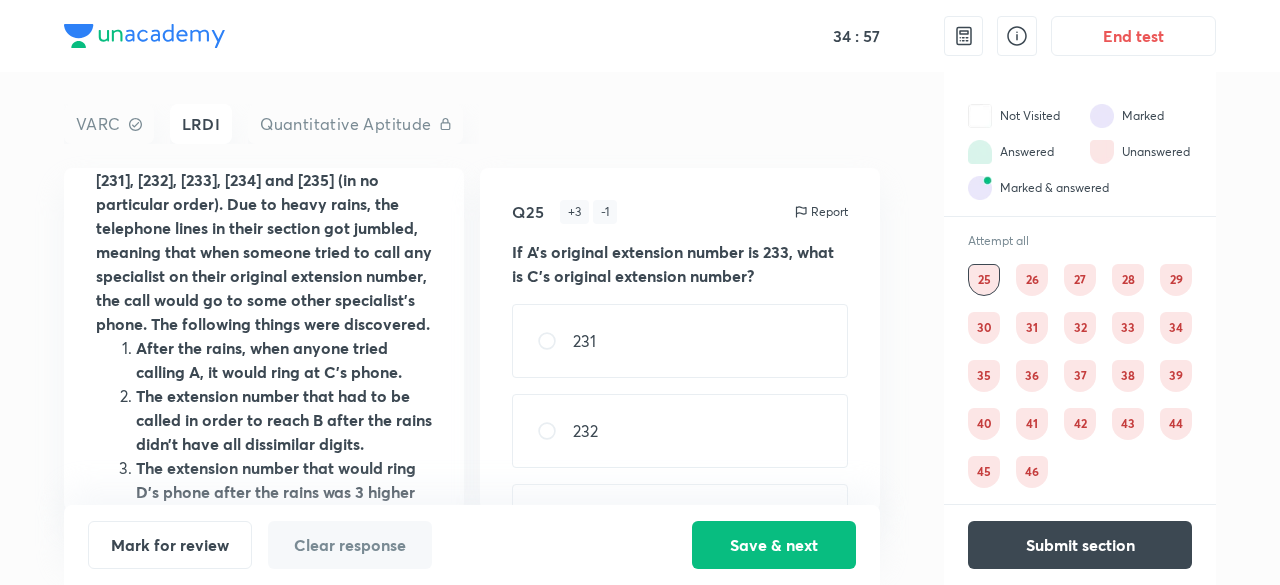scroll, scrollTop: 216, scrollLeft: 0, axis: vertical 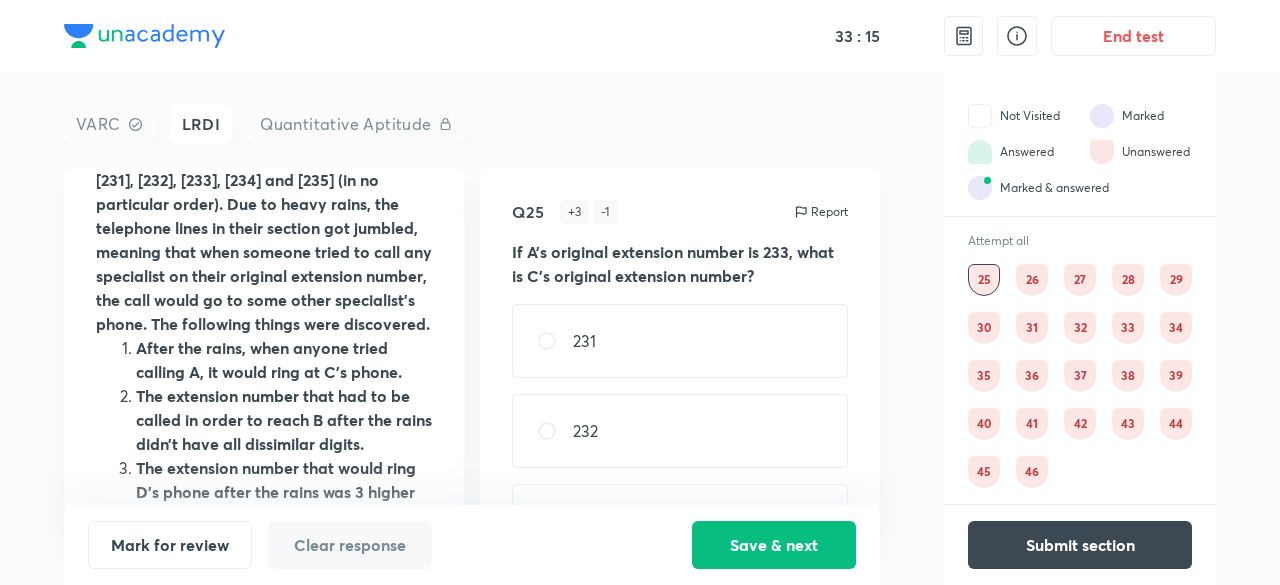 click on "232" at bounding box center [585, 431] 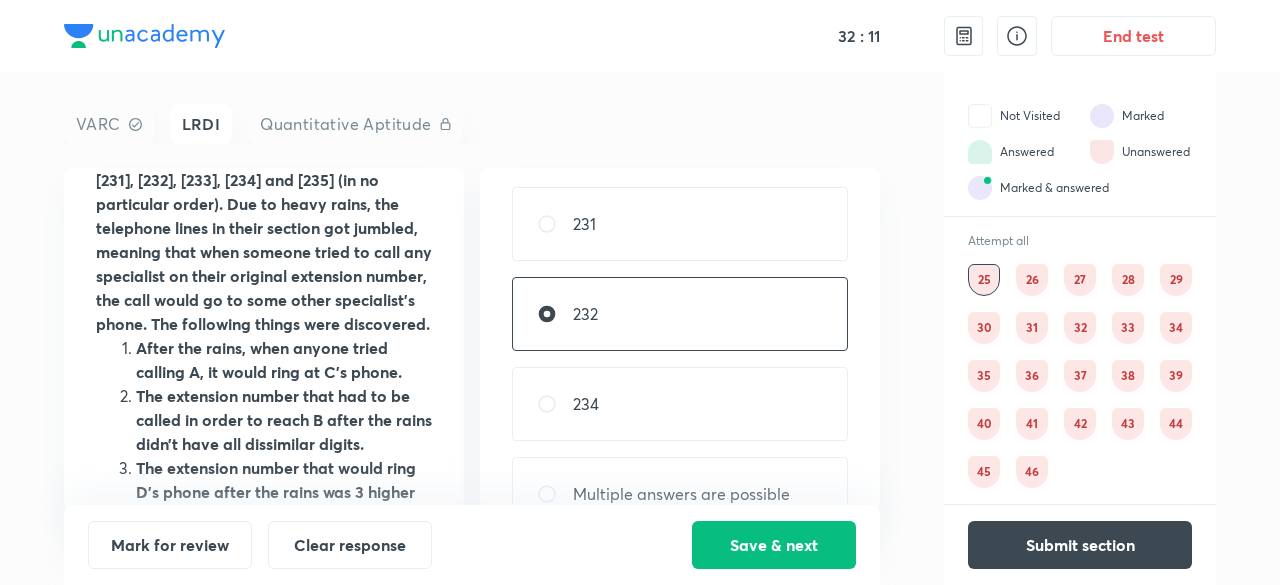 scroll, scrollTop: 166, scrollLeft: 0, axis: vertical 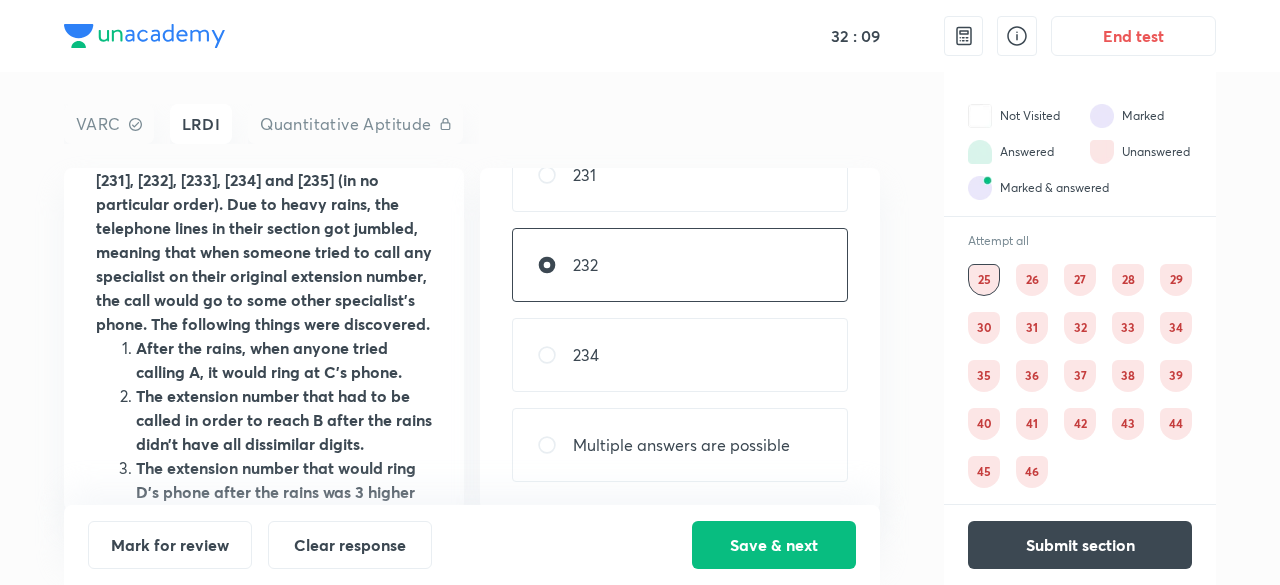 click on "Multiple answers are possible" at bounding box center (681, 445) 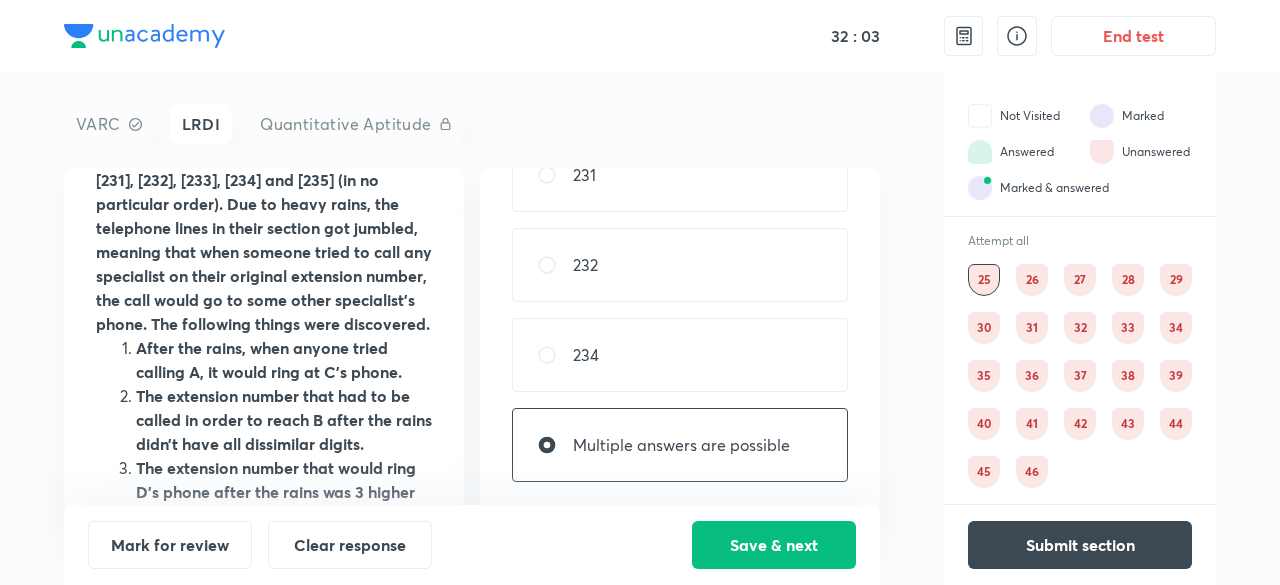 click on "26" at bounding box center (1032, 280) 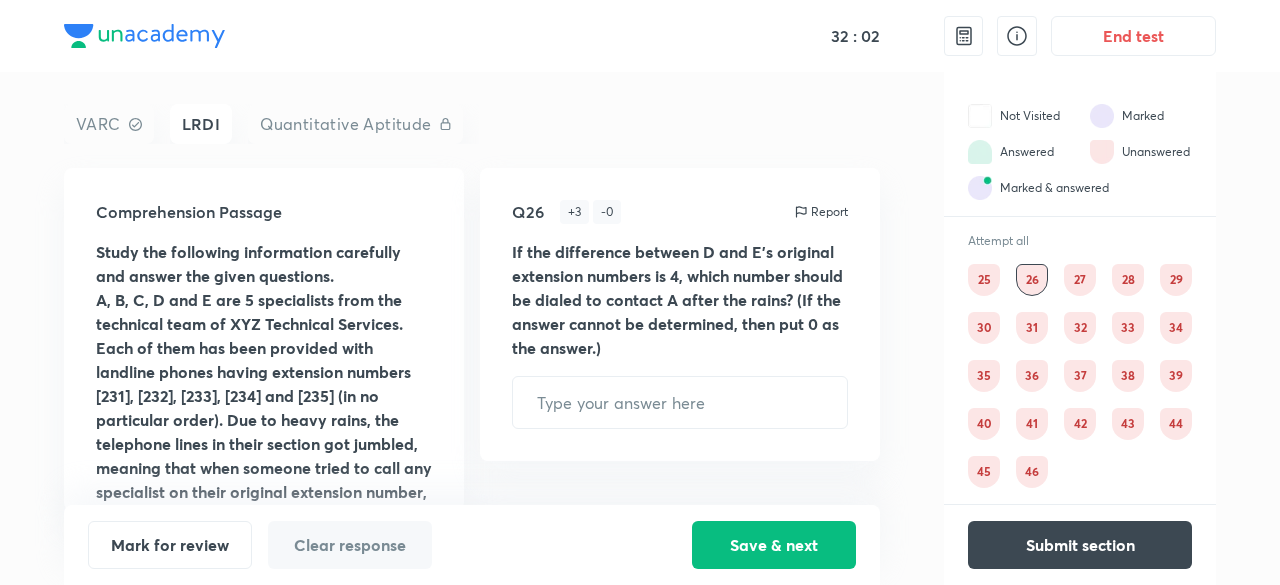 click on "25" at bounding box center (984, 280) 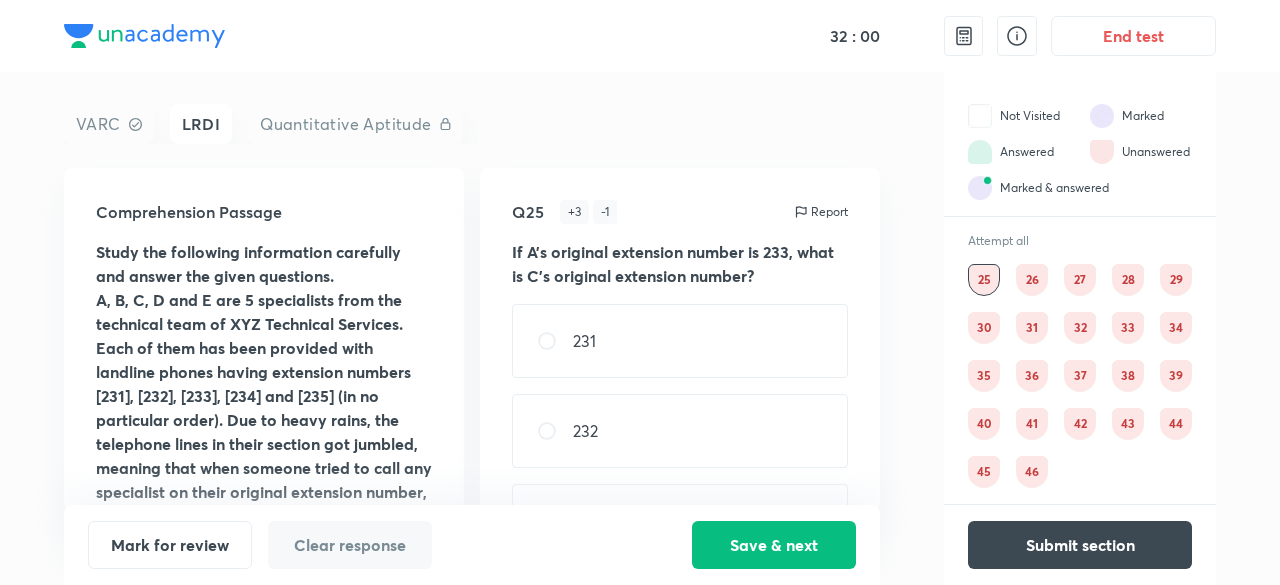scroll, scrollTop: 166, scrollLeft: 0, axis: vertical 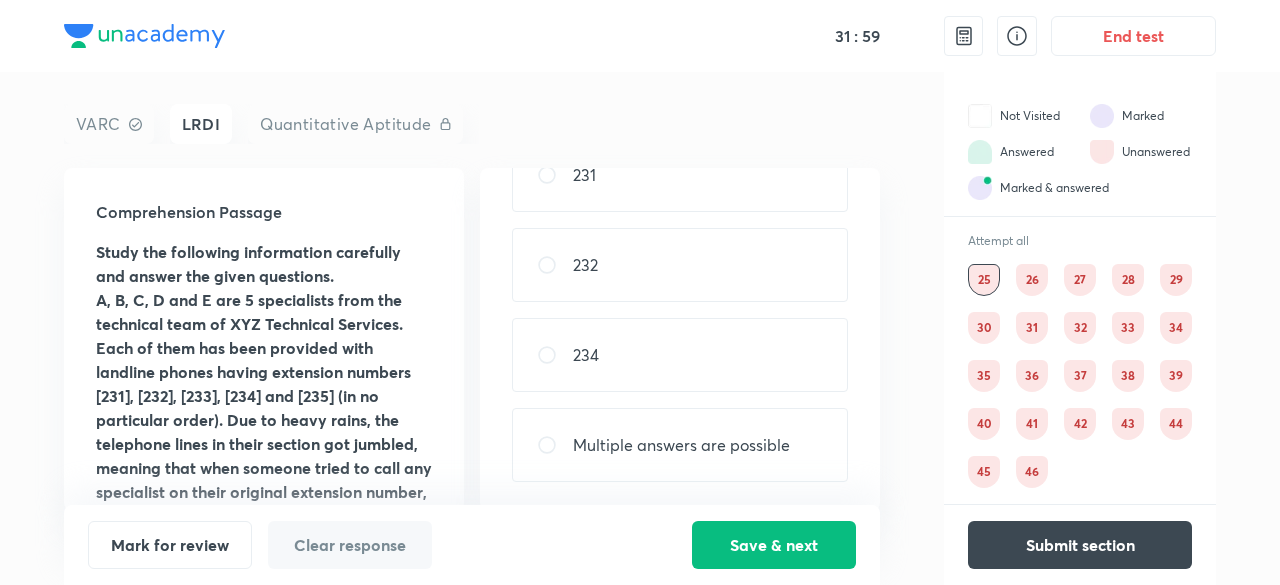 click on "26" at bounding box center (1032, 280) 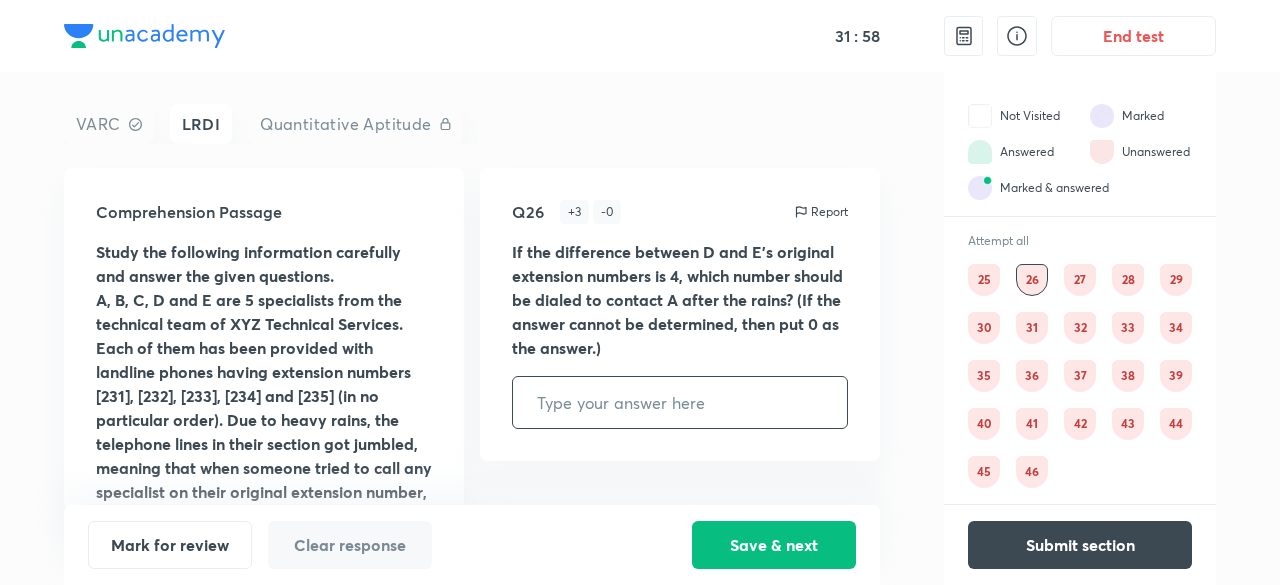 scroll, scrollTop: 0, scrollLeft: 0, axis: both 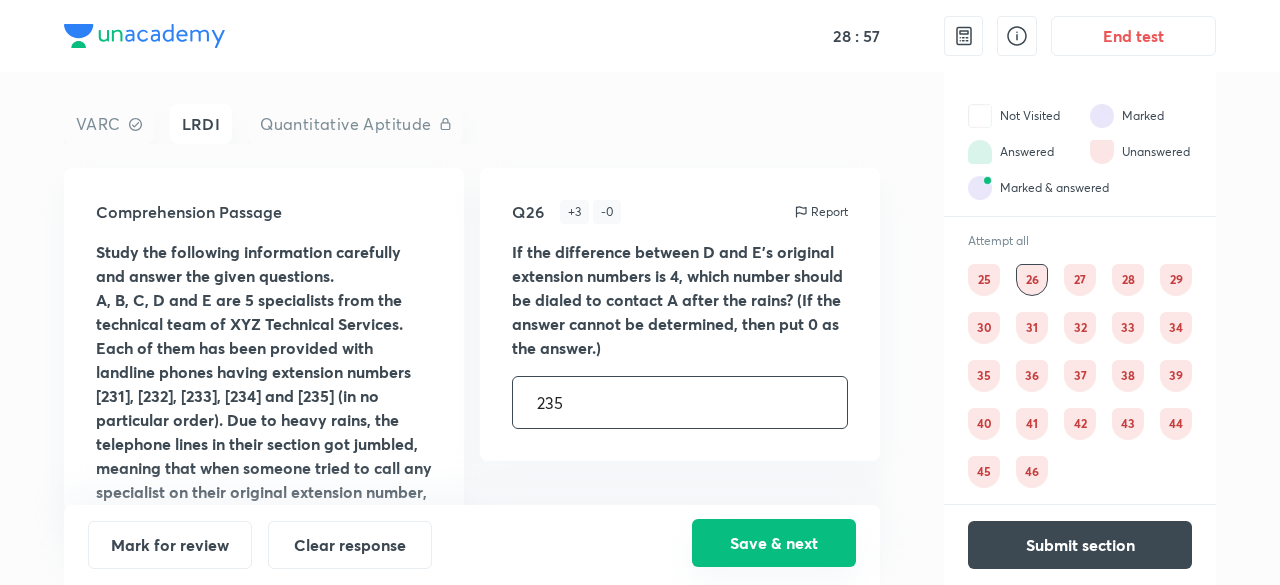 type on "235" 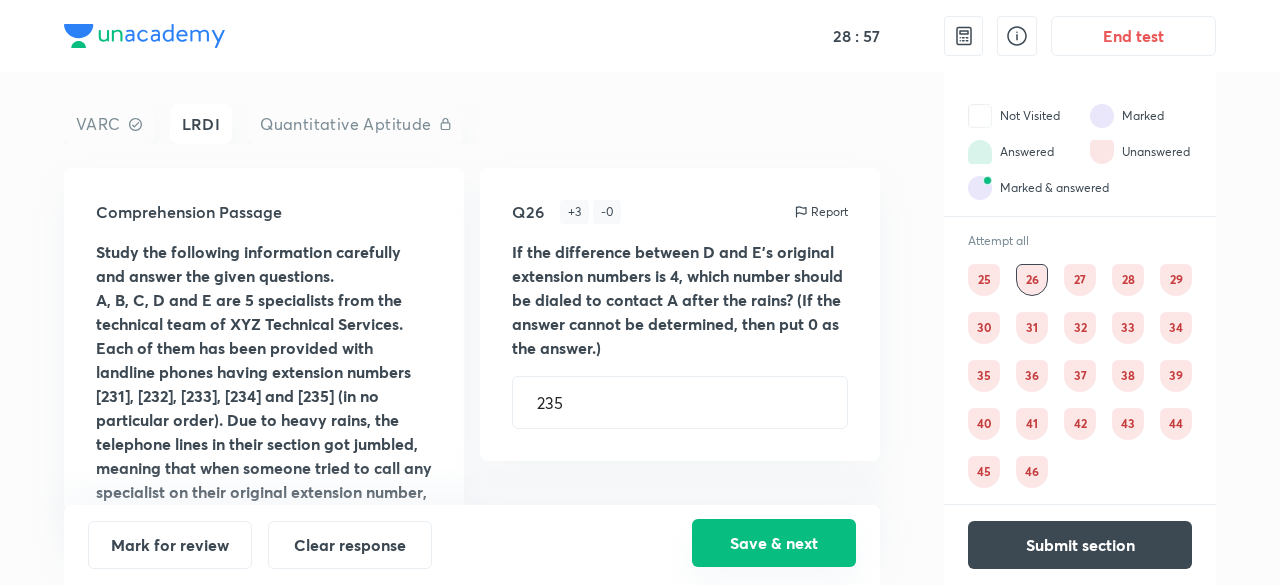 click on "Save & next" at bounding box center [774, 543] 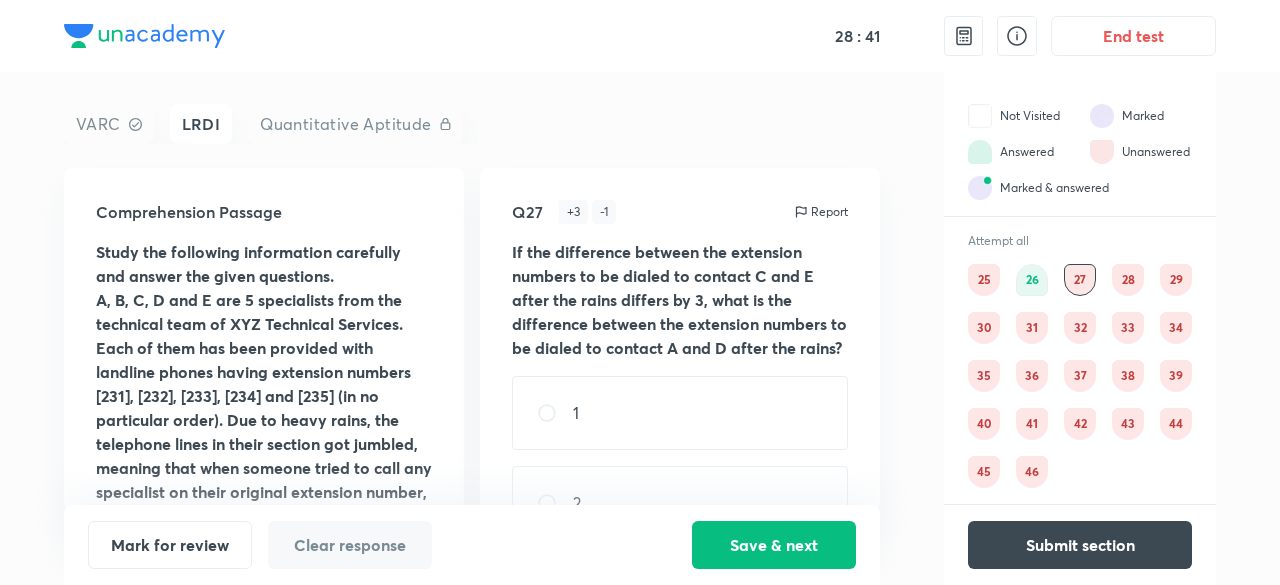 scroll, scrollTop: 336, scrollLeft: 0, axis: vertical 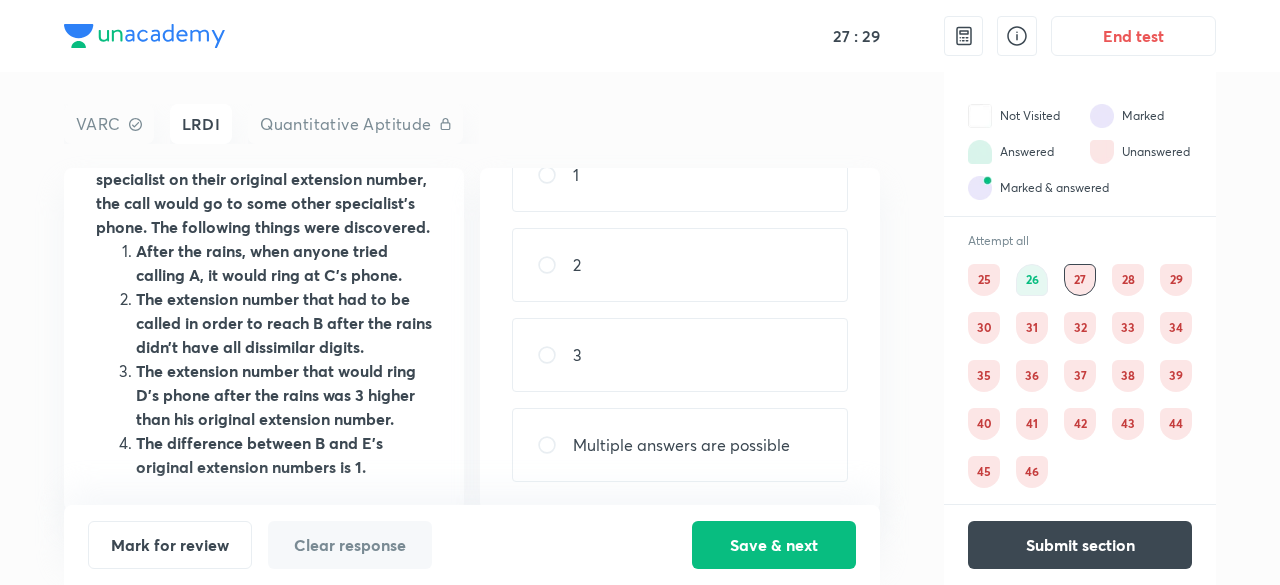 click on "28" at bounding box center [1128, 280] 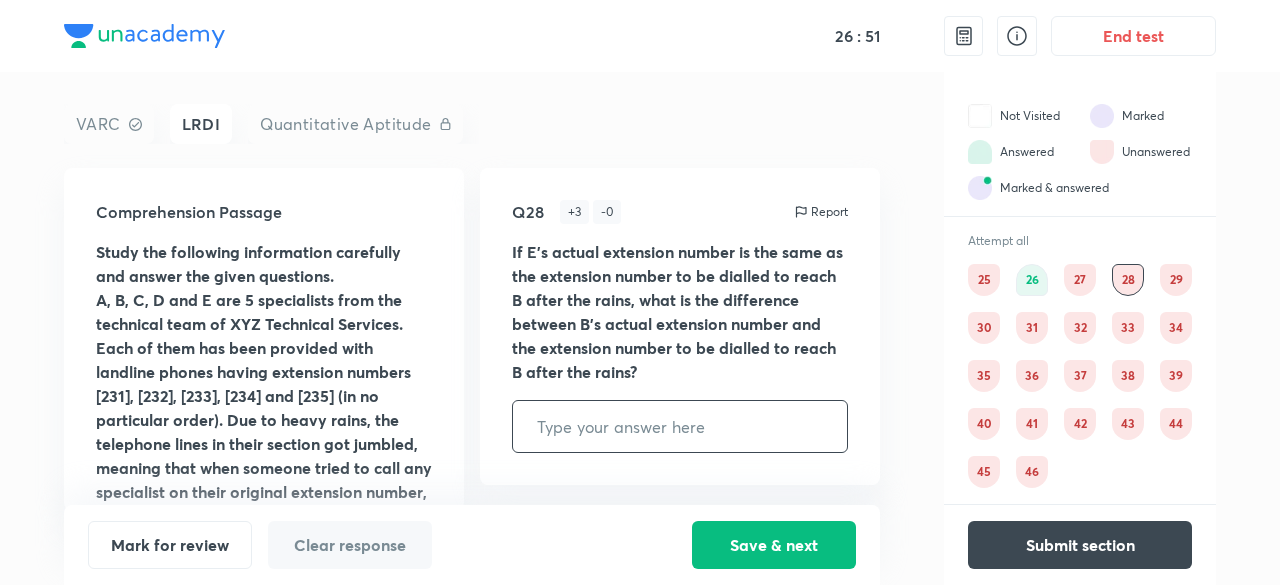 scroll, scrollTop: 336, scrollLeft: 0, axis: vertical 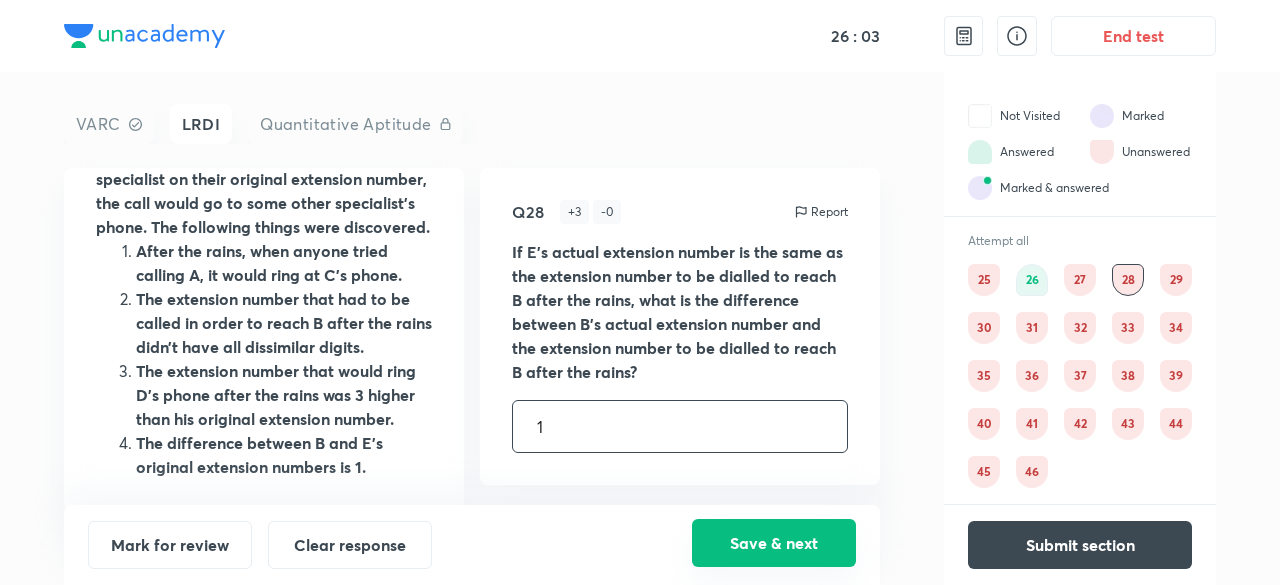 type on "1" 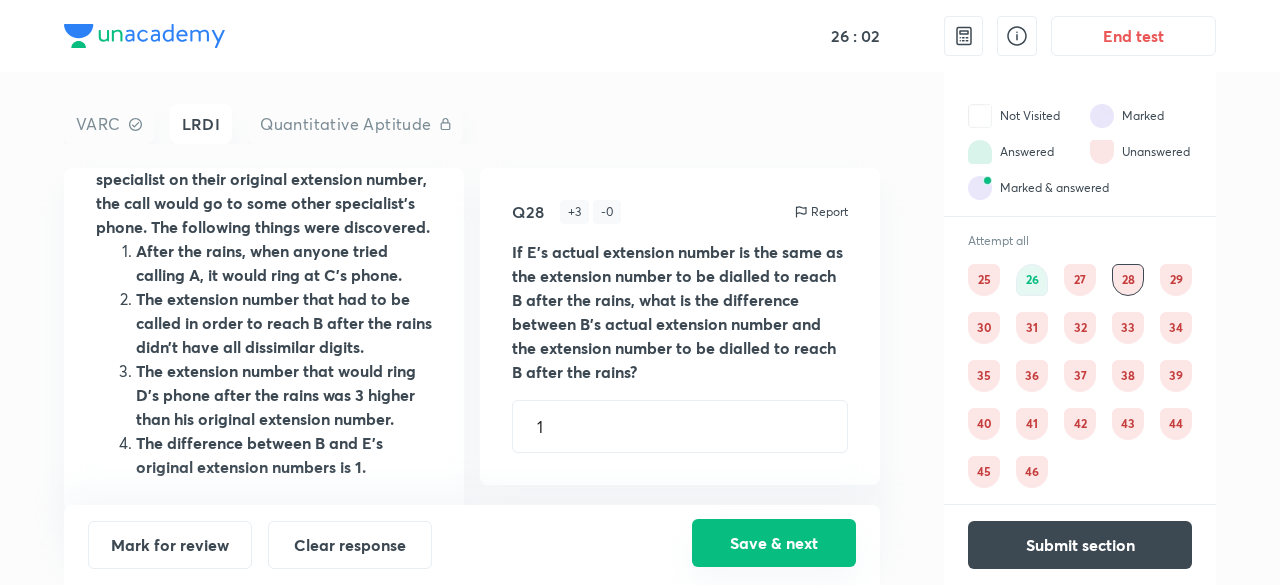 click on "Save & next" at bounding box center (774, 543) 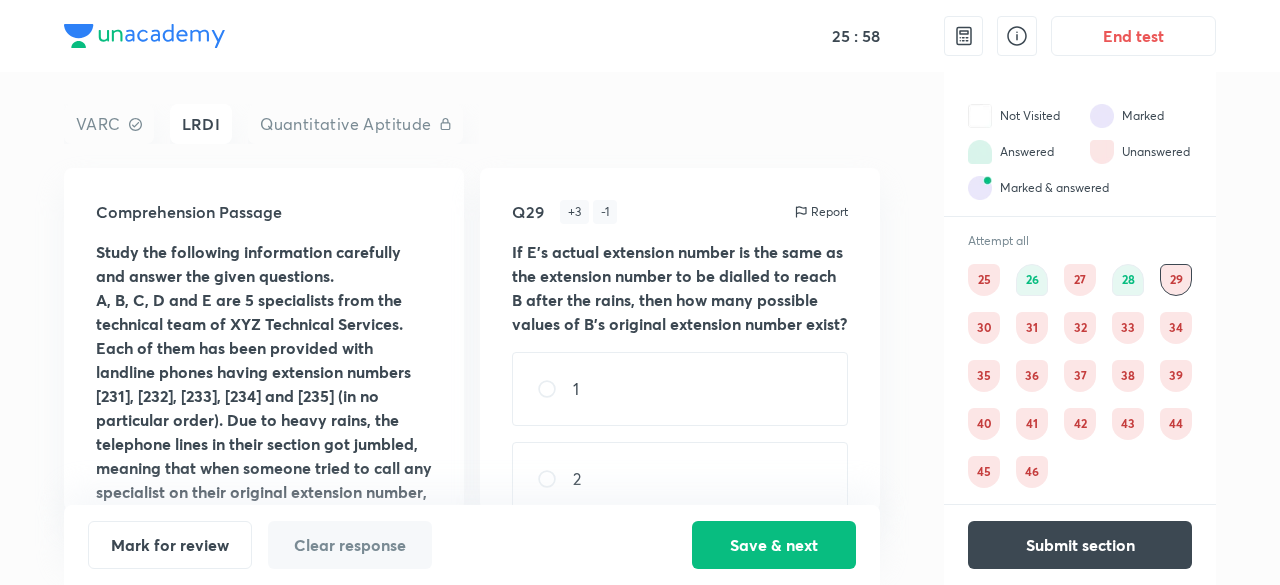 click on "30" at bounding box center (984, 328) 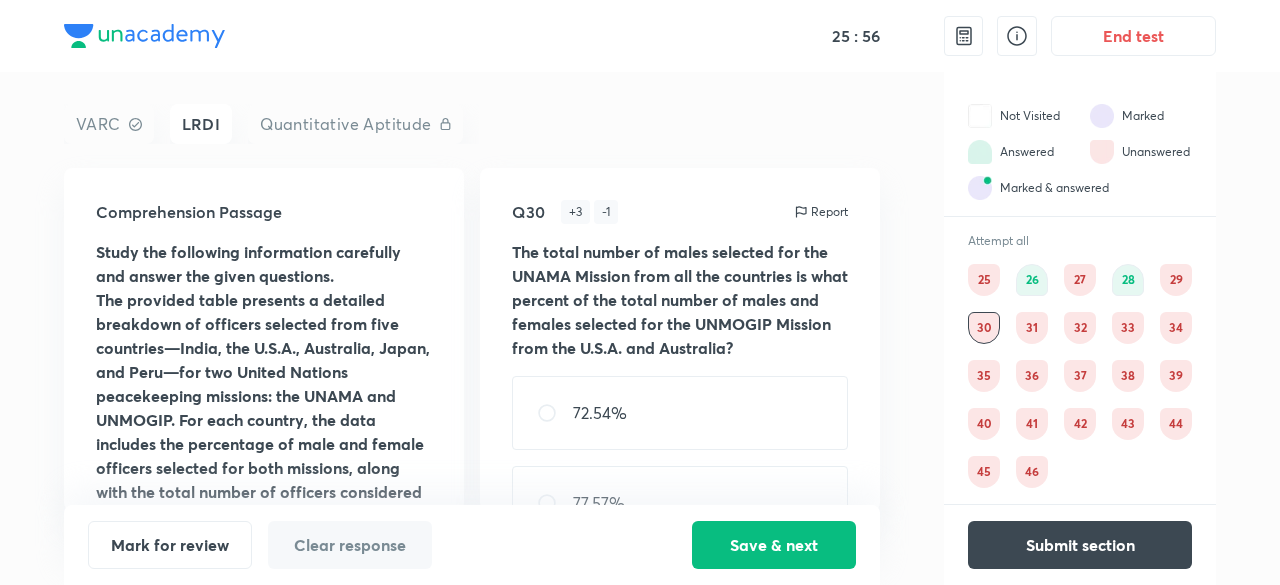 click on "31" at bounding box center (1032, 328) 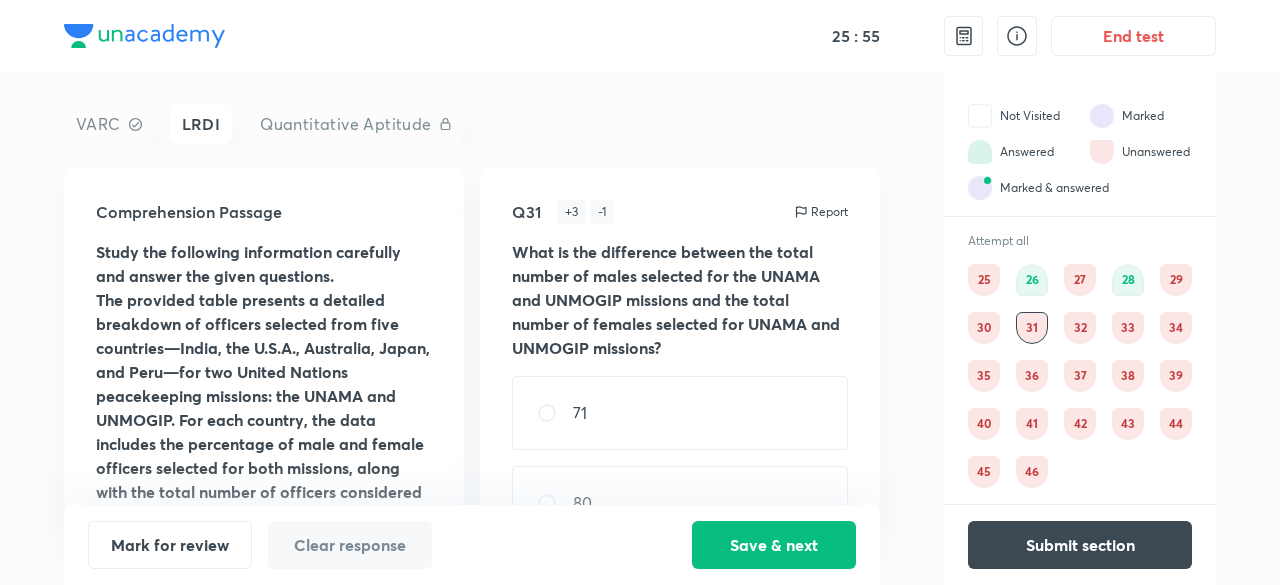 click on "32" at bounding box center [1080, 328] 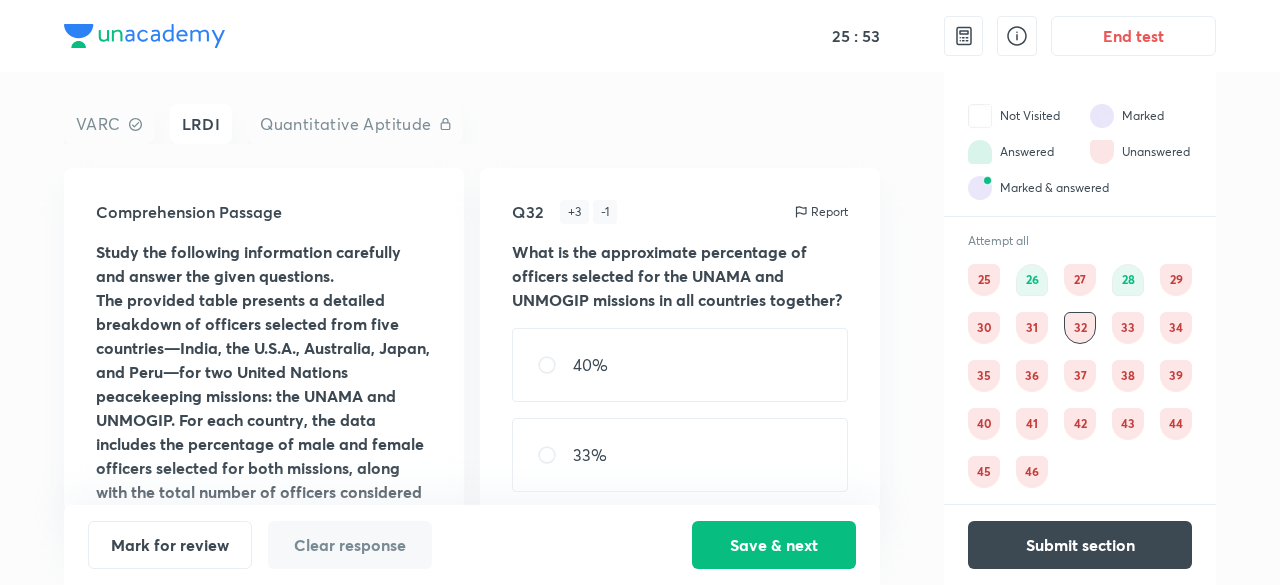 click on "33" at bounding box center (1128, 328) 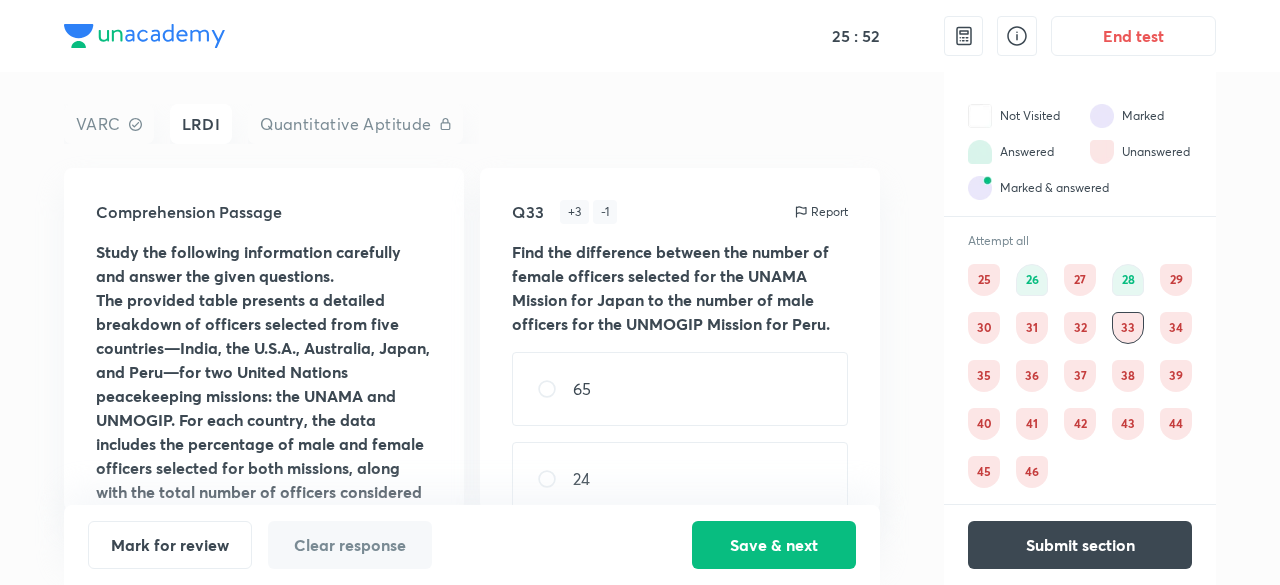 click on "34" at bounding box center (1176, 328) 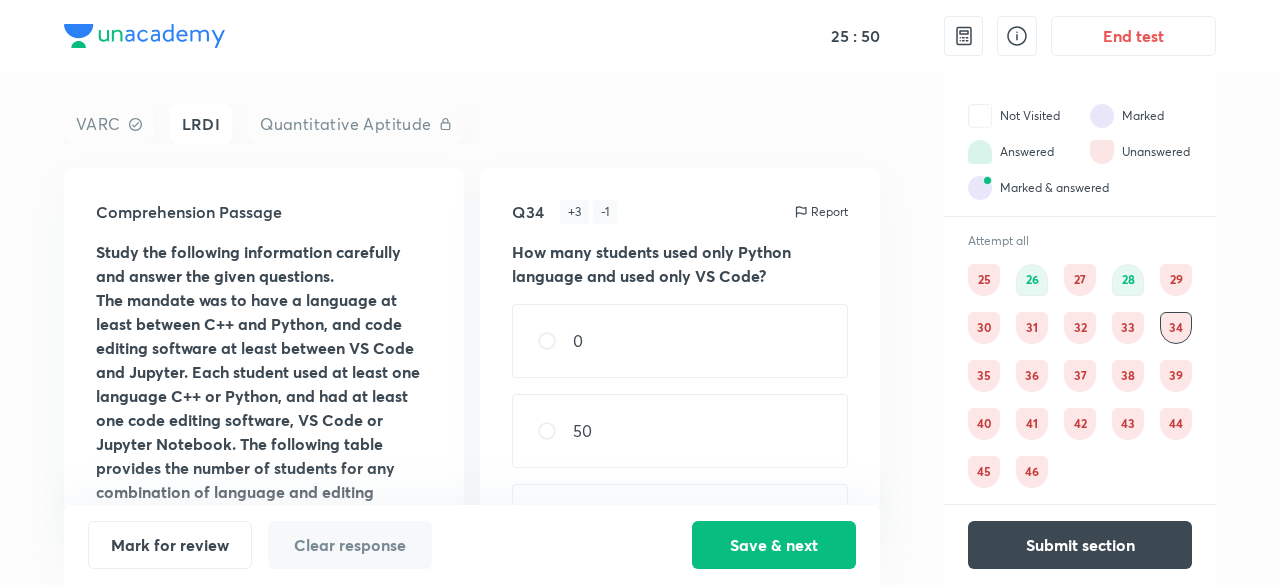 click on "35" at bounding box center (984, 376) 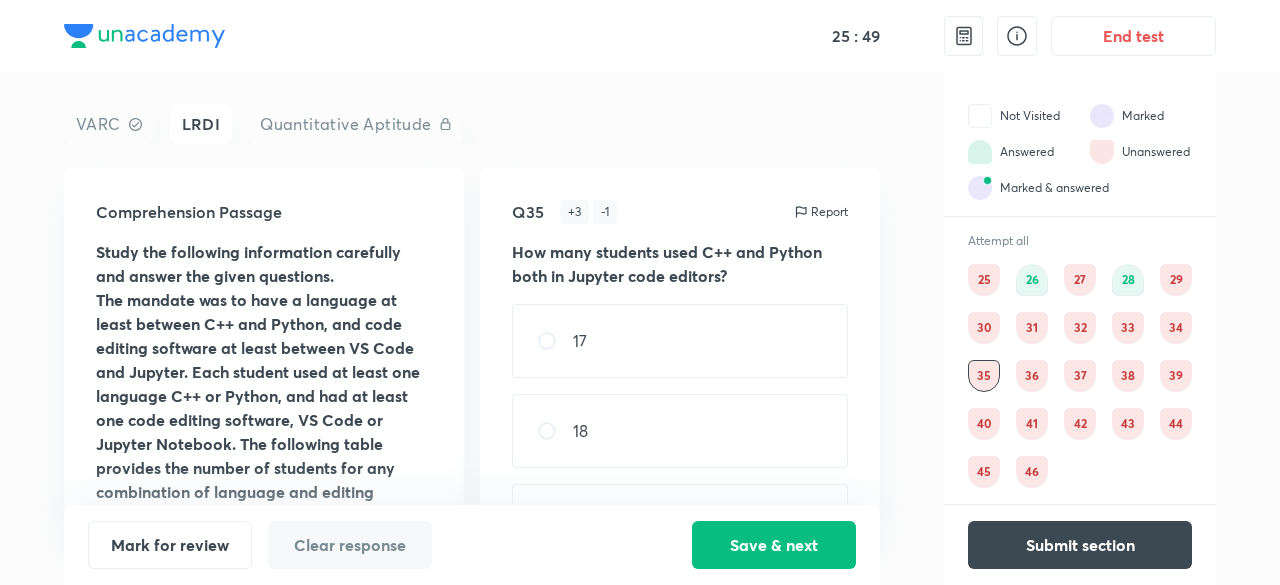 click on "36" at bounding box center (1032, 376) 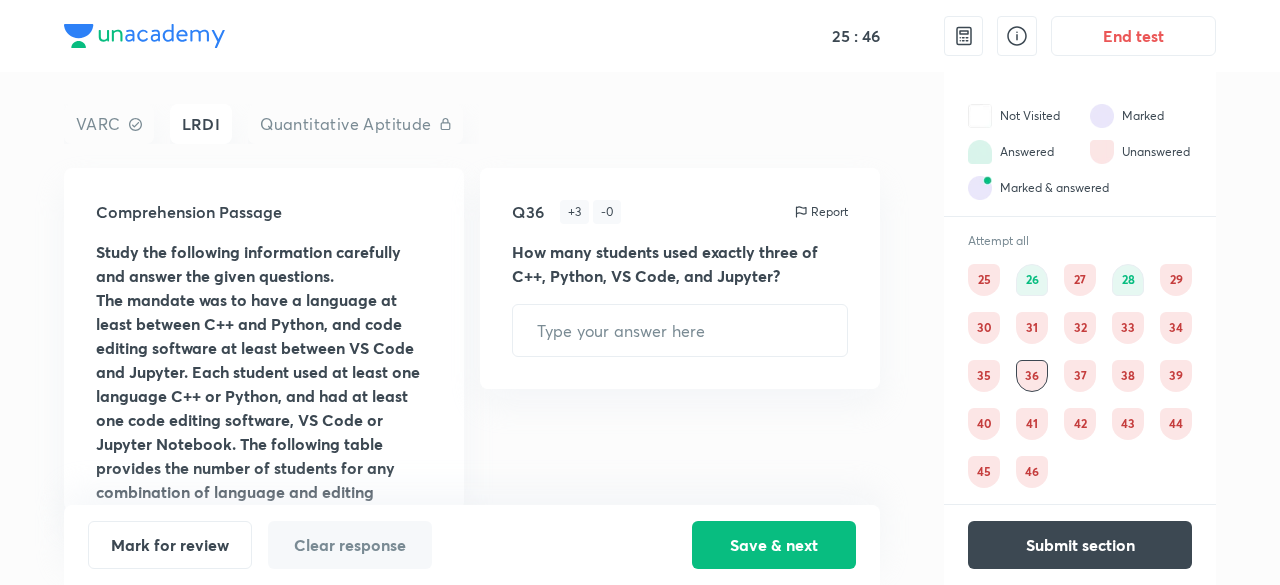 click on "35" at bounding box center (984, 376) 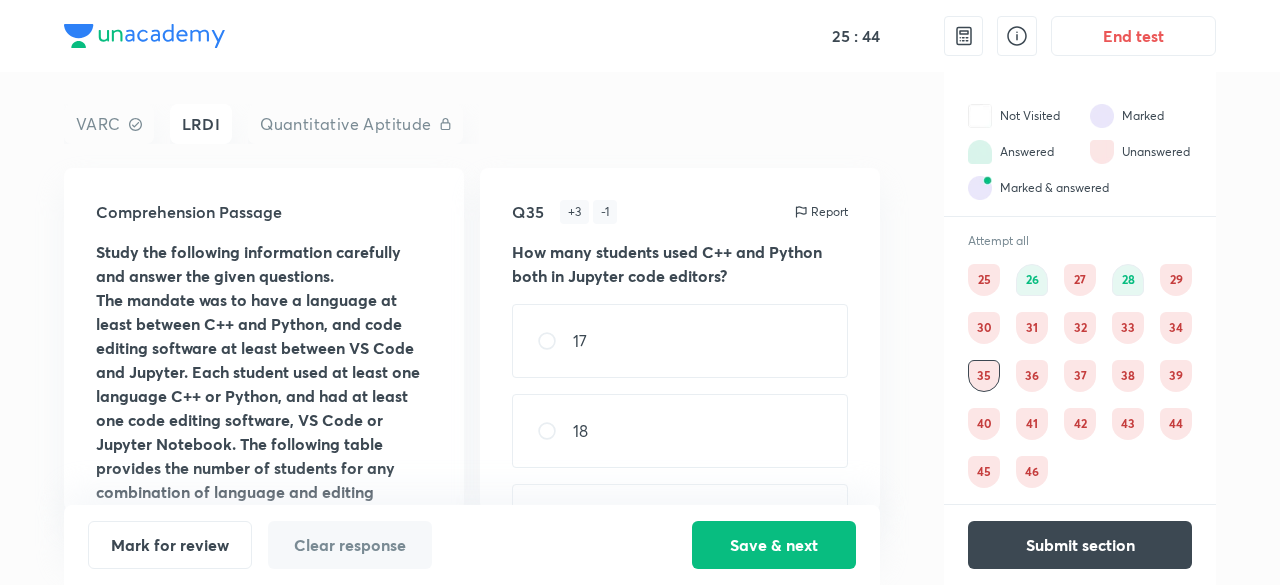 click on "36" at bounding box center [1032, 376] 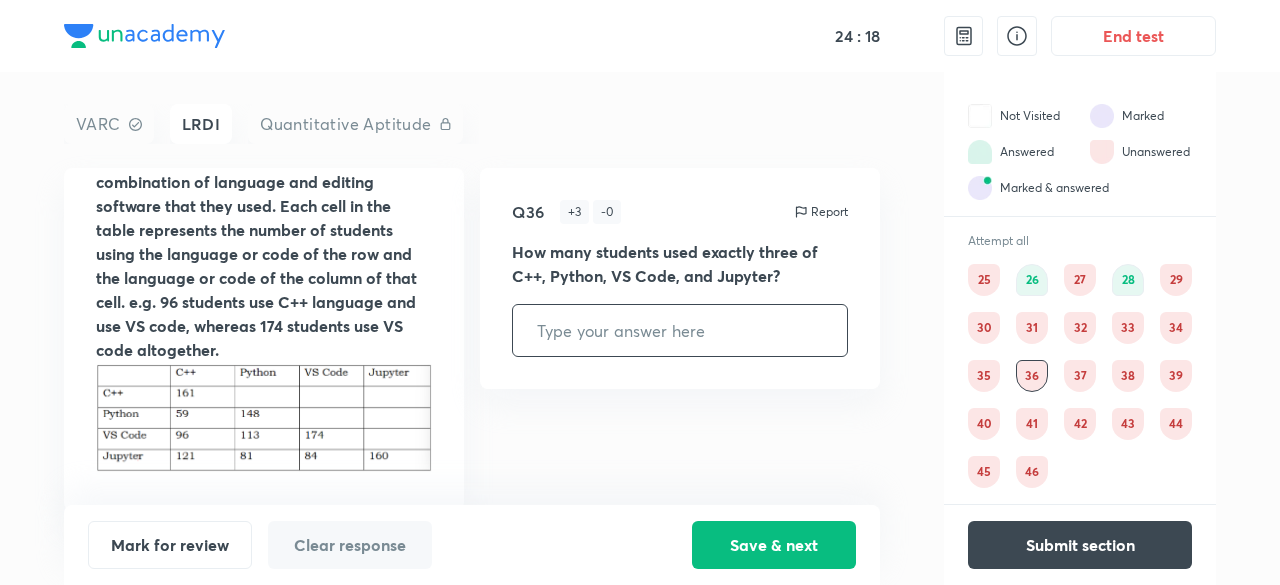 scroll, scrollTop: 330, scrollLeft: 0, axis: vertical 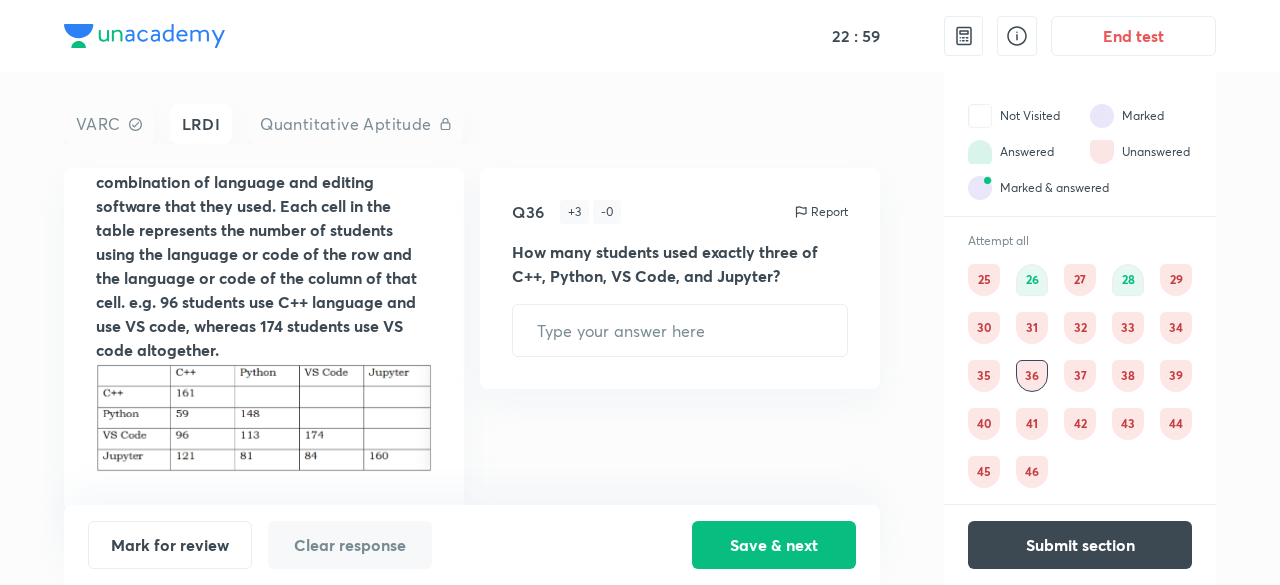 click on "37" at bounding box center [1080, 376] 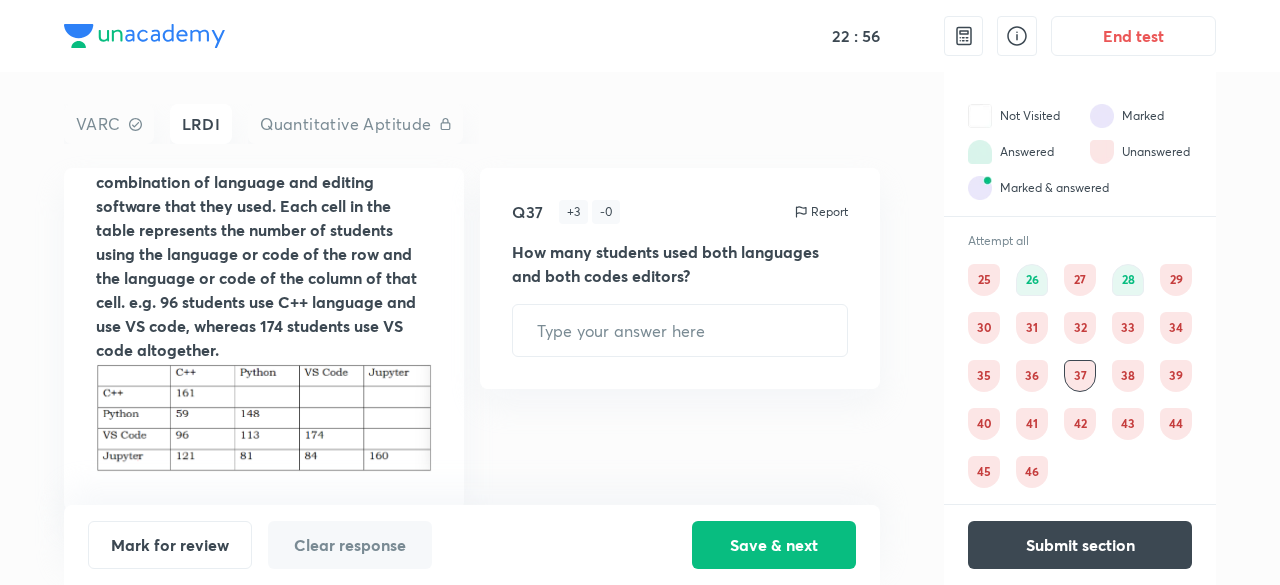 scroll, scrollTop: 330, scrollLeft: 0, axis: vertical 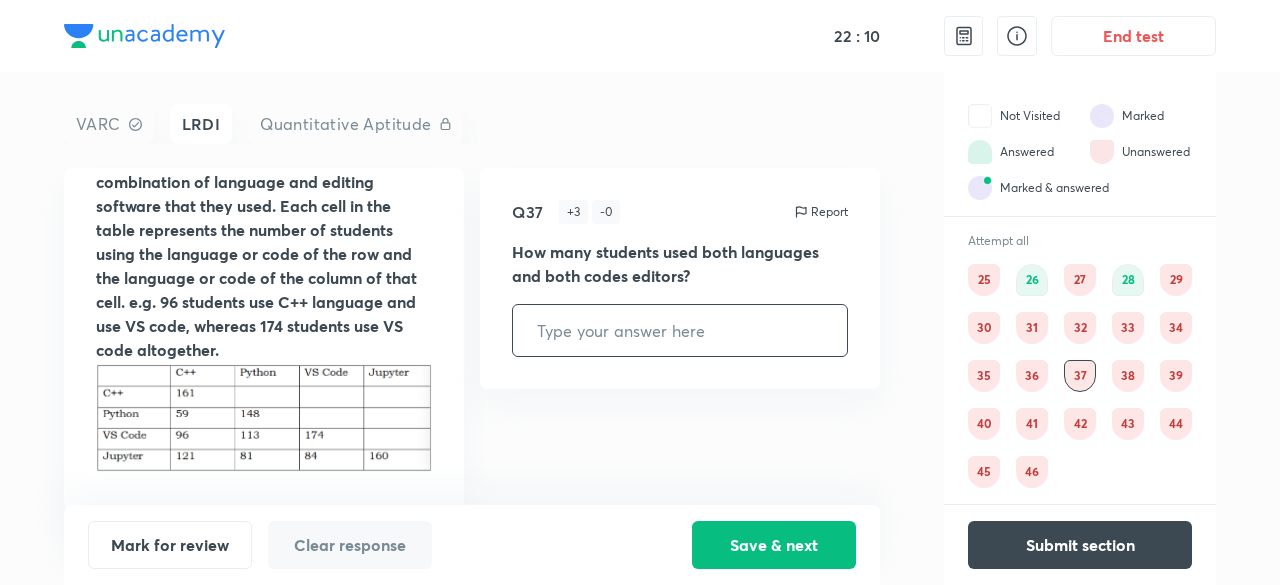 click at bounding box center (680, 330) 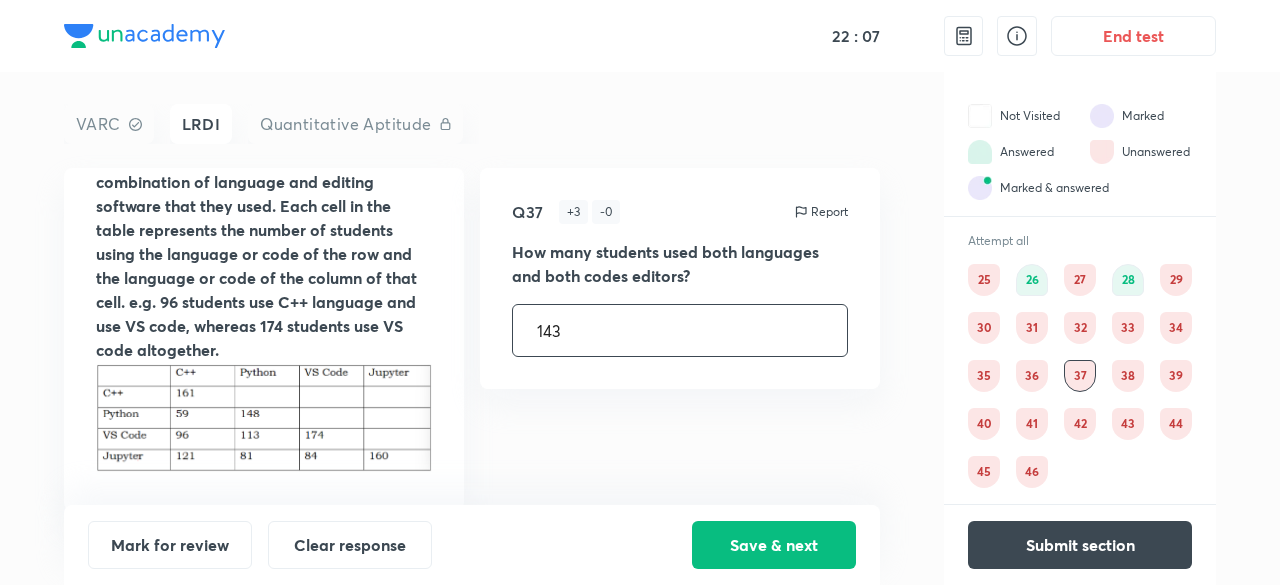 type on "143" 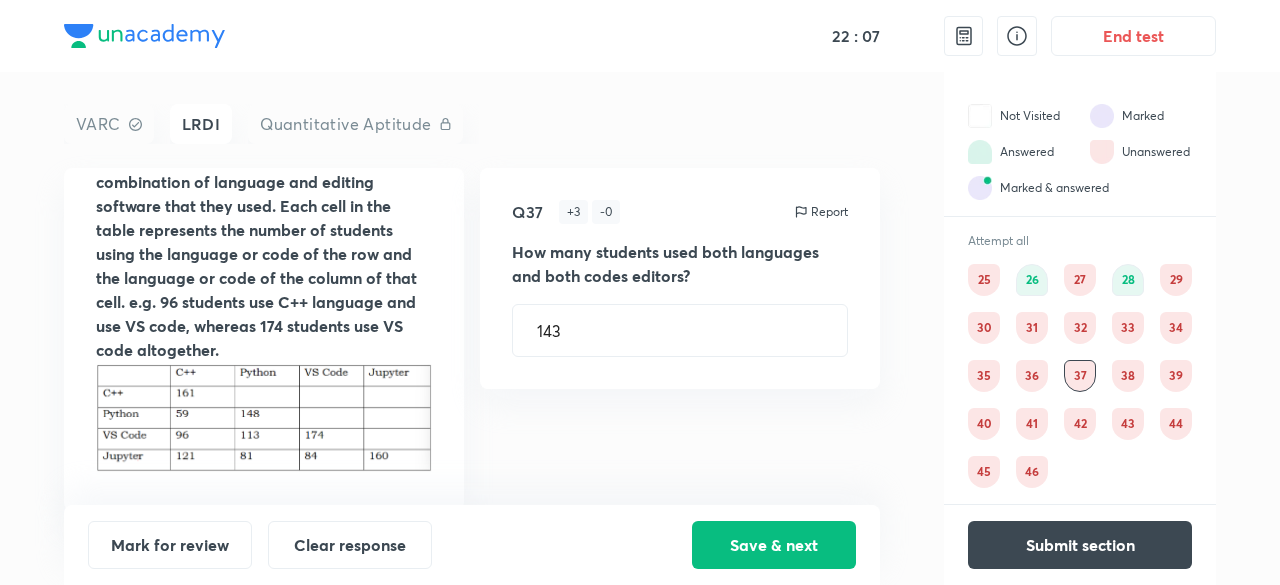 click on "Comprehension Passage Study the following information carefully and answer the given questions. [250] students from a college participated in a Coding Hackathon. The mandate was to have a language at least between C++ and Python, and code editing software at least between VS Code and Jupyter. Each student used at least one language C++ or Python, and had at least one code editing software, VS Code or Jupyter Notebook. The following table provides the number of students for any combination of language and editing software that they used. Each cell in the table represents the number of students using the language or code of the row and the language or code of the column of that cell. e.g. [96] students use C++ language and use VS code, whereas [174] students use VS code altogether. Q37 + 3 - 0 Report How many students used both languages and both codes editors? 143 ​" at bounding box center (472, 339) 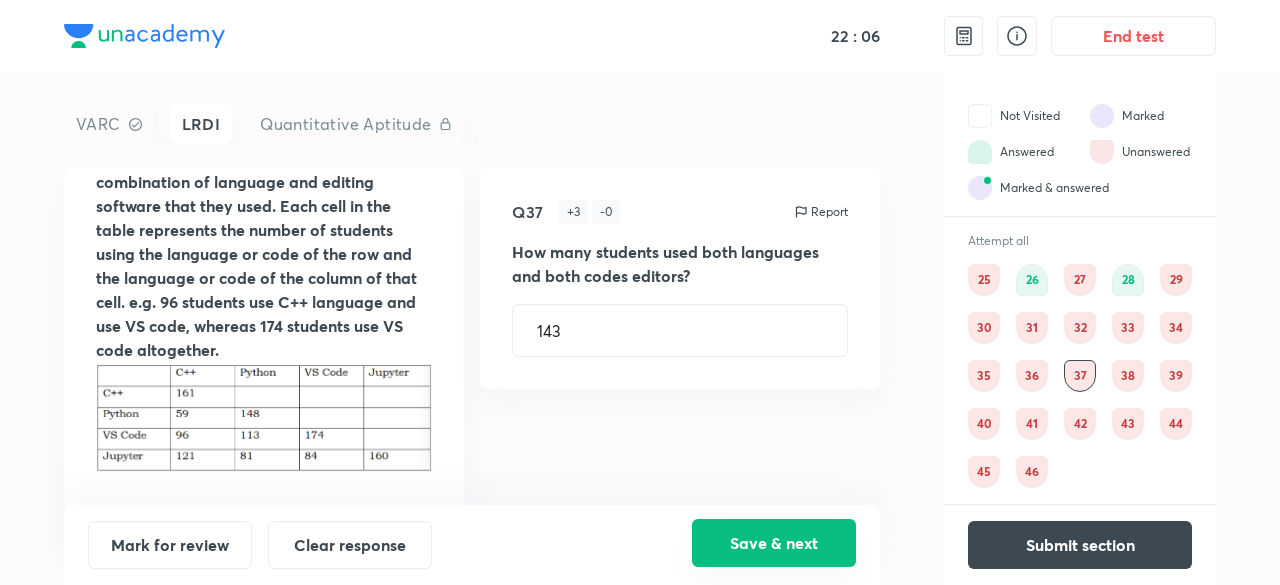 click on "Save & next" at bounding box center [774, 543] 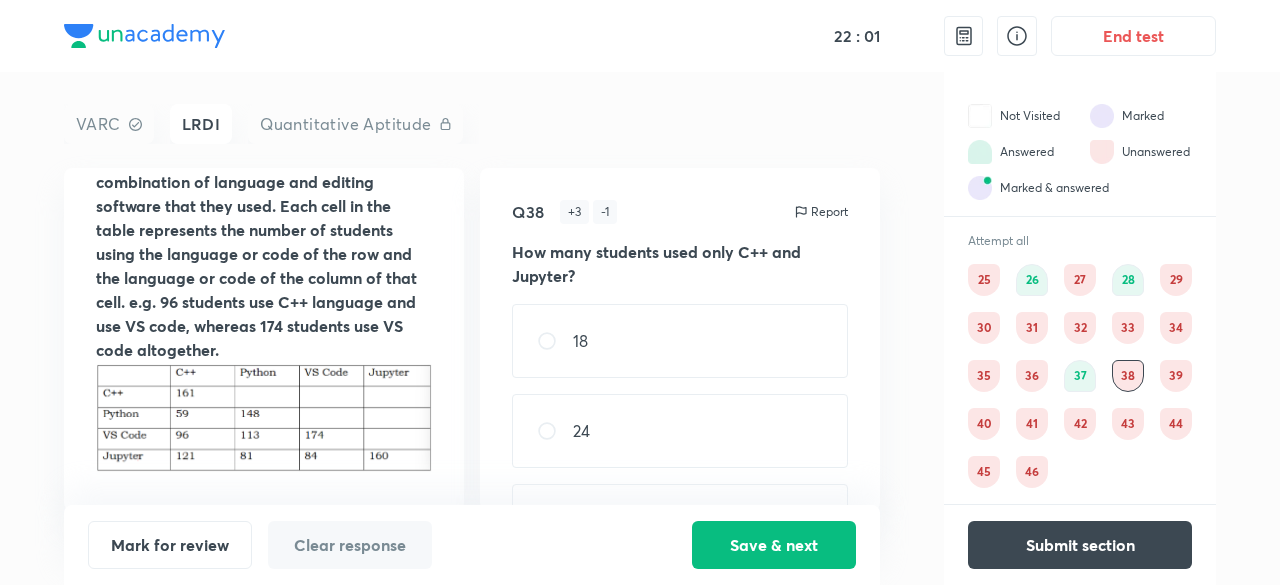 scroll, scrollTop: 330, scrollLeft: 0, axis: vertical 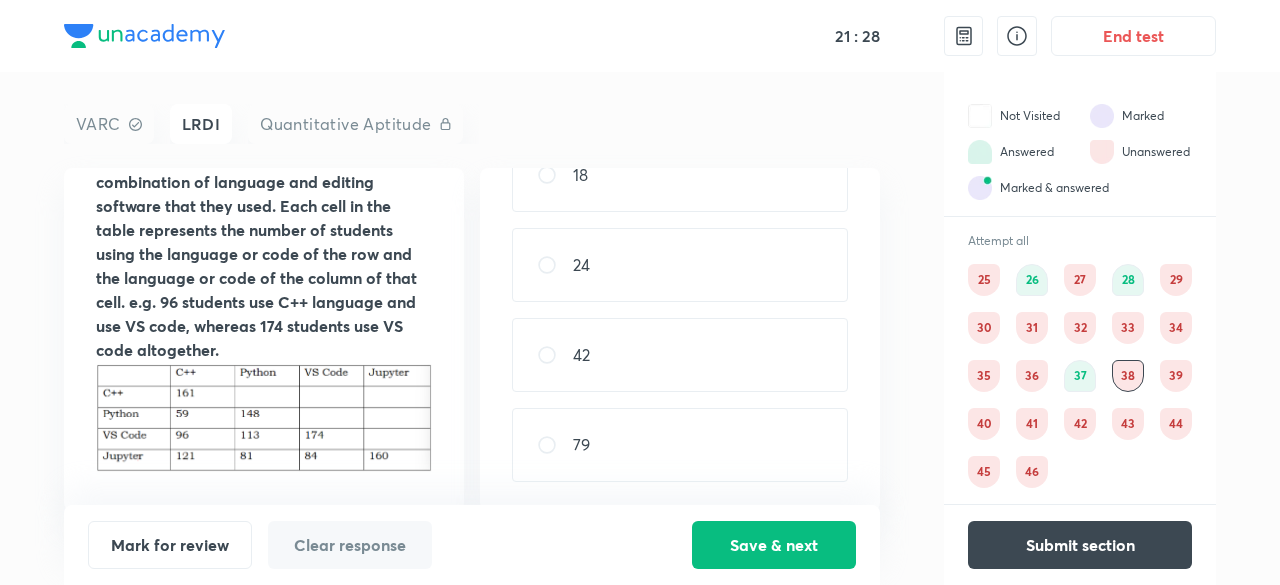 click on "39" at bounding box center [1176, 376] 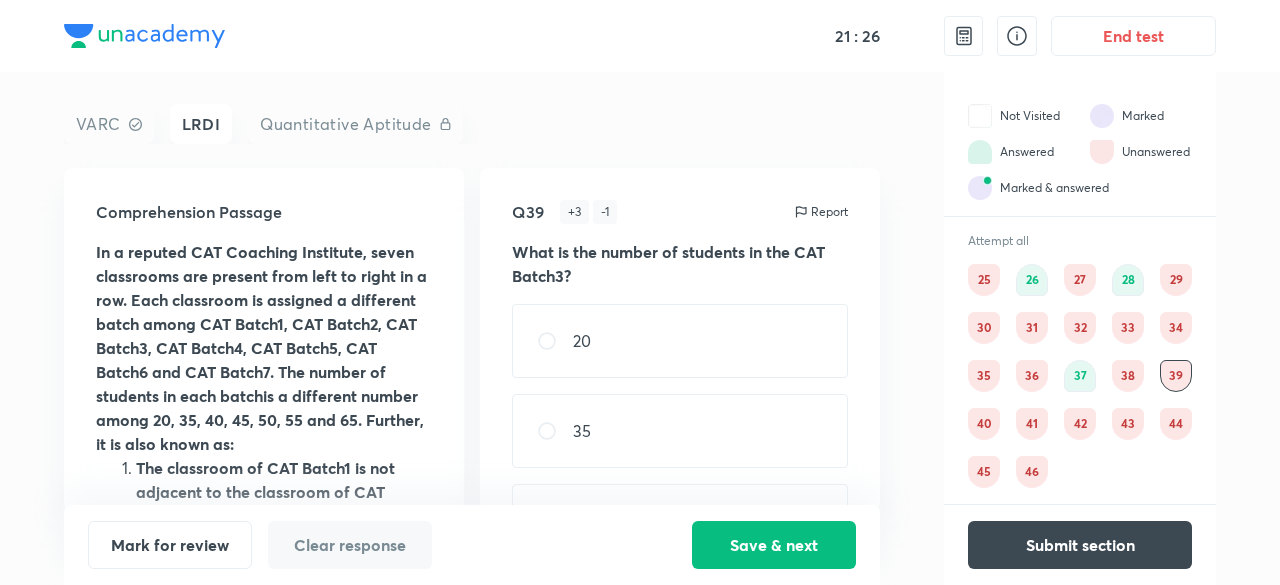 scroll, scrollTop: 0, scrollLeft: 0, axis: both 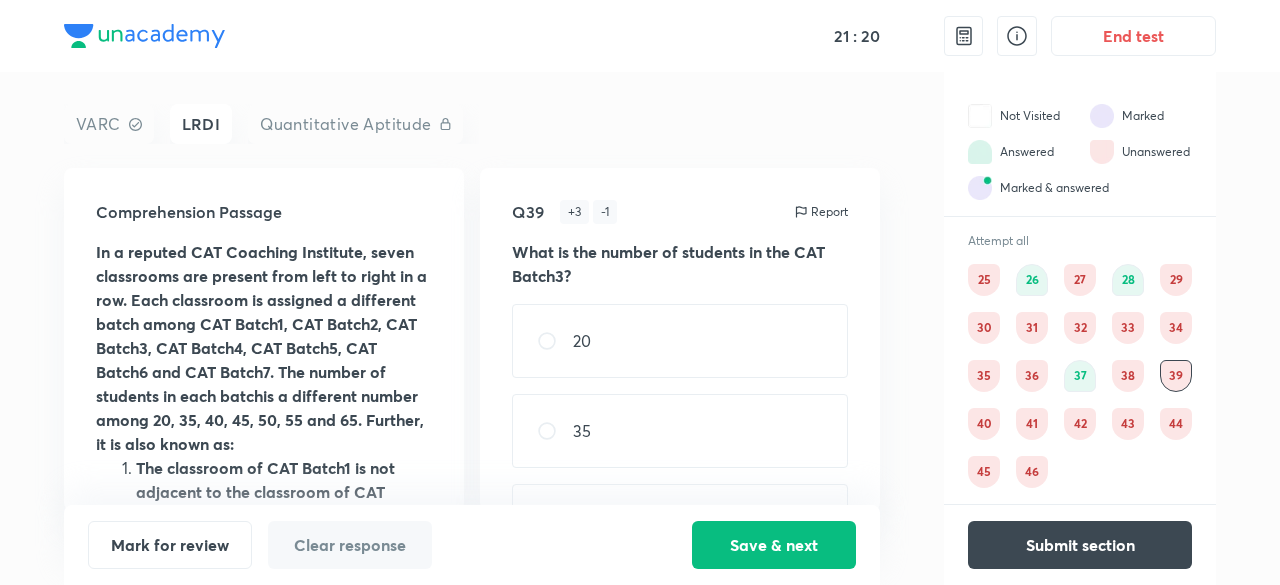 click on "36" at bounding box center [1032, 376] 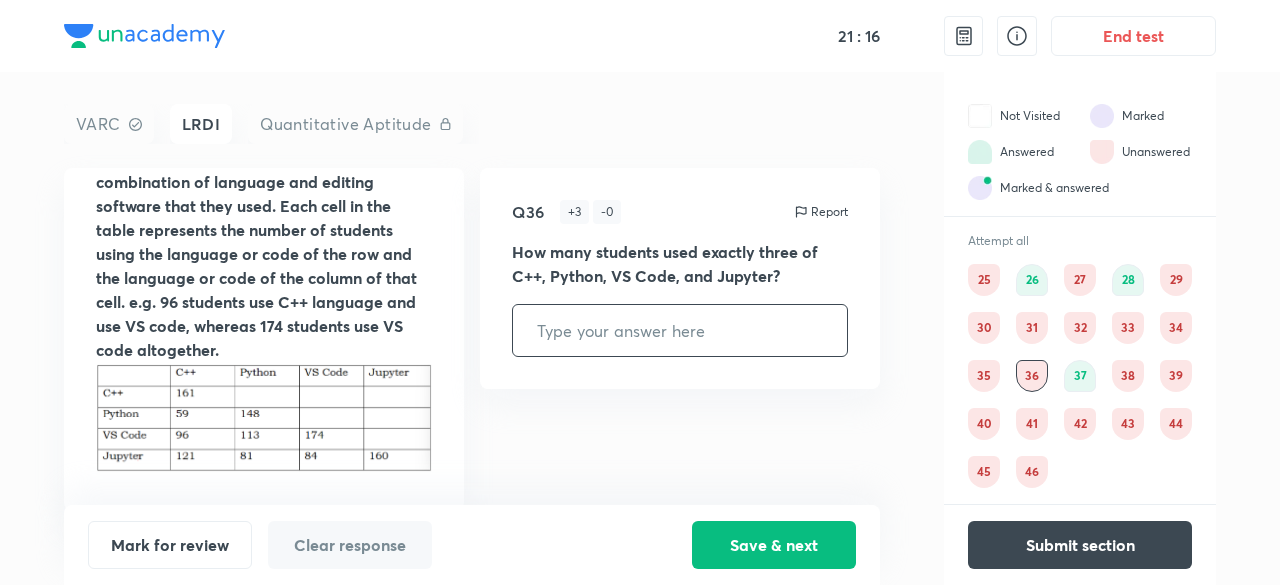 scroll, scrollTop: 330, scrollLeft: 0, axis: vertical 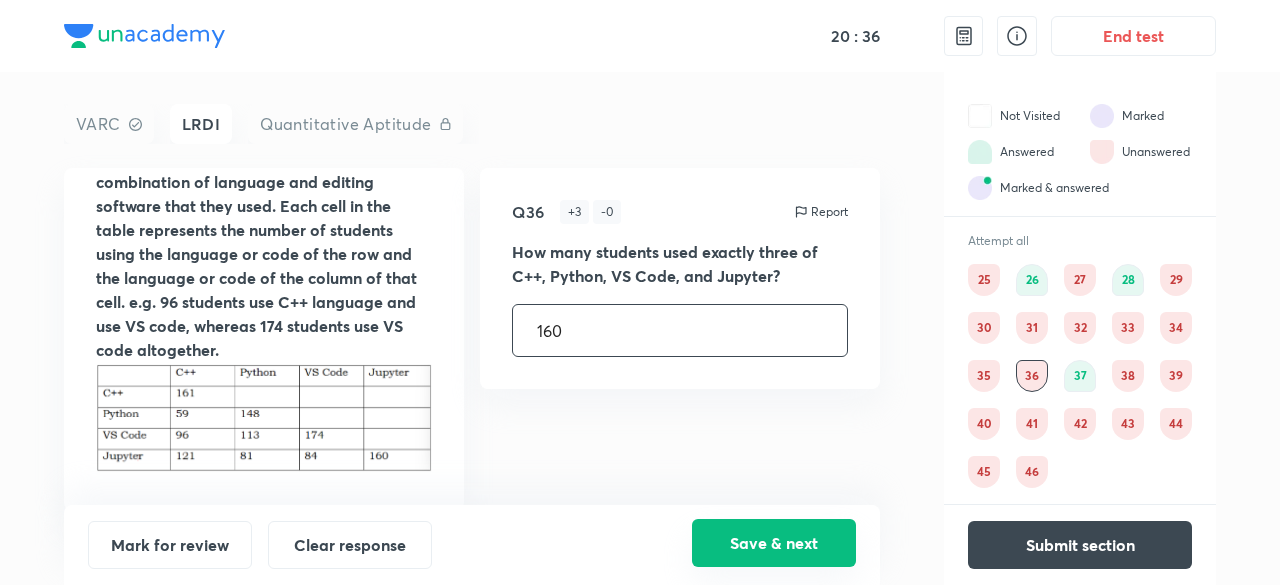 type on "160" 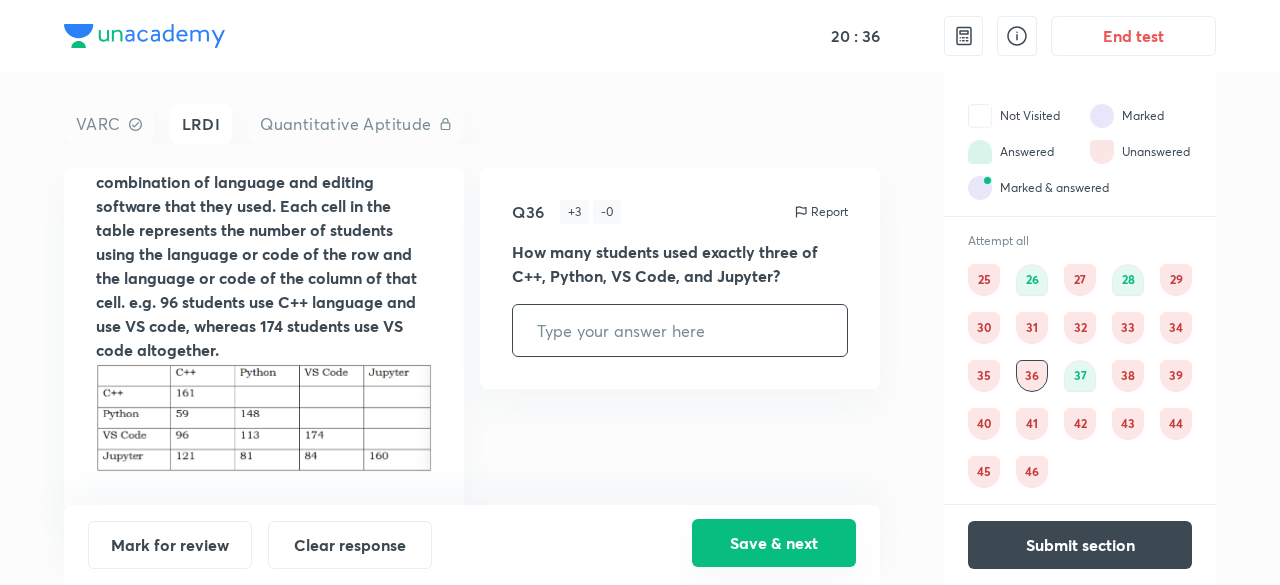 type on "143" 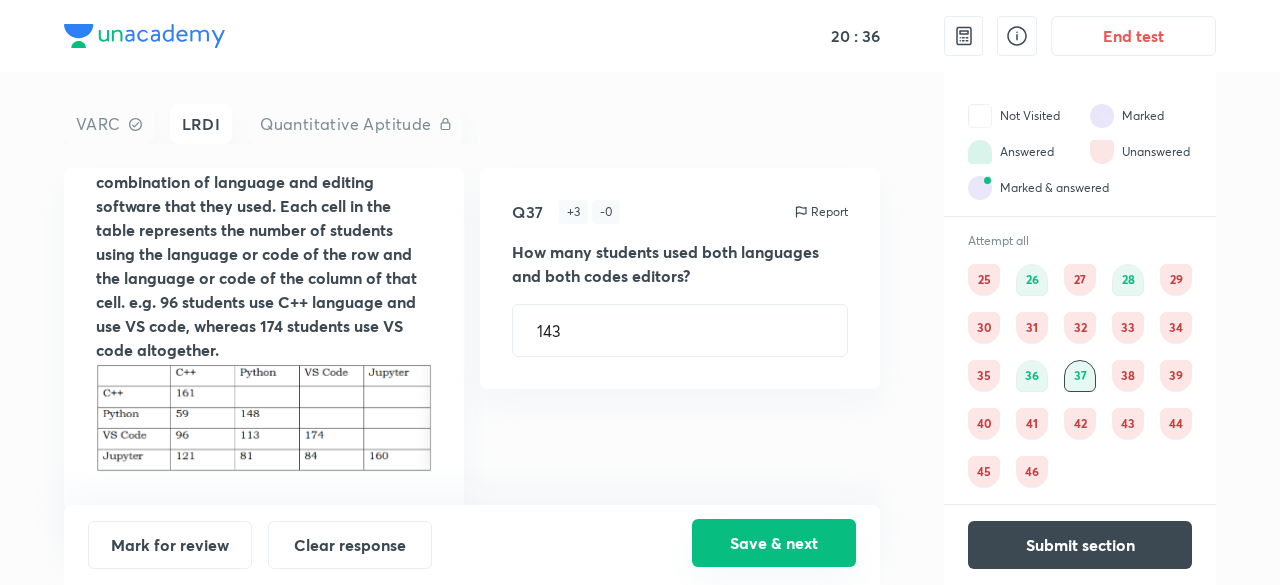 scroll, scrollTop: 0, scrollLeft: 0, axis: both 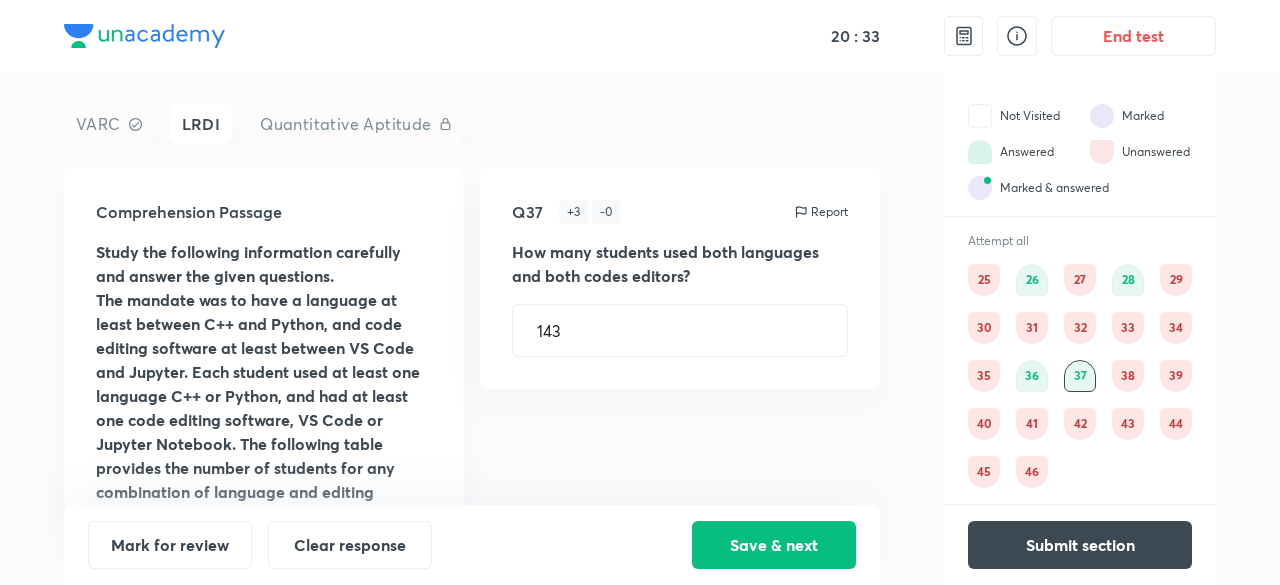 click on "36" at bounding box center [1032, 376] 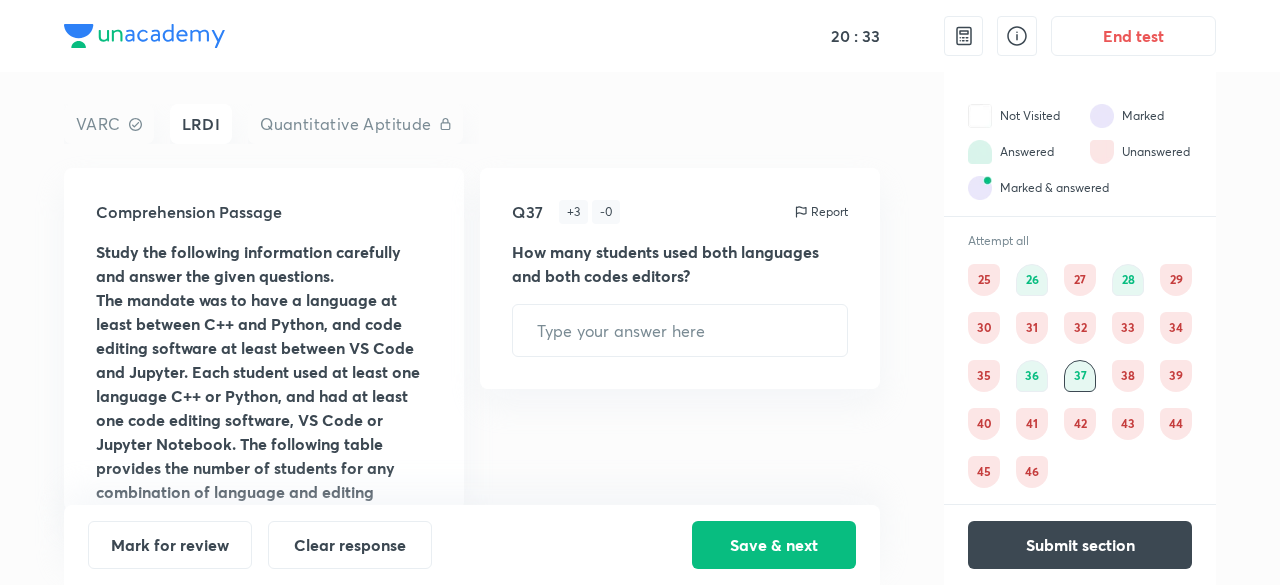 type on "160" 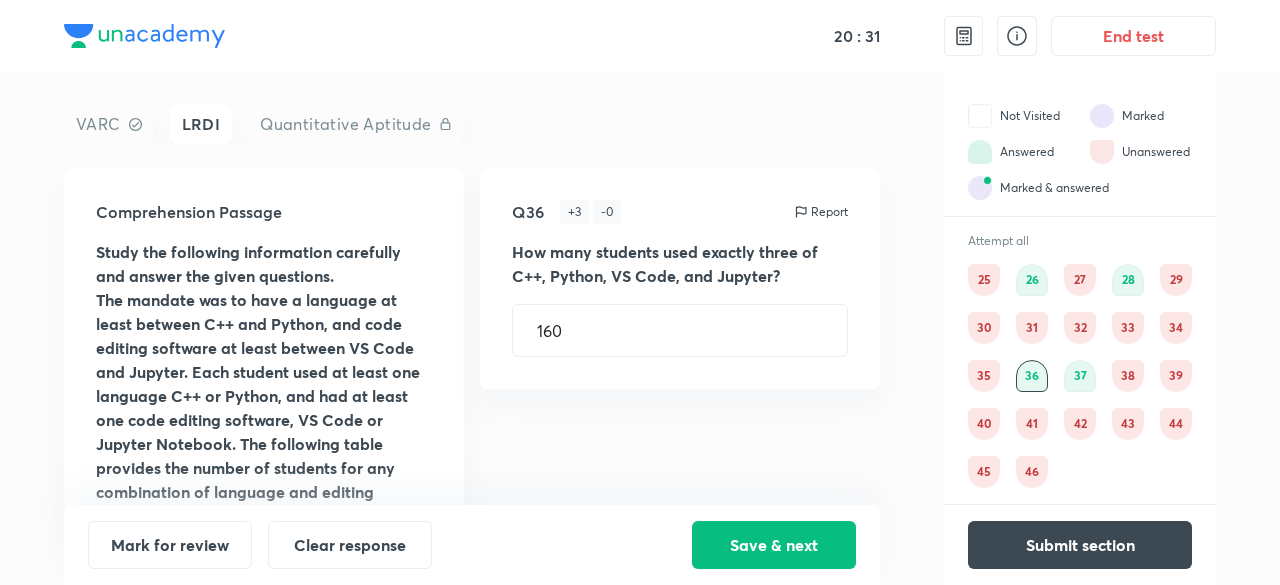 click on "35" at bounding box center (984, 376) 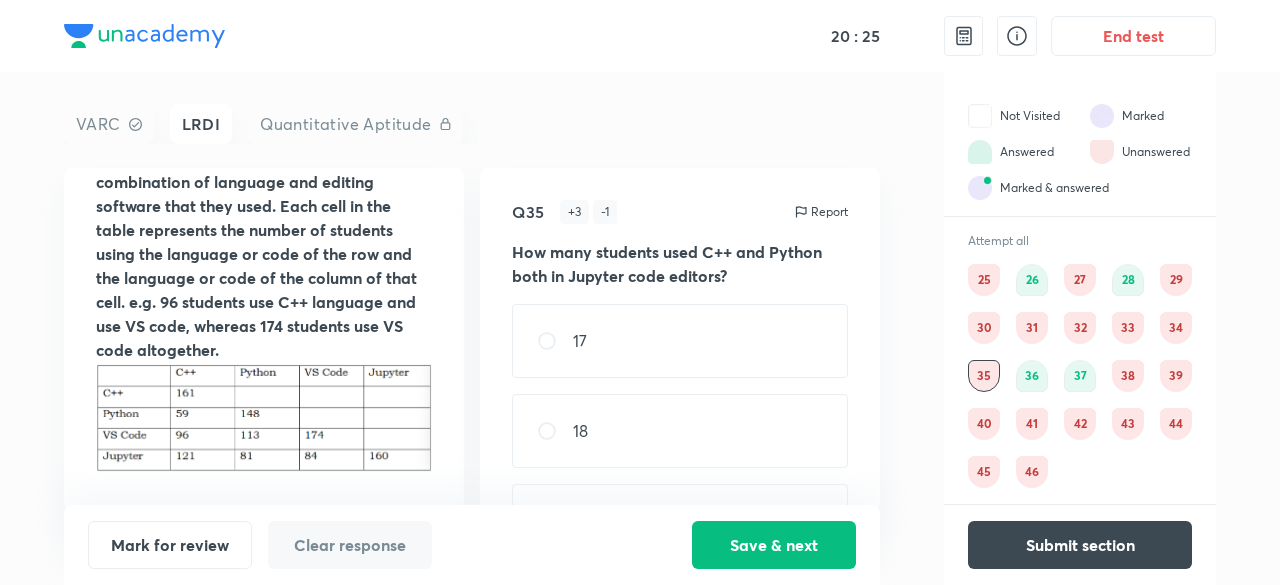 scroll, scrollTop: 330, scrollLeft: 0, axis: vertical 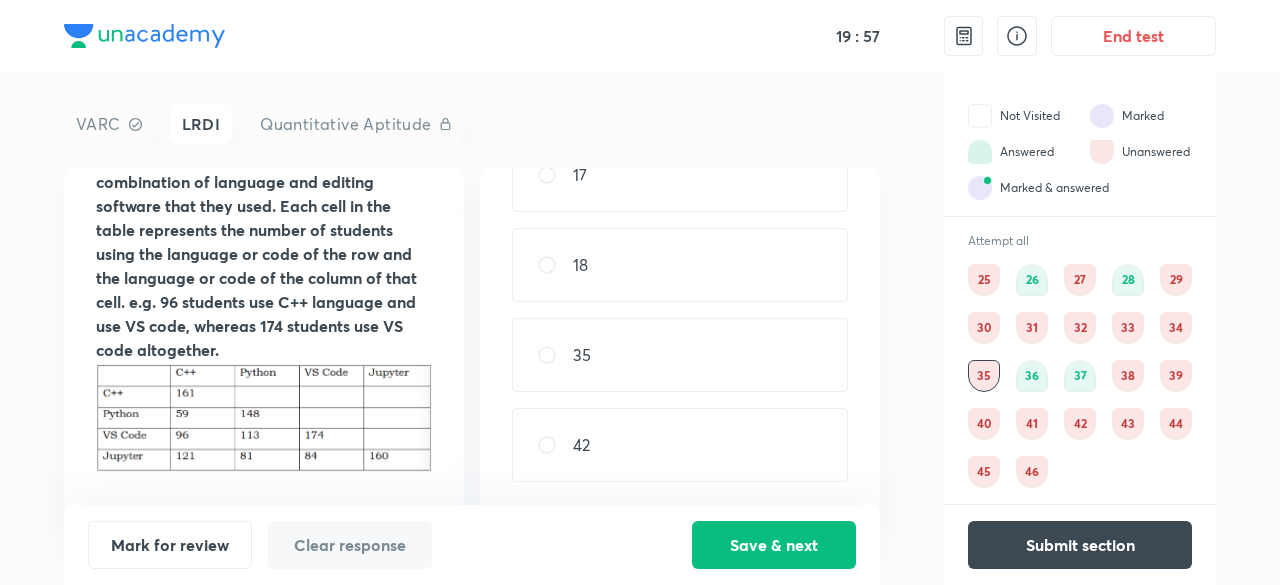 click on "38" at bounding box center (1128, 376) 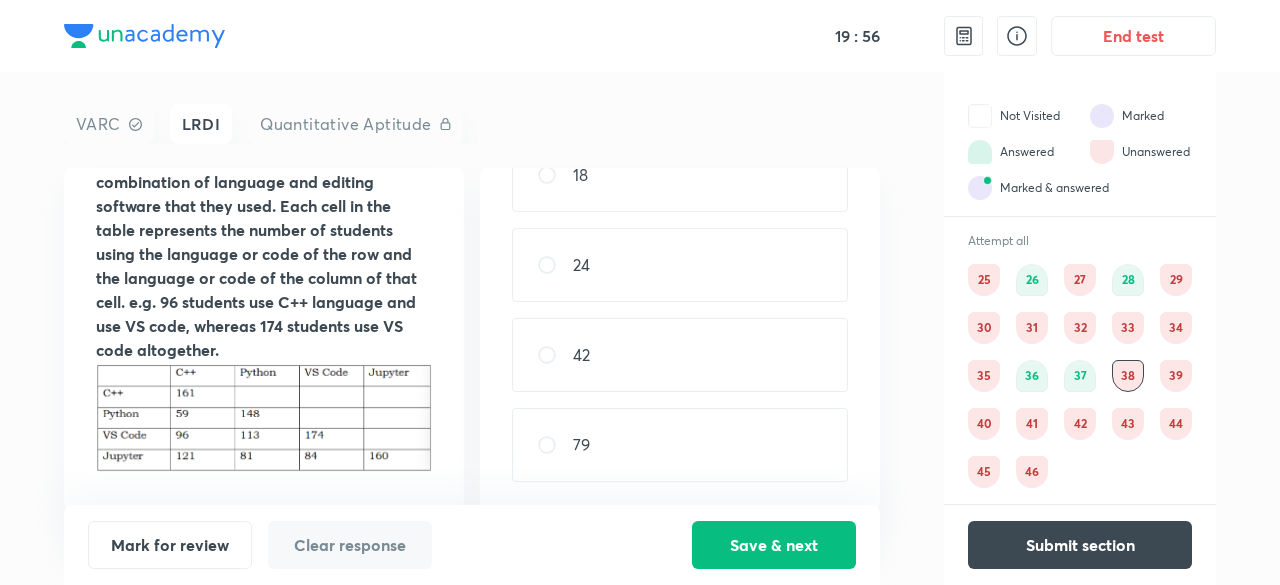 scroll, scrollTop: 0, scrollLeft: 0, axis: both 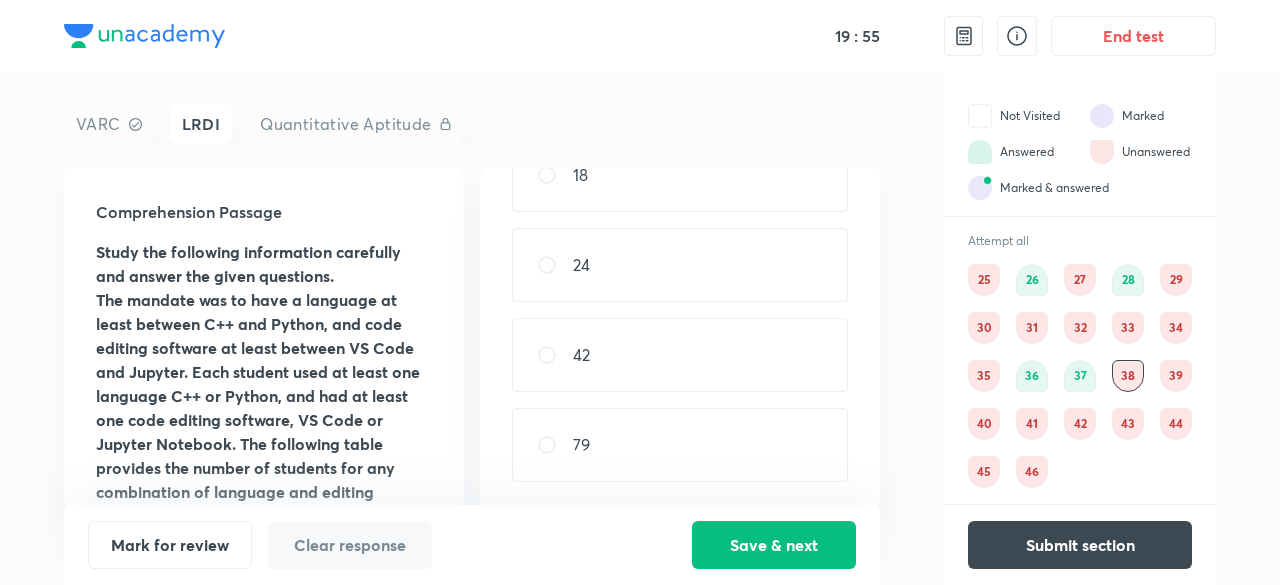 click on "39" at bounding box center [1176, 376] 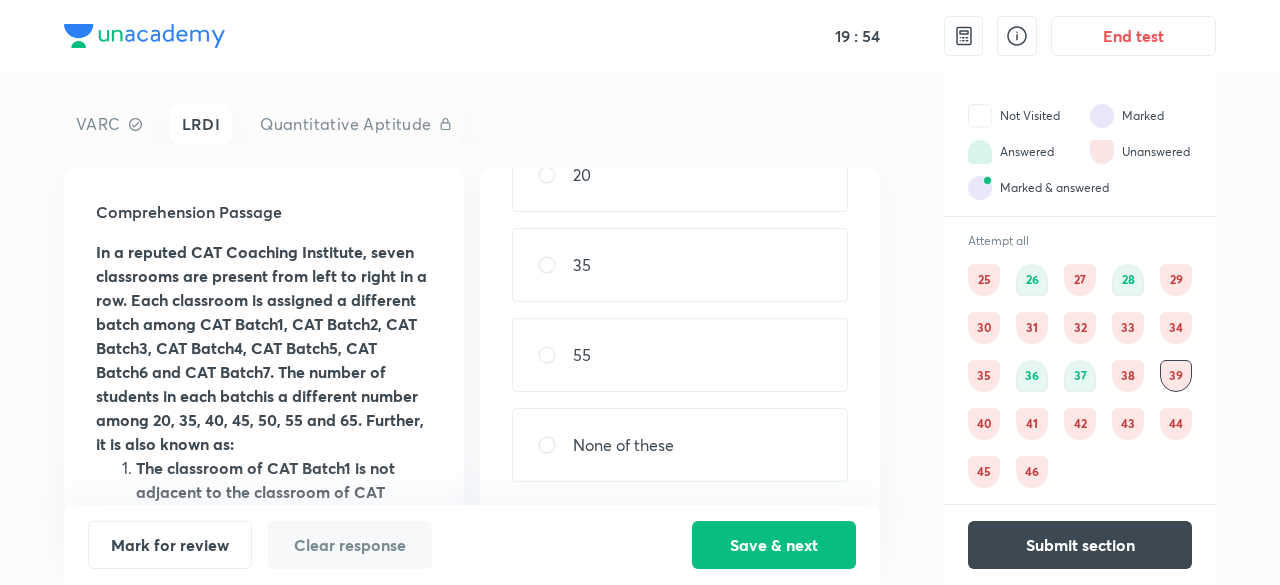 click on "40" at bounding box center [984, 424] 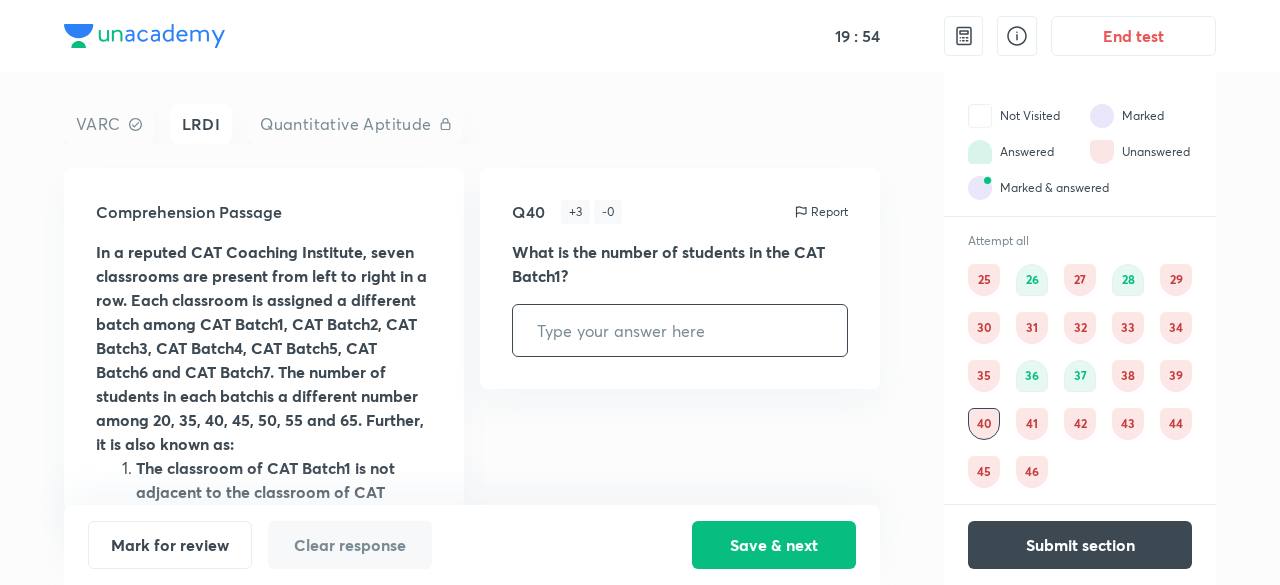 scroll, scrollTop: 0, scrollLeft: 0, axis: both 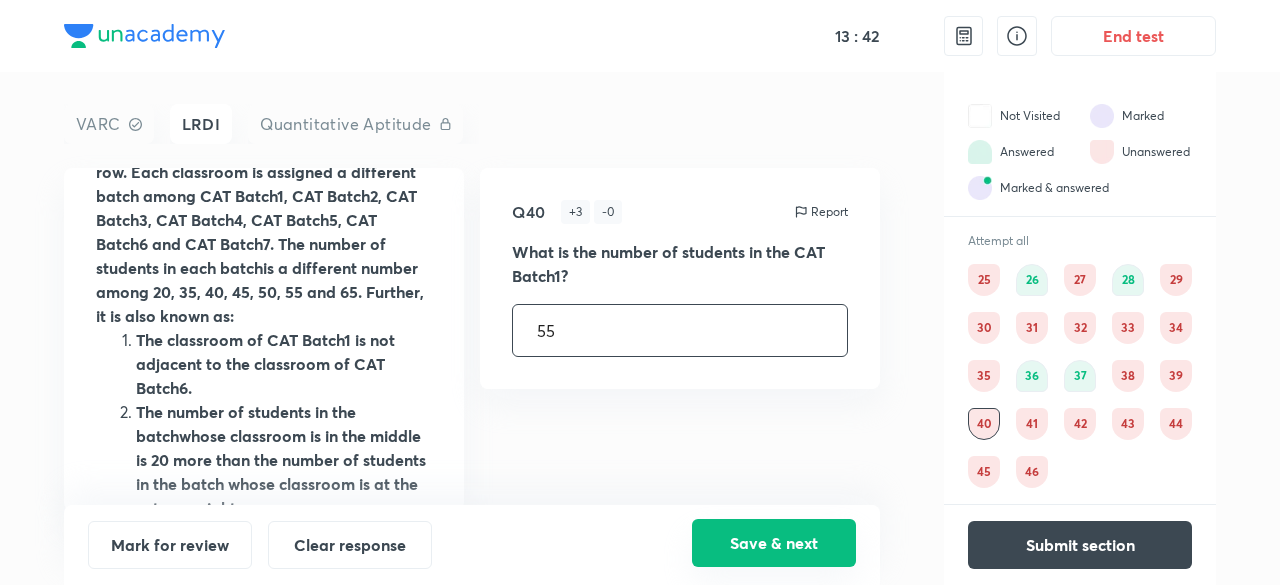 type on "55" 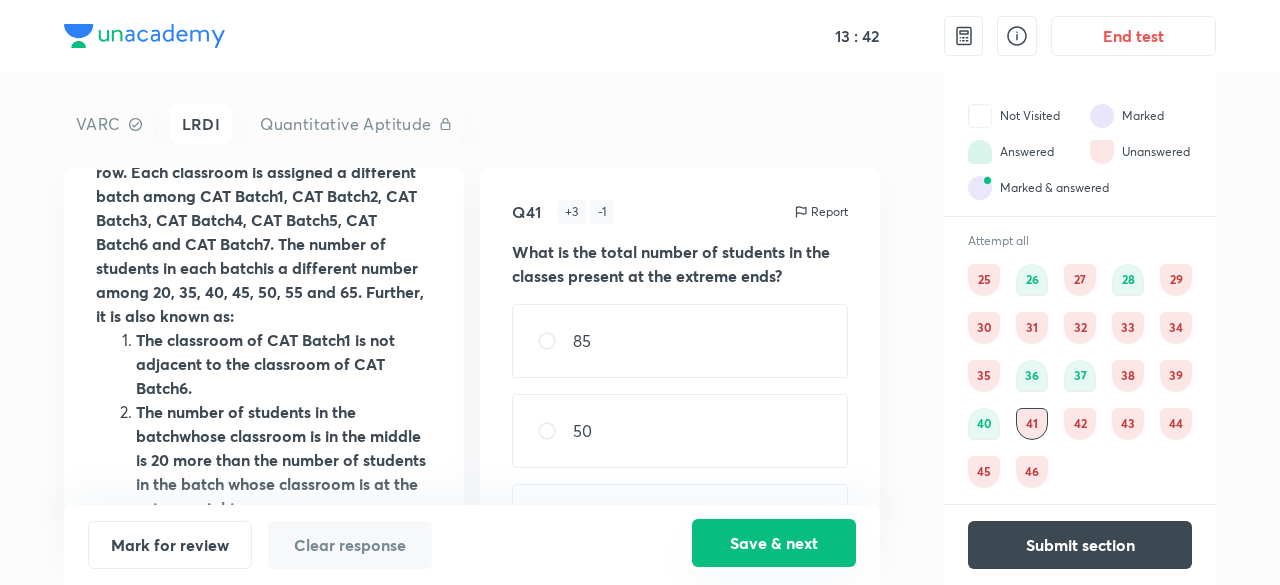 scroll, scrollTop: 0, scrollLeft: 0, axis: both 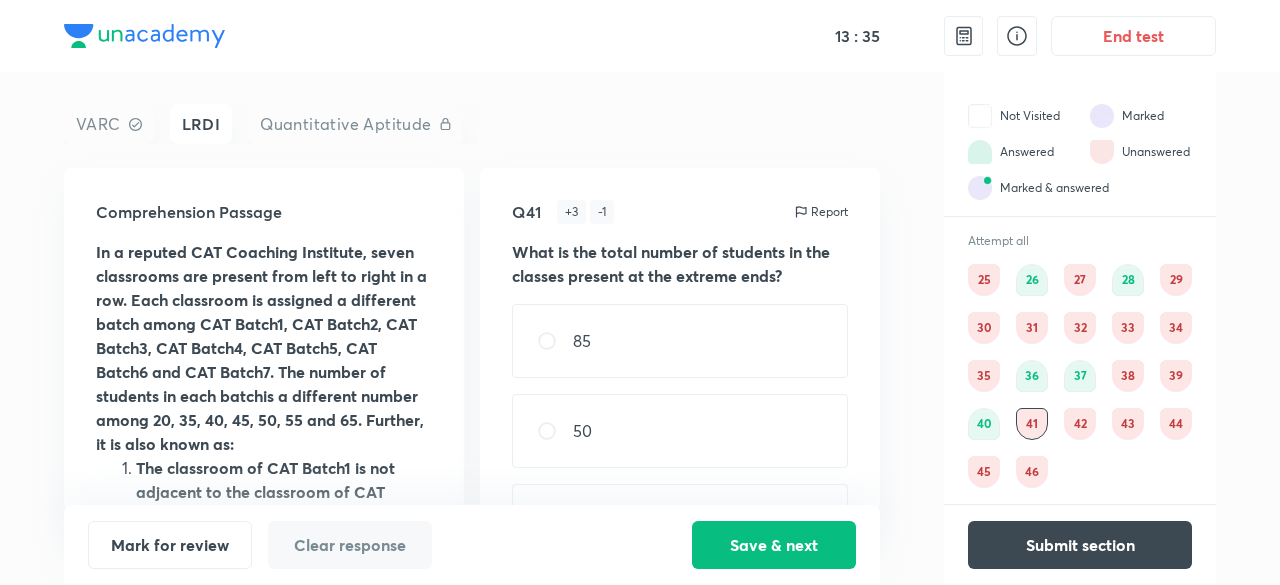 click on "42" at bounding box center [1080, 424] 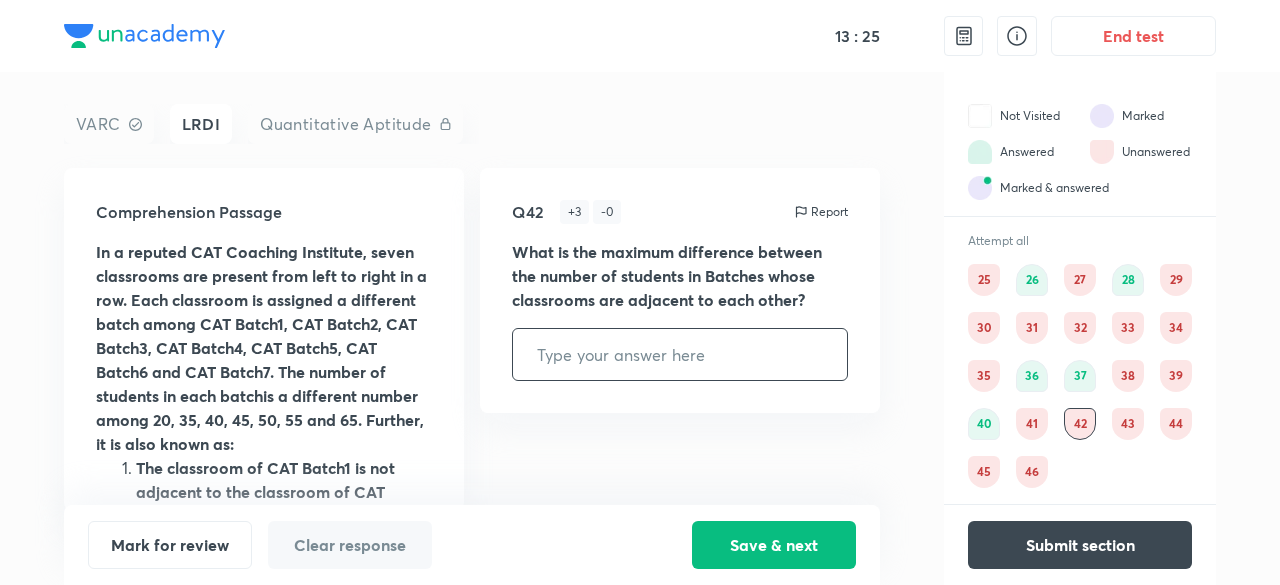 click at bounding box center (680, 354) 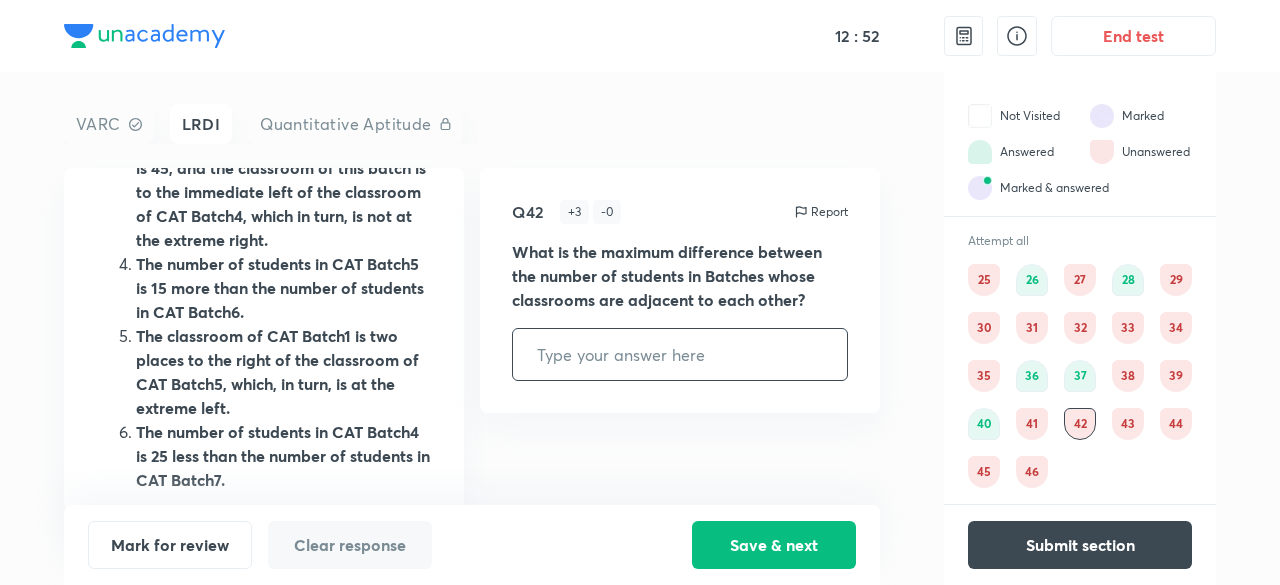 scroll, scrollTop: 528, scrollLeft: 0, axis: vertical 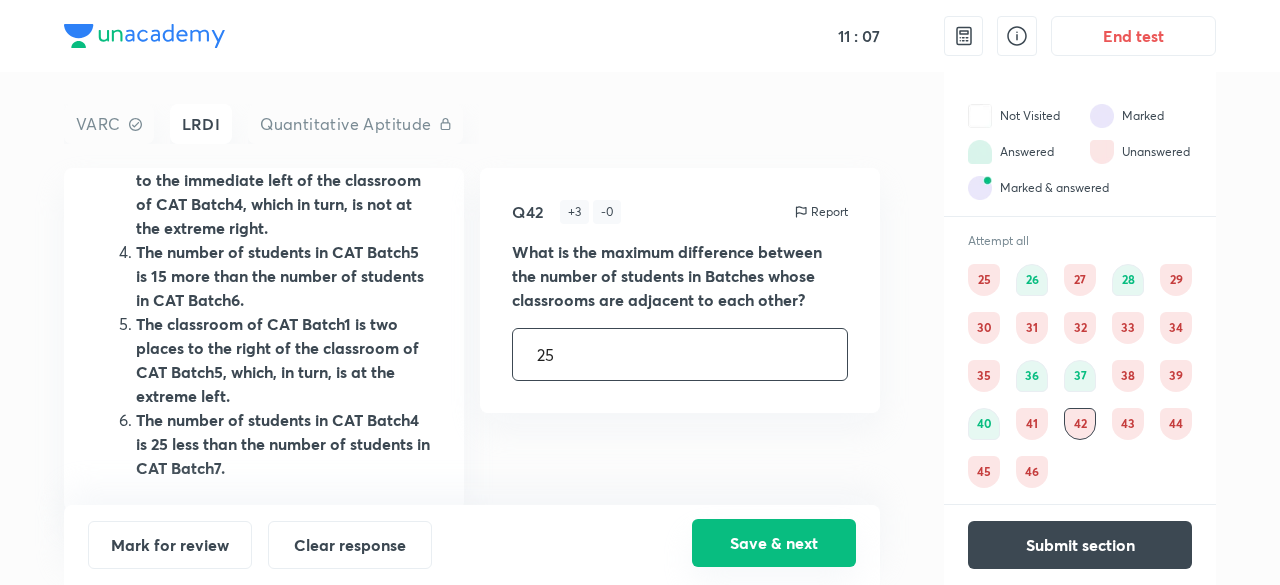 type on "25" 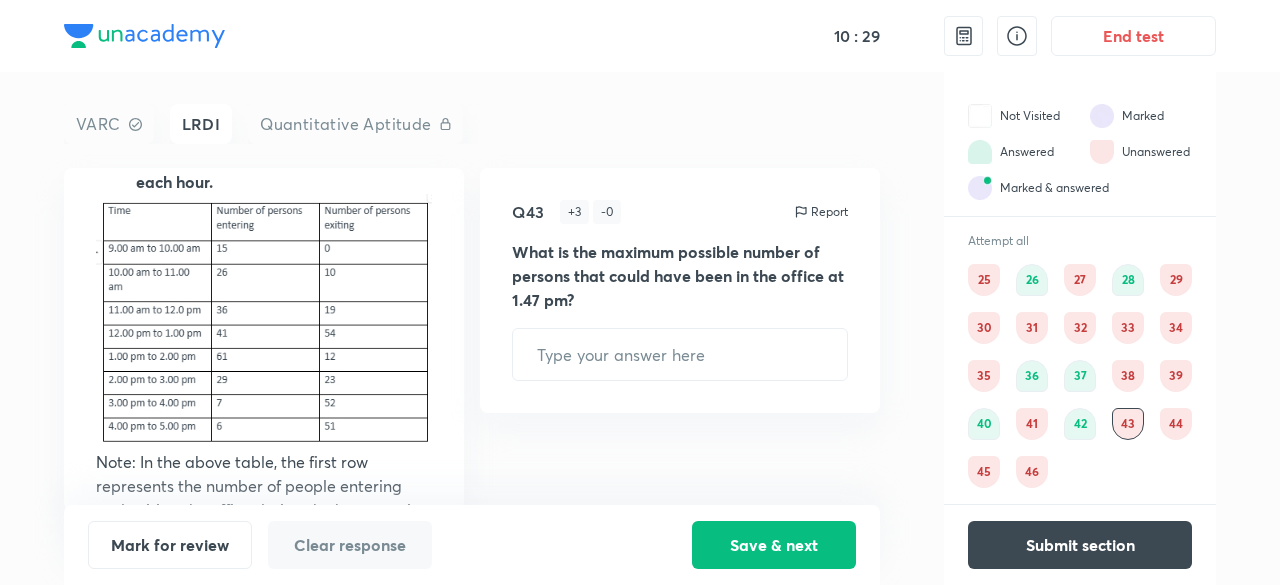 scroll, scrollTop: 460, scrollLeft: 0, axis: vertical 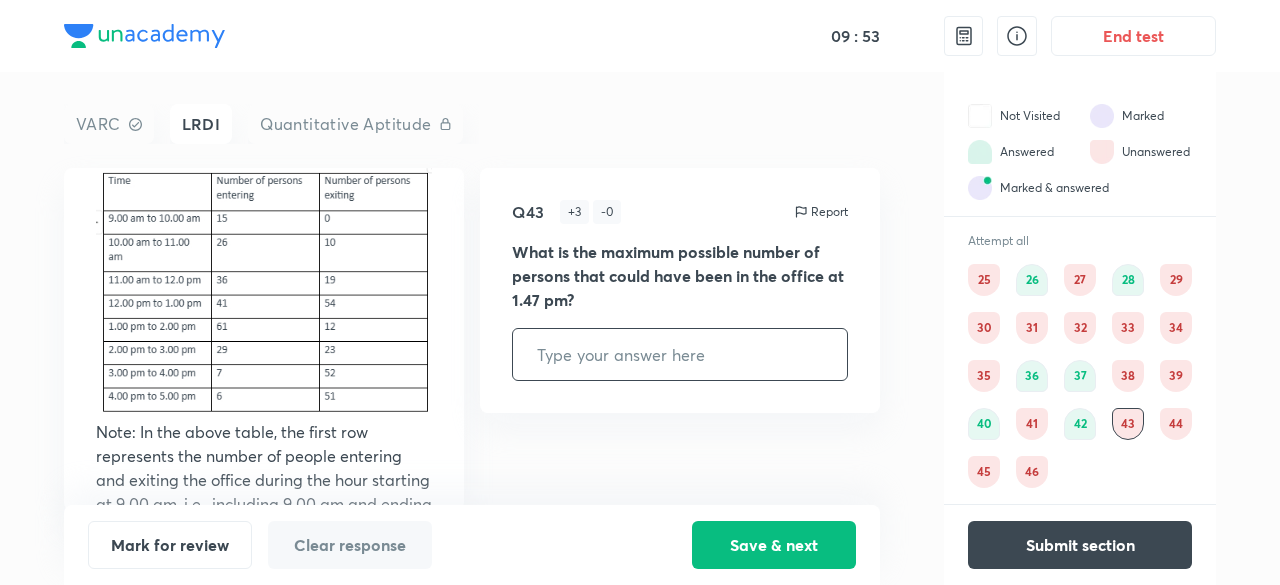click at bounding box center (680, 354) 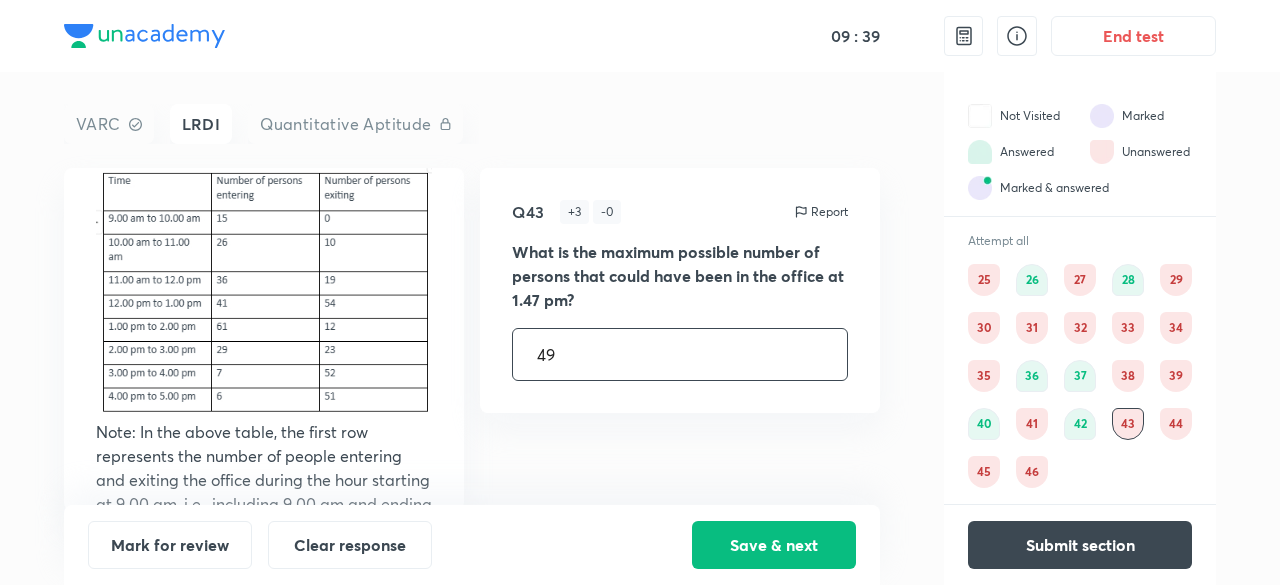 type on "49" 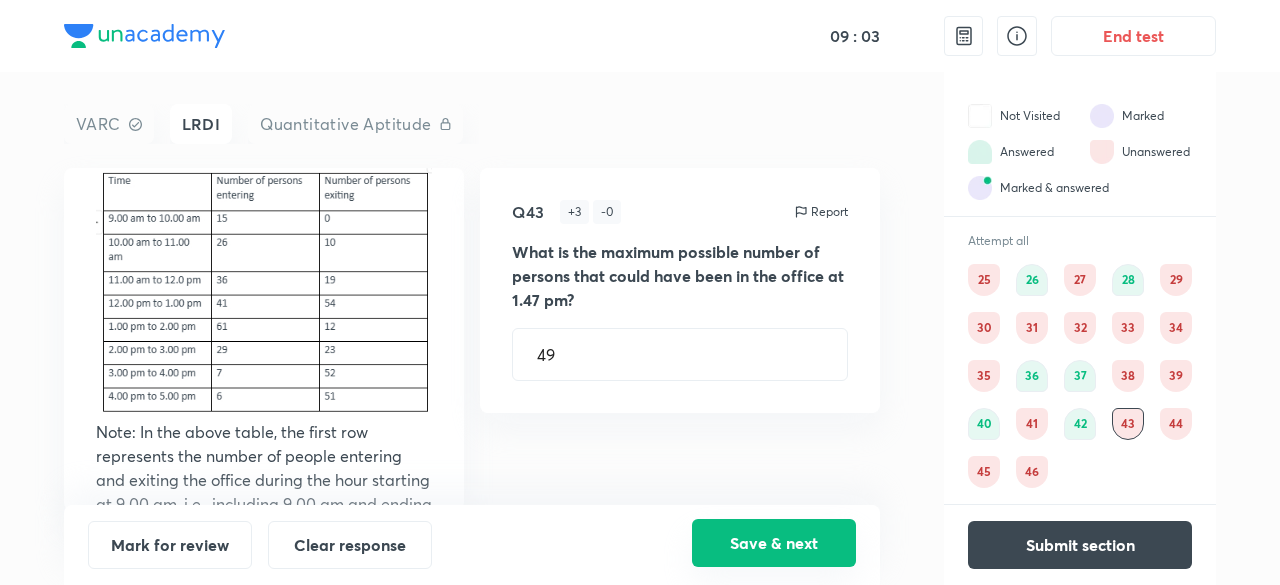 click on "Save & next" at bounding box center (774, 543) 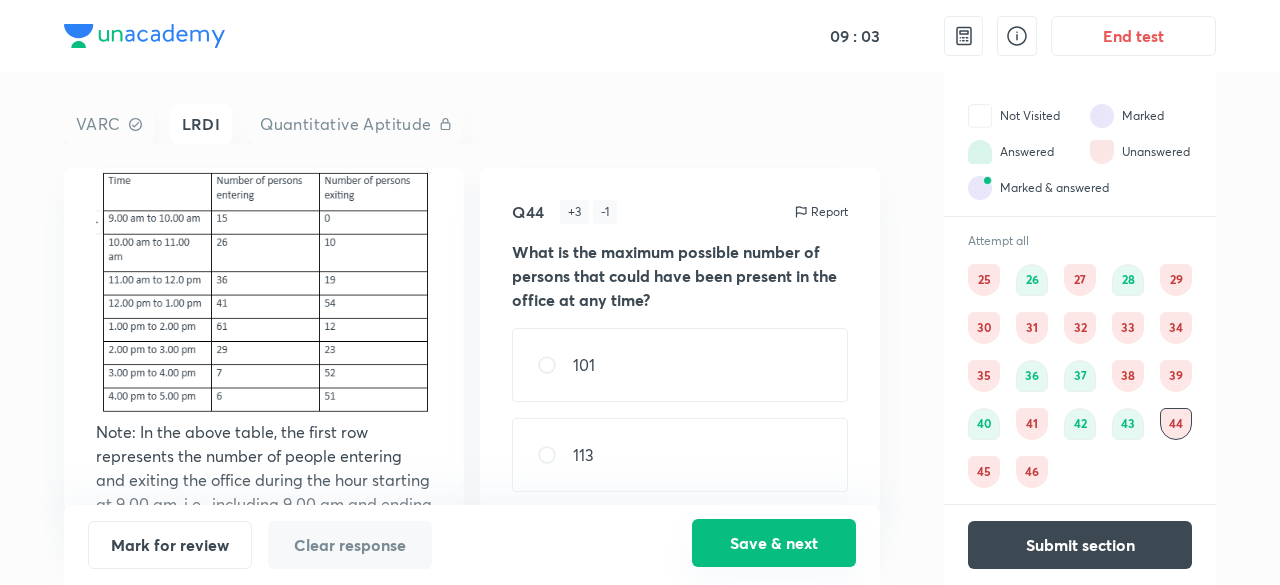 scroll, scrollTop: 0, scrollLeft: 0, axis: both 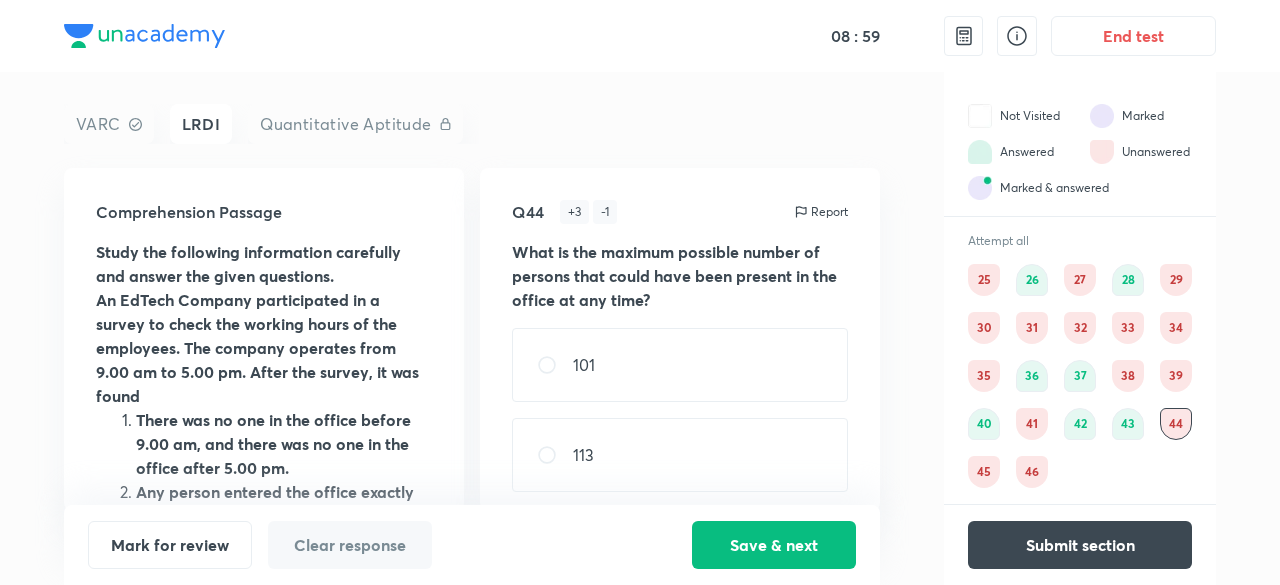 click on "45" at bounding box center [984, 472] 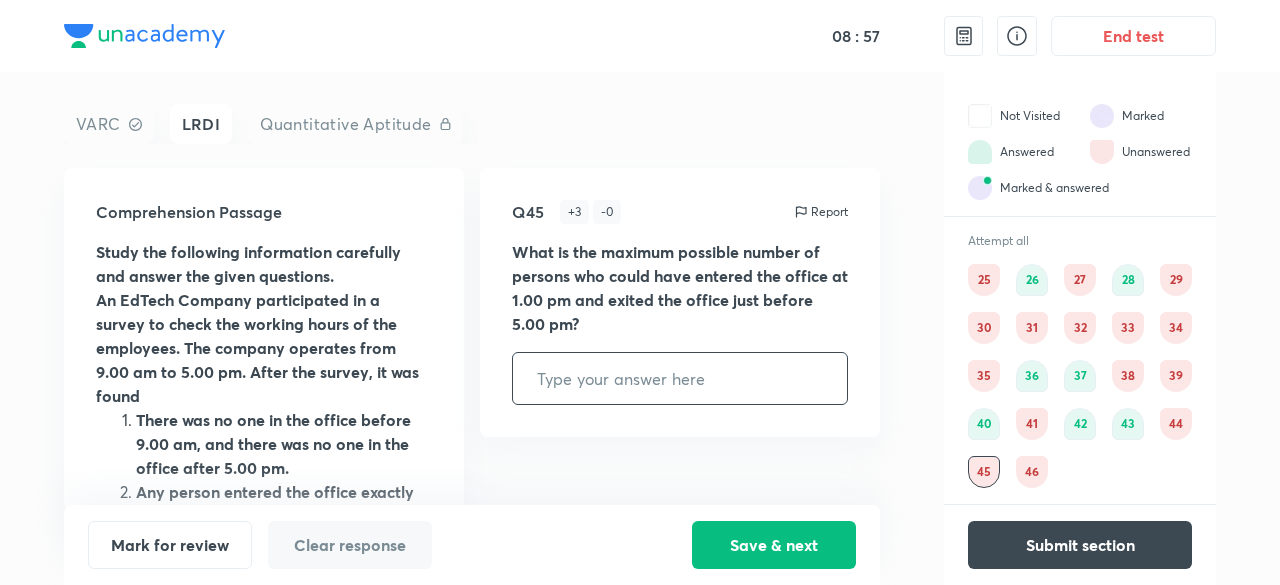 click on "46" at bounding box center [1032, 472] 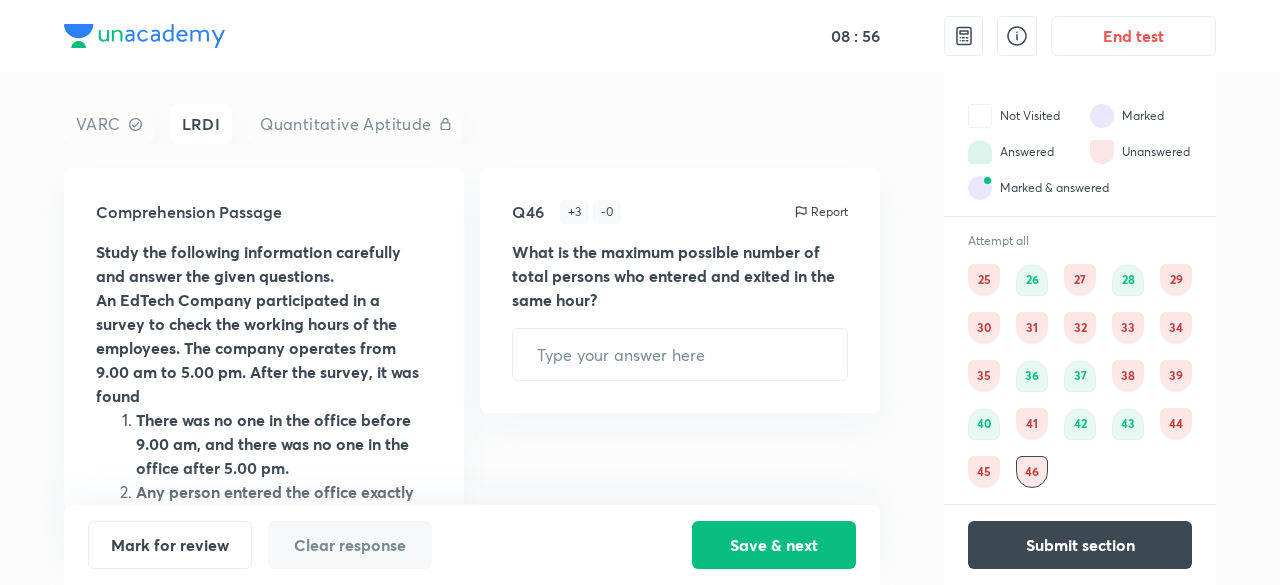 click on "45" at bounding box center (984, 472) 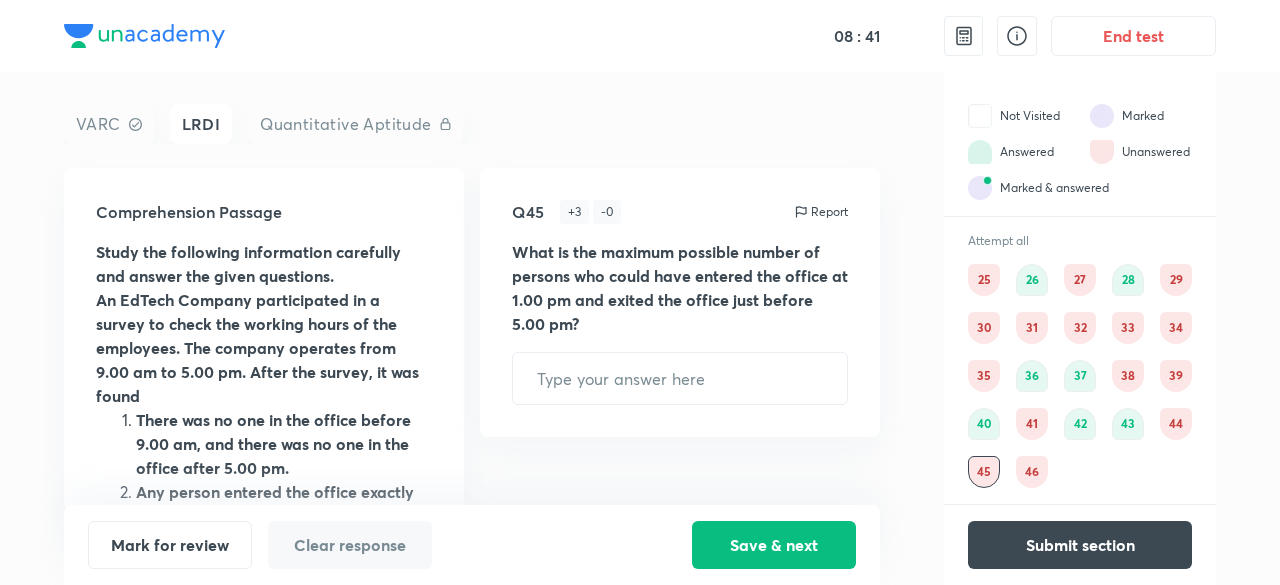 click on "41" at bounding box center (1032, 424) 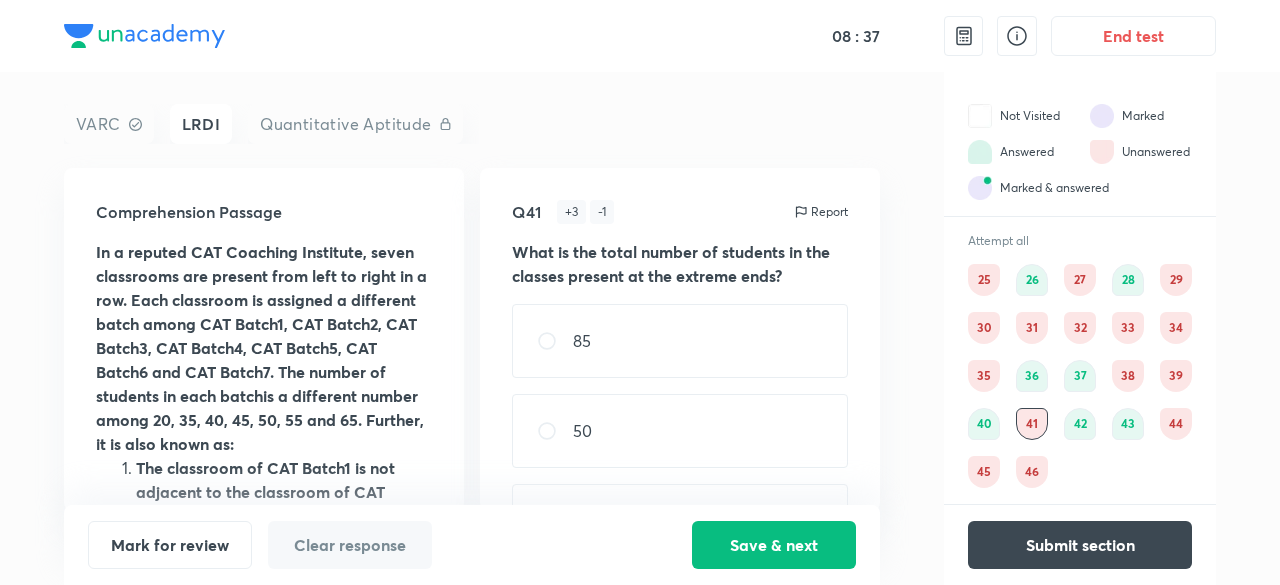 click on "42" at bounding box center [1080, 424] 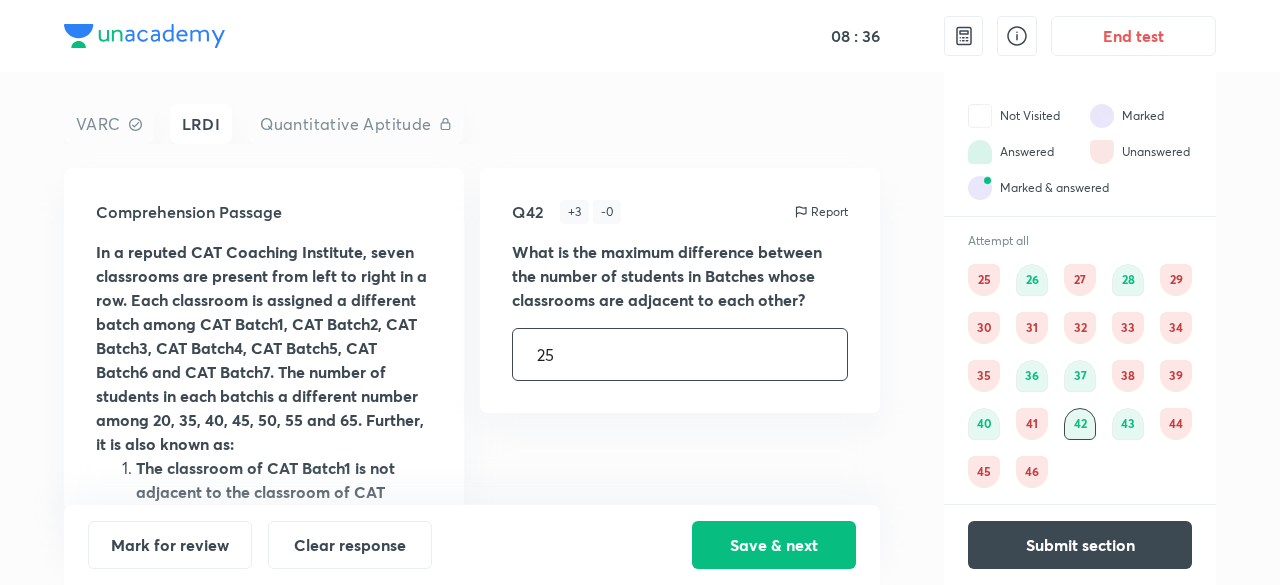 click on "43" at bounding box center (1128, 424) 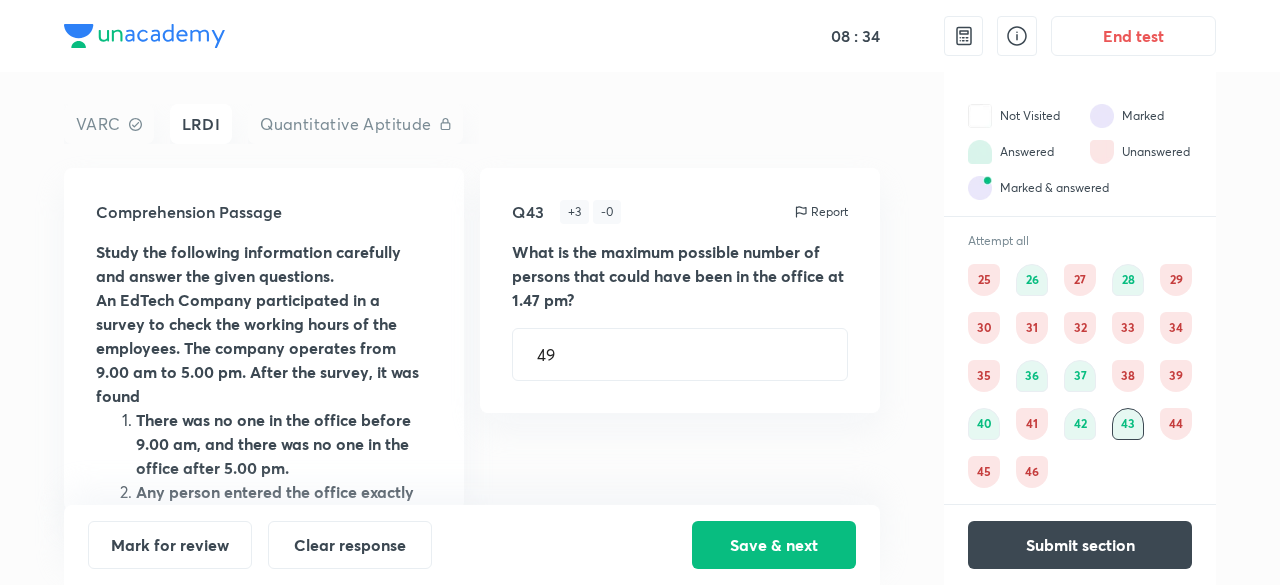 click on "44" at bounding box center [1176, 424] 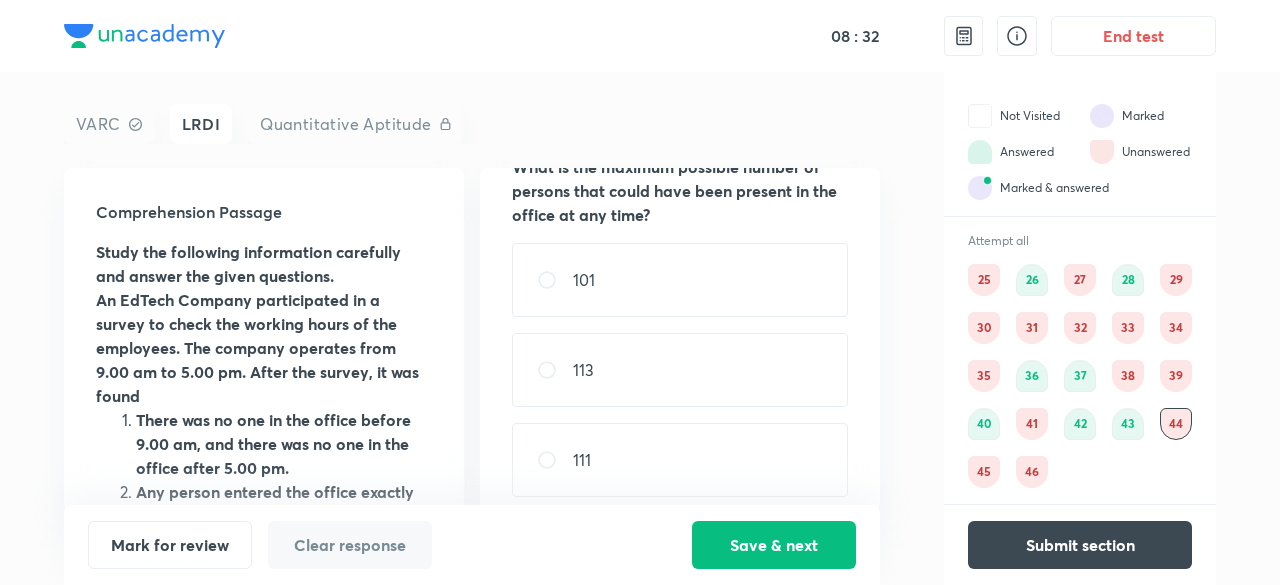 scroll, scrollTop: 190, scrollLeft: 0, axis: vertical 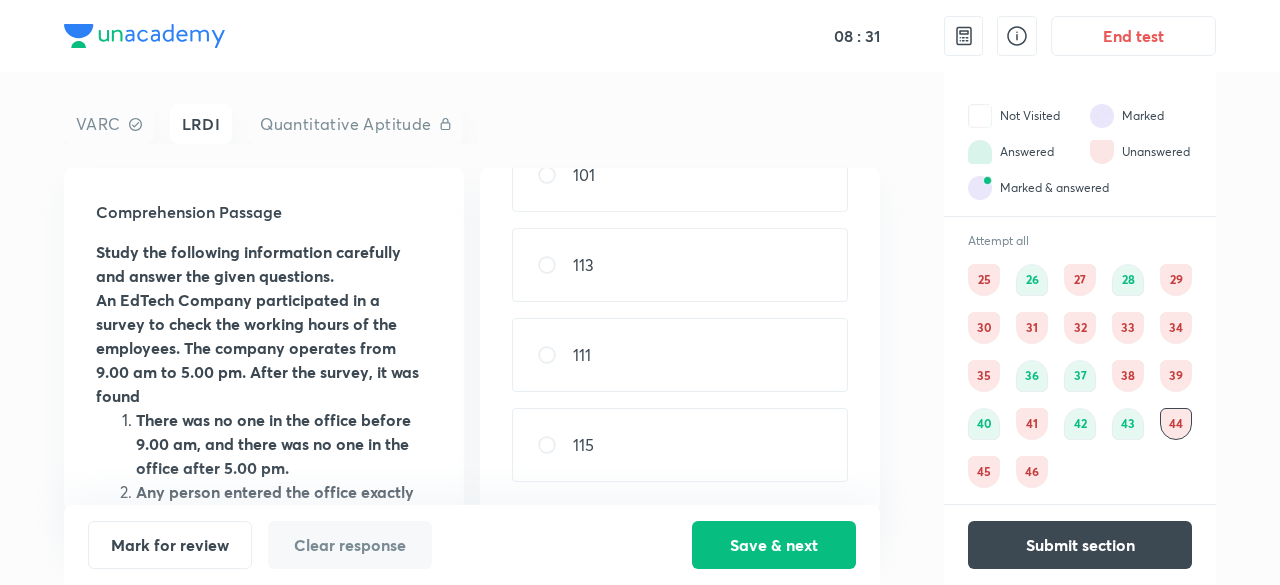 click on "45" at bounding box center [984, 472] 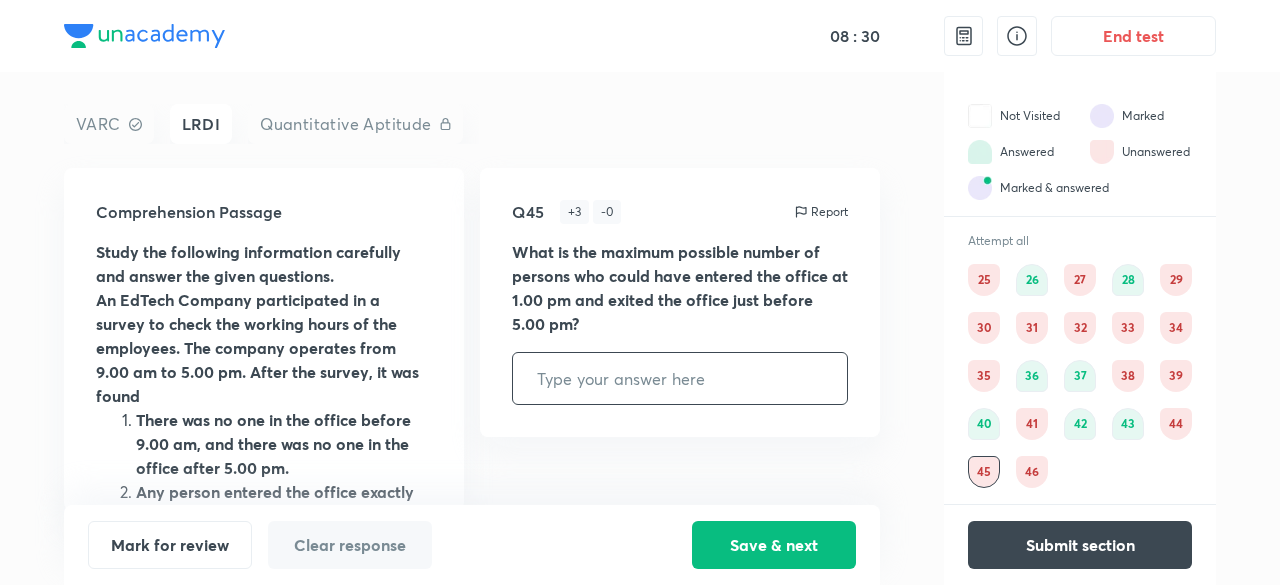 scroll, scrollTop: 0, scrollLeft: 0, axis: both 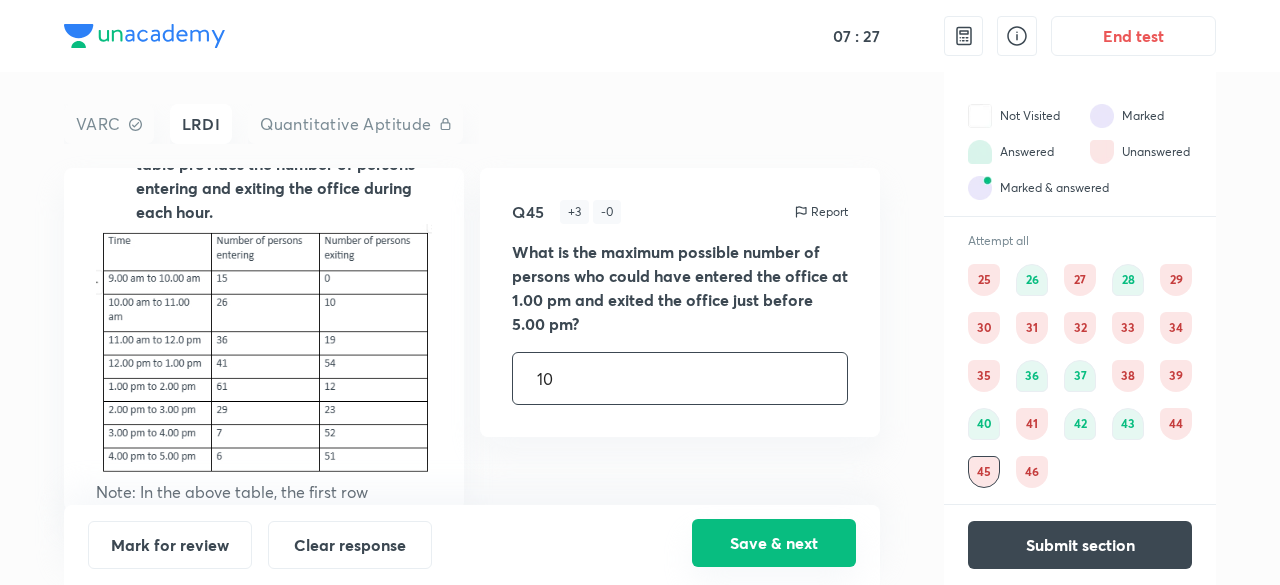 type on "10" 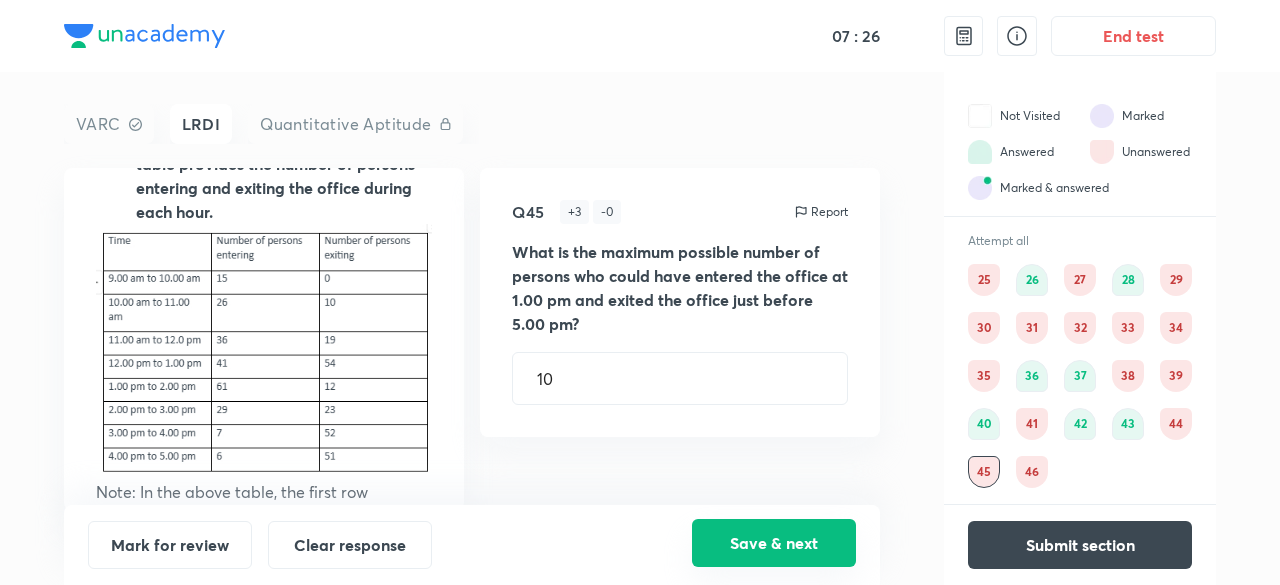 click on "Save & next" at bounding box center [774, 543] 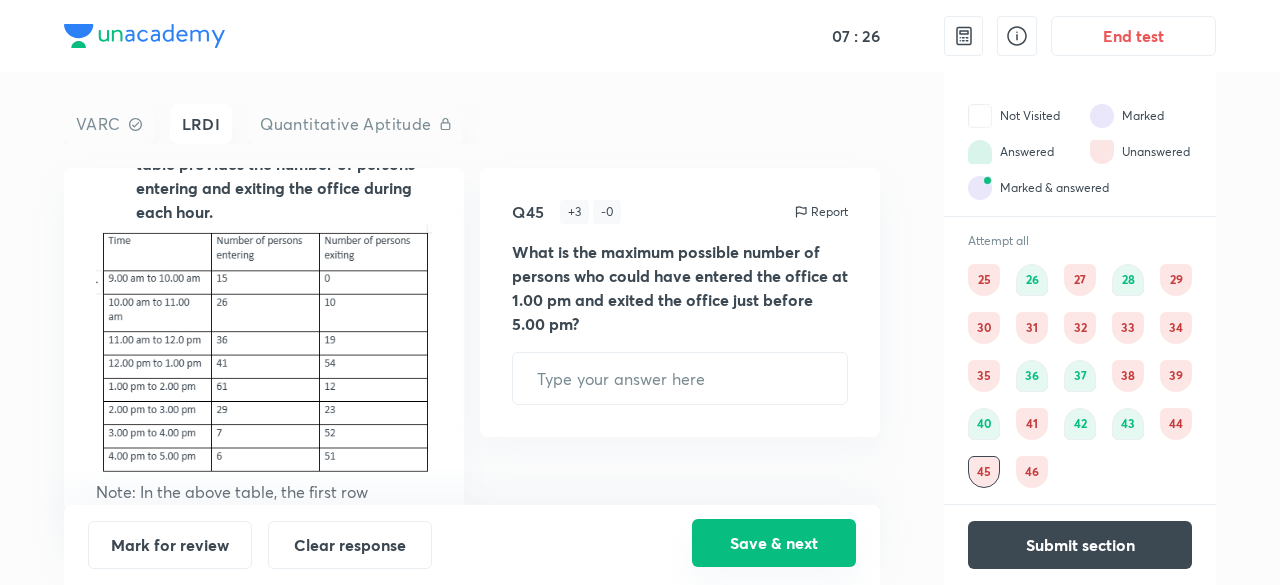 scroll, scrollTop: 0, scrollLeft: 0, axis: both 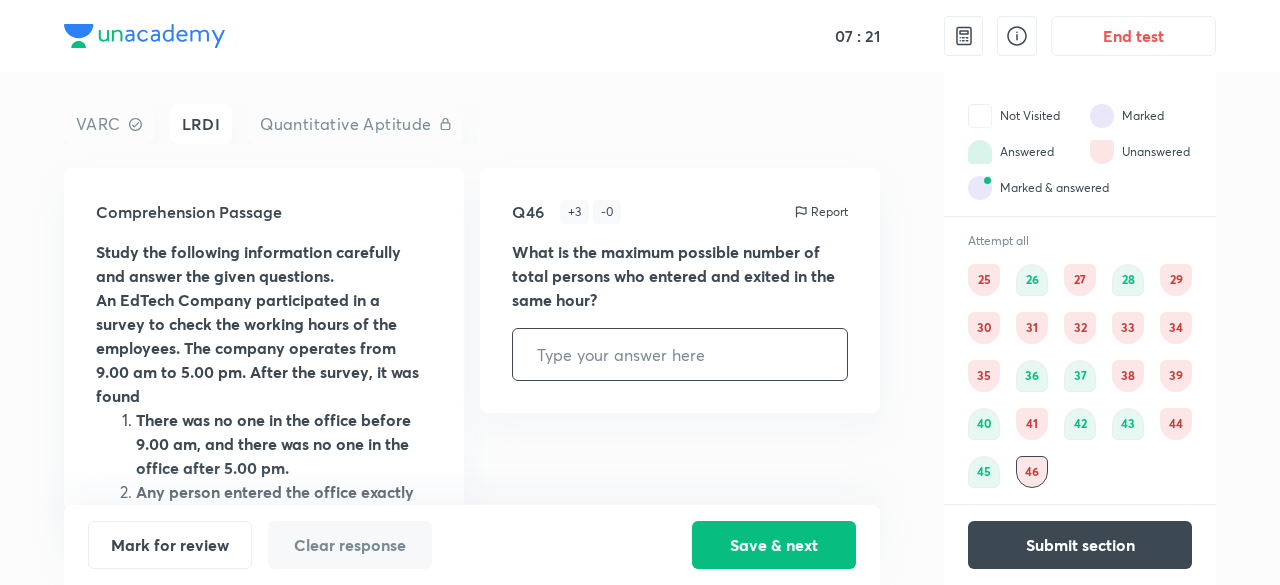 click at bounding box center (680, 354) 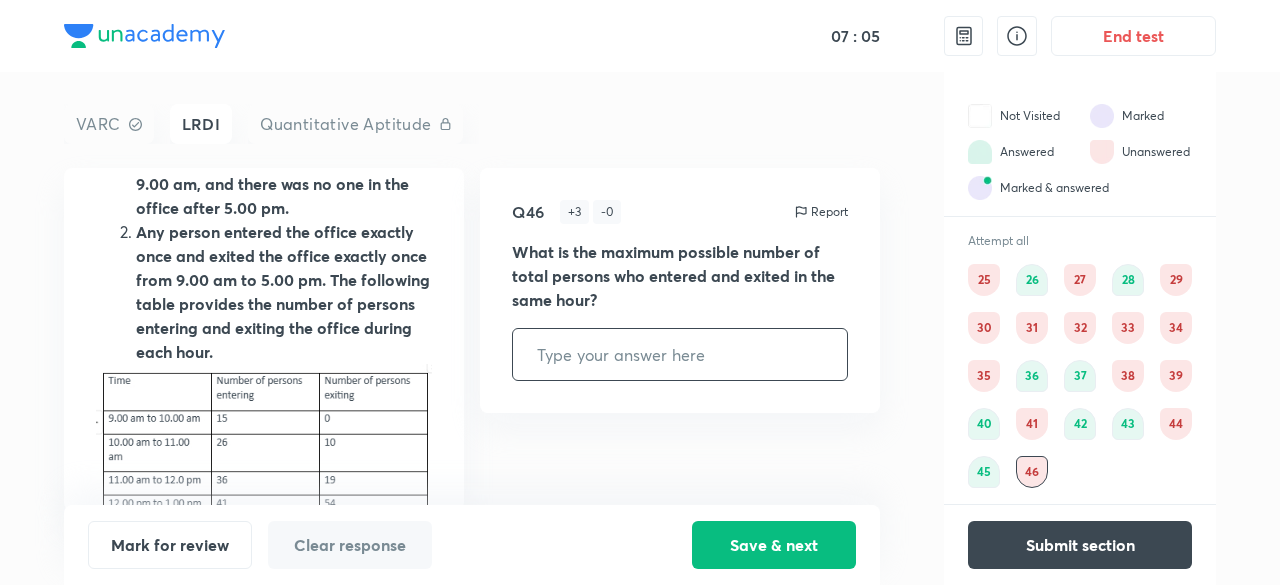 scroll, scrollTop: 400, scrollLeft: 0, axis: vertical 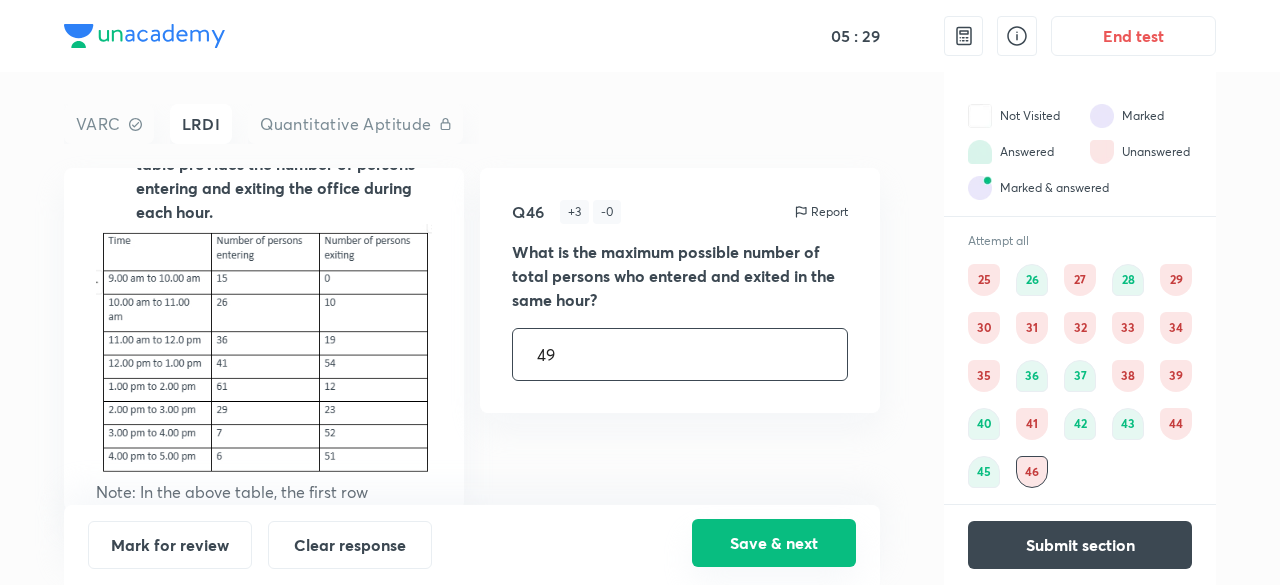 type on "49" 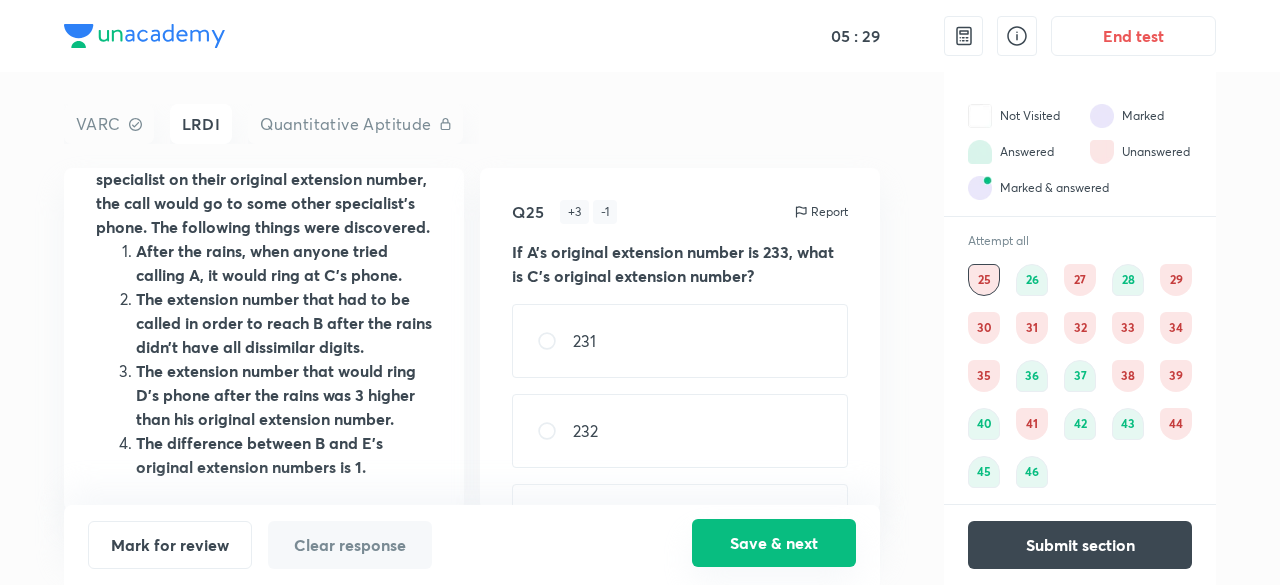 scroll, scrollTop: 0, scrollLeft: 0, axis: both 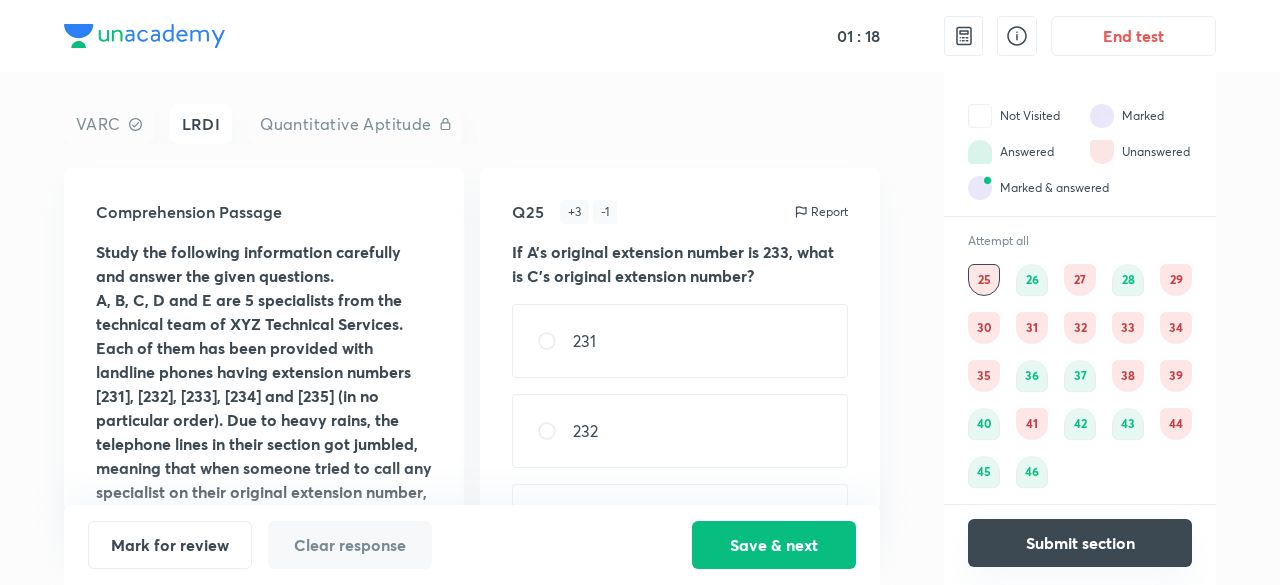 click on "Submit section" at bounding box center [1080, 543] 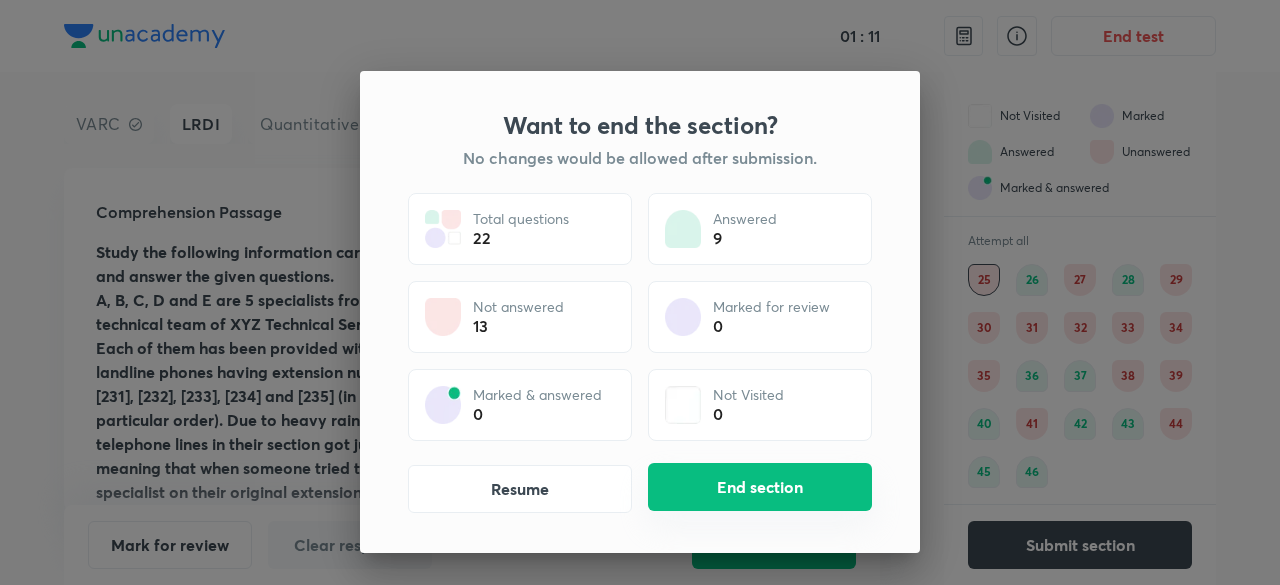 click on "End section" at bounding box center (760, 487) 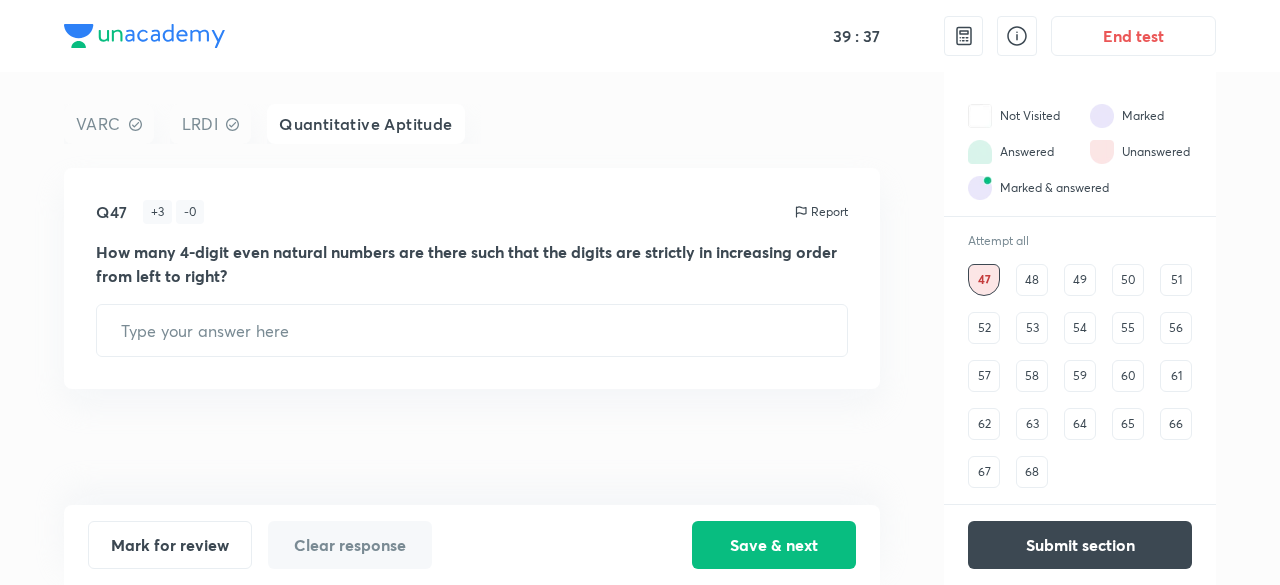 drag, startPoint x: 97, startPoint y: 249, endPoint x: 226, endPoint y: 276, distance: 131.7953 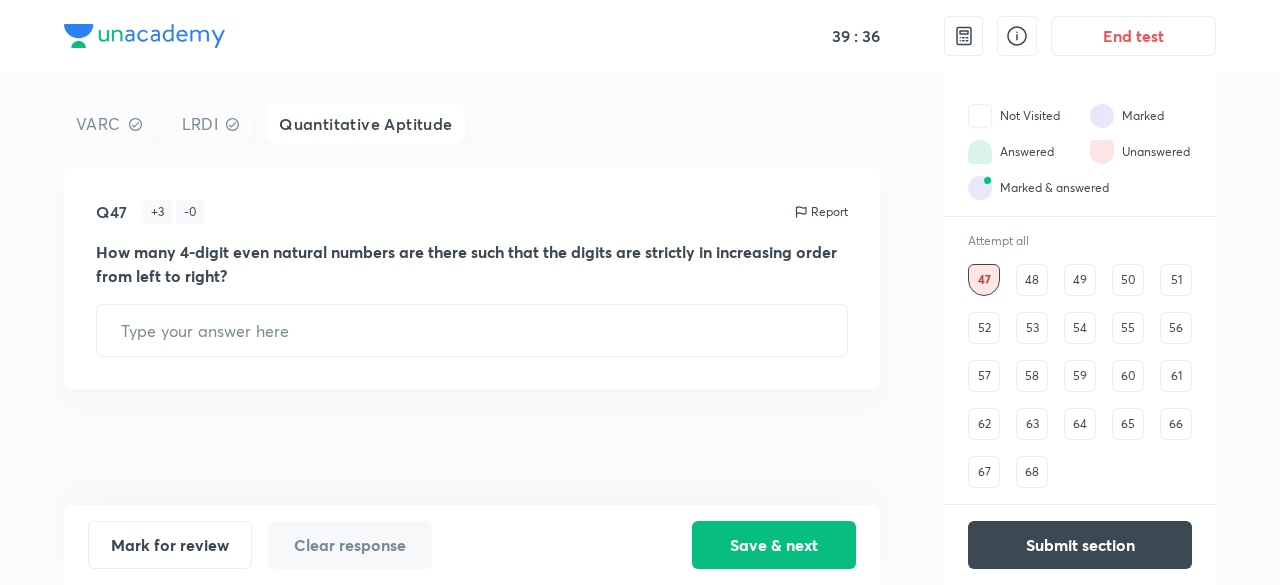 drag, startPoint x: 226, startPoint y: 276, endPoint x: 94, endPoint y: 239, distance: 137.08757 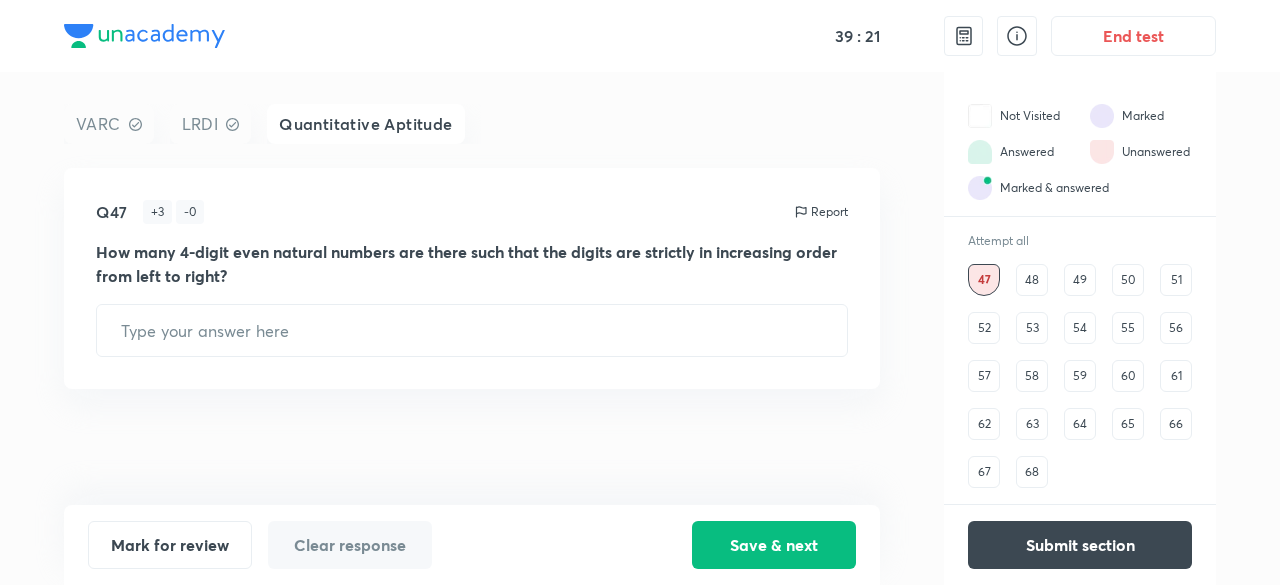 click on "48" at bounding box center [1032, 280] 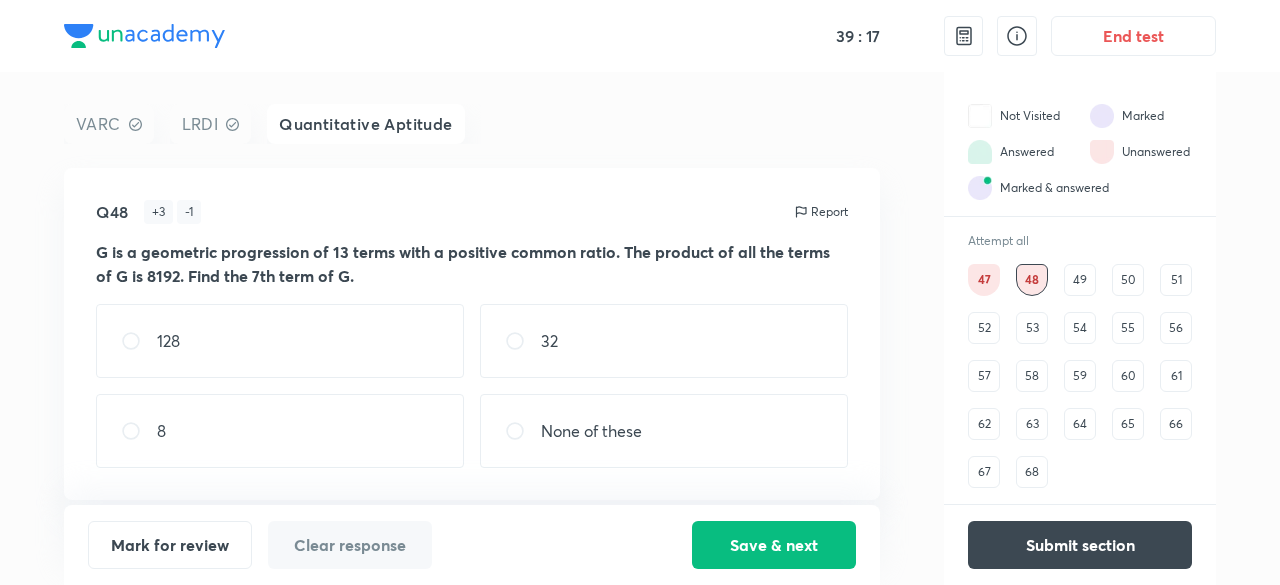 click on "49" at bounding box center [1080, 280] 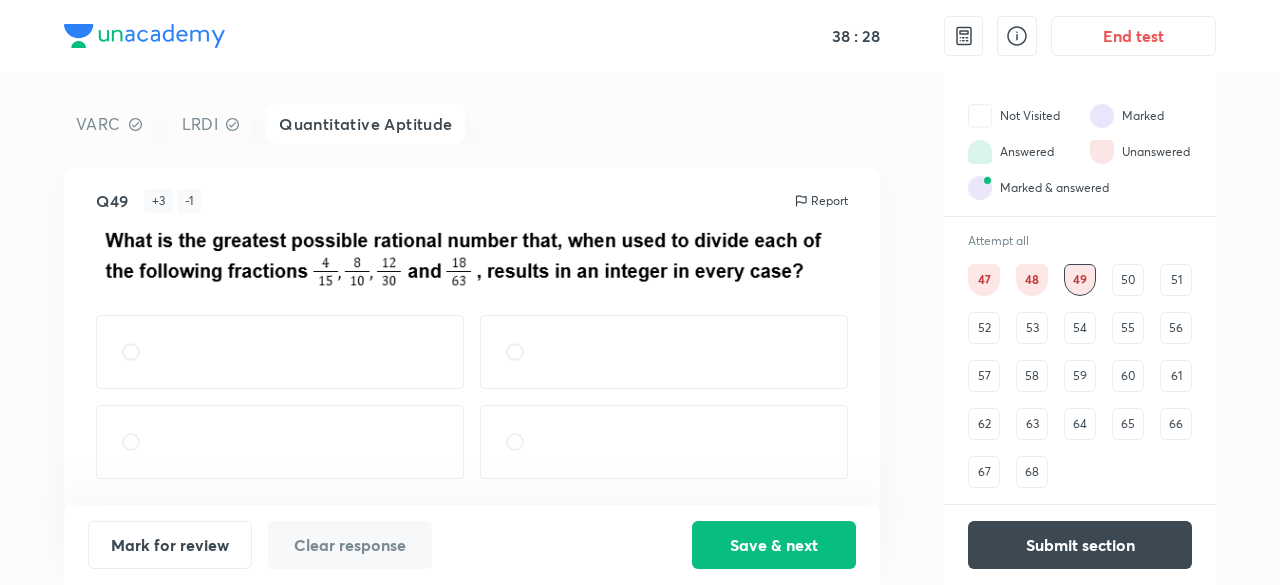 scroll, scrollTop: 56, scrollLeft: 0, axis: vertical 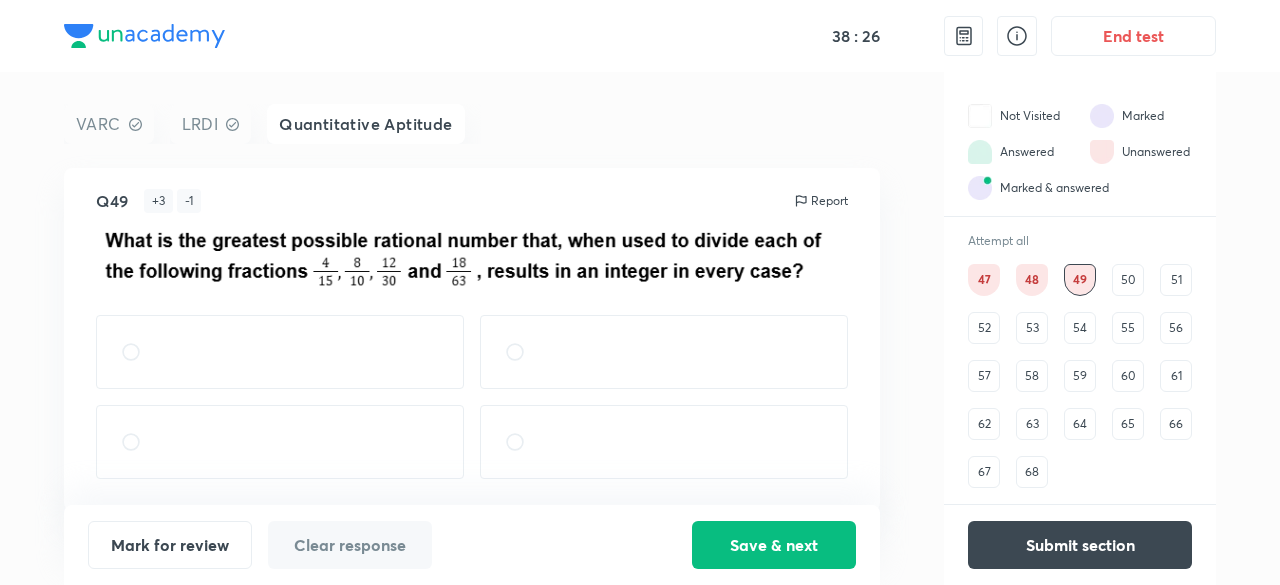 click on "50" at bounding box center (1128, 280) 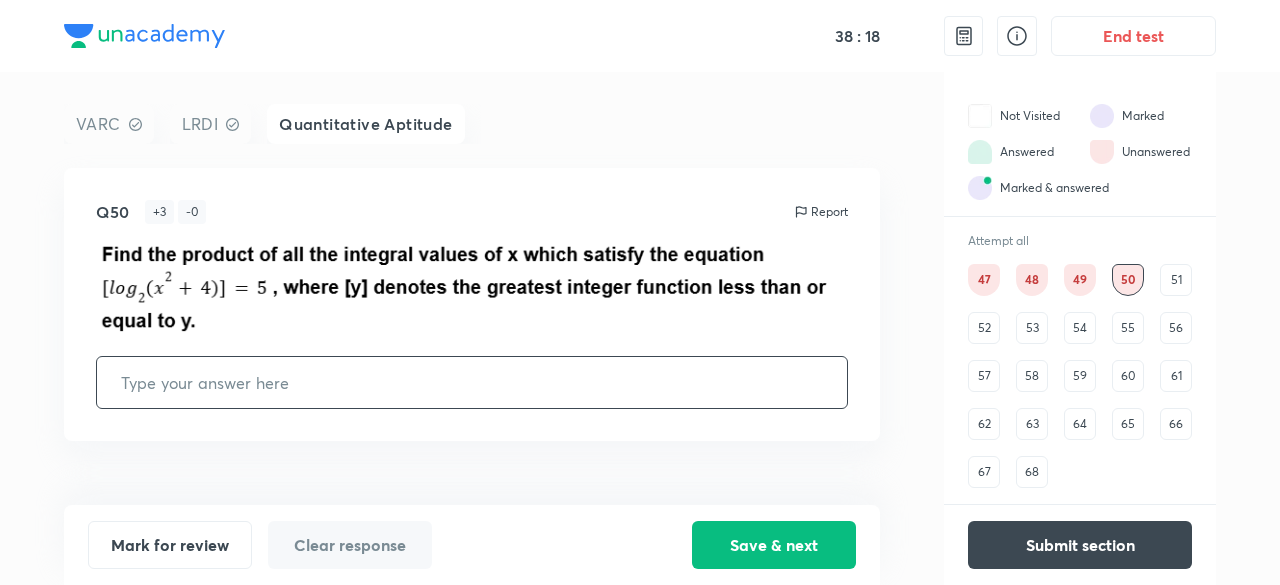 click on "51" at bounding box center [1176, 280] 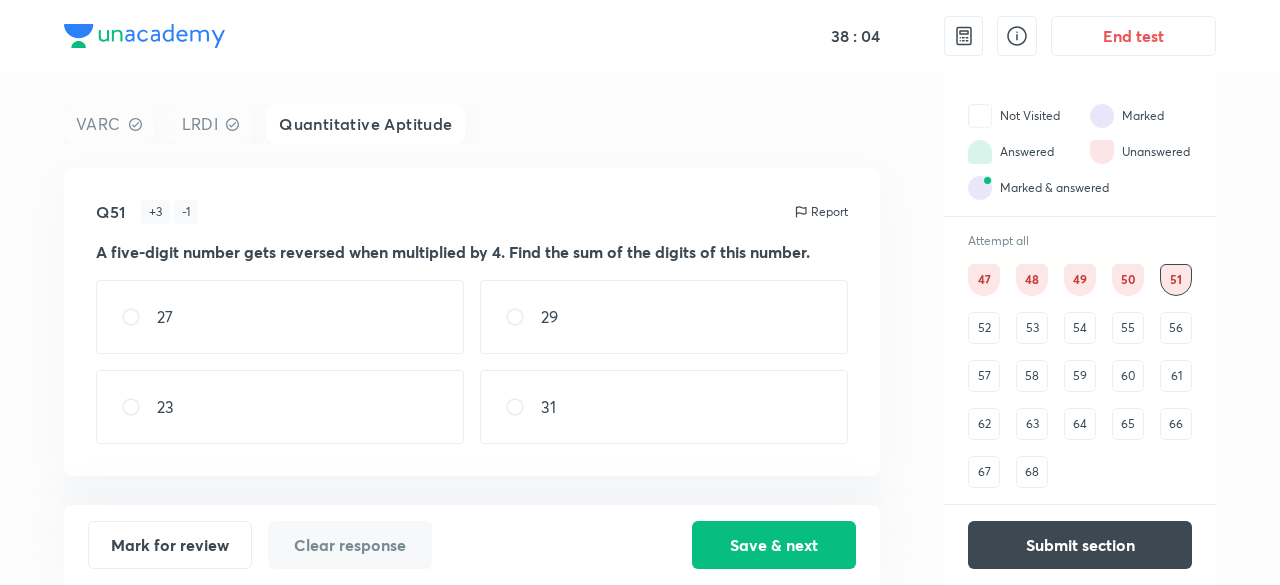 click on "52" at bounding box center [984, 328] 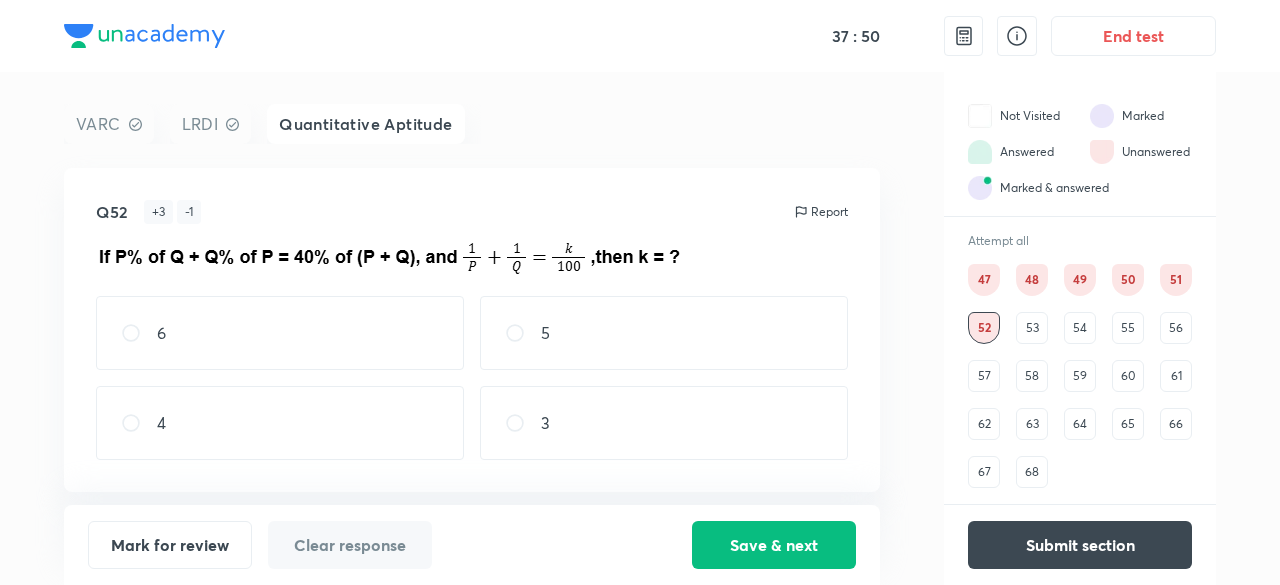 click on "68" at bounding box center [1032, 472] 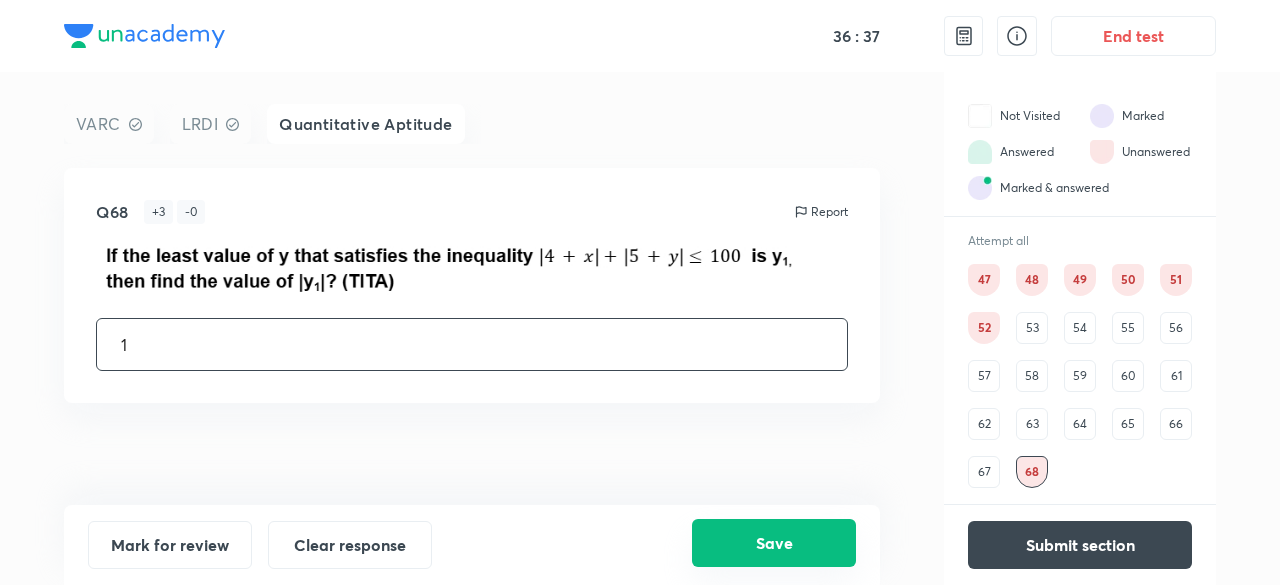type on "1" 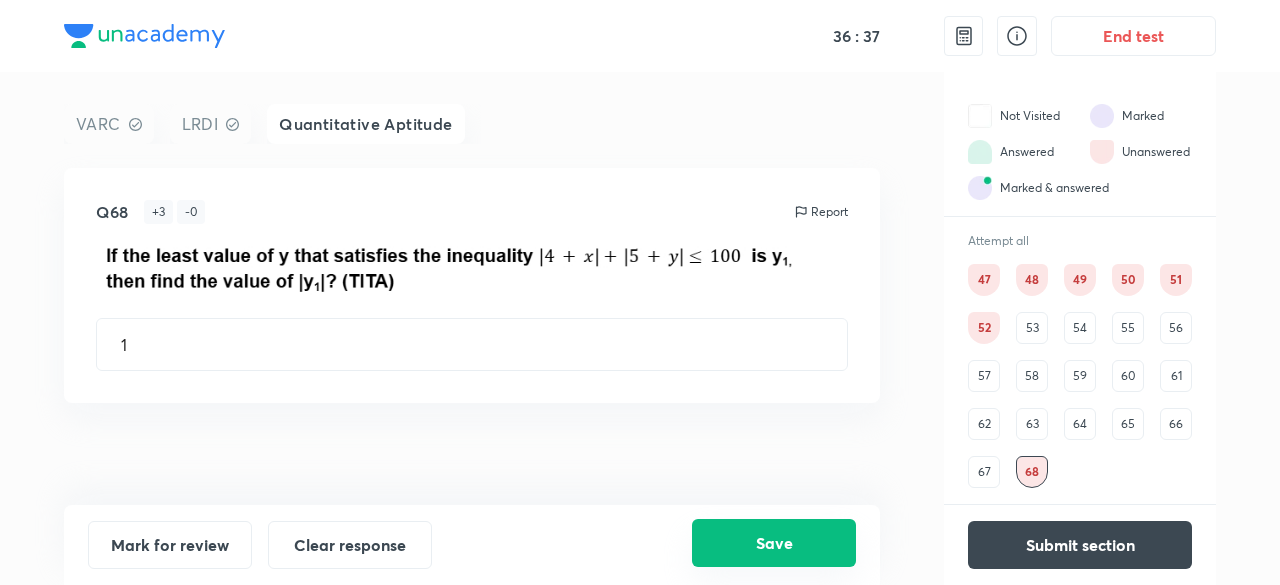 click on "Save" at bounding box center (774, 543) 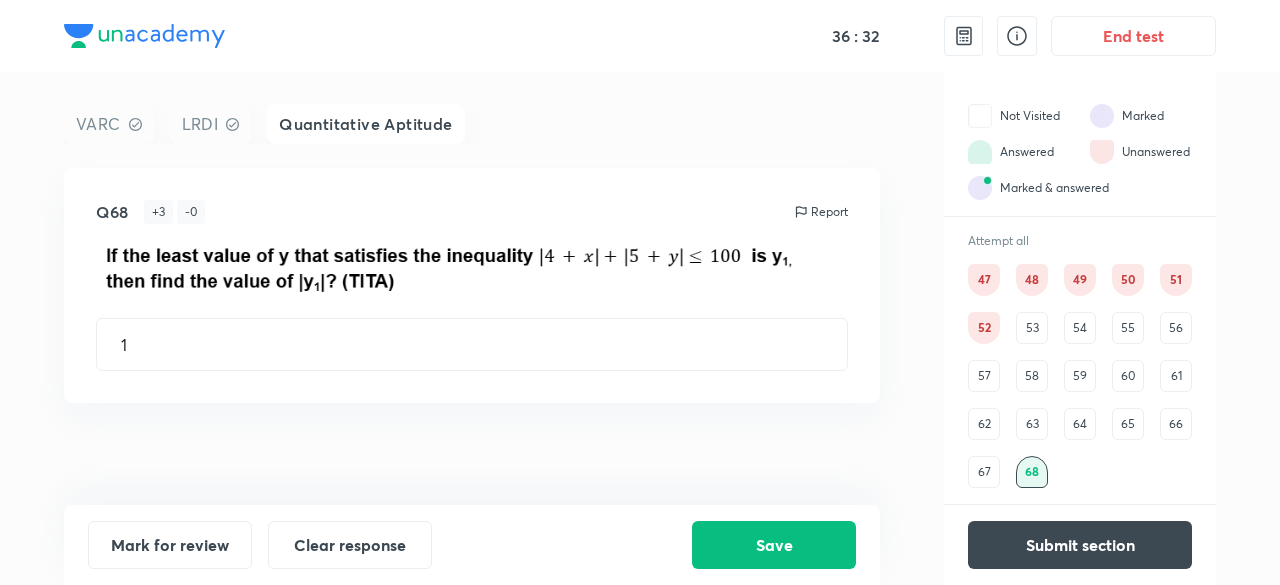 click on "67" at bounding box center [984, 472] 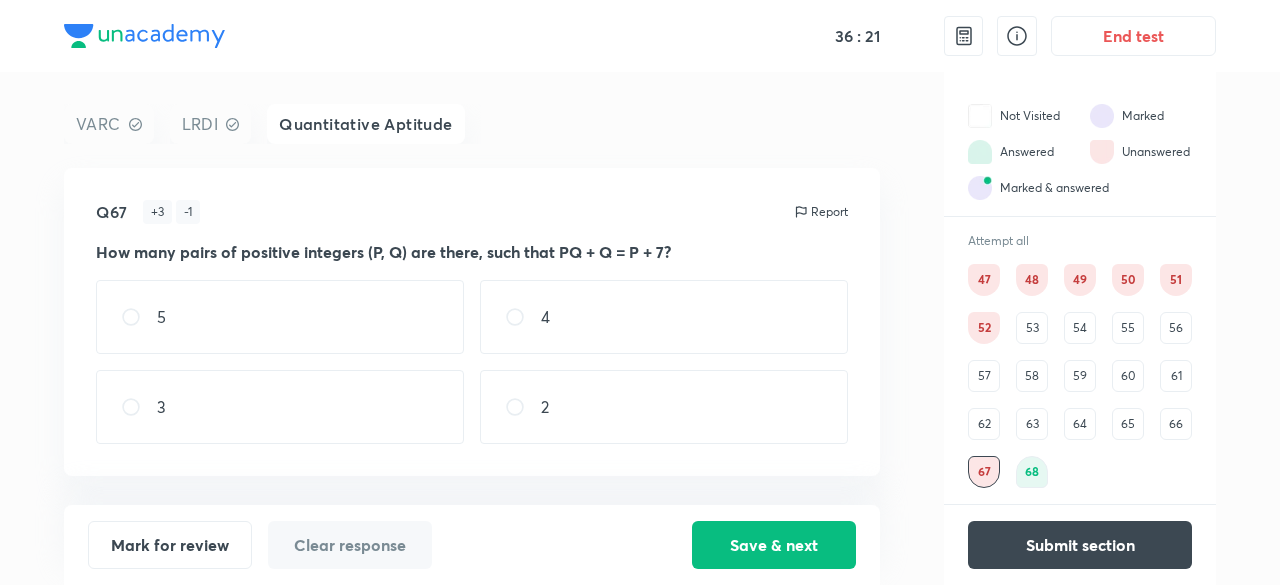 click on "66" at bounding box center (1176, 424) 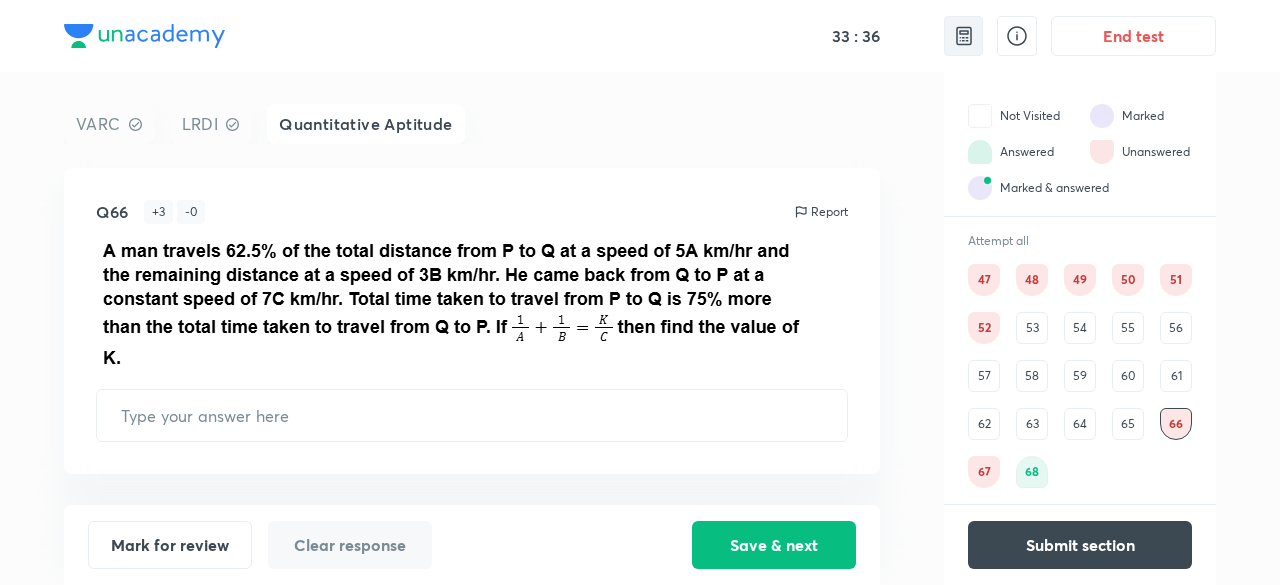 click at bounding box center [964, 36] 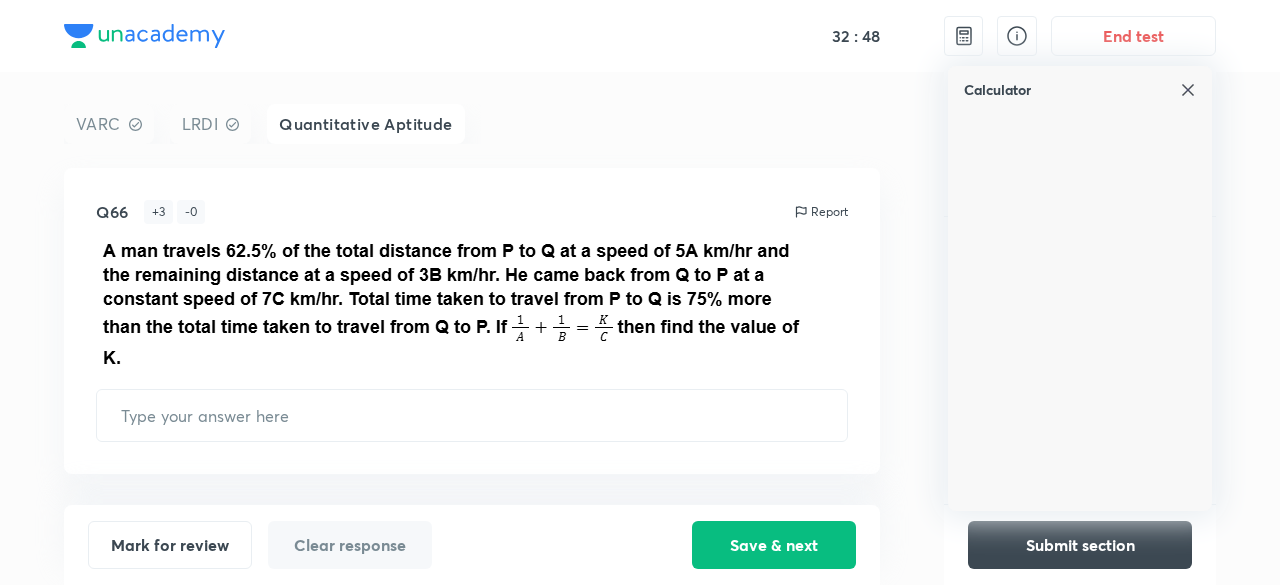 click at bounding box center [1188, 90] 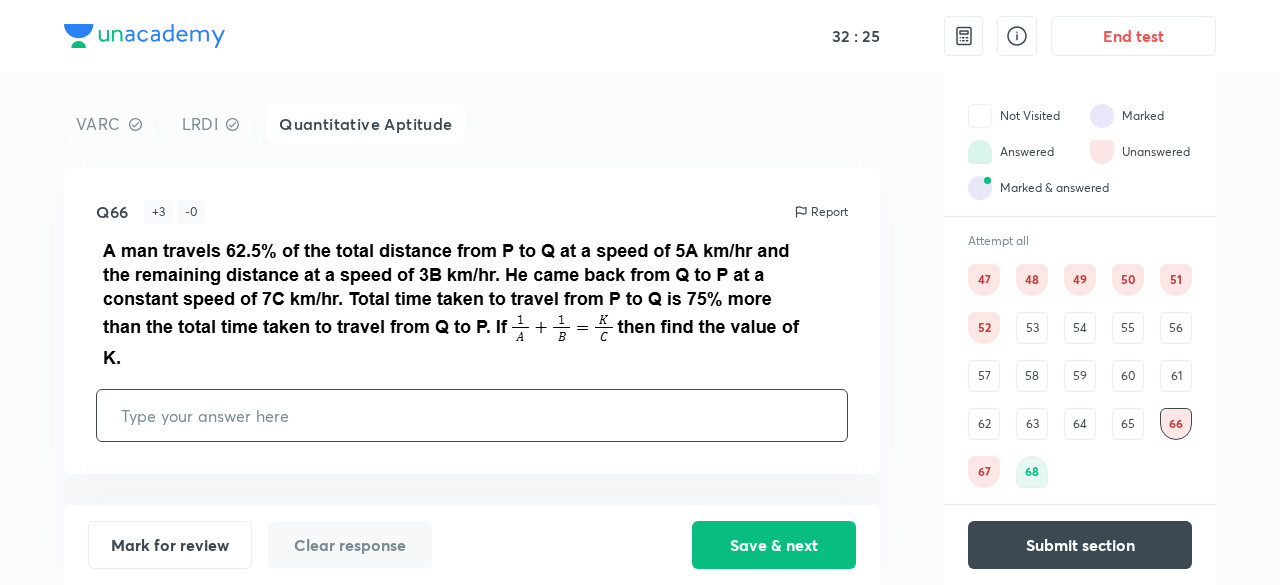 click at bounding box center [472, 415] 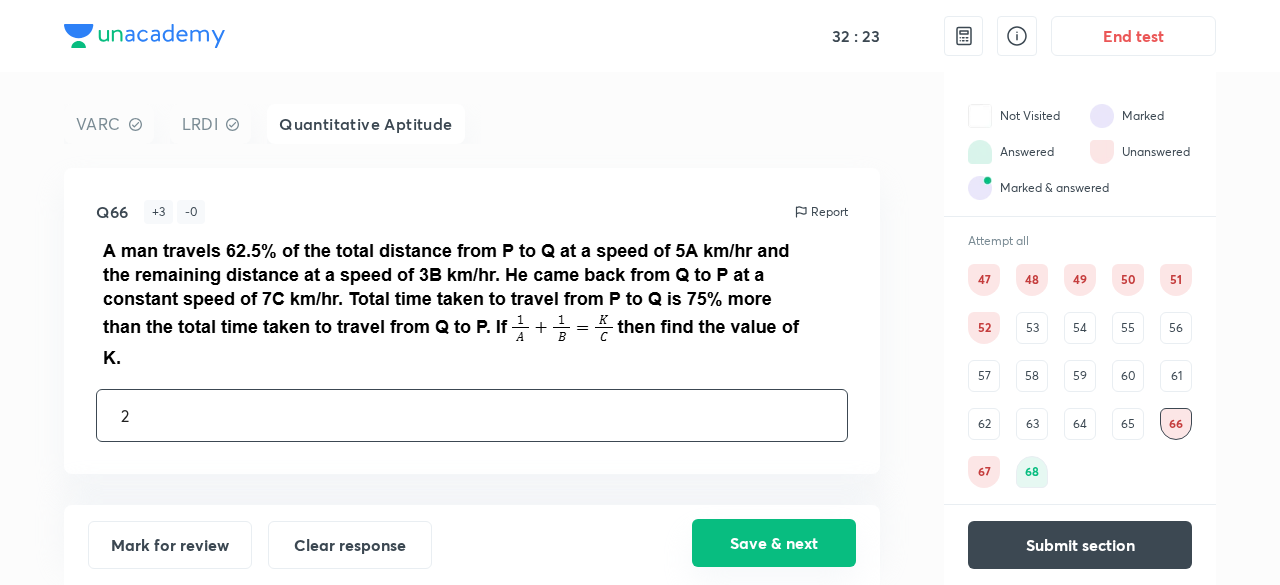 type on "2" 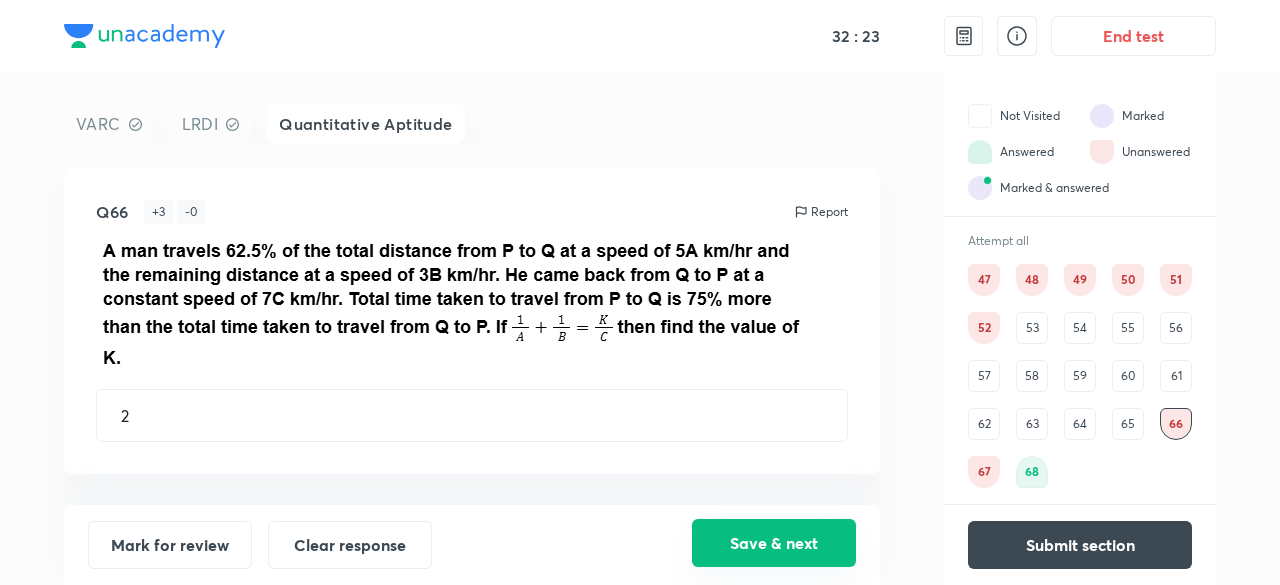 click on "Save & next" at bounding box center [774, 543] 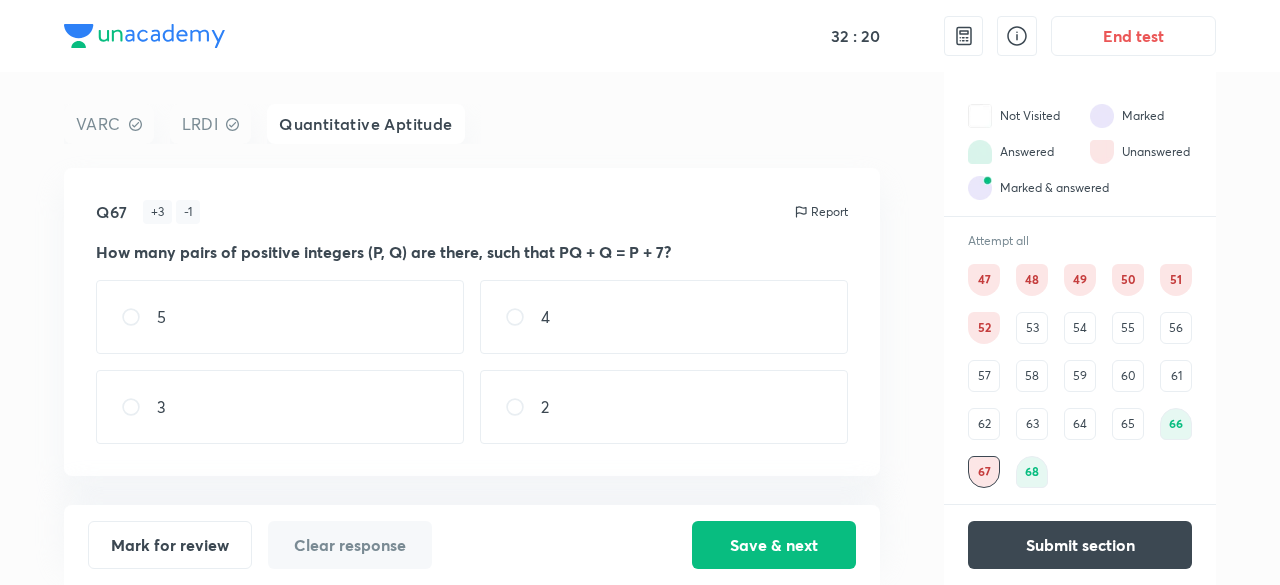 click on "66" at bounding box center (1176, 424) 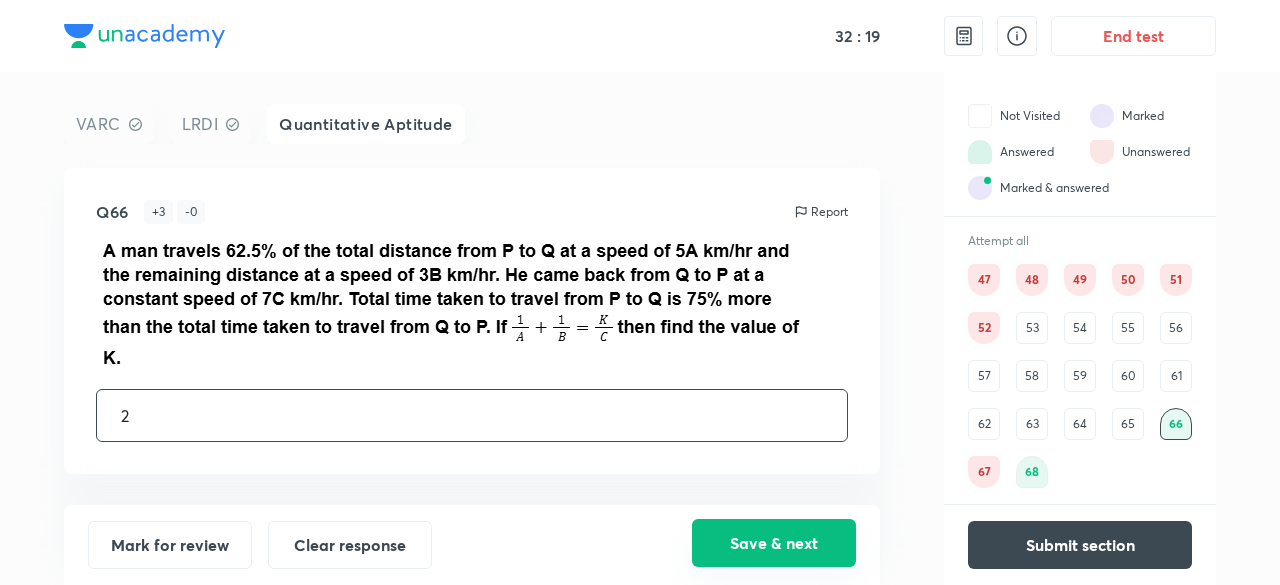 click on "Save & next" at bounding box center (774, 543) 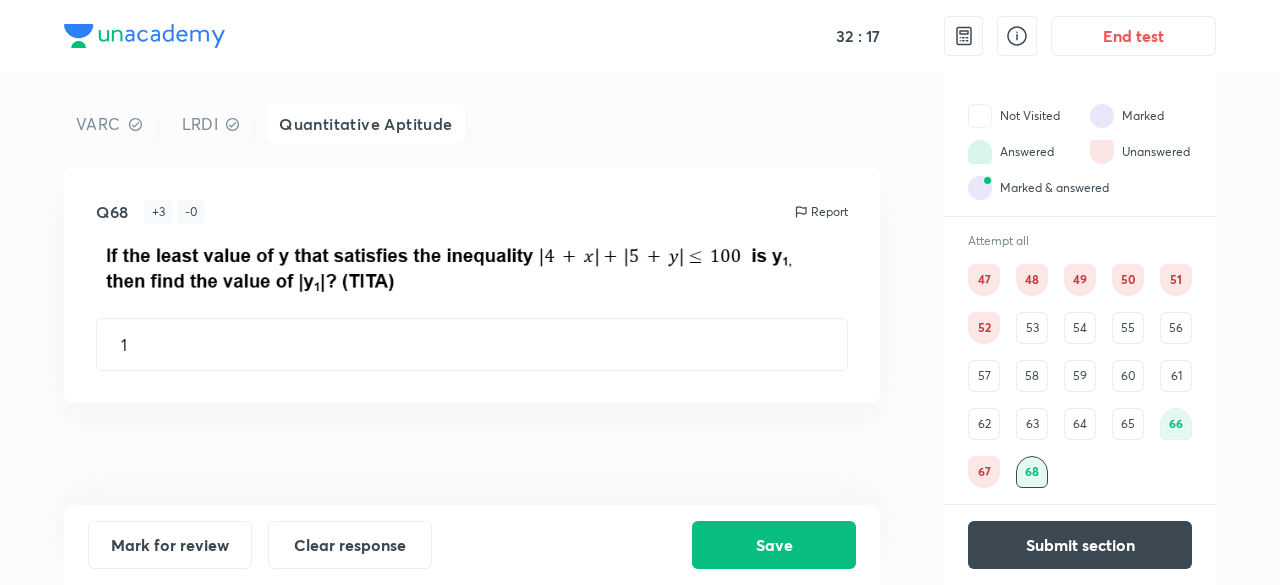 click on "66" at bounding box center [1176, 424] 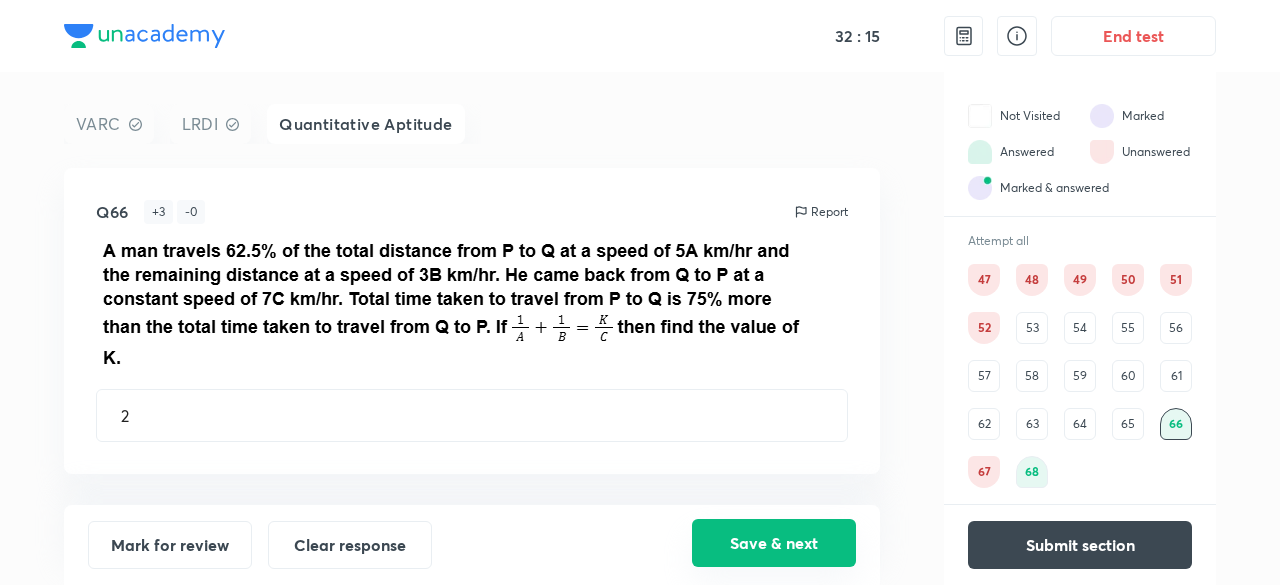 click on "Save & next" at bounding box center [774, 543] 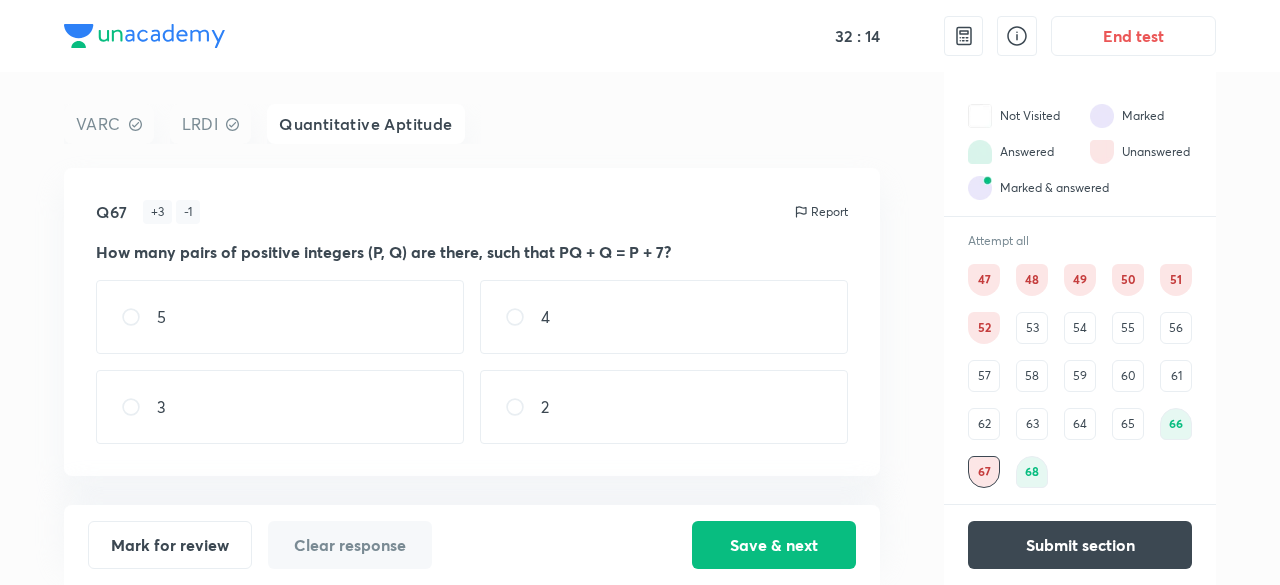 click on "65" at bounding box center (1128, 424) 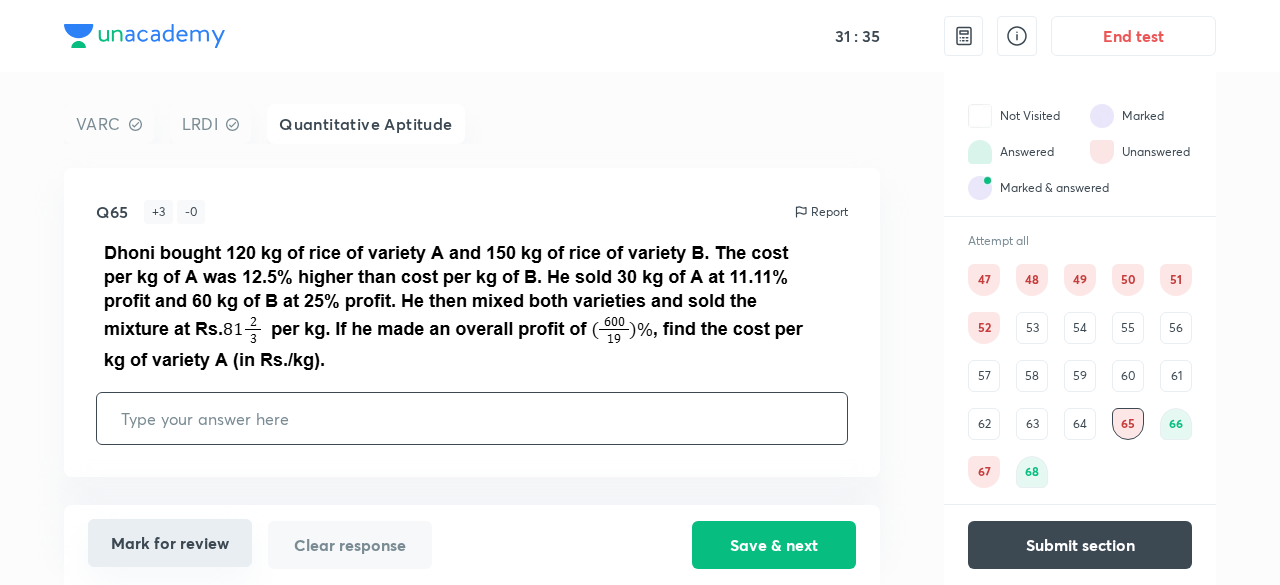 click on "Mark for review" at bounding box center (170, 543) 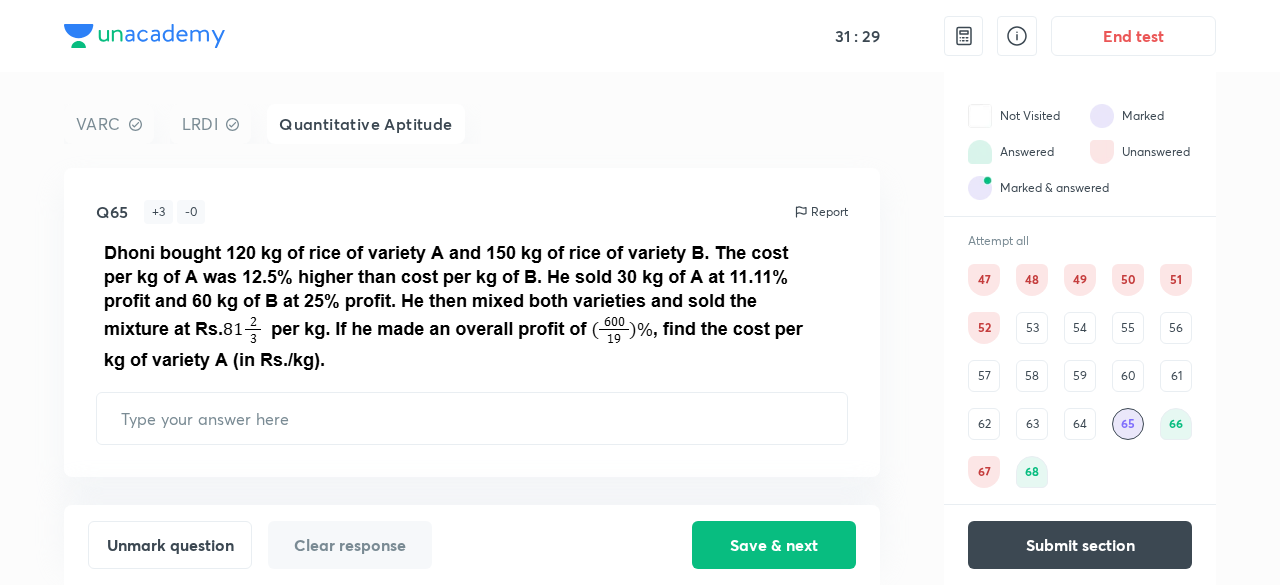 click on "64" at bounding box center [1080, 424] 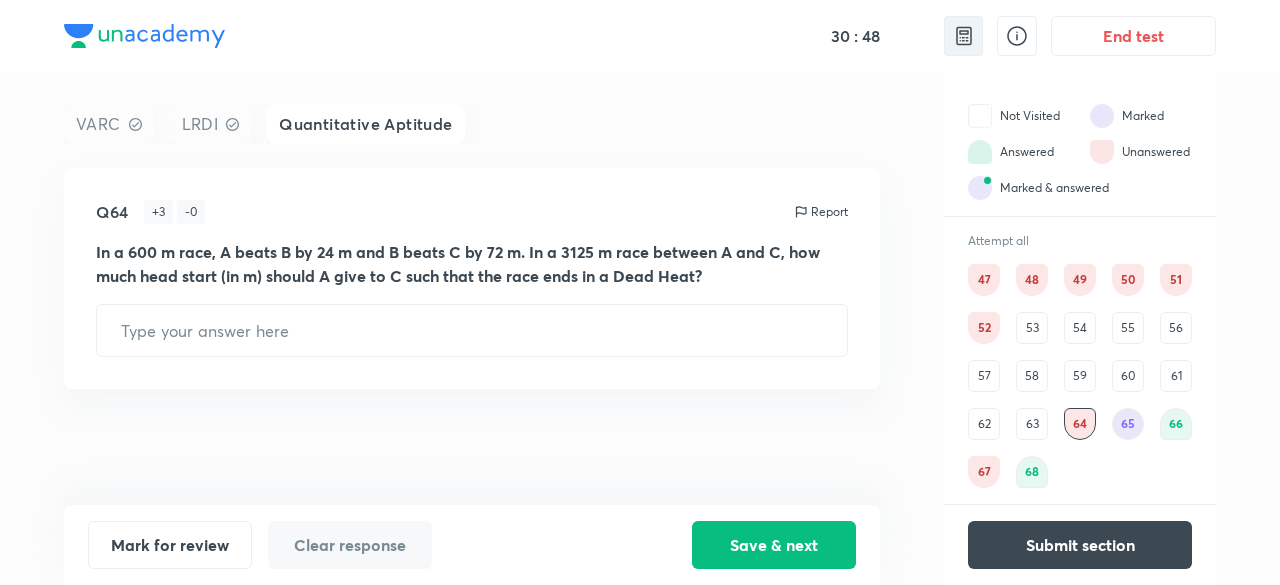 click at bounding box center (964, 36) 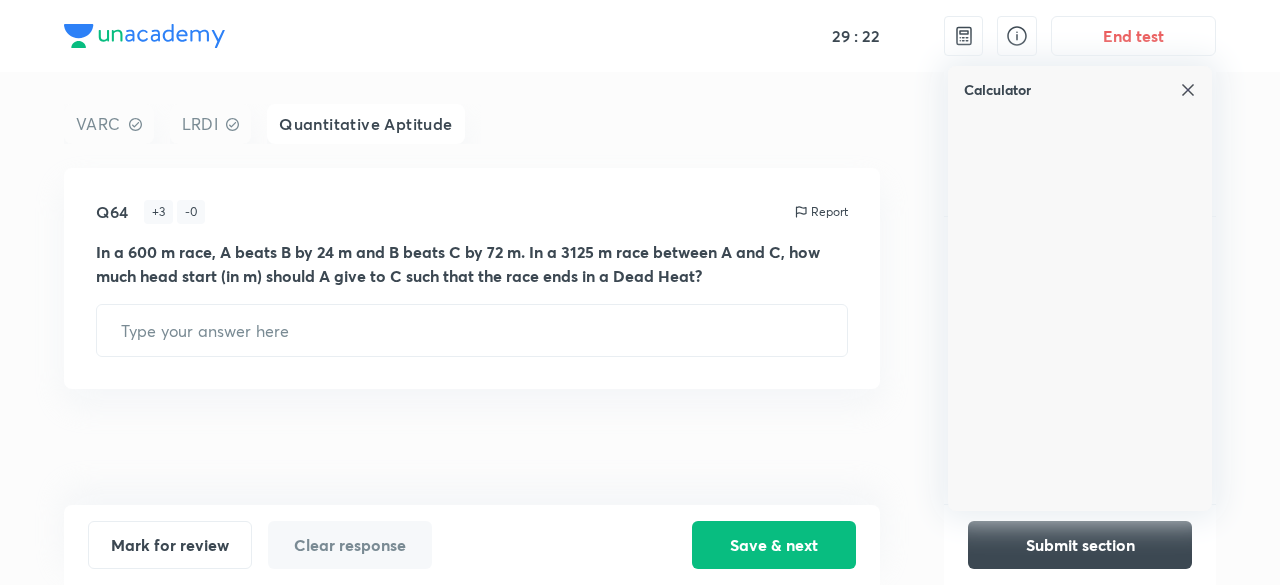 drag, startPoint x: 1194, startPoint y: 96, endPoint x: 1099, endPoint y: 167, distance: 118.60017 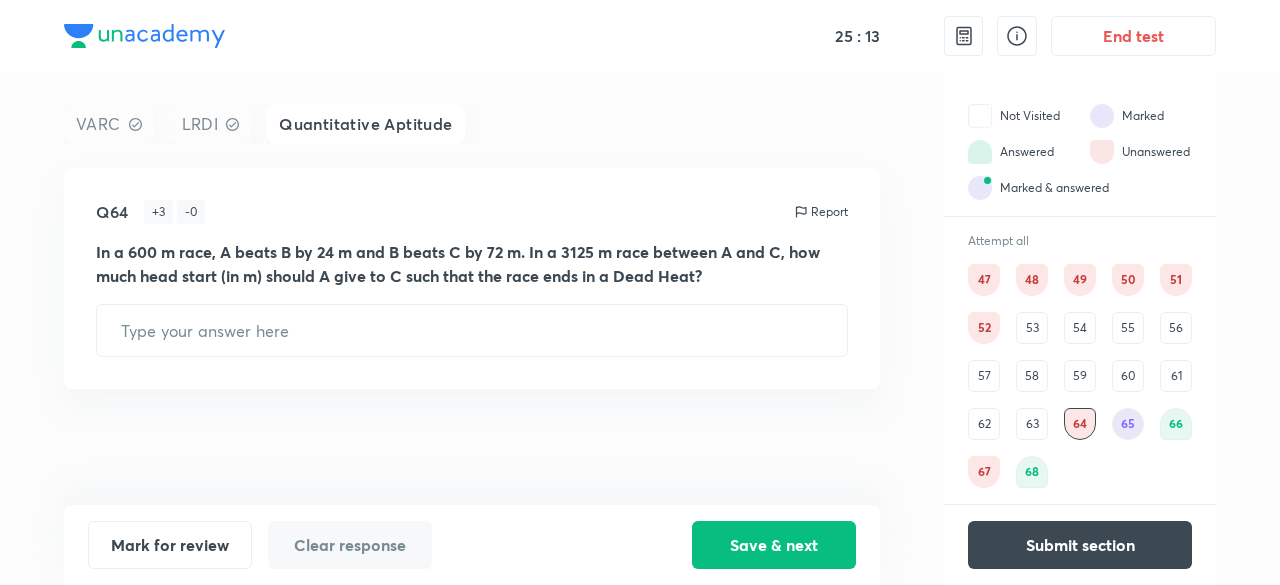 click on "63" at bounding box center (1032, 424) 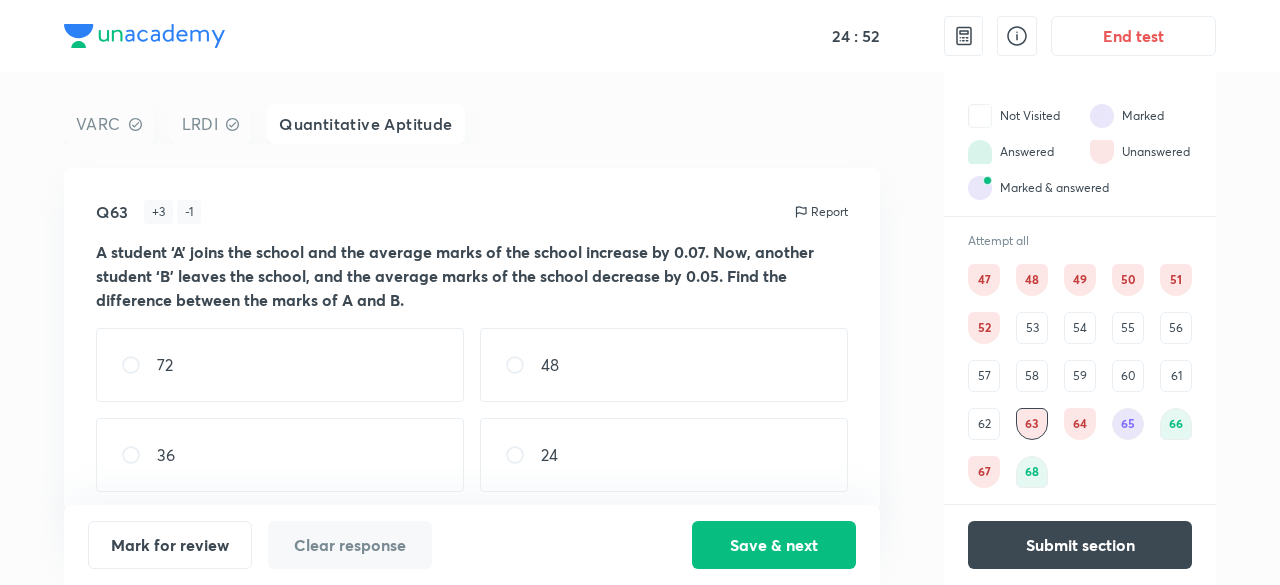 click on "47 48 49 50 51 52 53 54 55 56 57 58 59 60 61 62 63 64 65 66 67 68" at bounding box center (1080, 376) 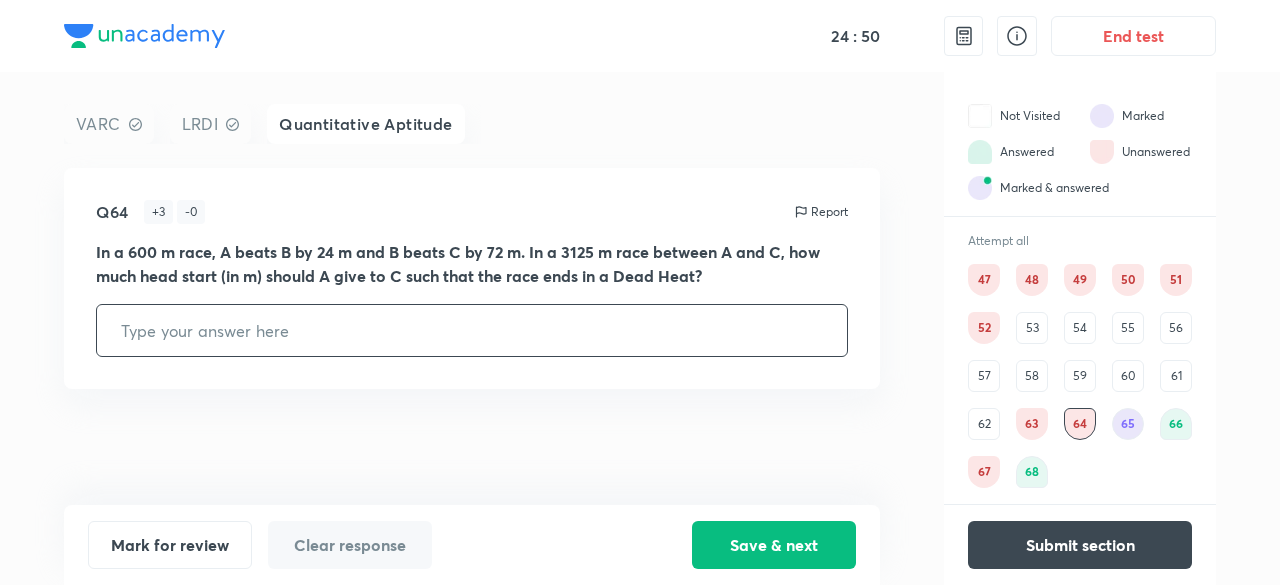 click at bounding box center [472, 330] 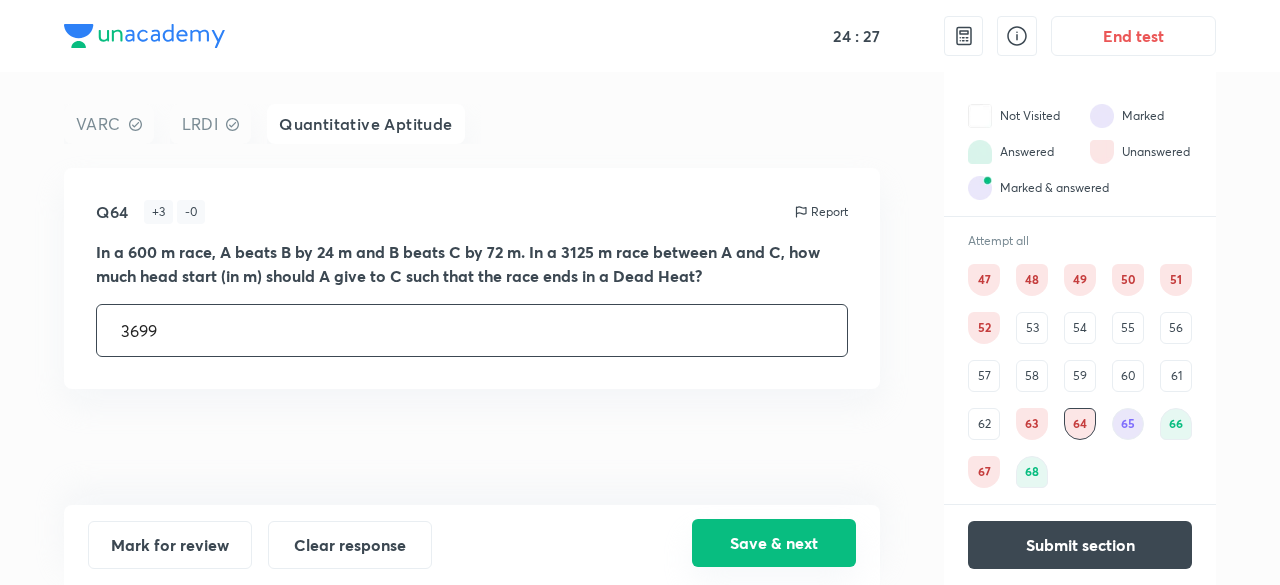 type on "3699" 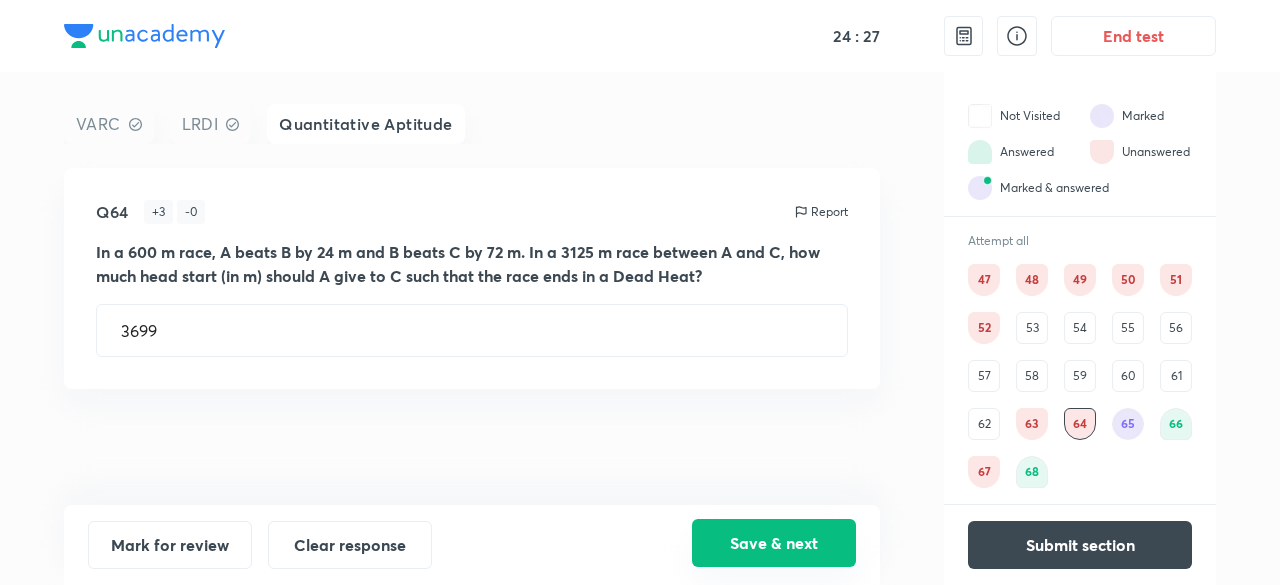 click on "Save & next" at bounding box center [774, 543] 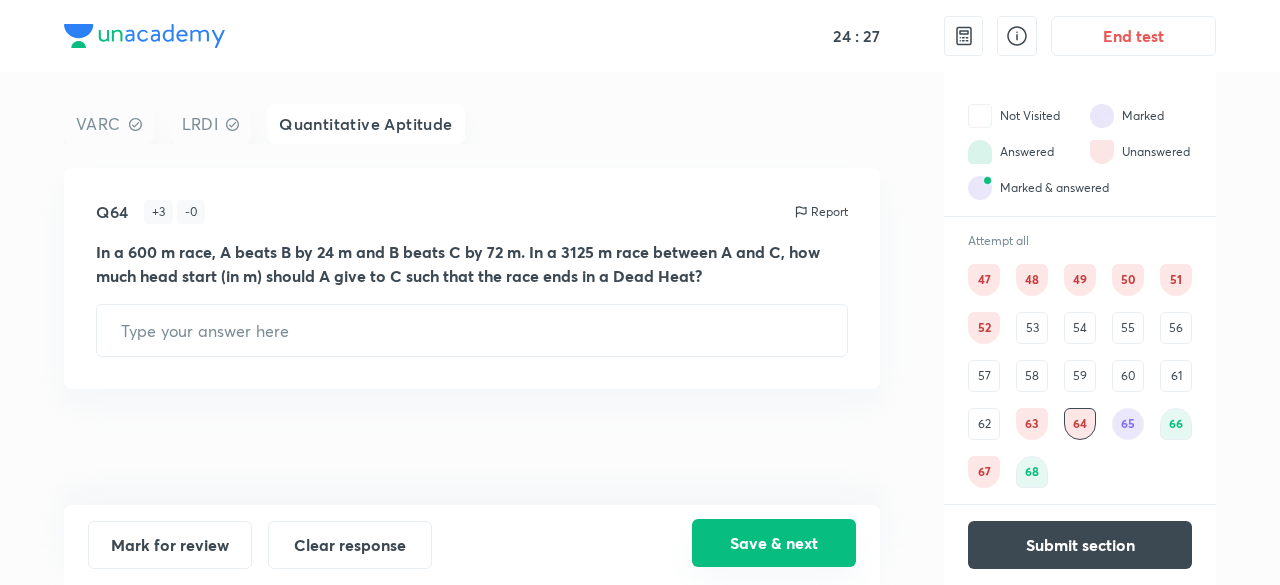 click on "Save & next" at bounding box center (774, 543) 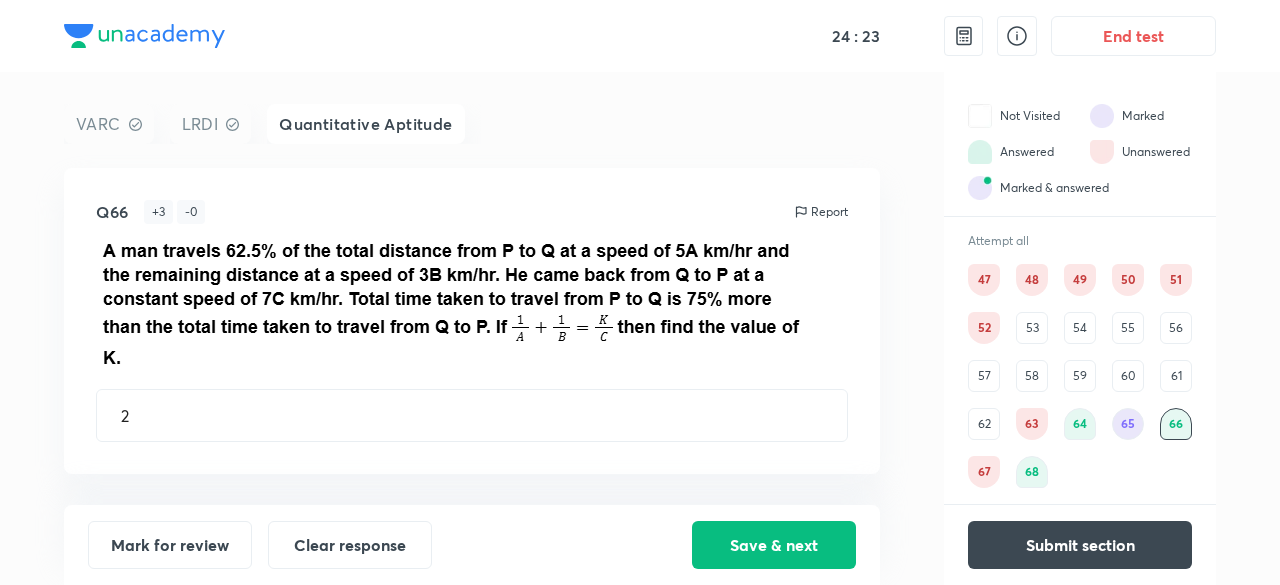 click on "63" at bounding box center [1032, 424] 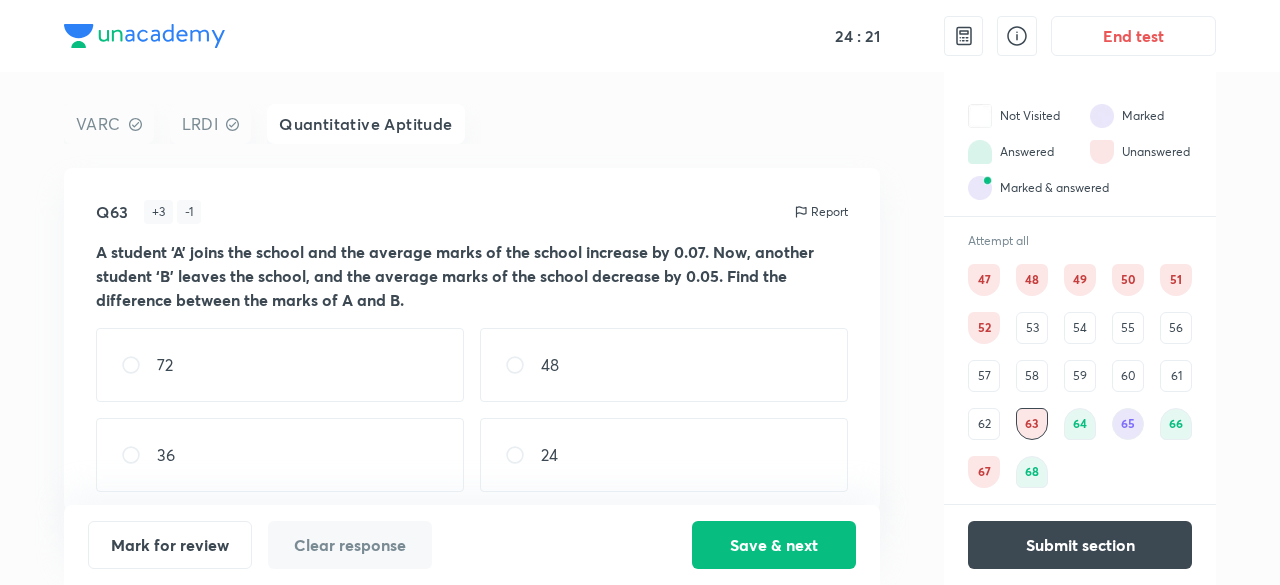 click on "62" at bounding box center [984, 424] 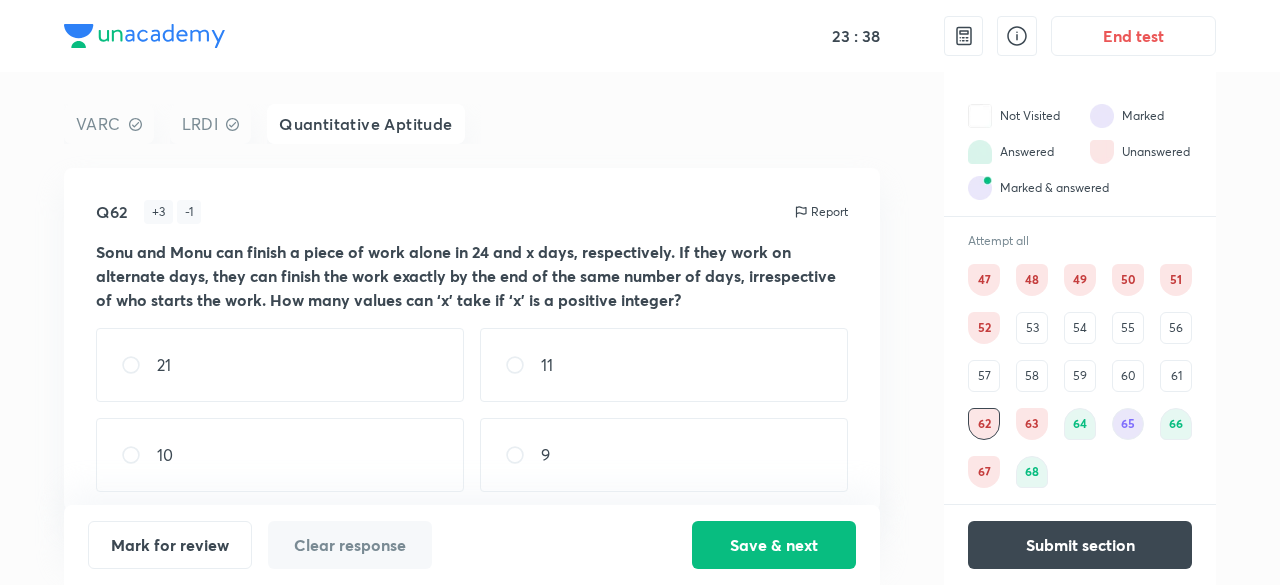click on "61" at bounding box center (1176, 376) 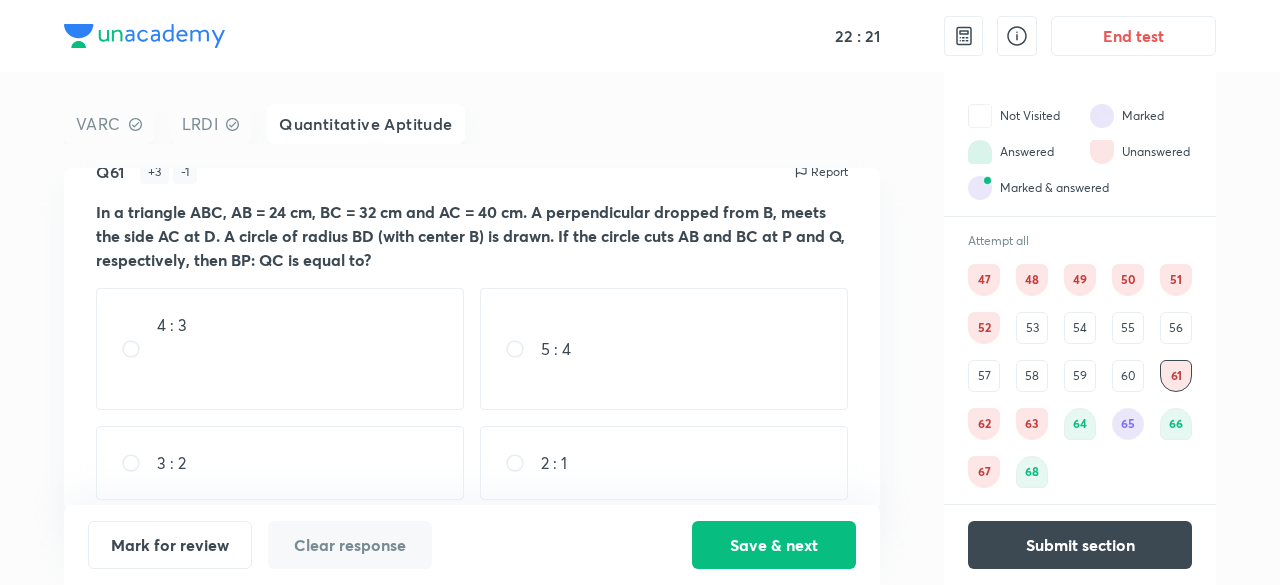 scroll, scrollTop: 59, scrollLeft: 0, axis: vertical 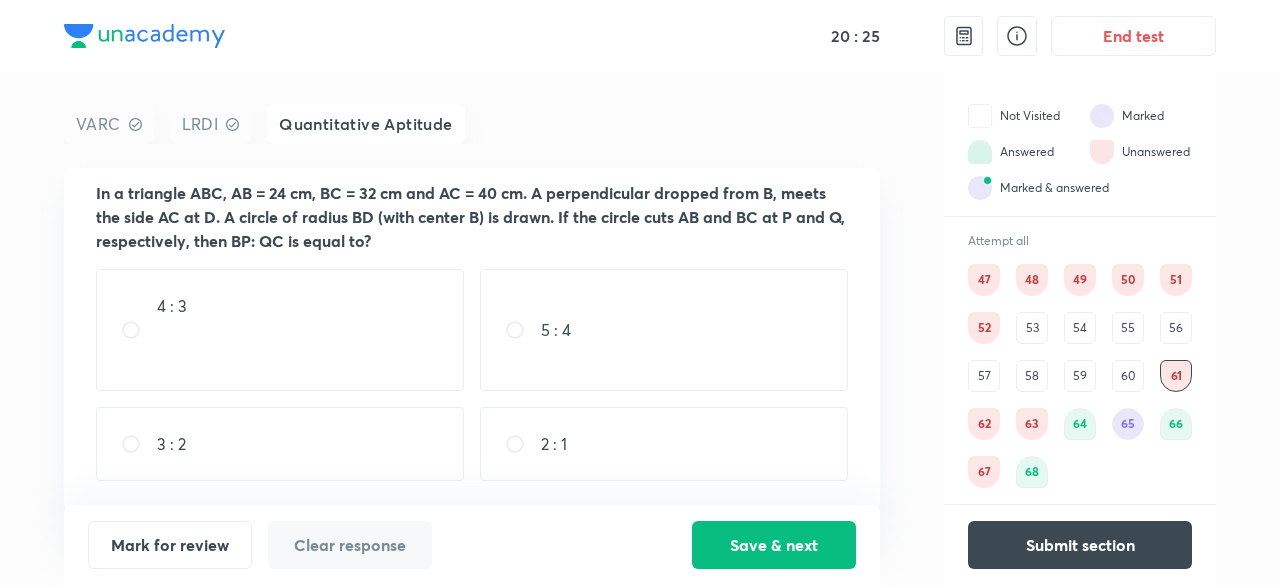 click at bounding box center [172, 330] 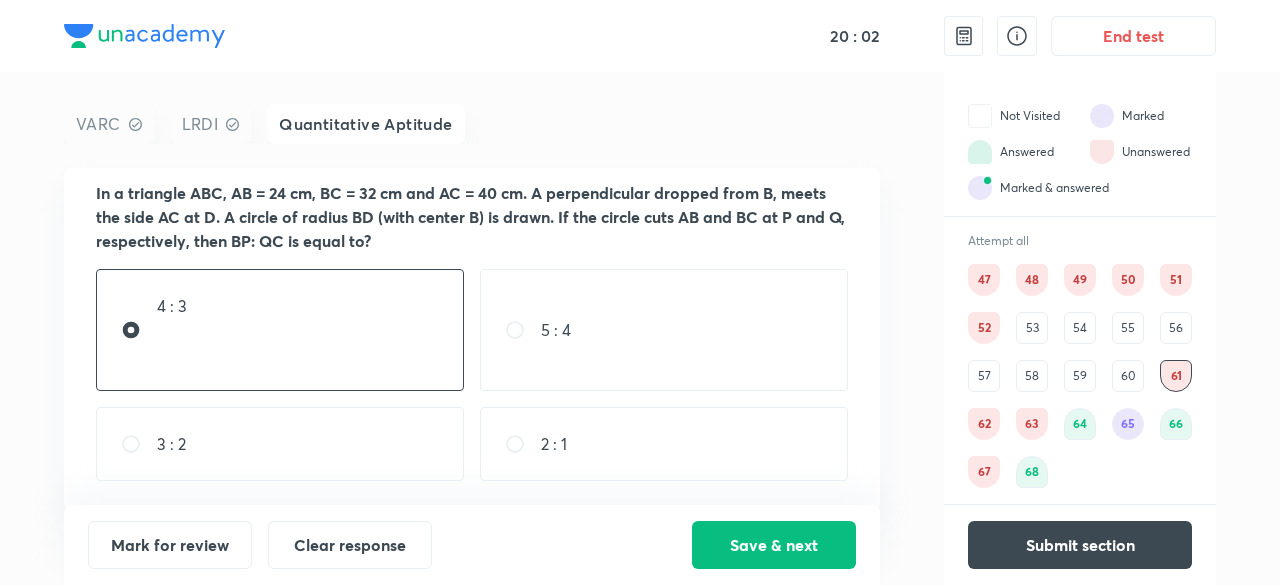 click at bounding box center [172, 330] 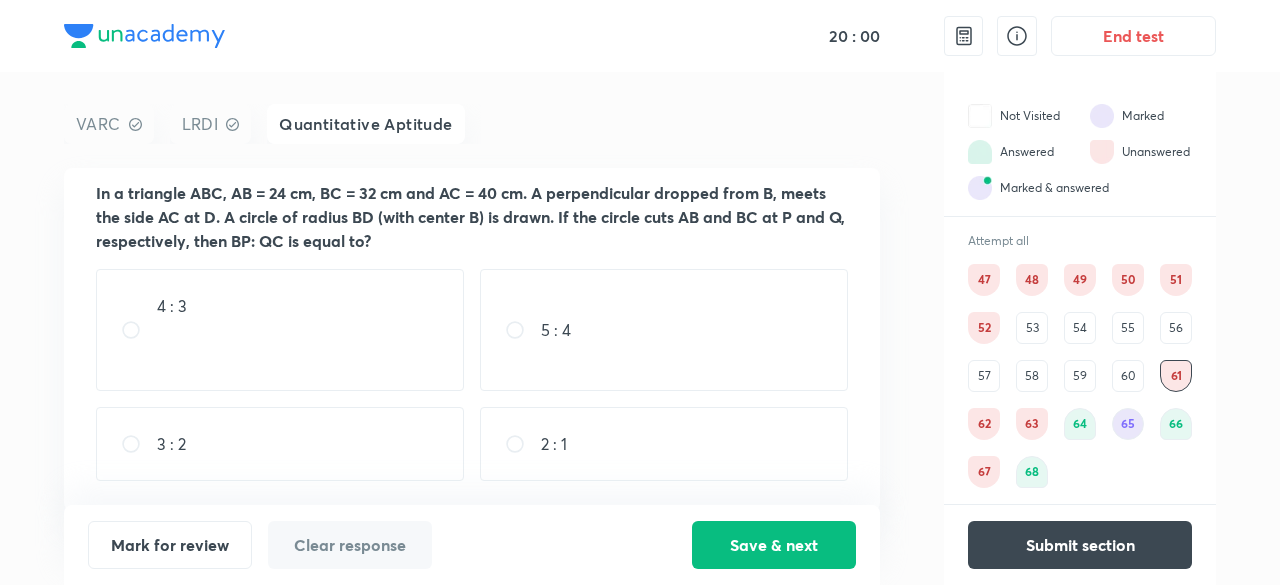 click on "60" at bounding box center [1128, 376] 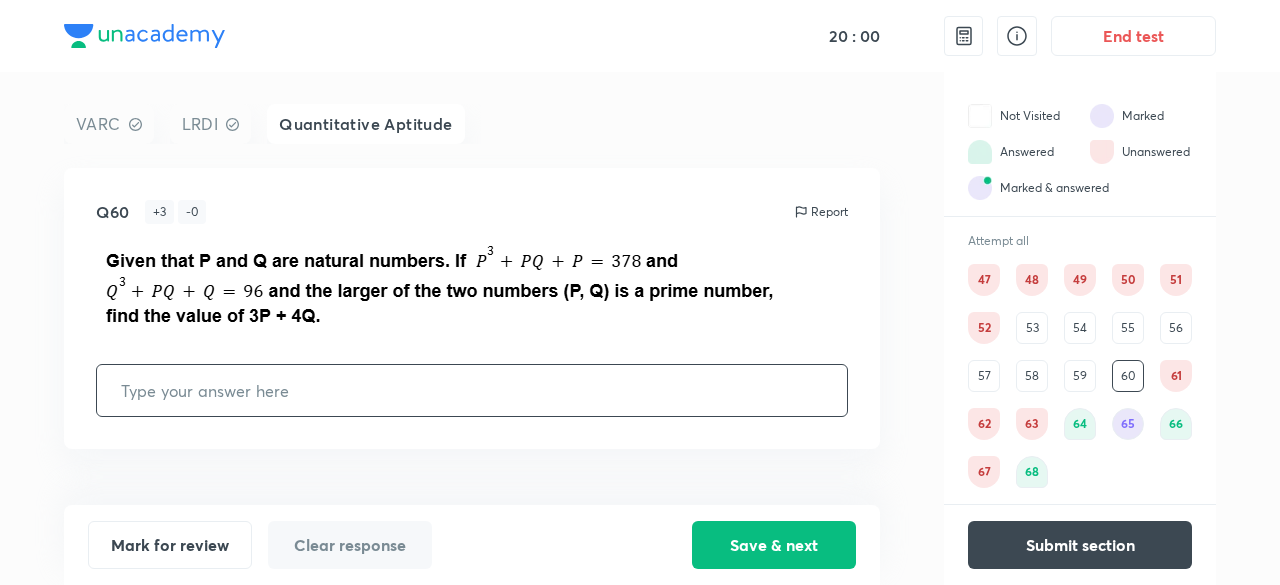 scroll, scrollTop: 0, scrollLeft: 0, axis: both 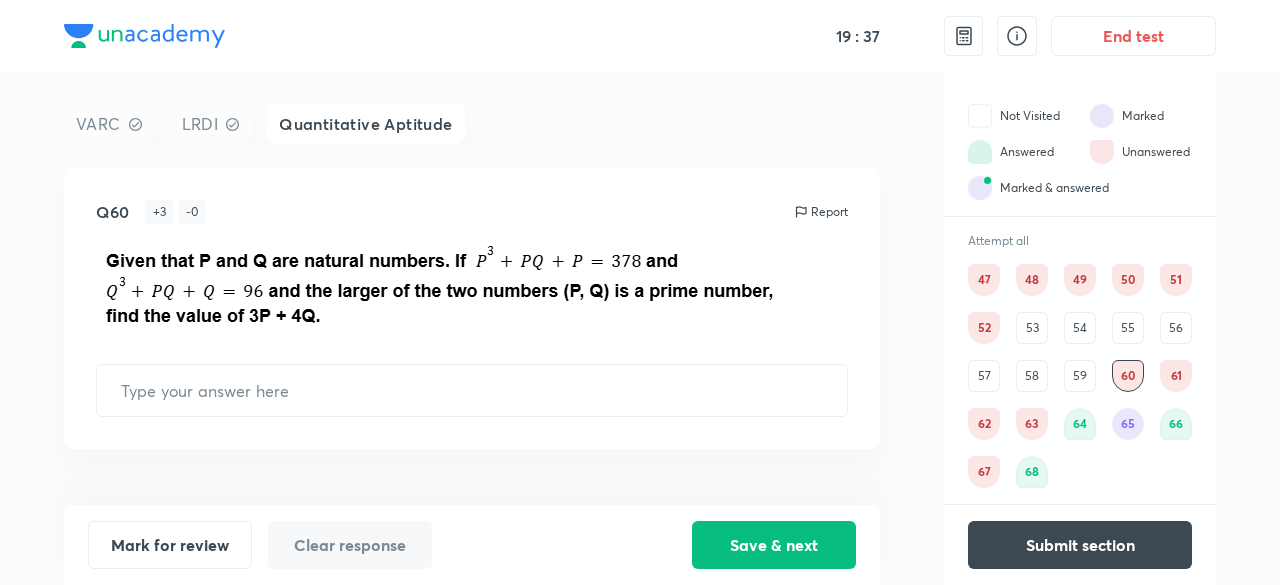 click on "59" at bounding box center (1080, 376) 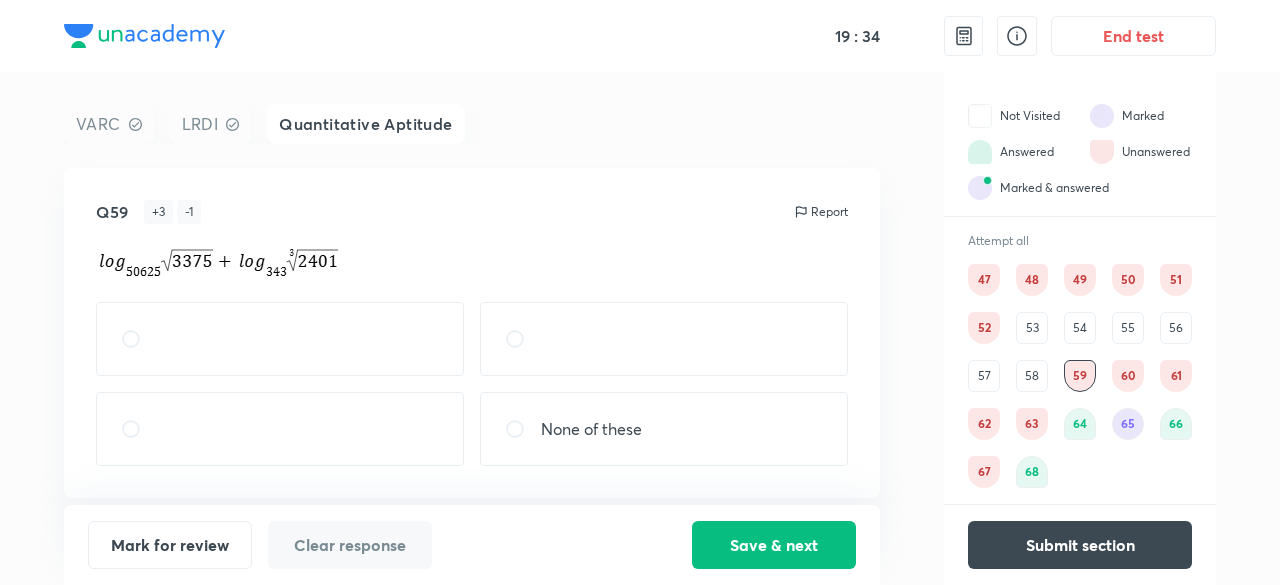 click on "58" at bounding box center [1032, 376] 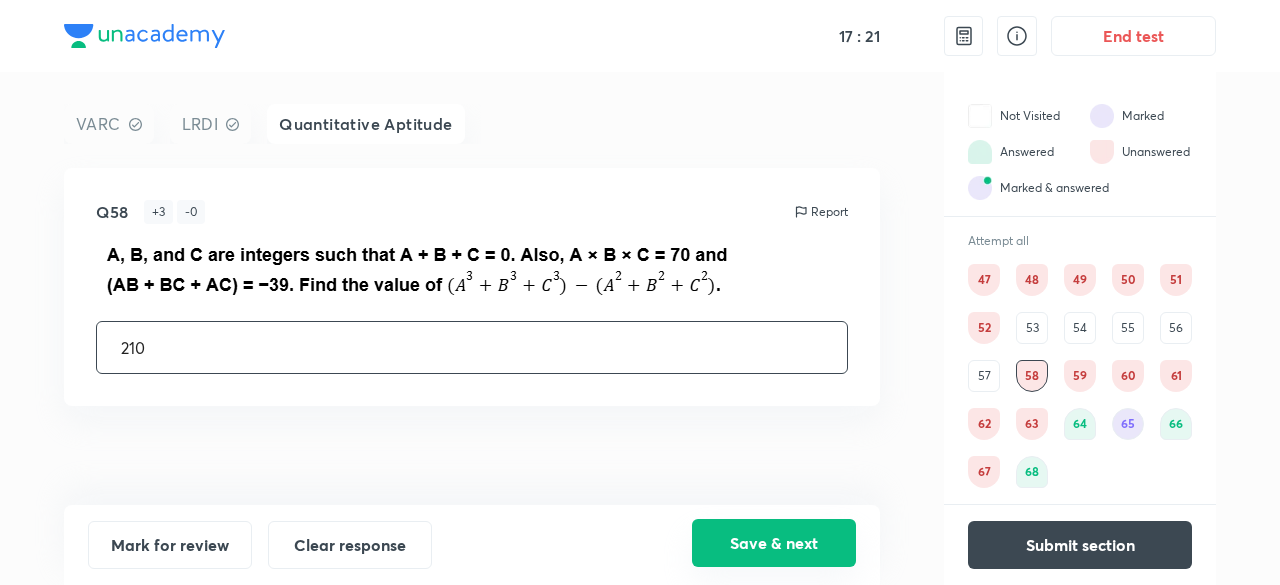type on "210" 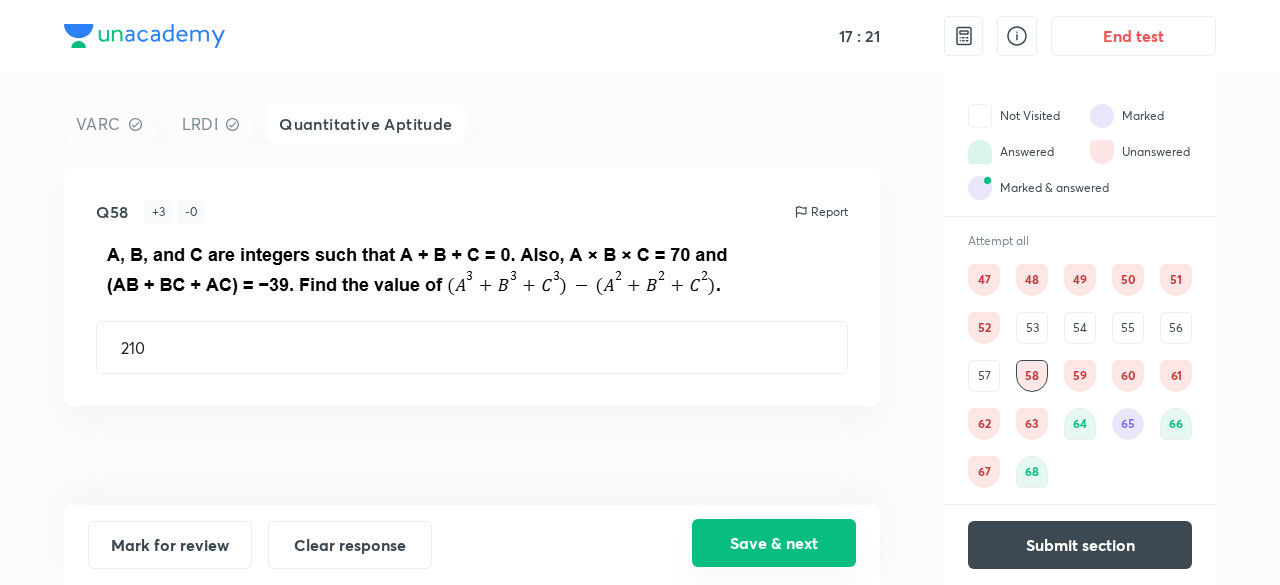 click on "Save & next" at bounding box center [774, 543] 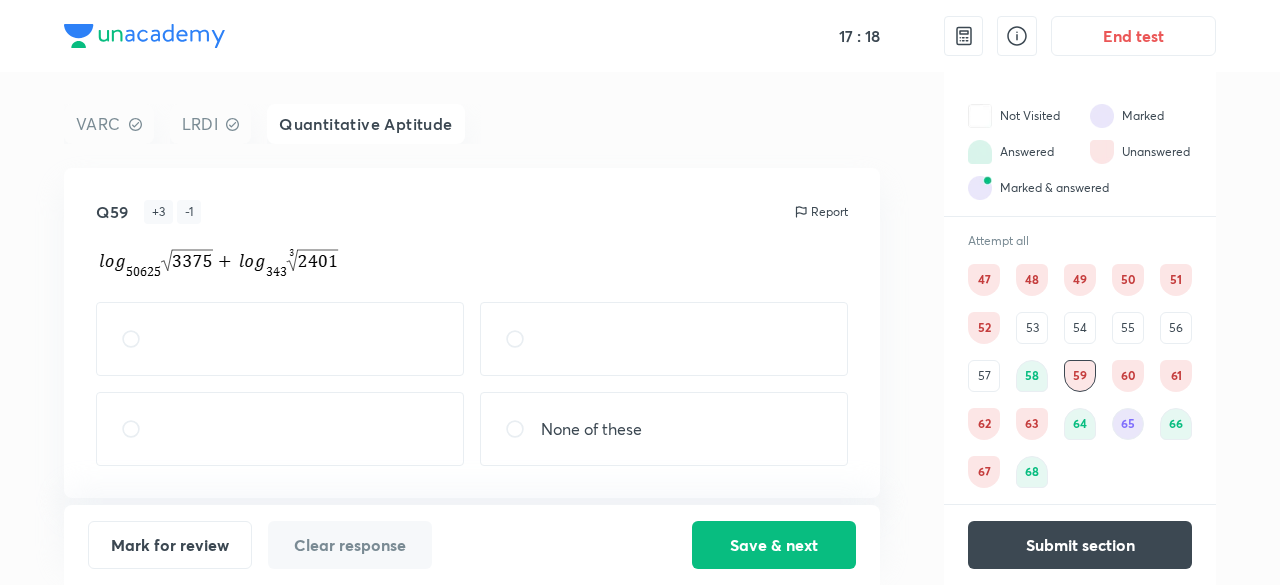 click on "57" at bounding box center [984, 376] 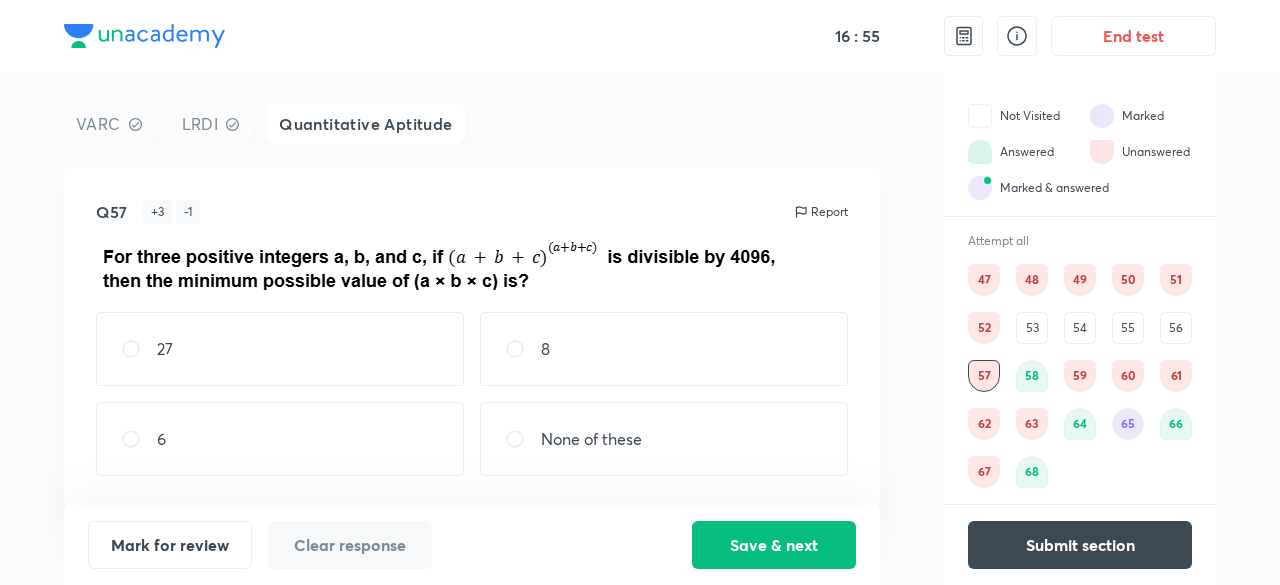 click on "56" at bounding box center (1176, 328) 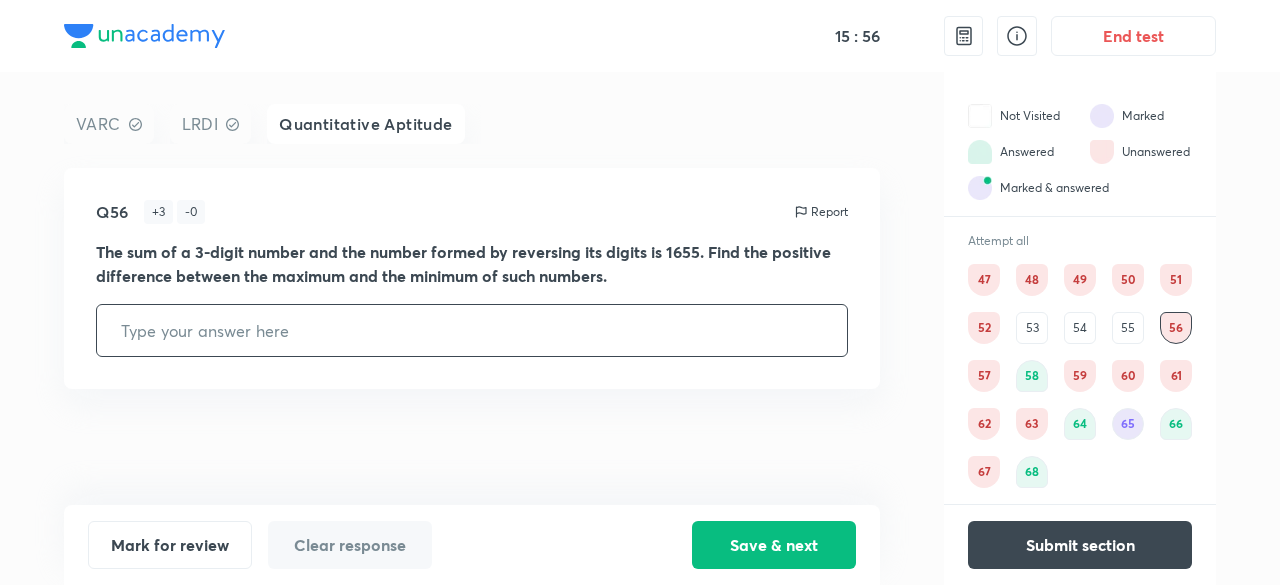 click on "55" at bounding box center (1128, 328) 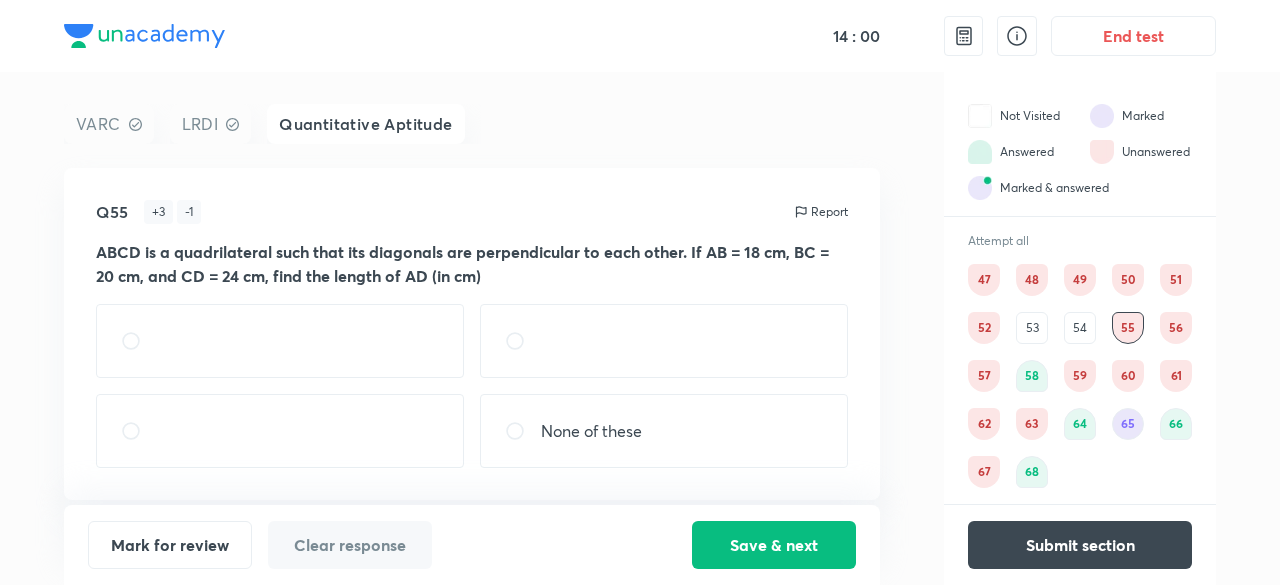 click on "54" at bounding box center (1080, 328) 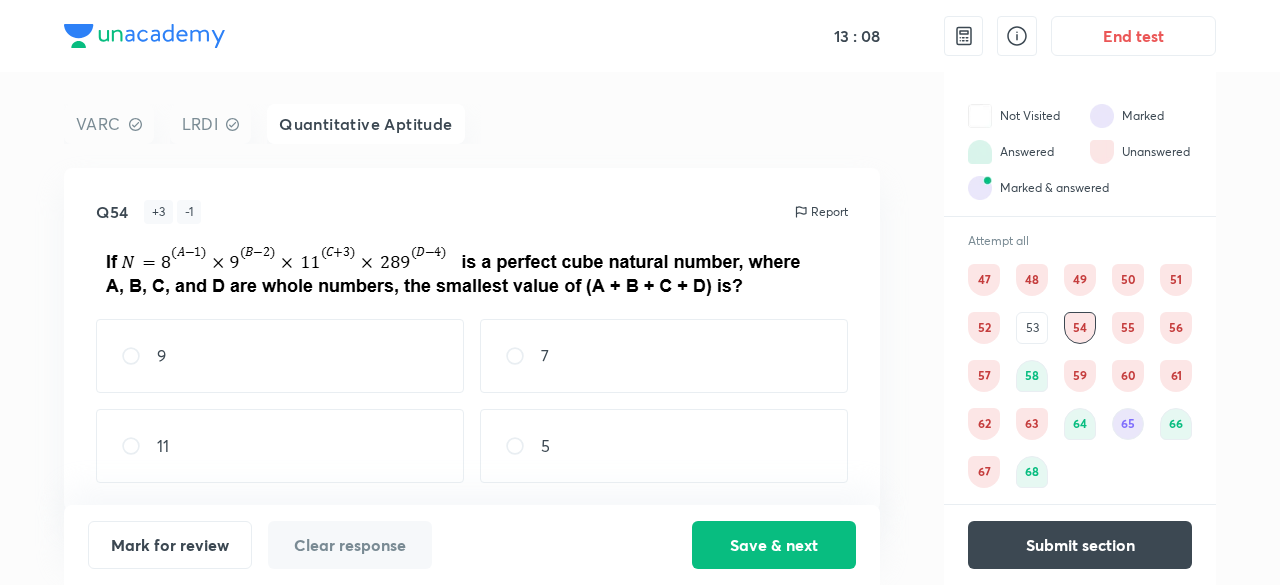 scroll, scrollTop: 2, scrollLeft: 0, axis: vertical 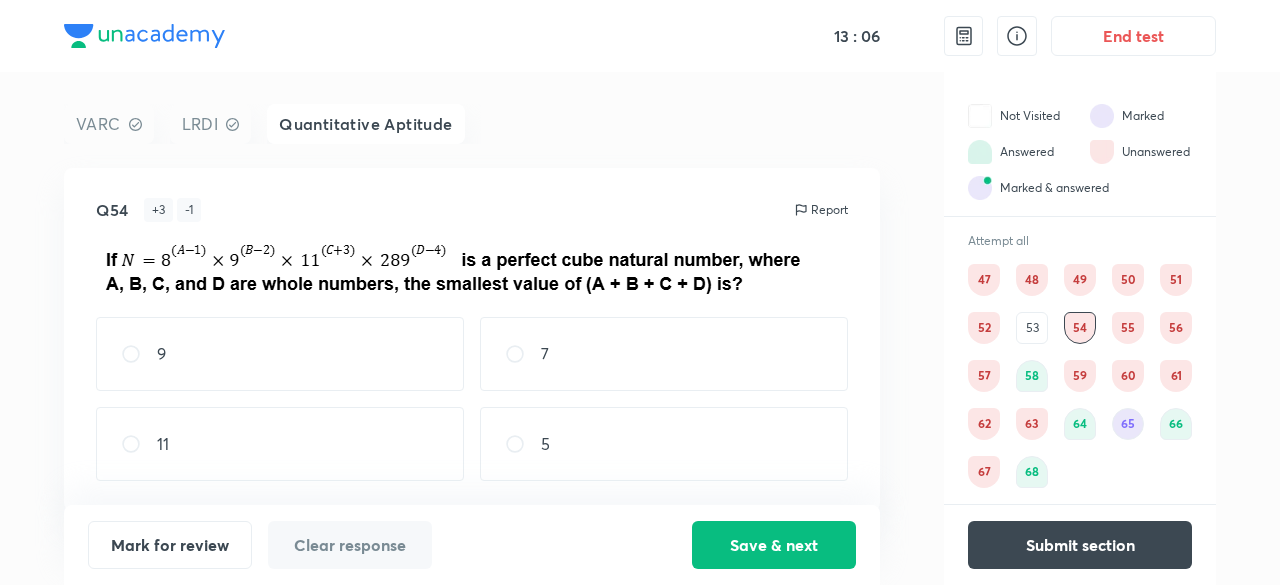 click on "11" at bounding box center [280, 444] 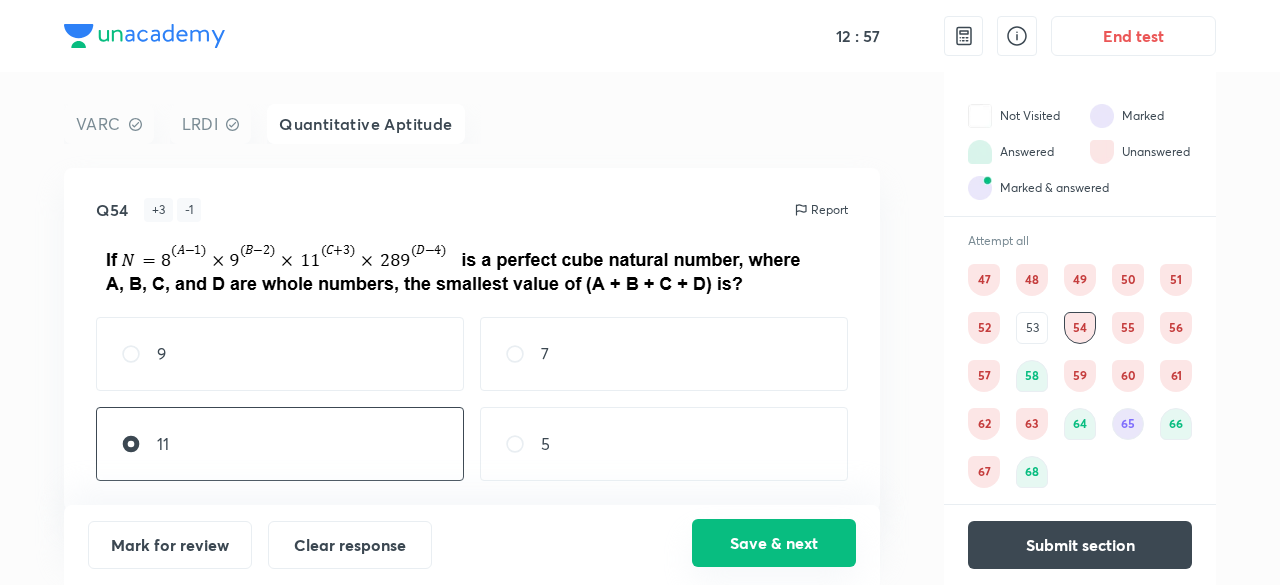 click on "Save & next" at bounding box center [774, 543] 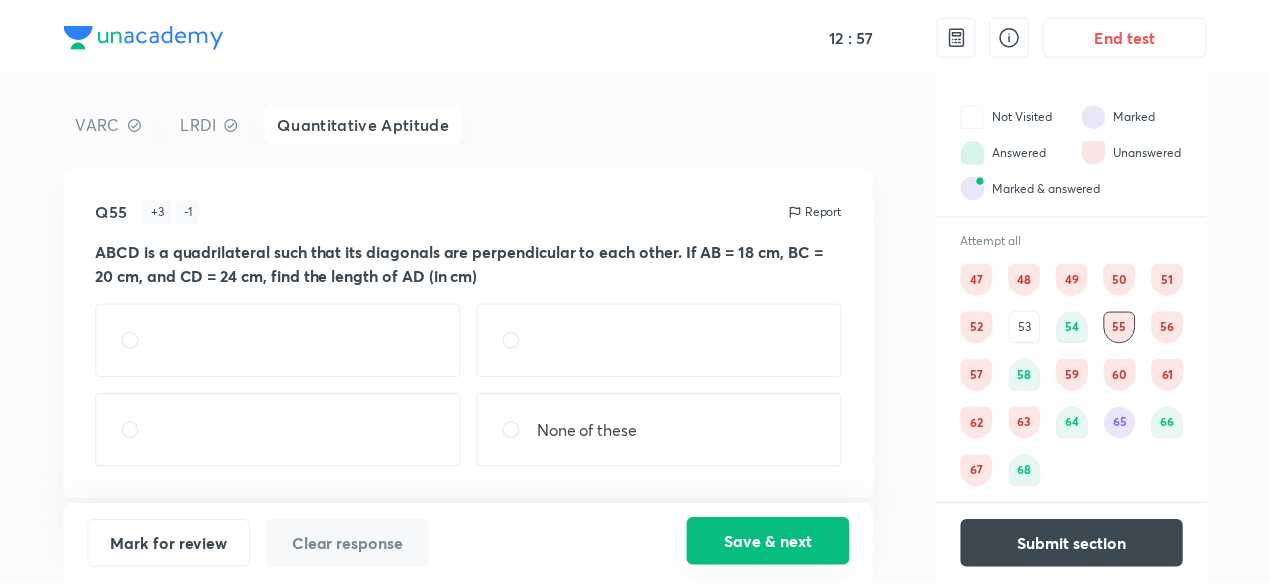 scroll, scrollTop: 0, scrollLeft: 0, axis: both 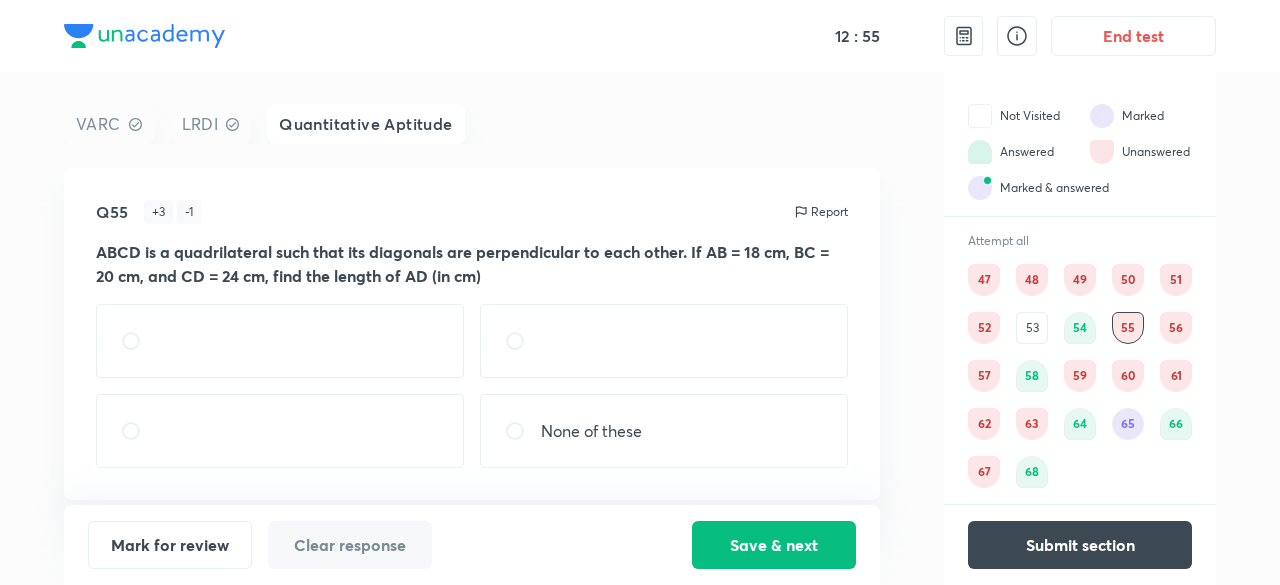click on "53" at bounding box center (1032, 328) 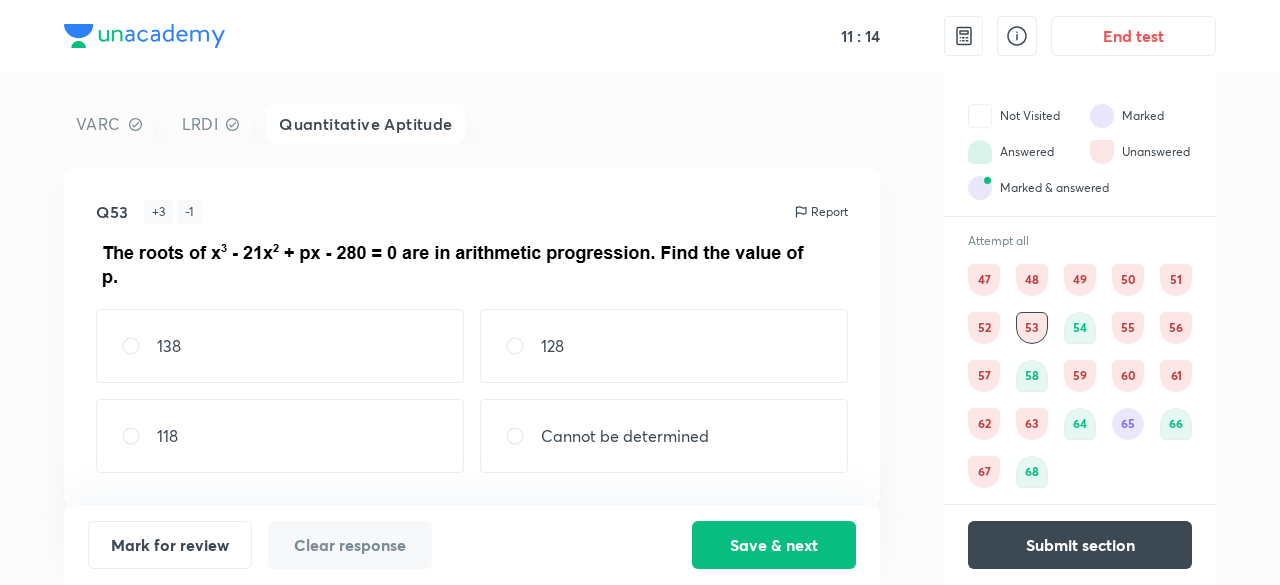 click on "65" at bounding box center (1128, 424) 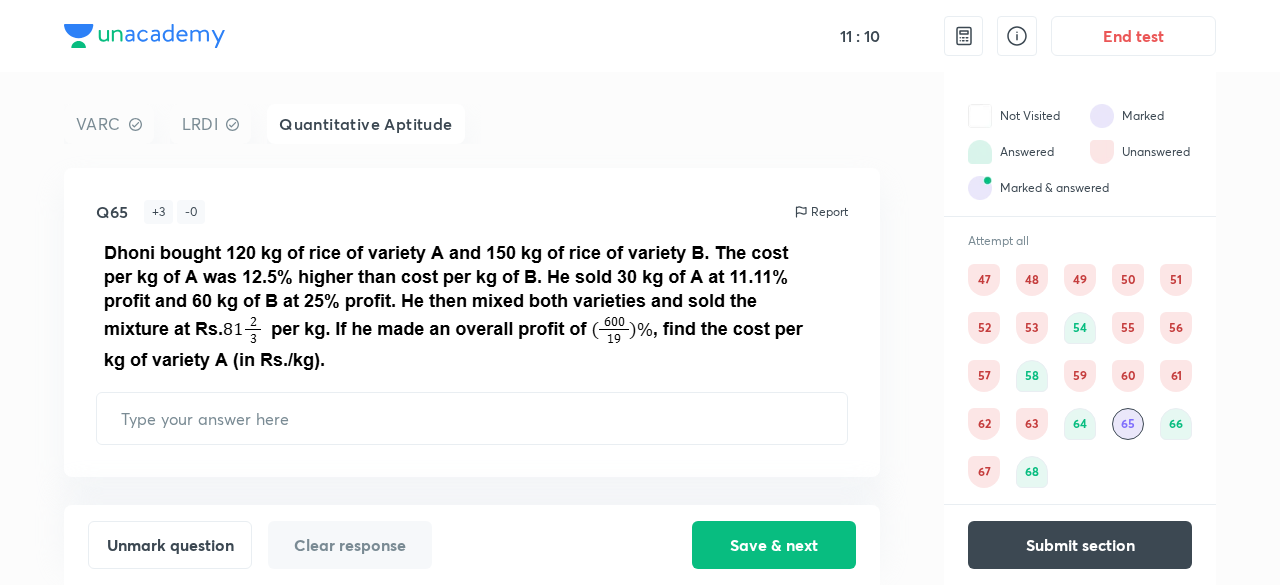 click on "VARC LRDI Quantitative Aptitude Q65 + 3 - 0 Report ​ Unmark question Clear response Save & next Not Visited Marked Answered Unanswered Marked & answered Quantitative Aptitude Attempt all 47 48 49 50 51 52 53 54 55 56 57 58 59 60 61 62 63 64 65 66 67 68 Submit section" at bounding box center [640, 328] 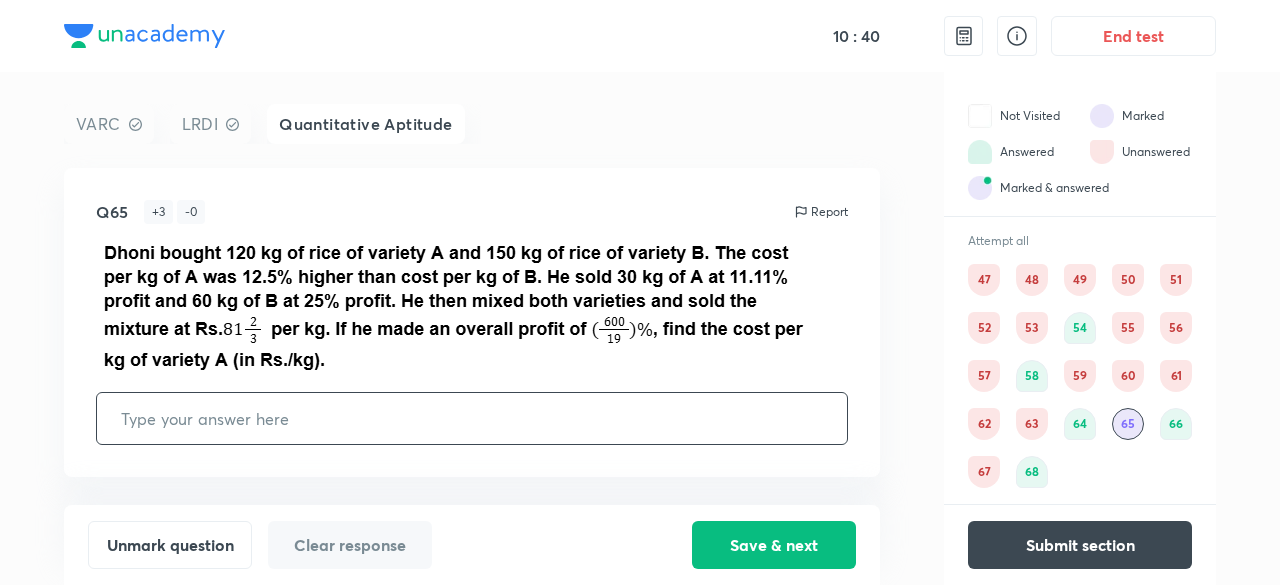 click at bounding box center (472, 418) 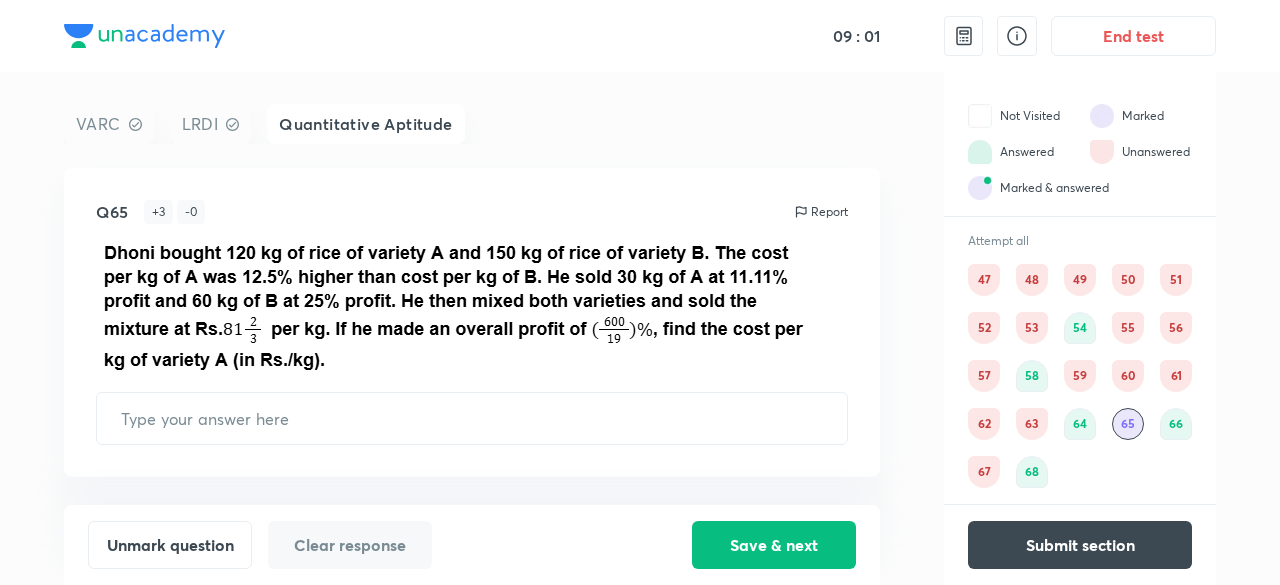 click on "VARC LRDI Quantitative Aptitude Q65 + 3 - 0 Report ​ Unmark question Clear response Save & next Not Visited Marked Answered Unanswered Marked & answered Quantitative Aptitude Attempt all 47 48 49 50 51 52 53 54 55 56 57 58 59 60 61 62 63 64 65 66 67 68 Submit section" at bounding box center [640, 328] 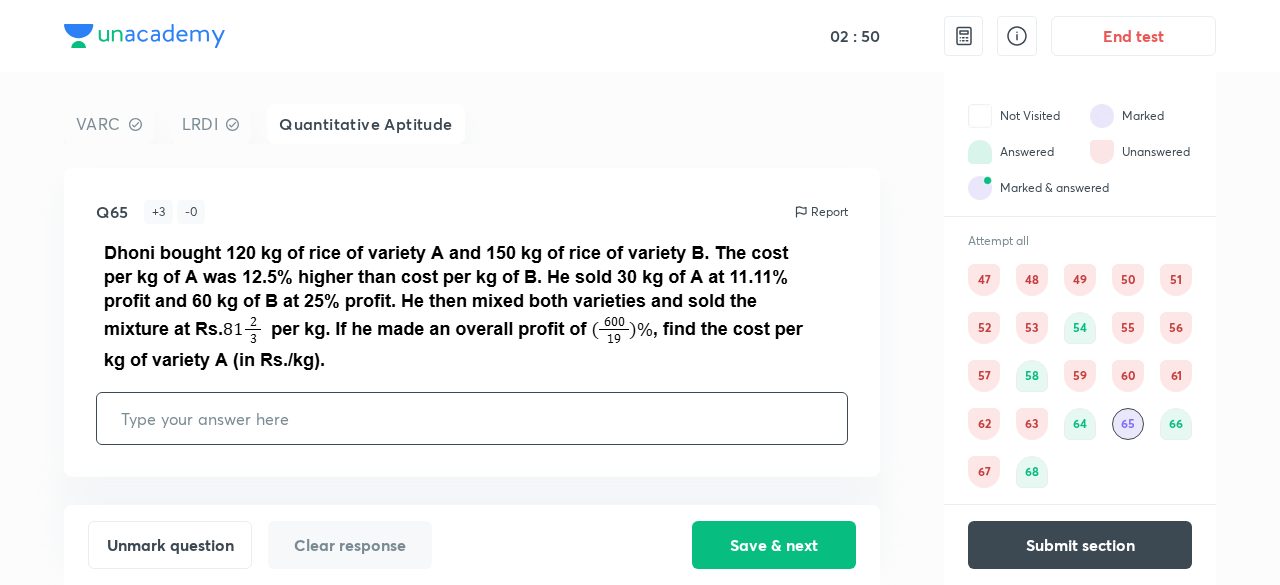 click at bounding box center (472, 418) 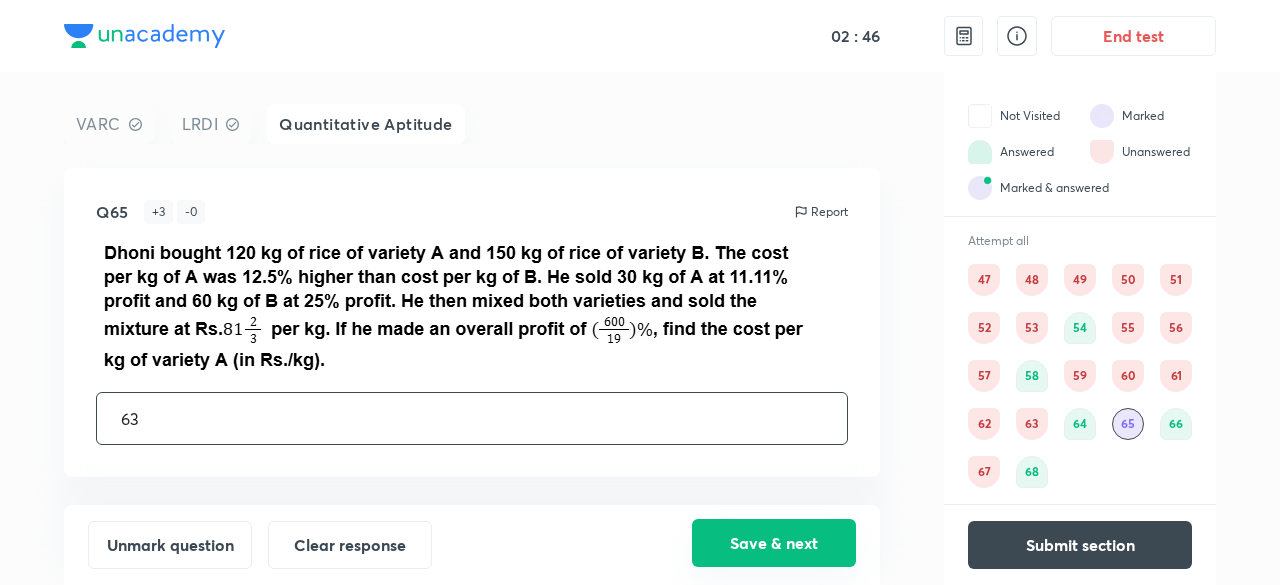 type on "63" 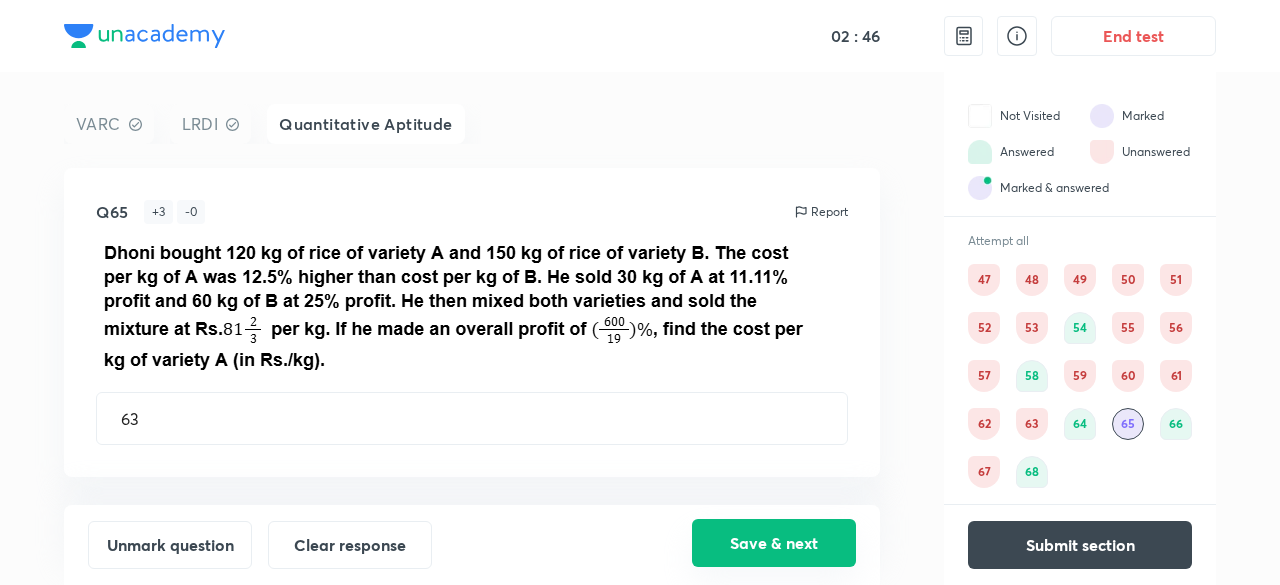 click on "Save & next" at bounding box center (774, 543) 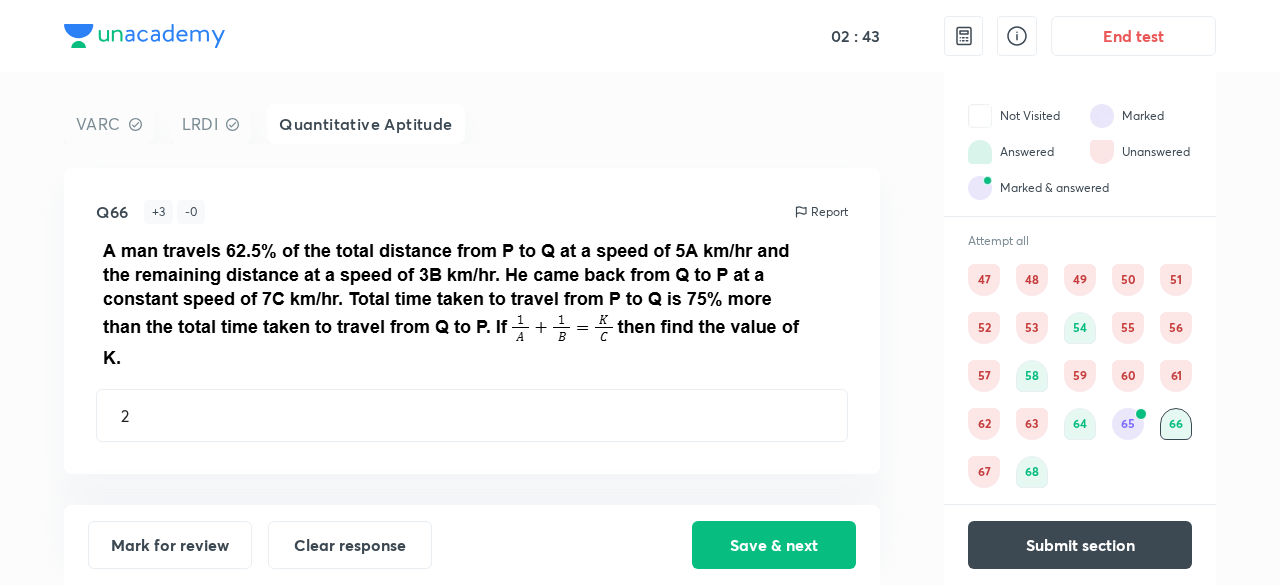 click on "65" at bounding box center (1128, 424) 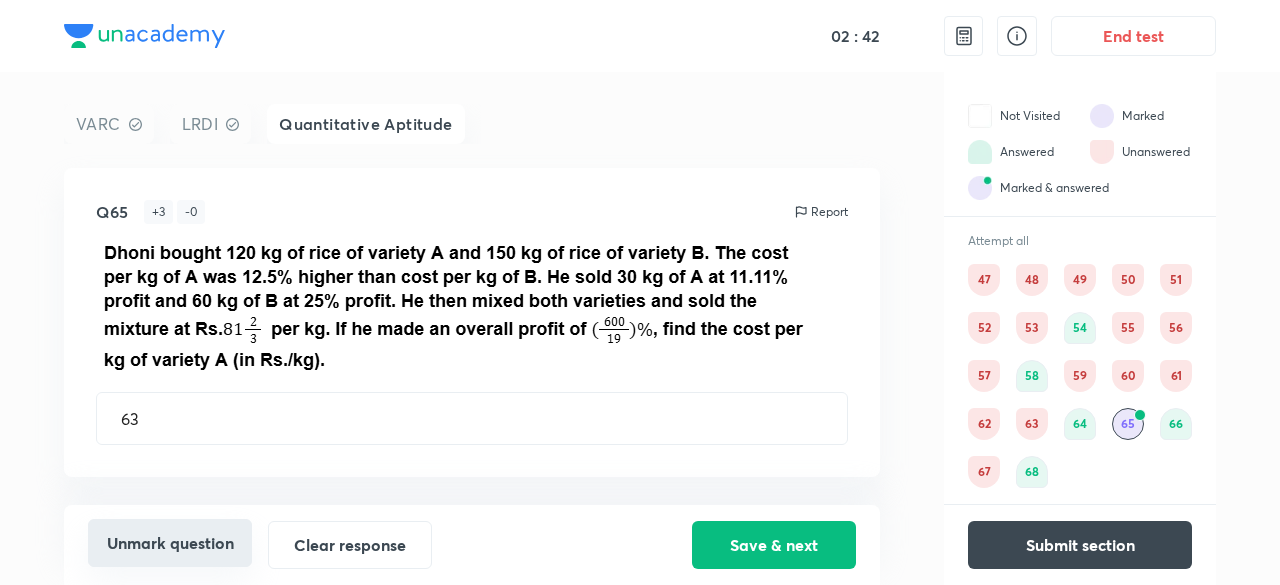 click on "Unmark question" at bounding box center (170, 543) 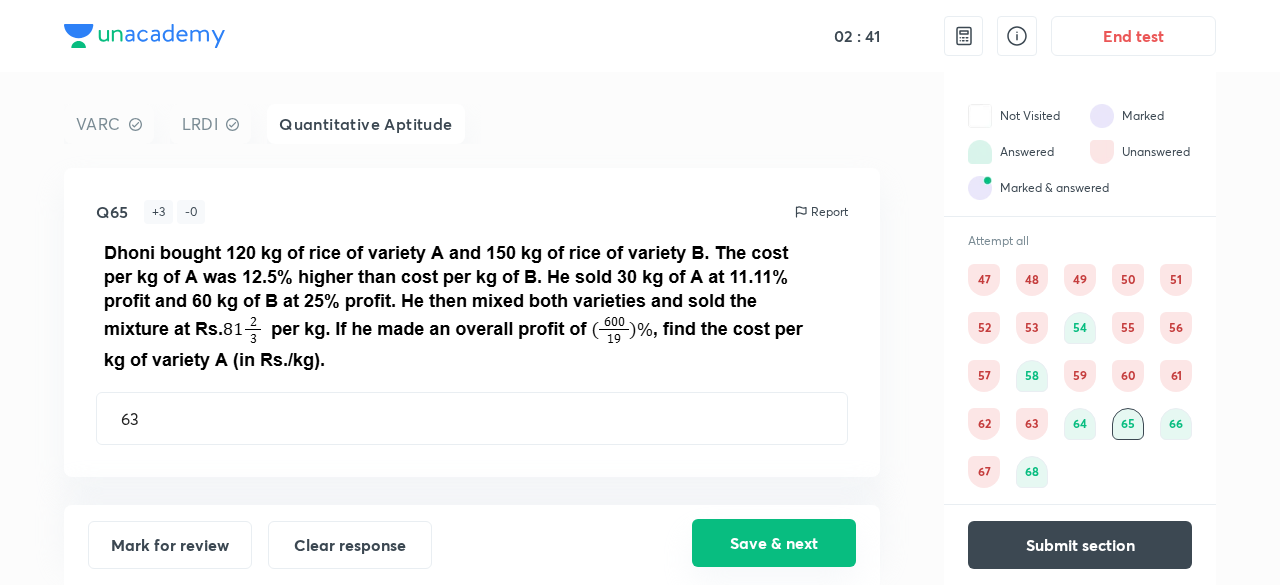 click on "Save & next" at bounding box center [774, 543] 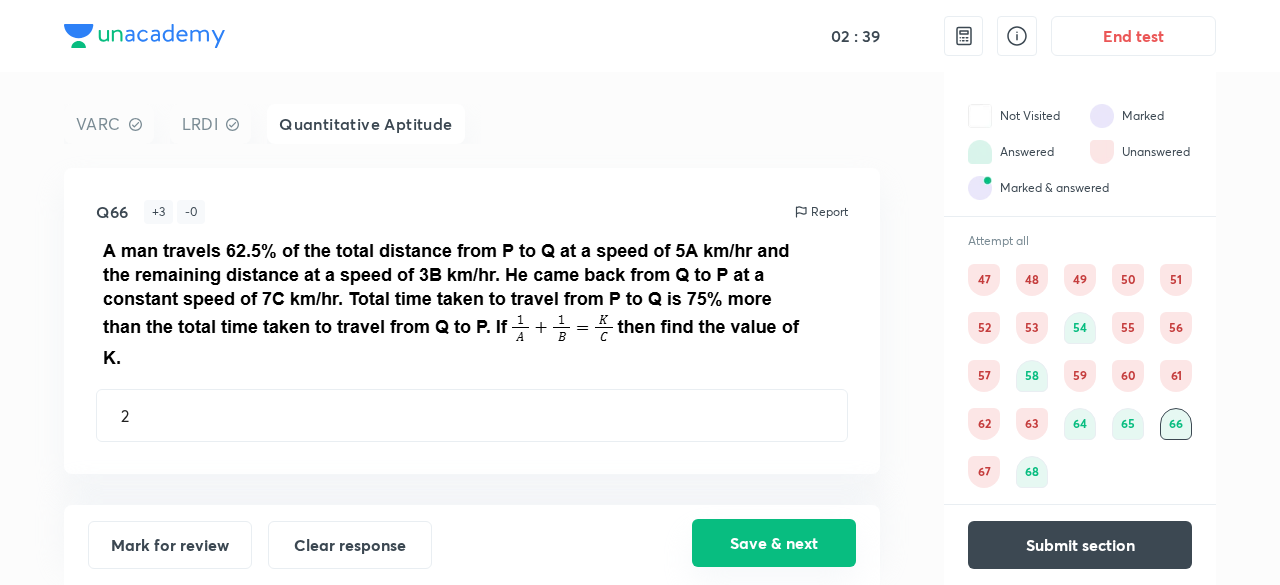 click on "Save & next" at bounding box center [774, 543] 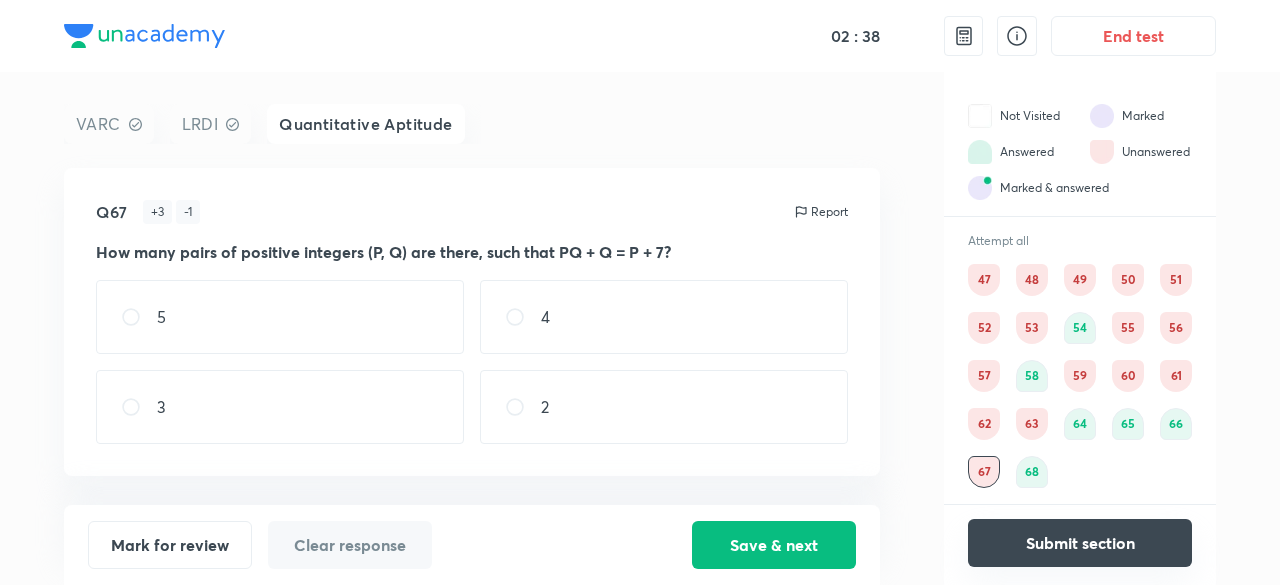 click on "Submit section" at bounding box center [1080, 543] 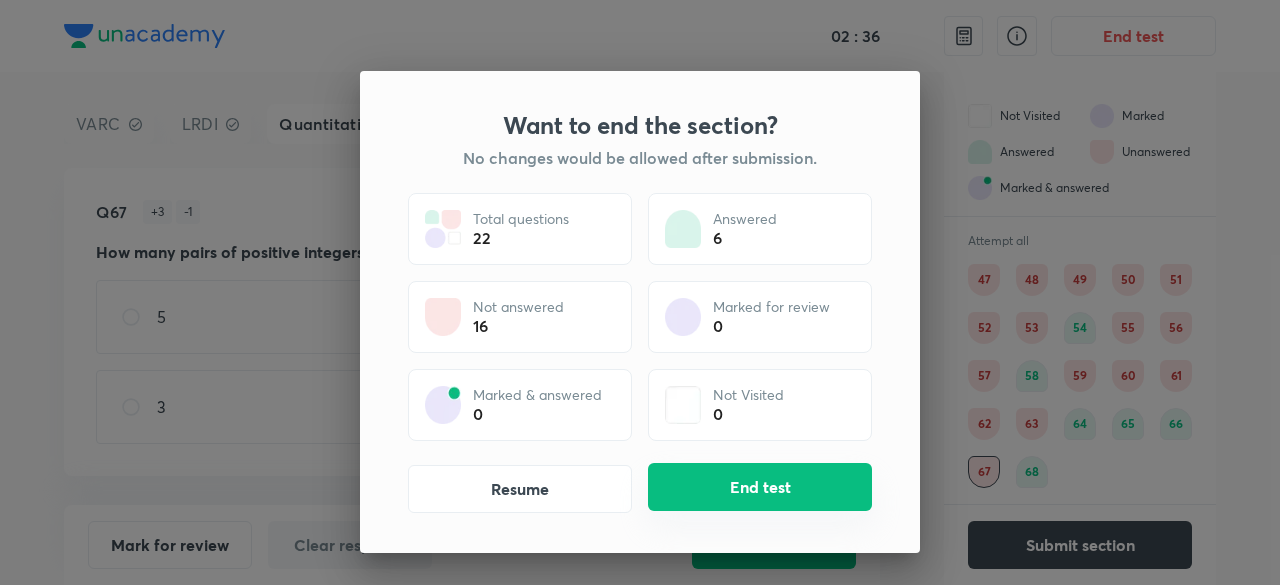 click on "End test" at bounding box center (760, 487) 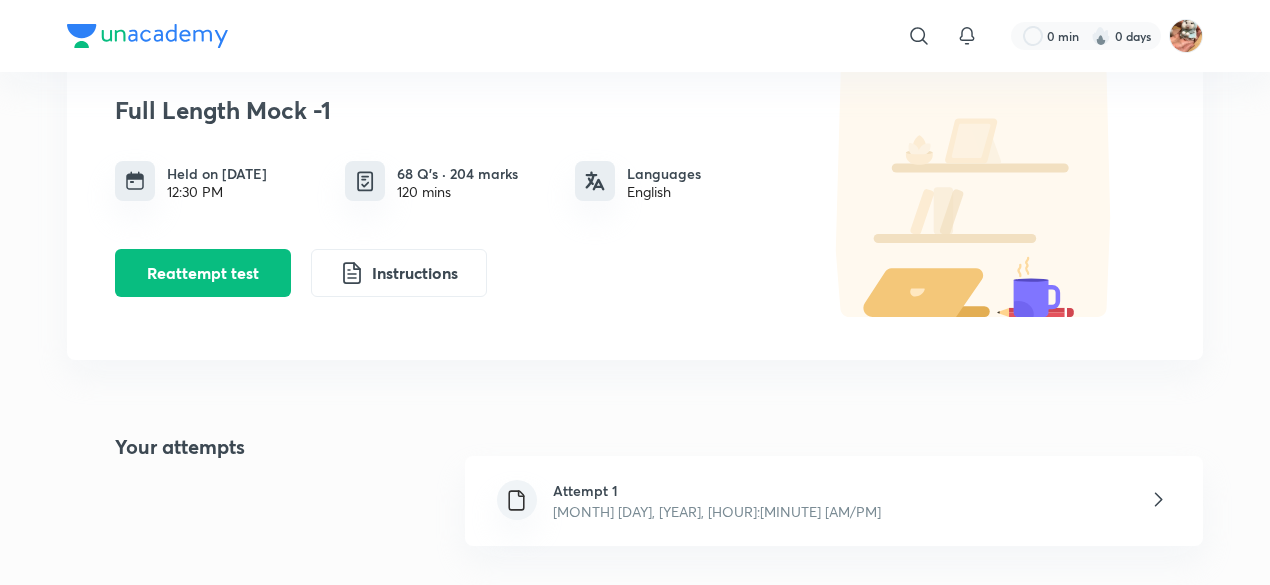 scroll, scrollTop: 200, scrollLeft: 0, axis: vertical 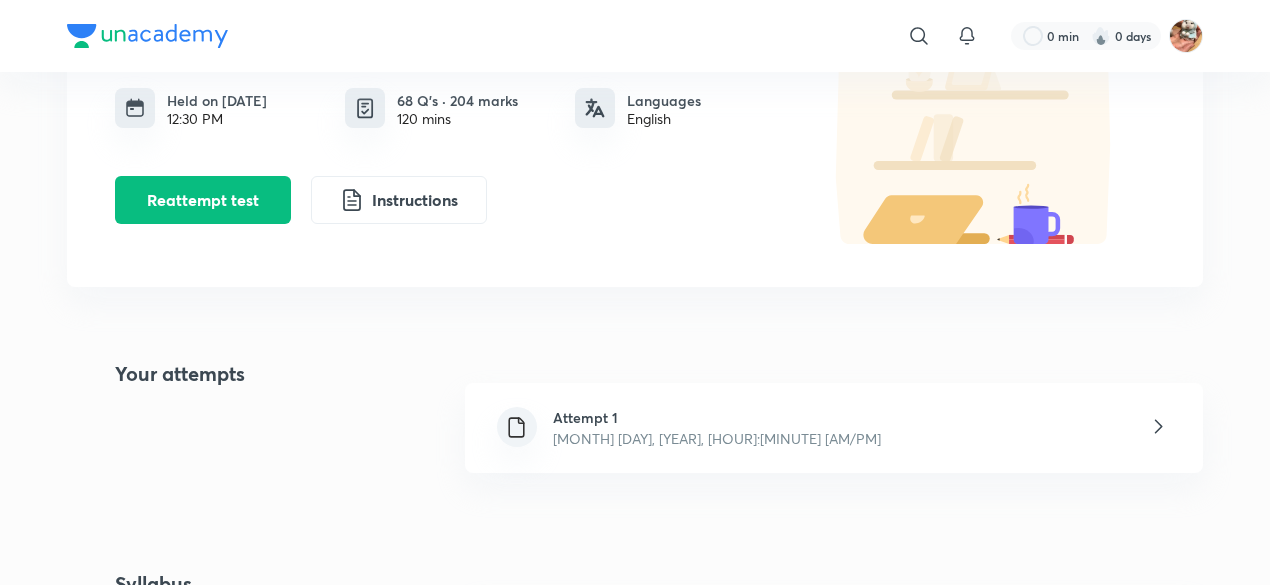 click on "Attempt 1 [MONTH] [DAY], [YEAR], [TIME]" at bounding box center [834, 428] 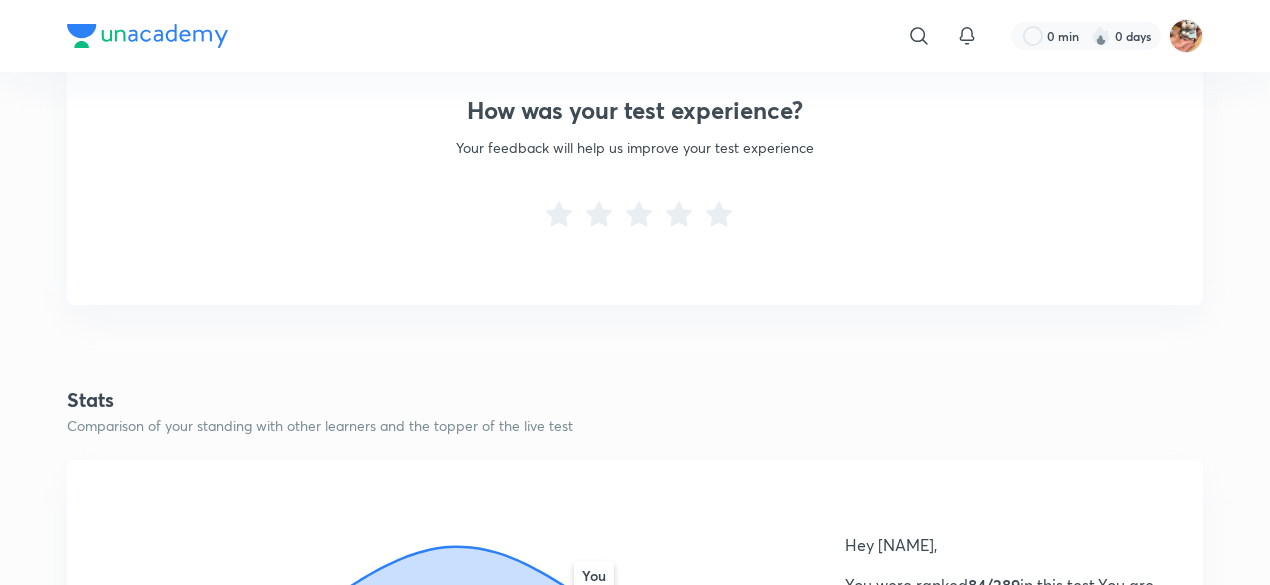 scroll, scrollTop: 700, scrollLeft: 0, axis: vertical 